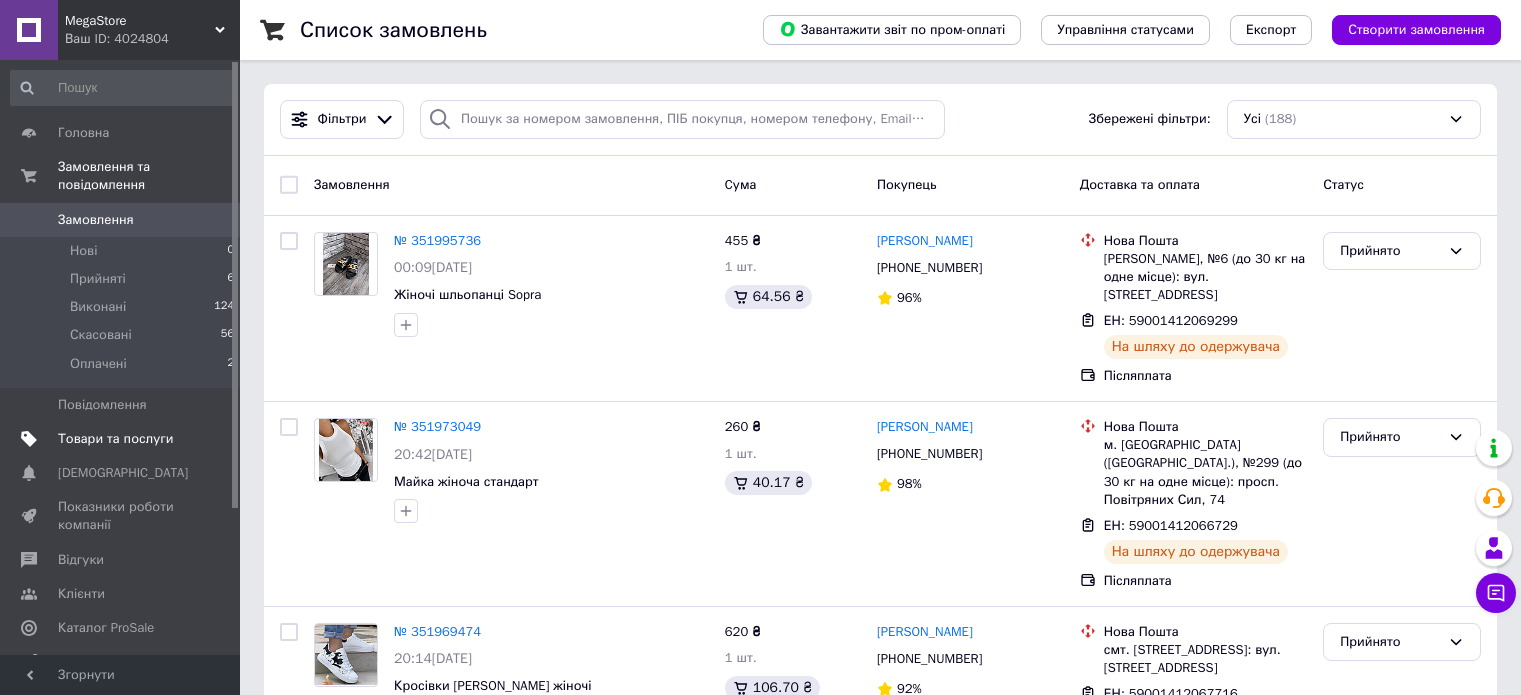 scroll, scrollTop: 0, scrollLeft: 0, axis: both 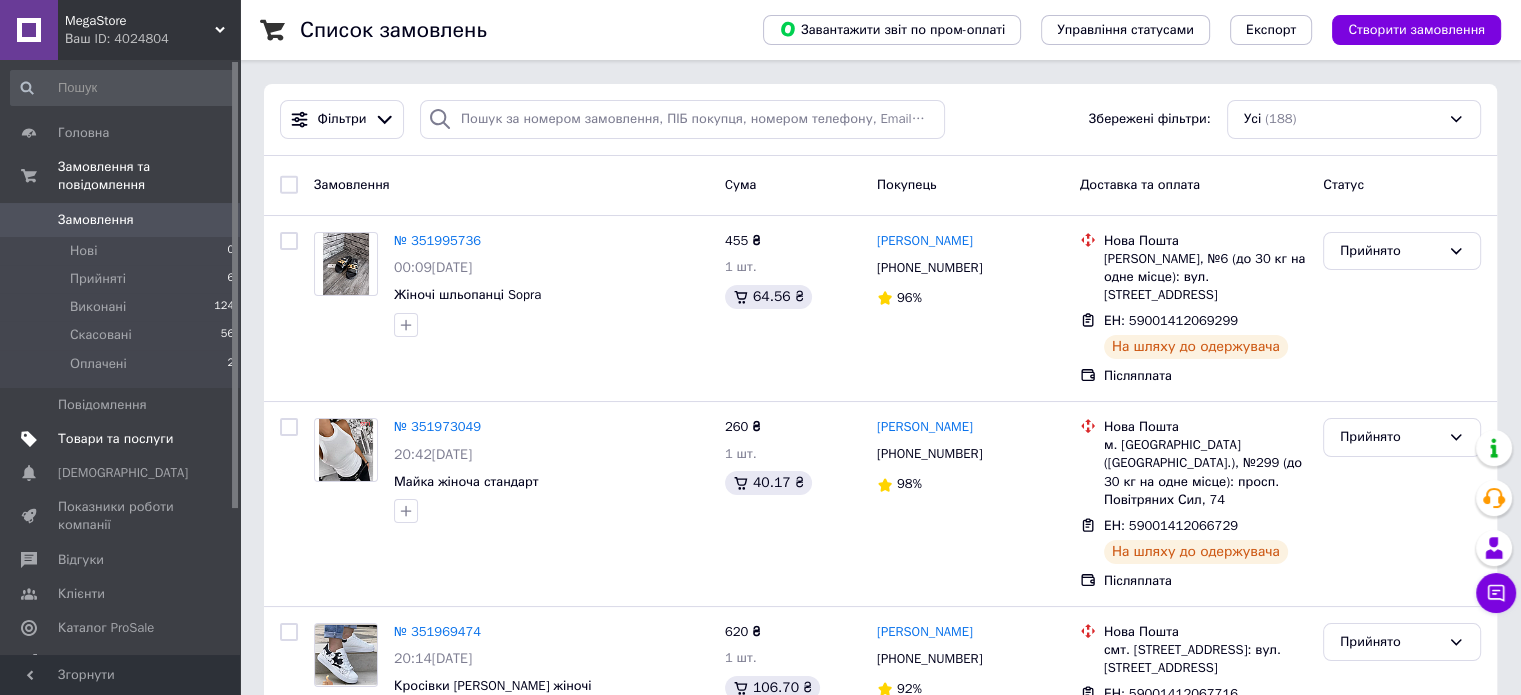 click on "Товари та послуги" at bounding box center (115, 439) 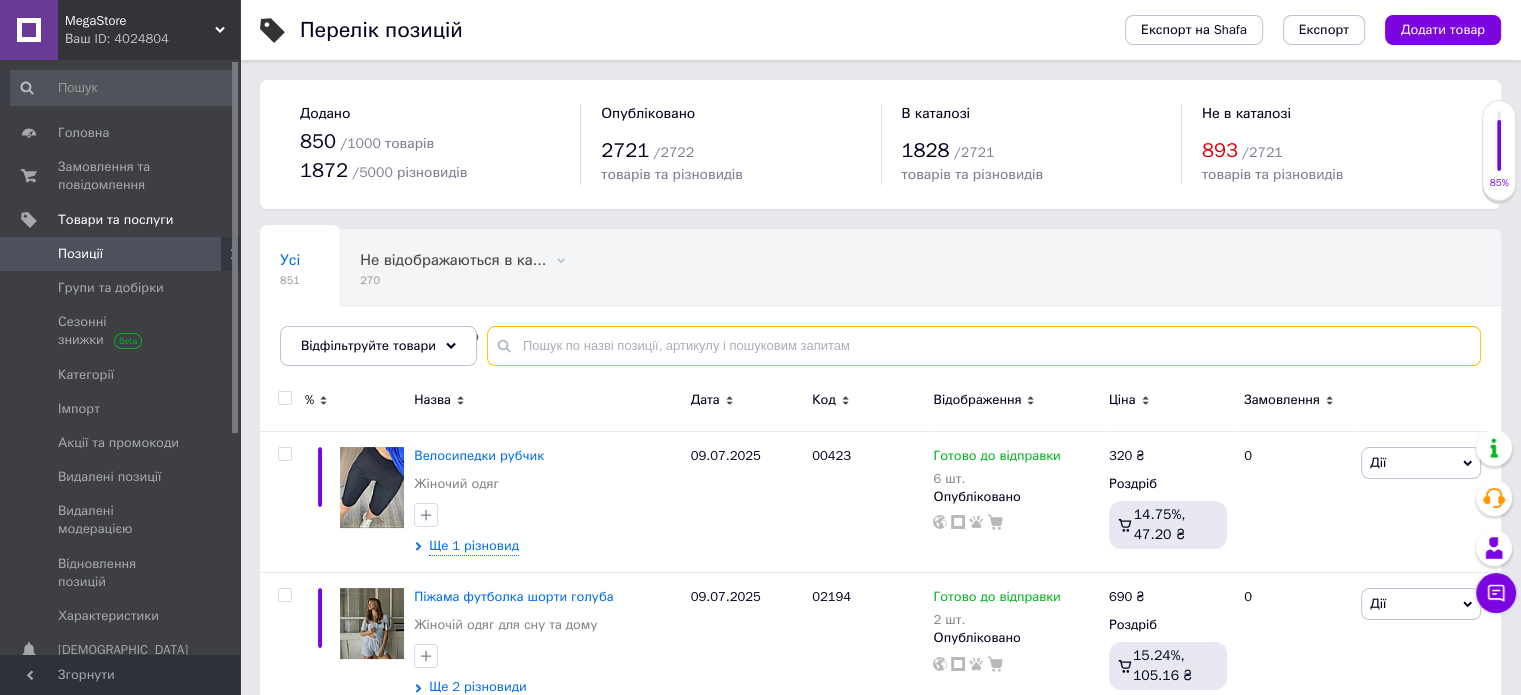 click at bounding box center [984, 346] 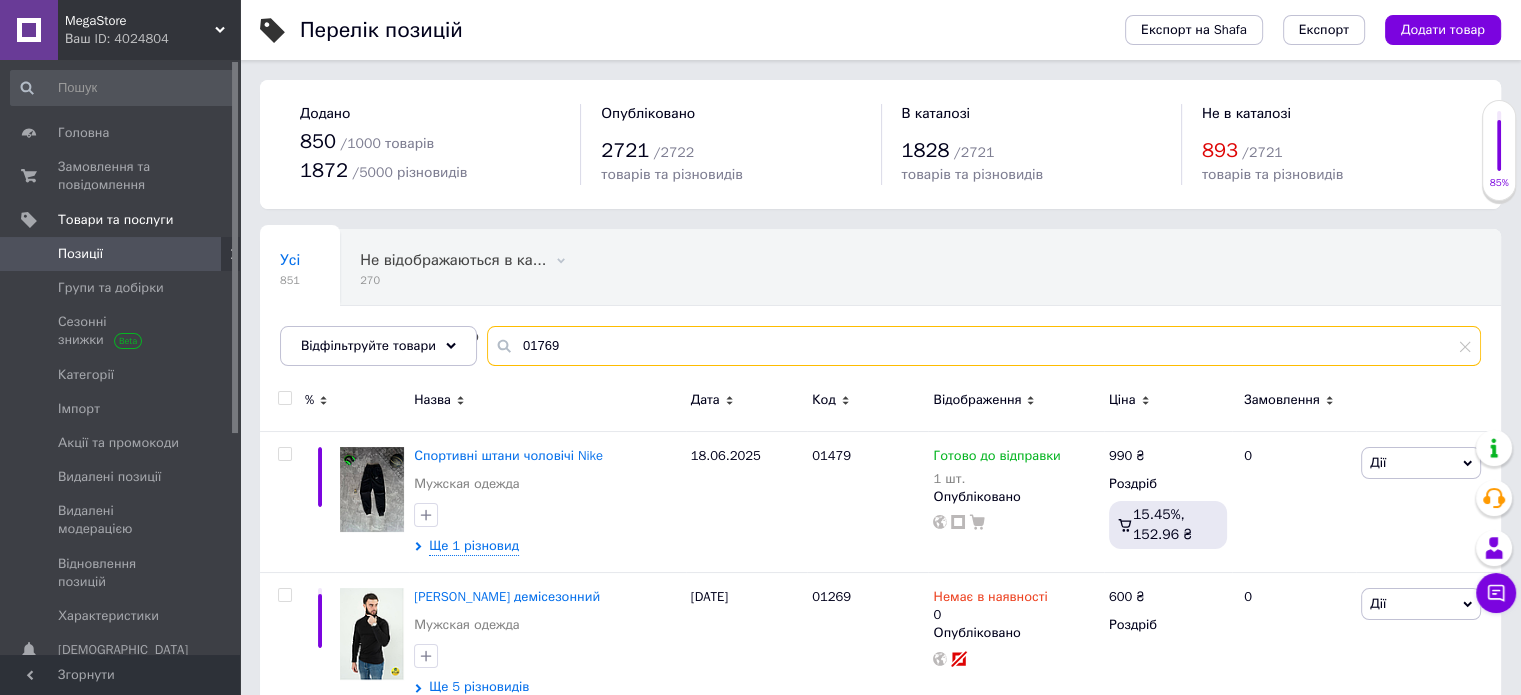 click on "01769" at bounding box center (984, 346) 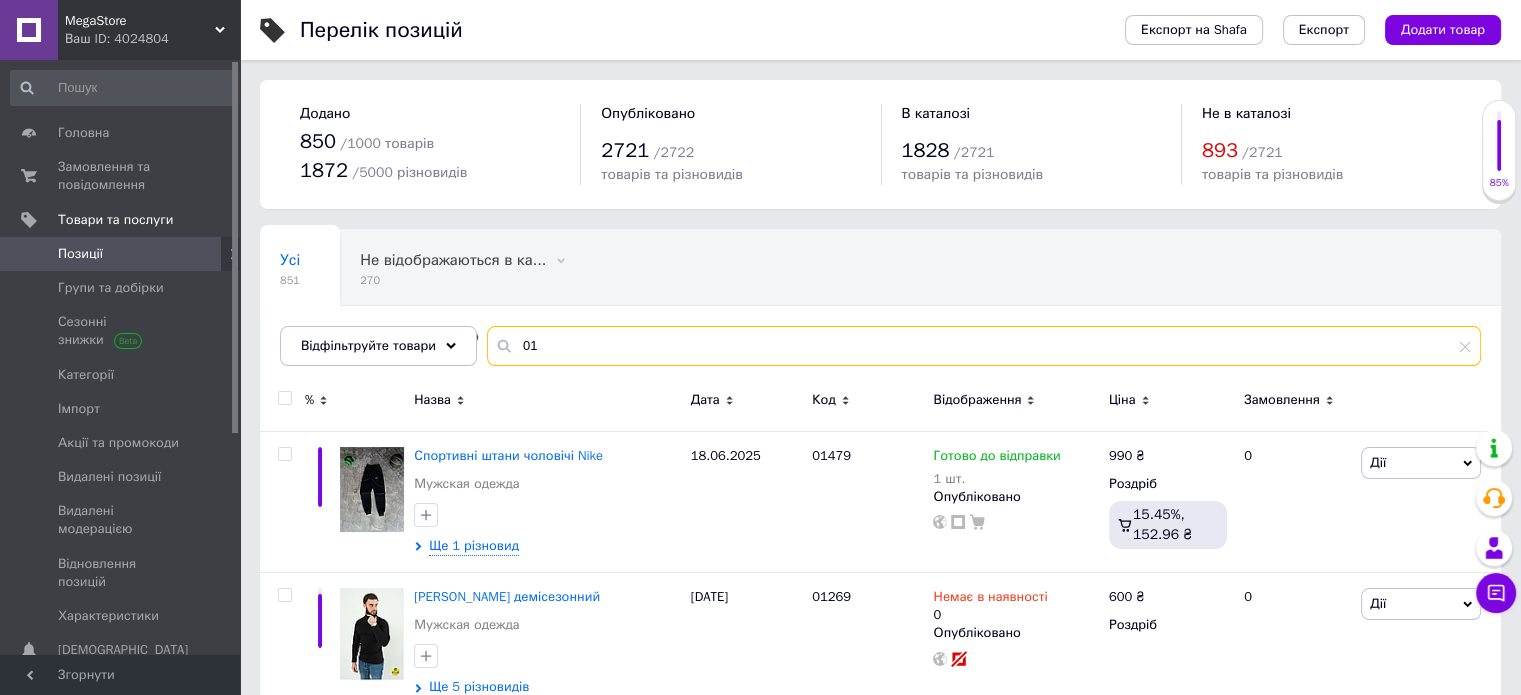 type on "0" 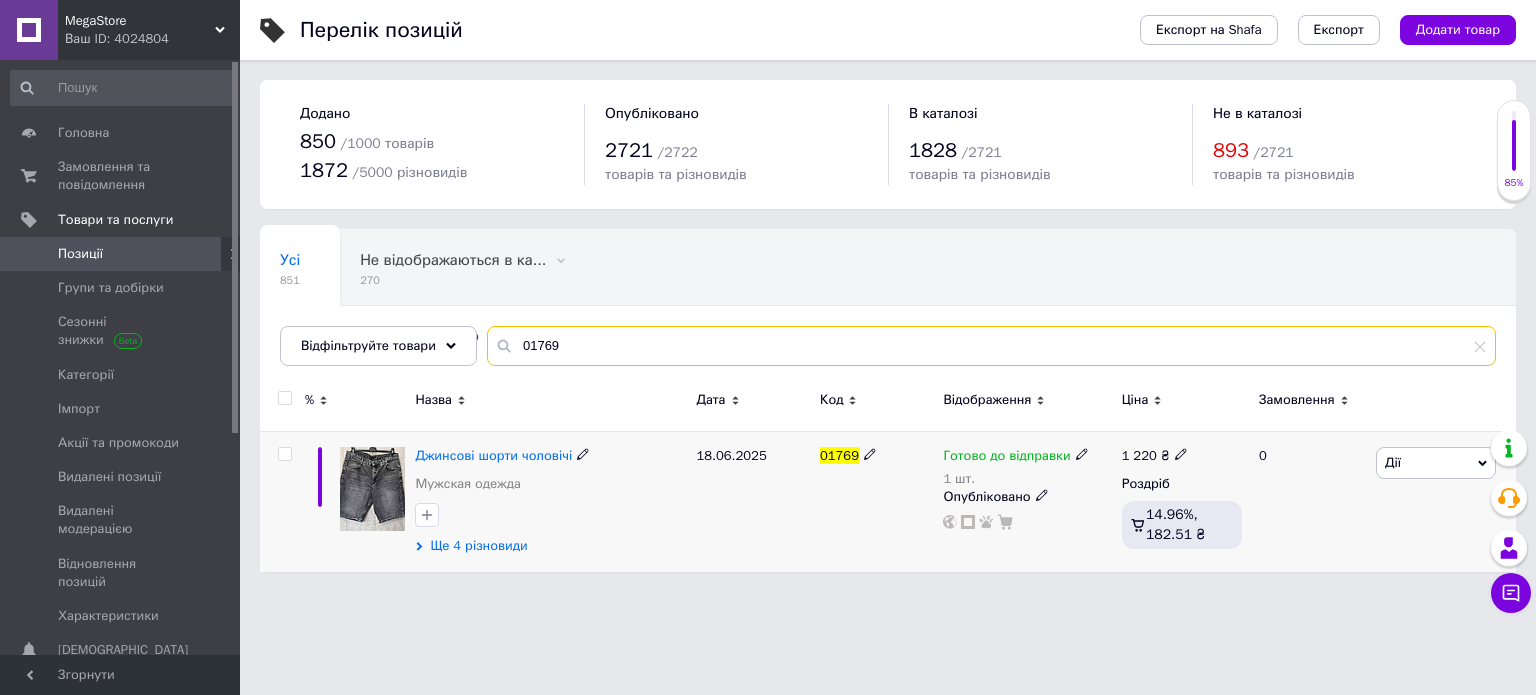 type on "01769" 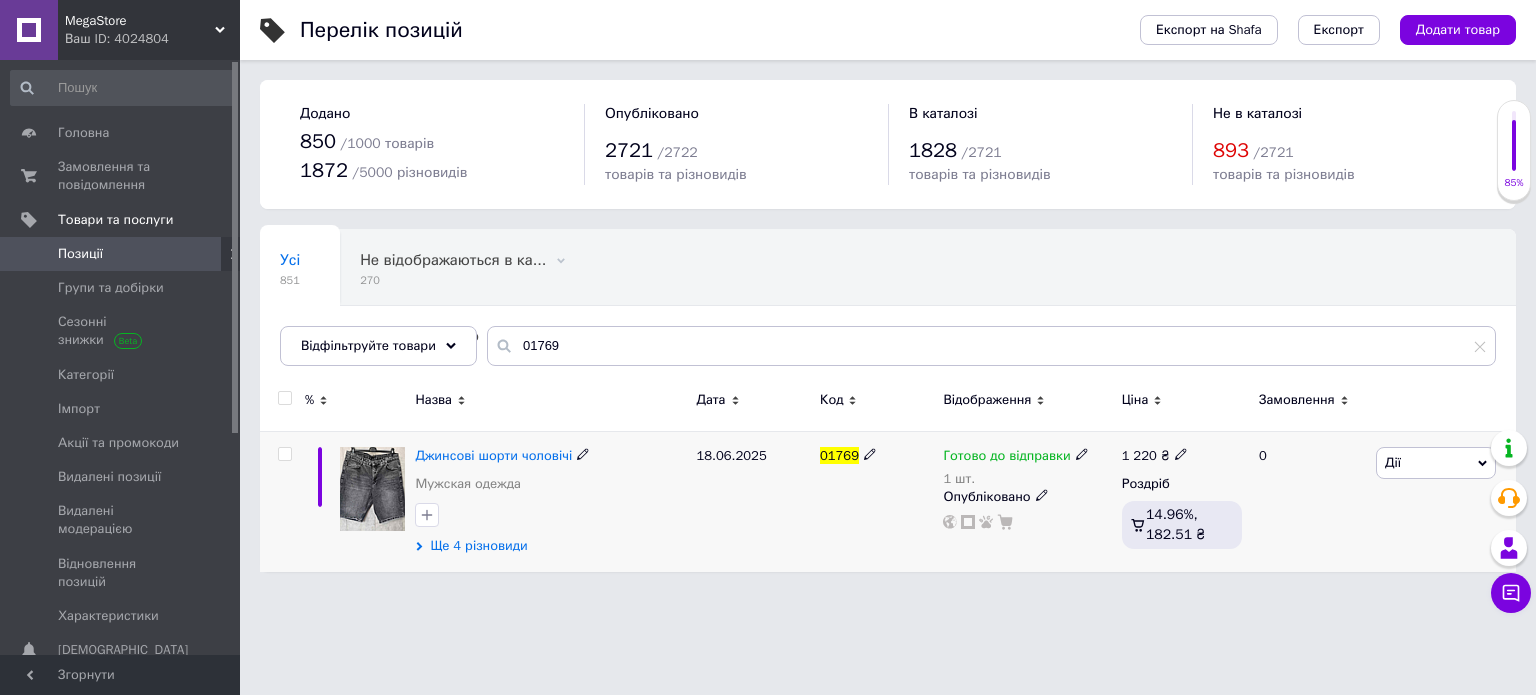 click on "Ще 4 різновиди" at bounding box center [478, 546] 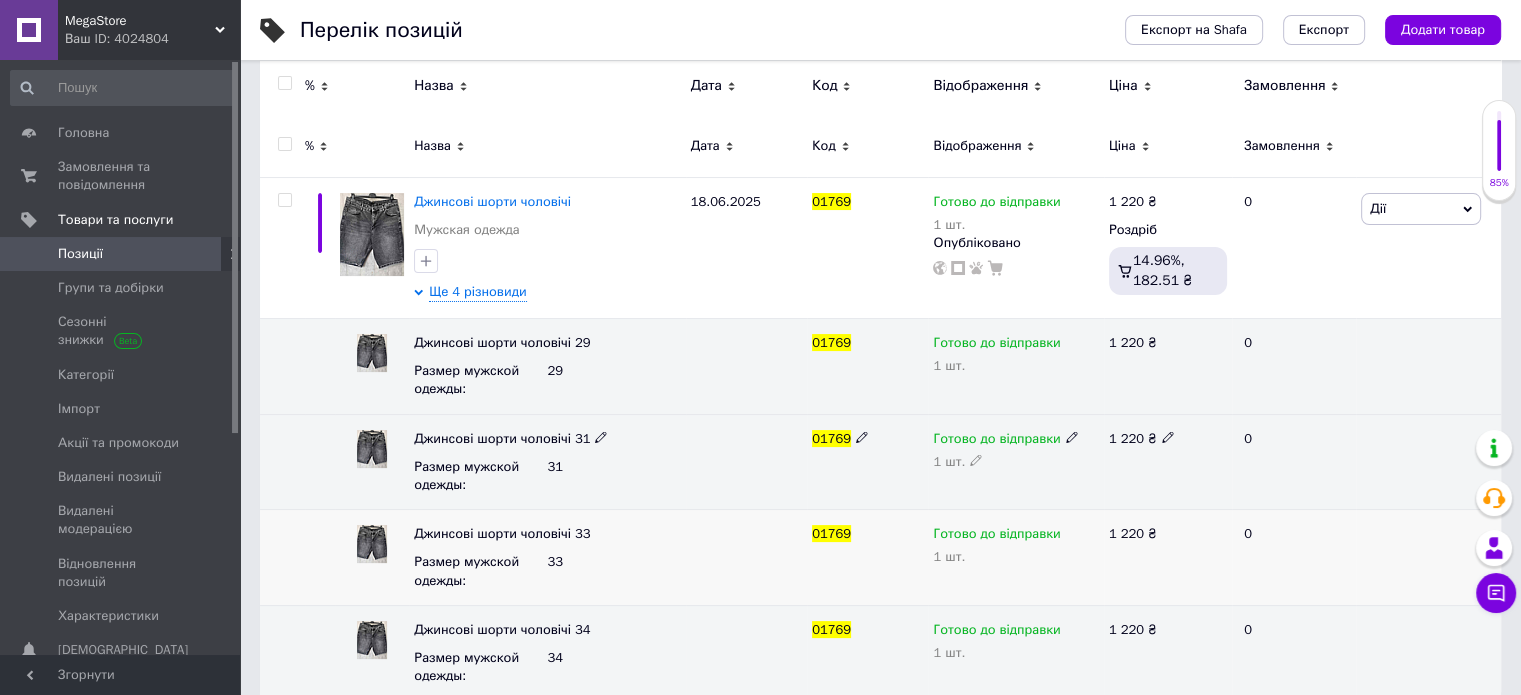 scroll, scrollTop: 277, scrollLeft: 0, axis: vertical 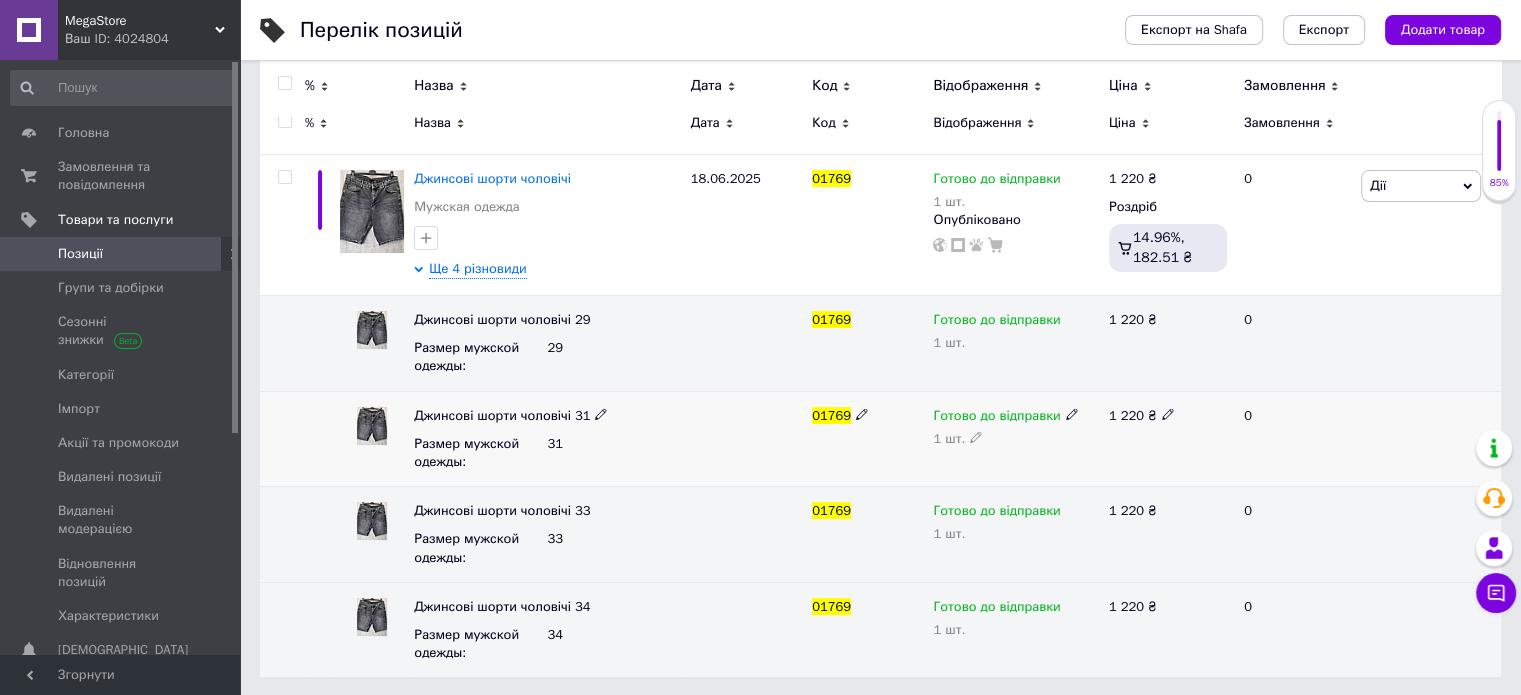 click 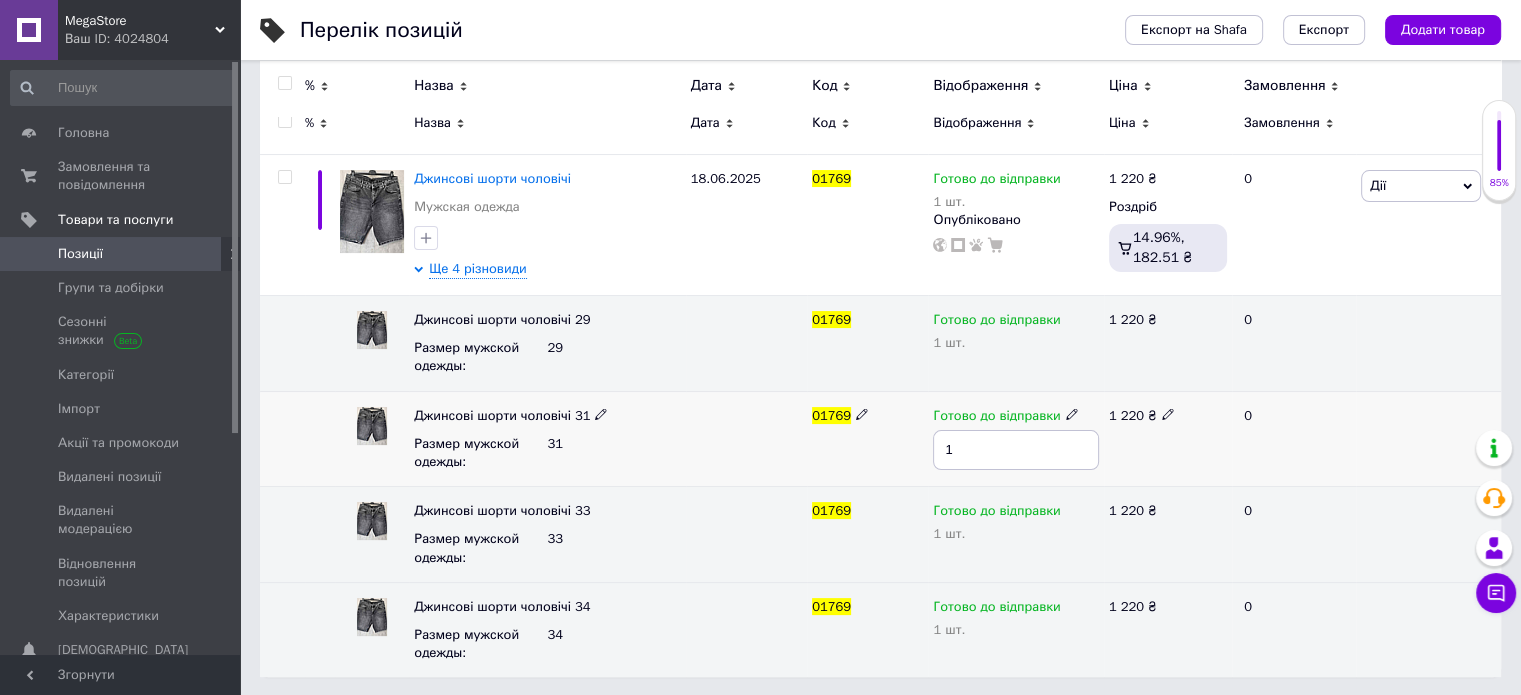click on "1" at bounding box center (1015, 450) 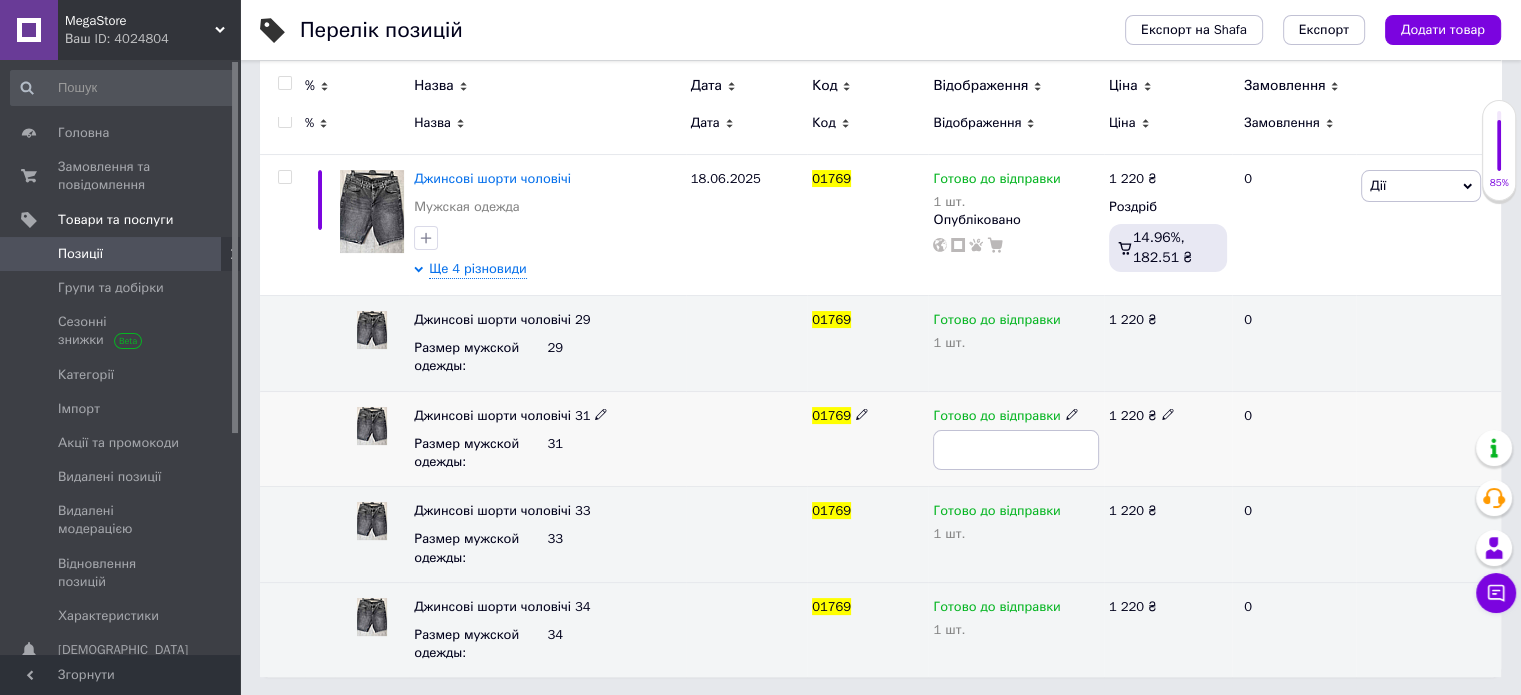 type on "0" 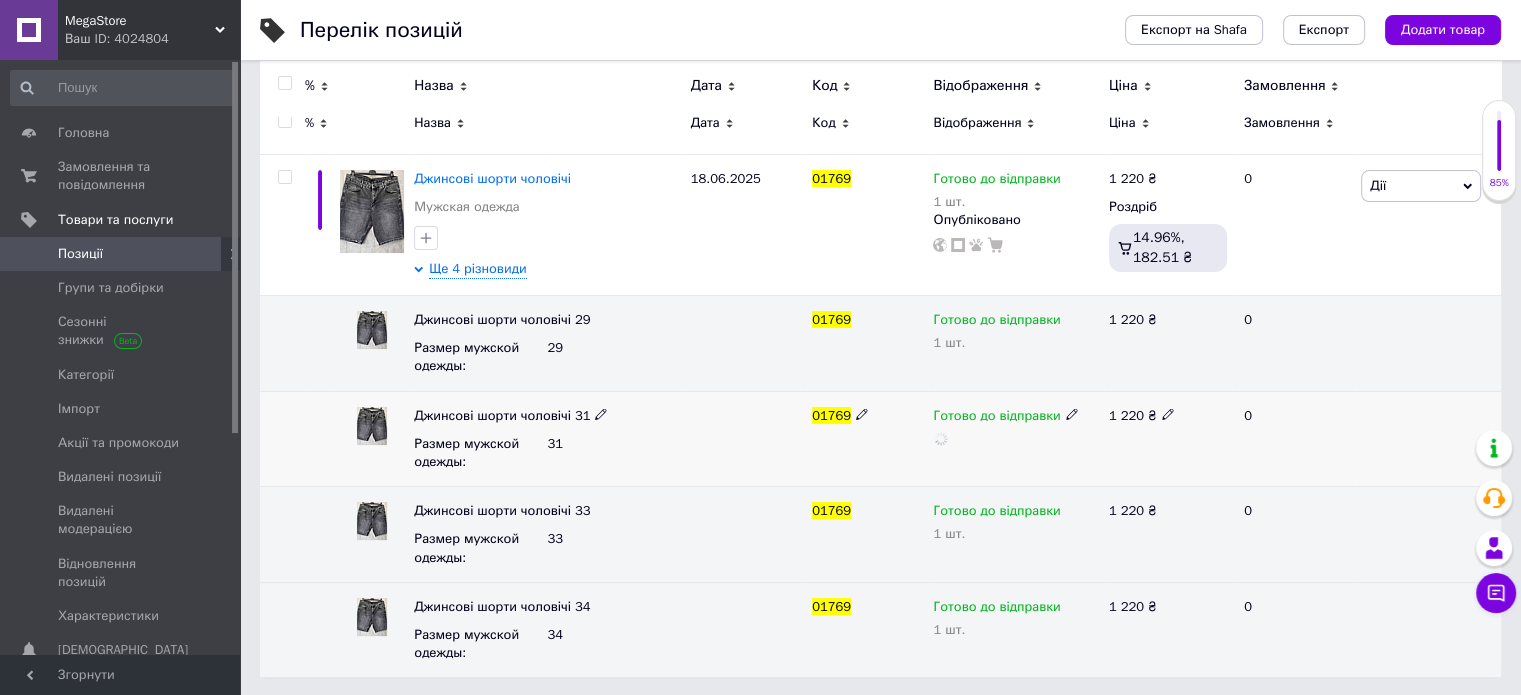 click 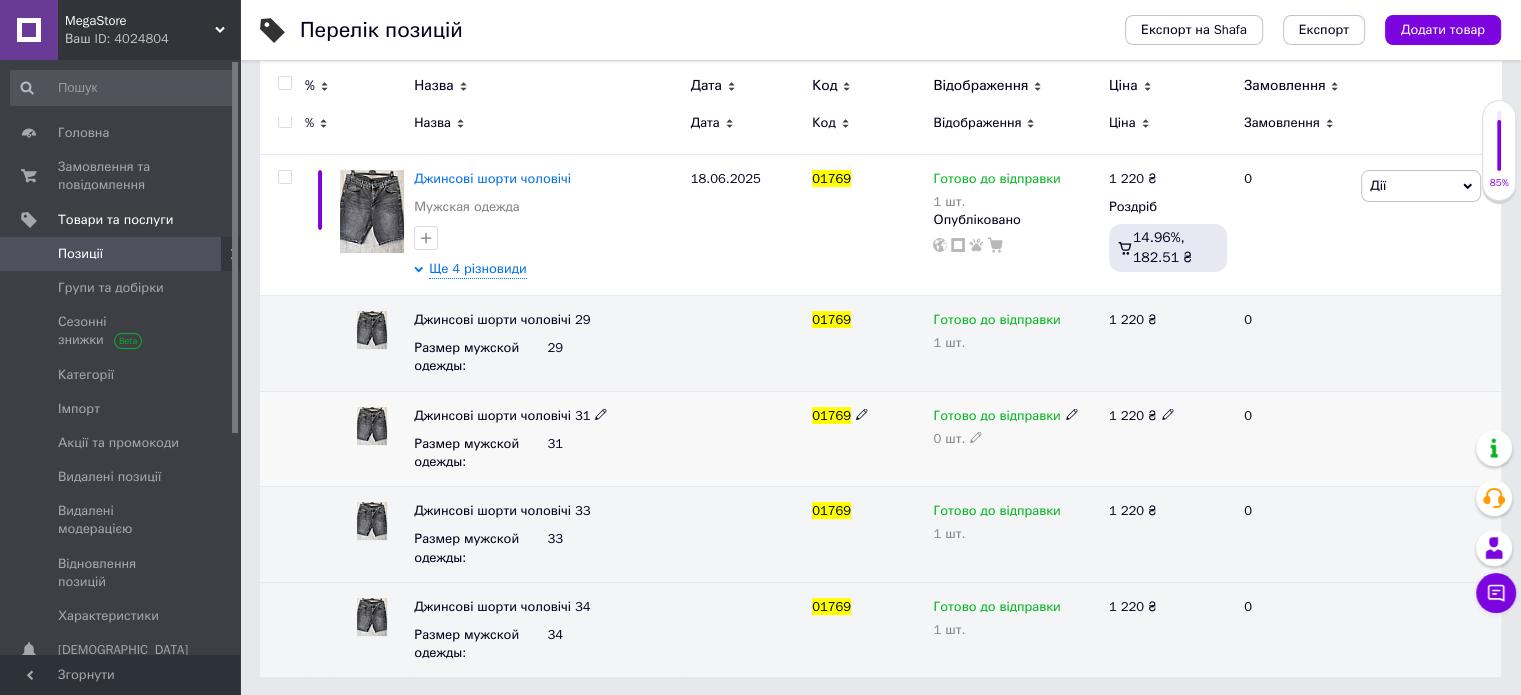 click on "Готово до відправки" at bounding box center (1015, 416) 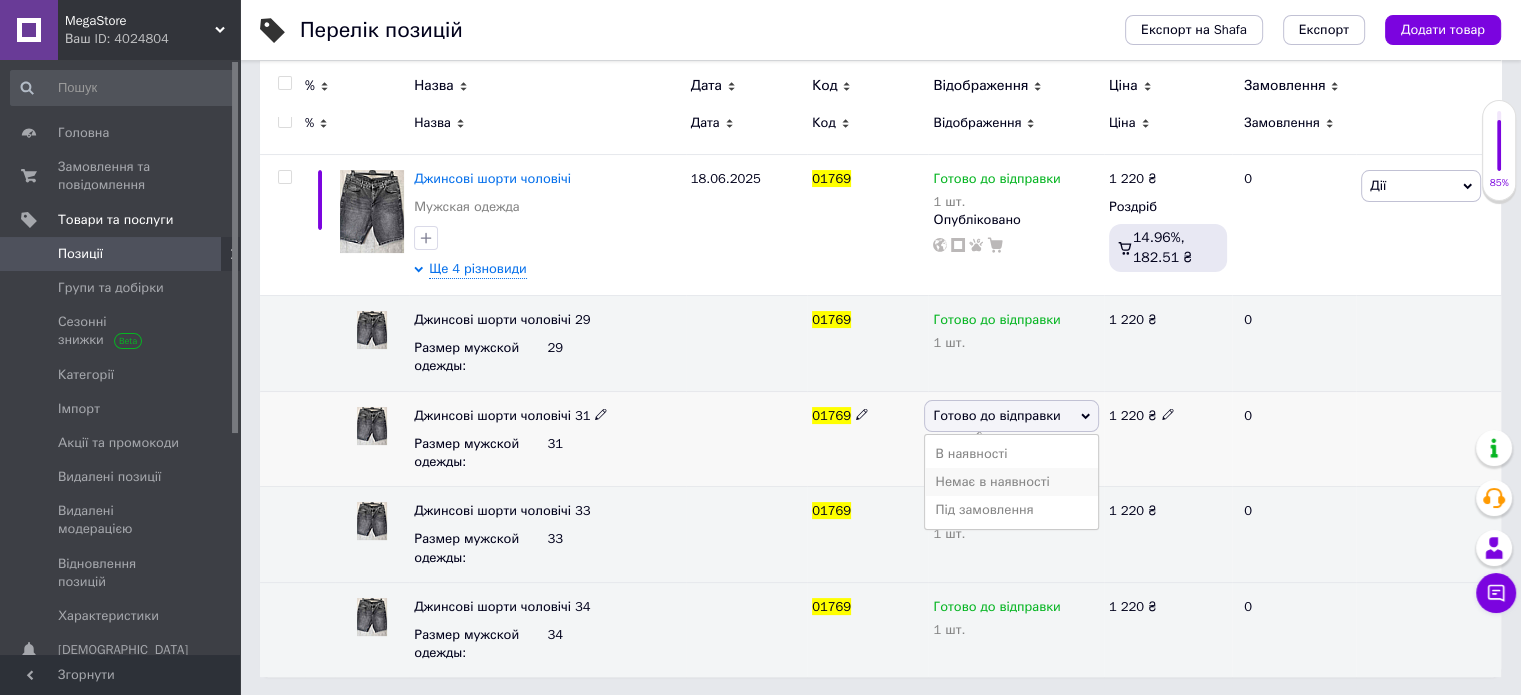 click on "Немає в наявності" at bounding box center (1011, 482) 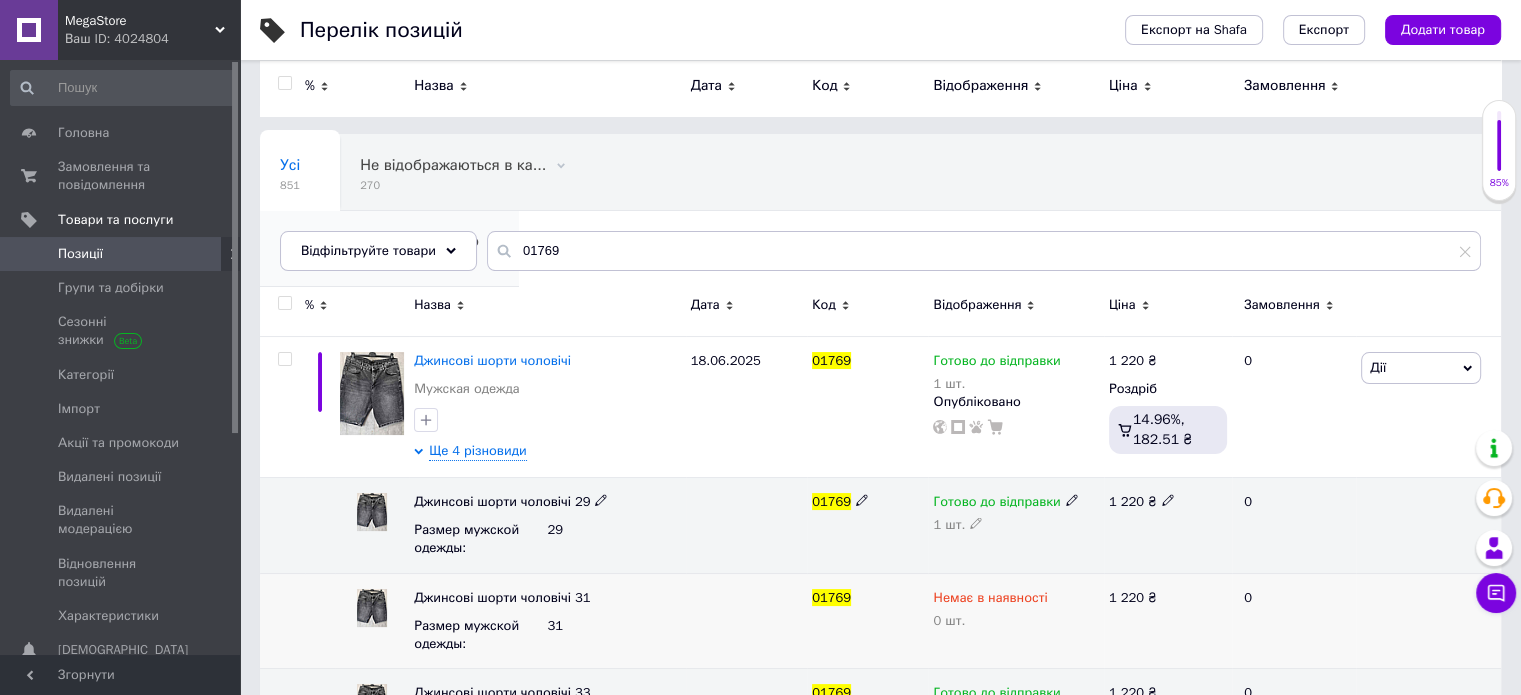 scroll, scrollTop: 0, scrollLeft: 0, axis: both 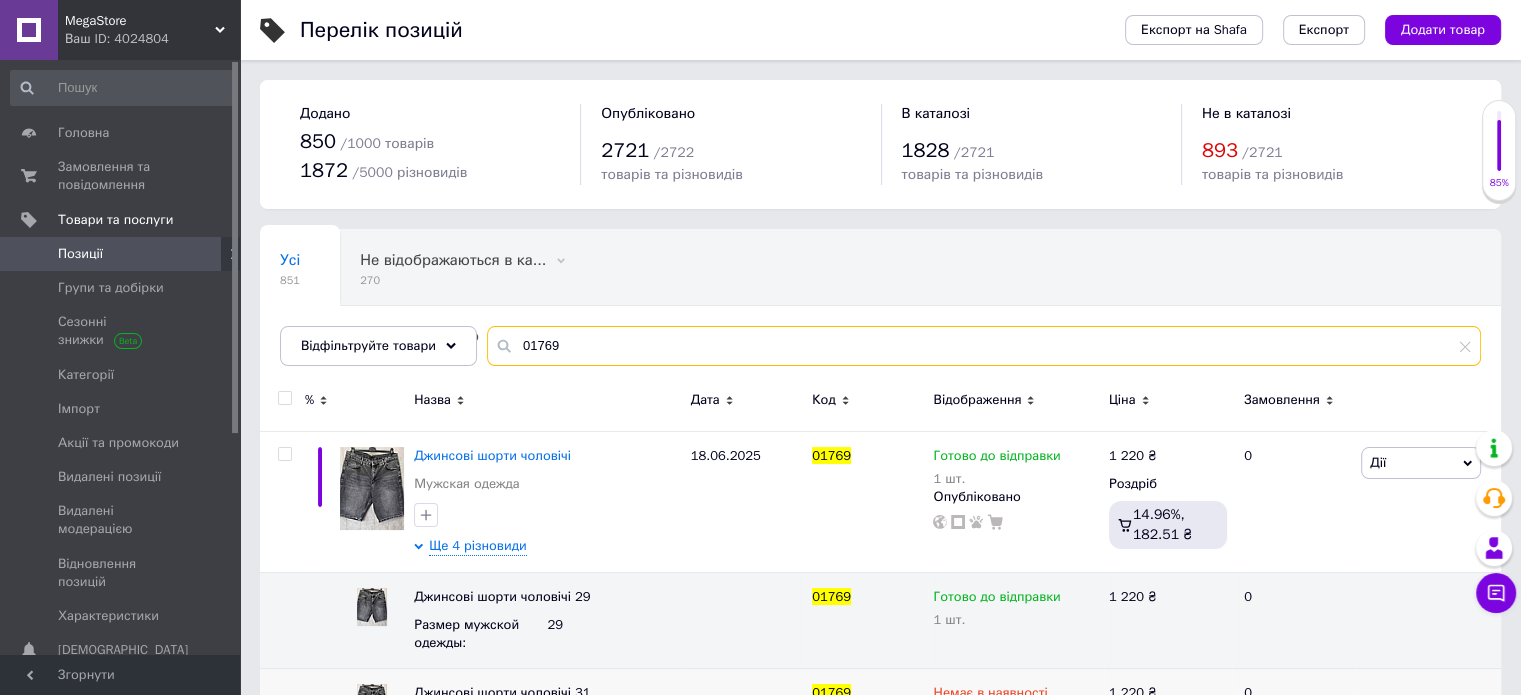click on "01769" at bounding box center [984, 346] 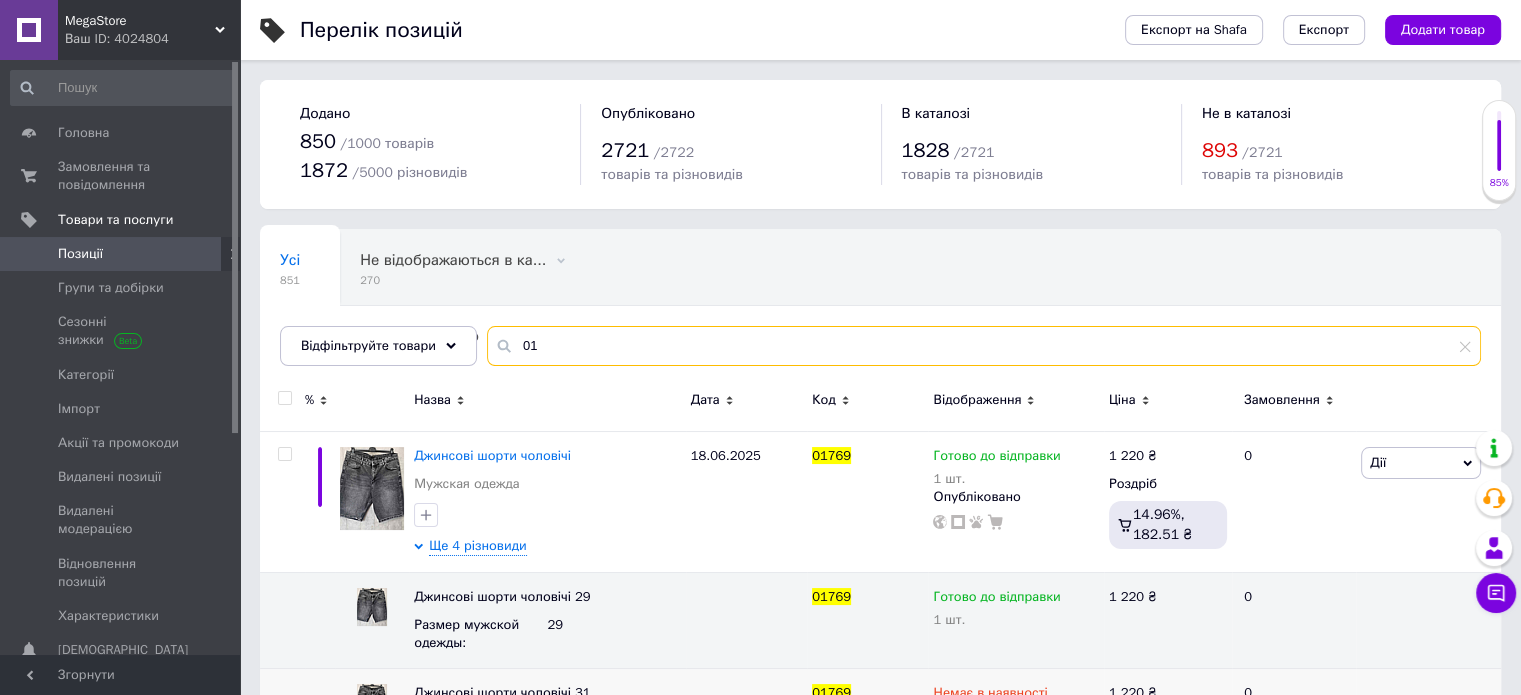 type on "0" 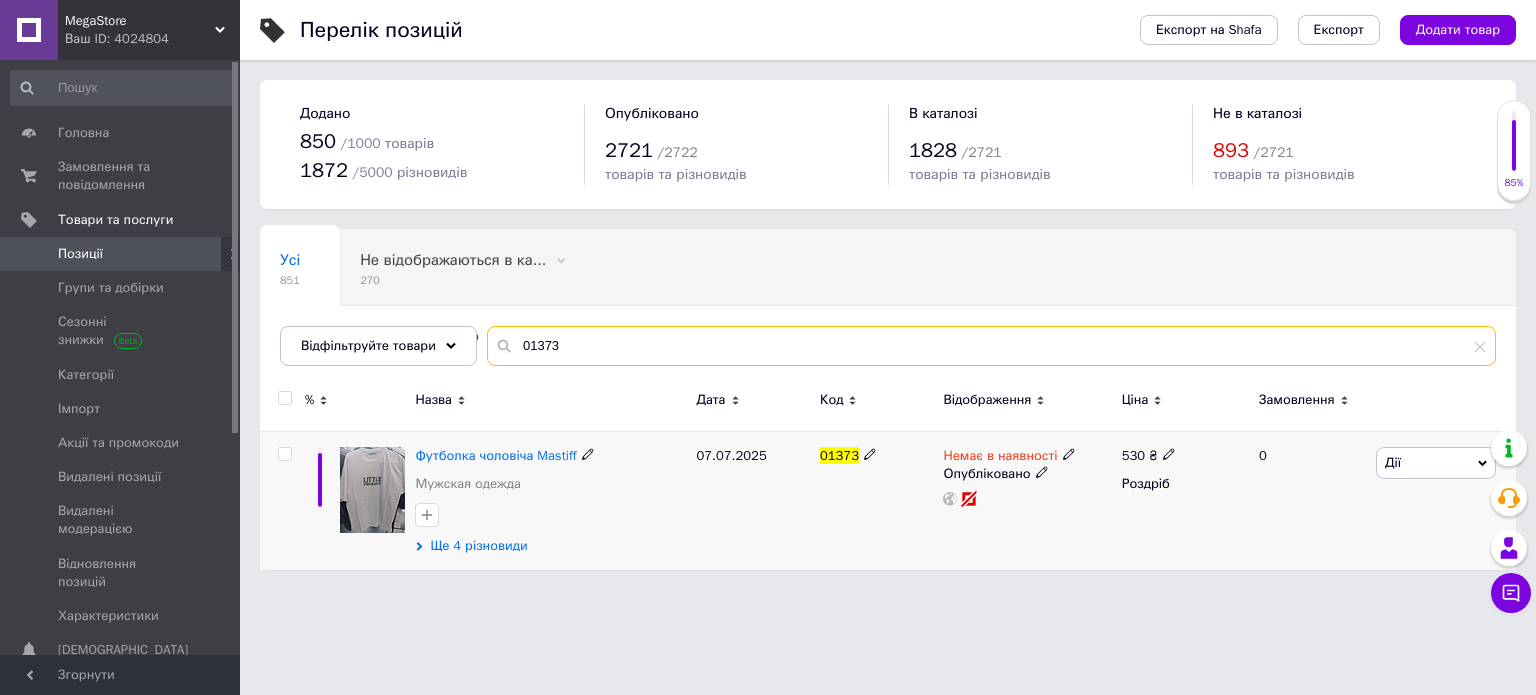 type on "01373" 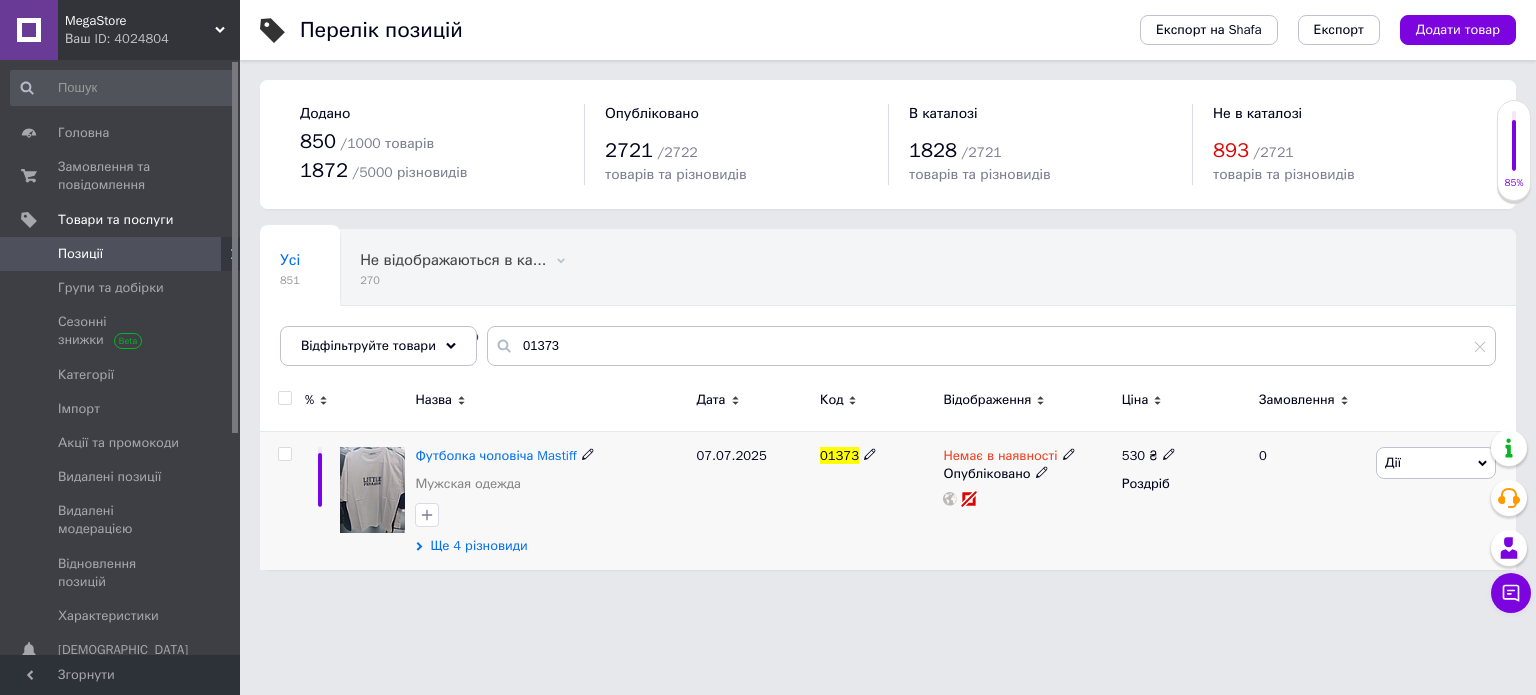click on "Ще 4 різновиди" at bounding box center [478, 546] 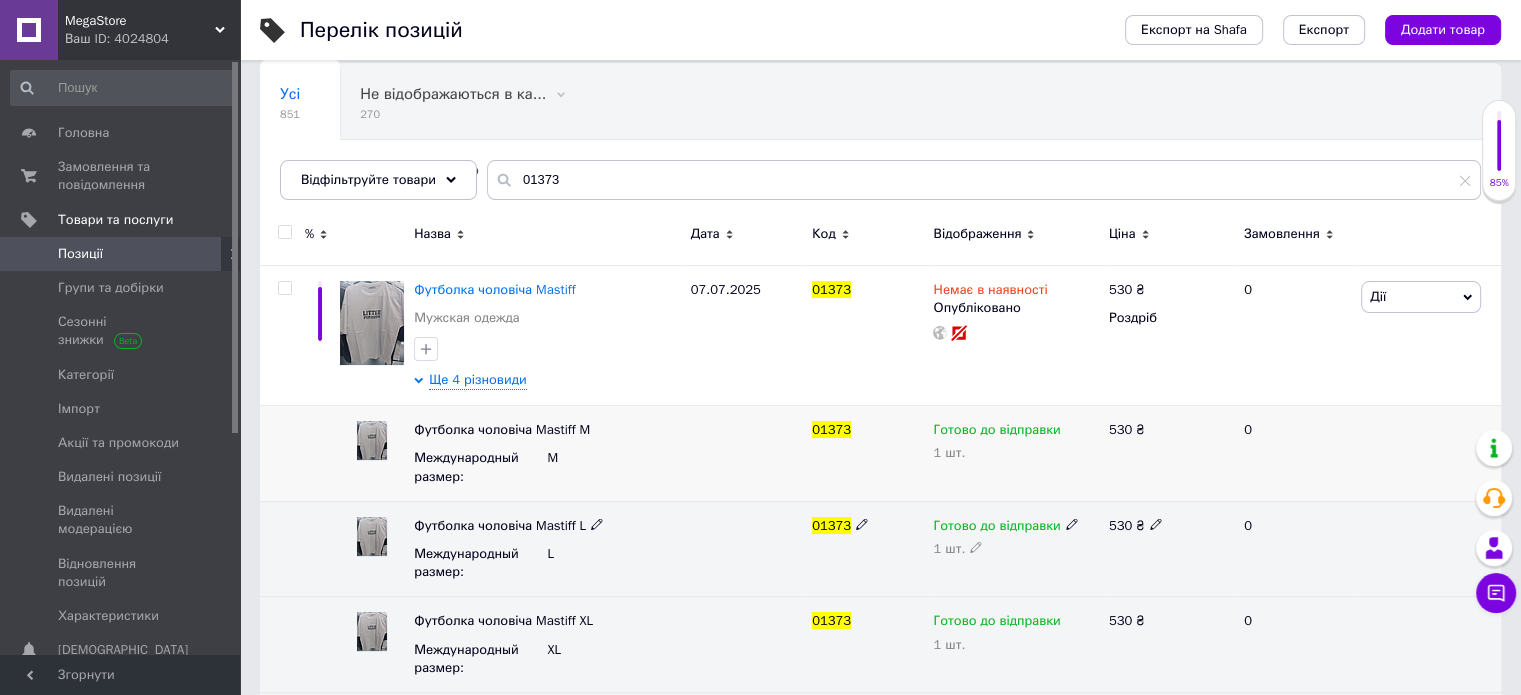 scroll, scrollTop: 200, scrollLeft: 0, axis: vertical 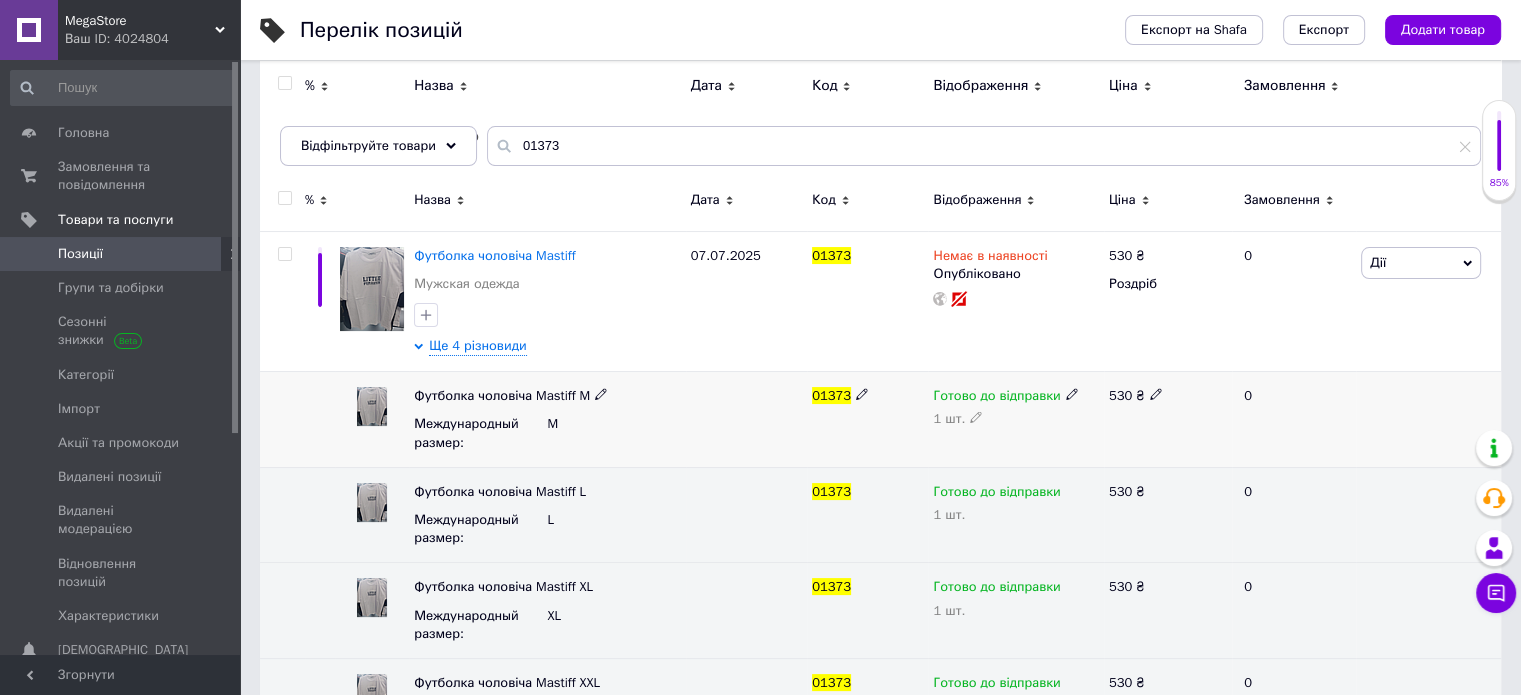 click 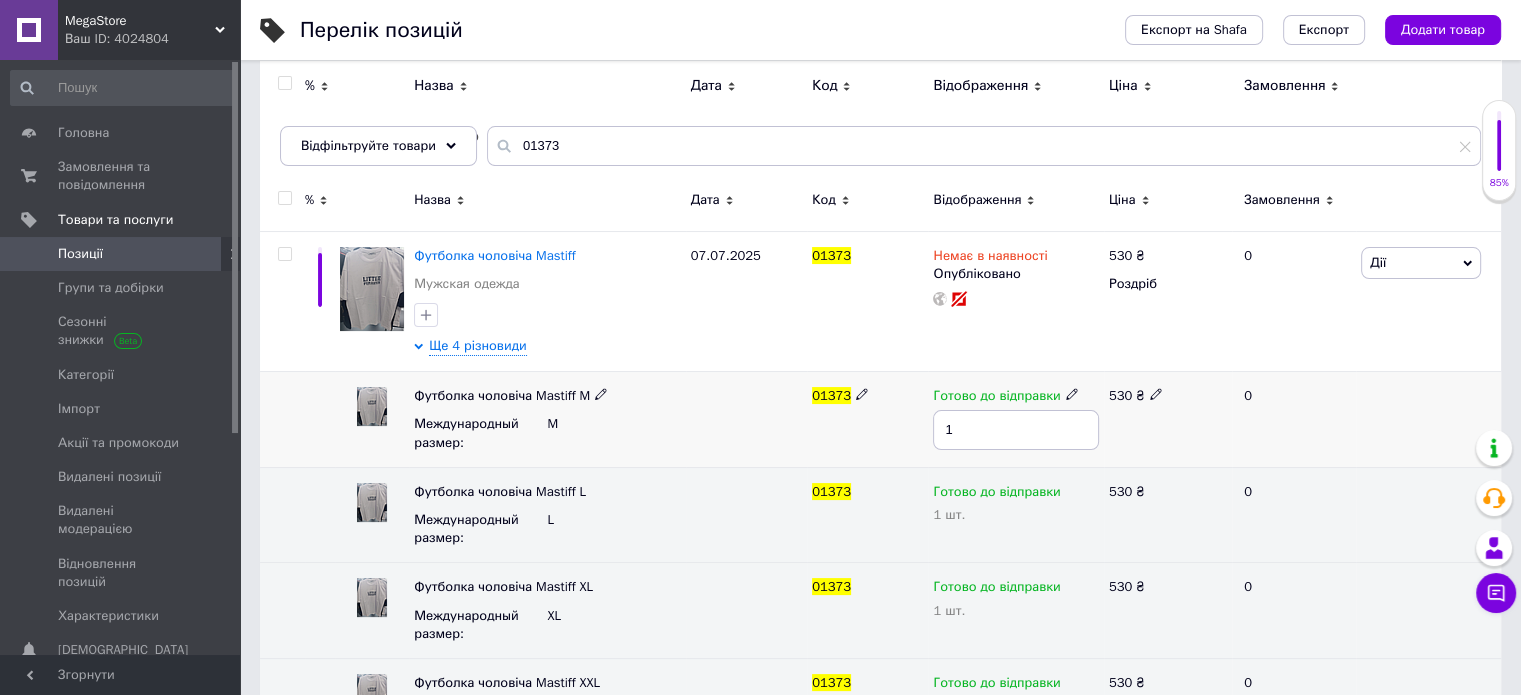 type 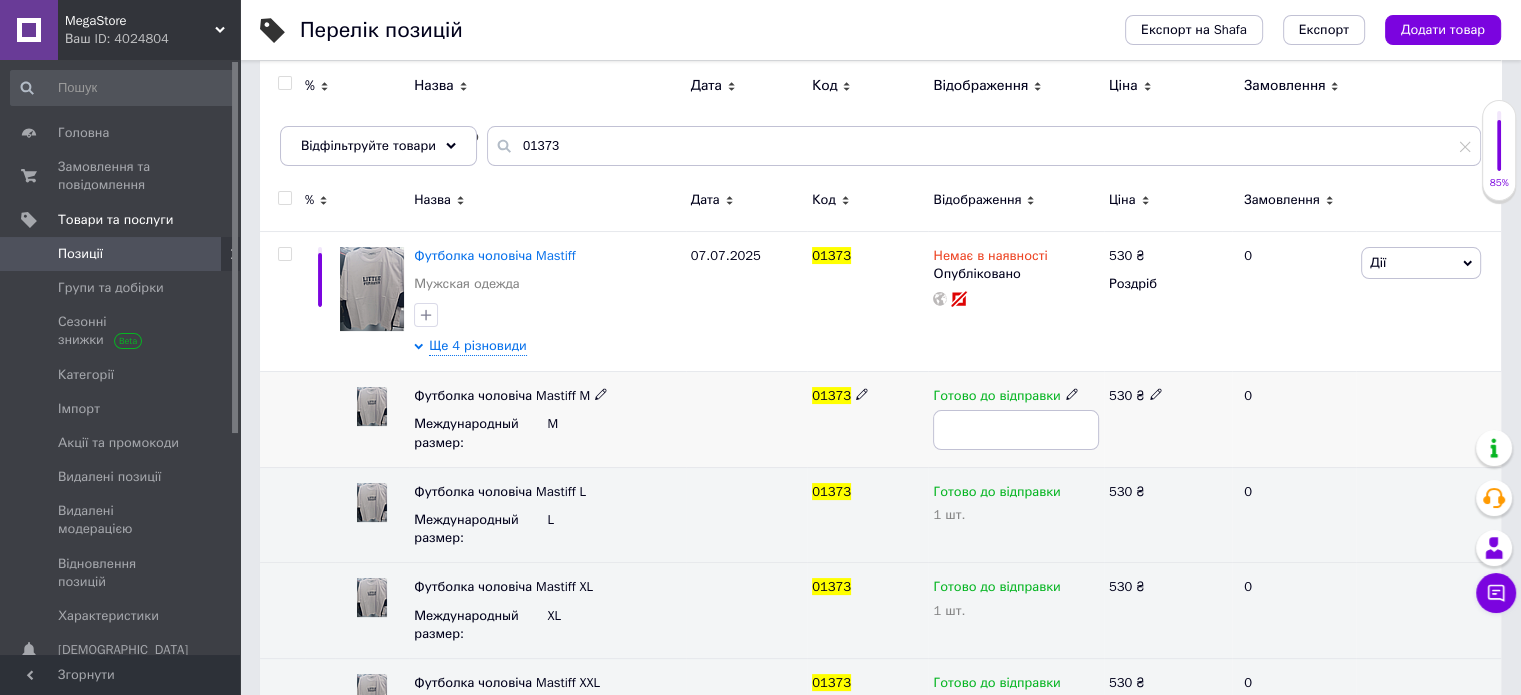 click 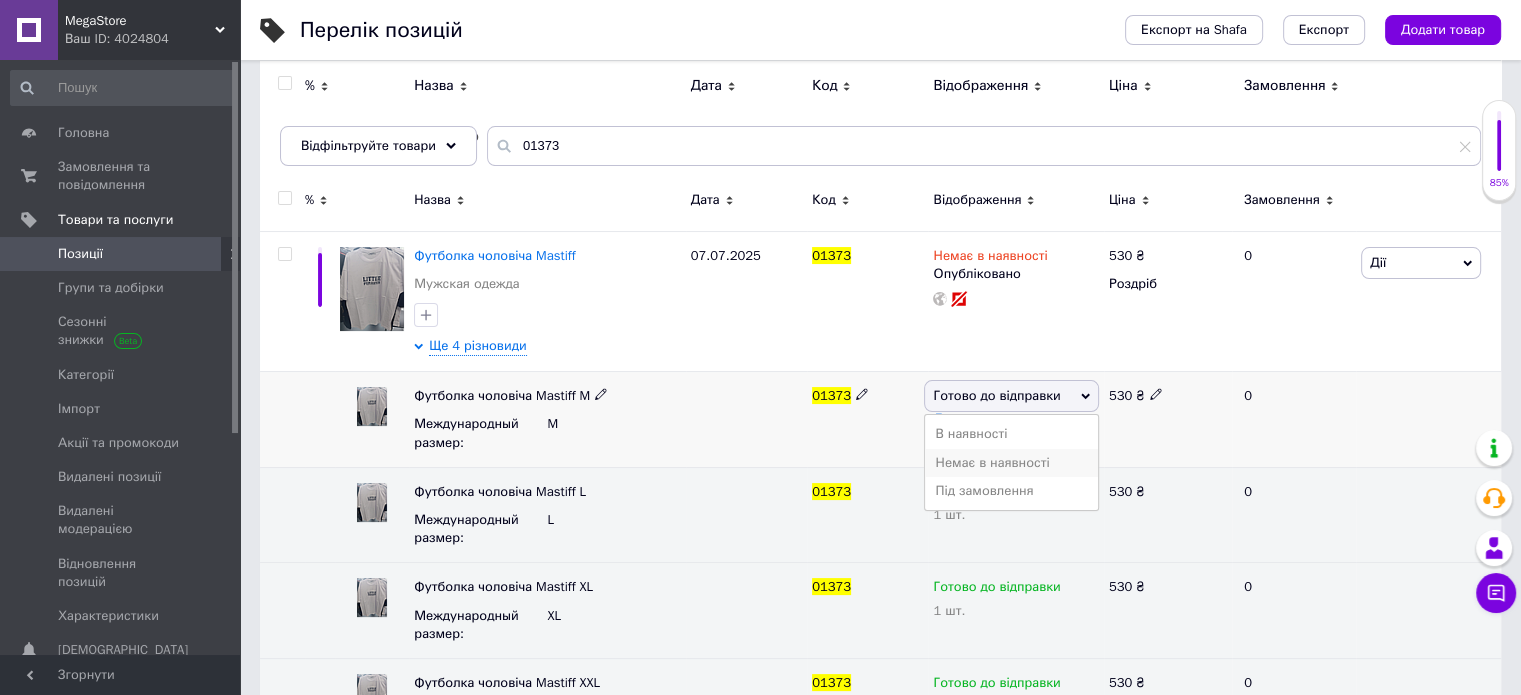 click on "Немає в наявності" at bounding box center (1011, 463) 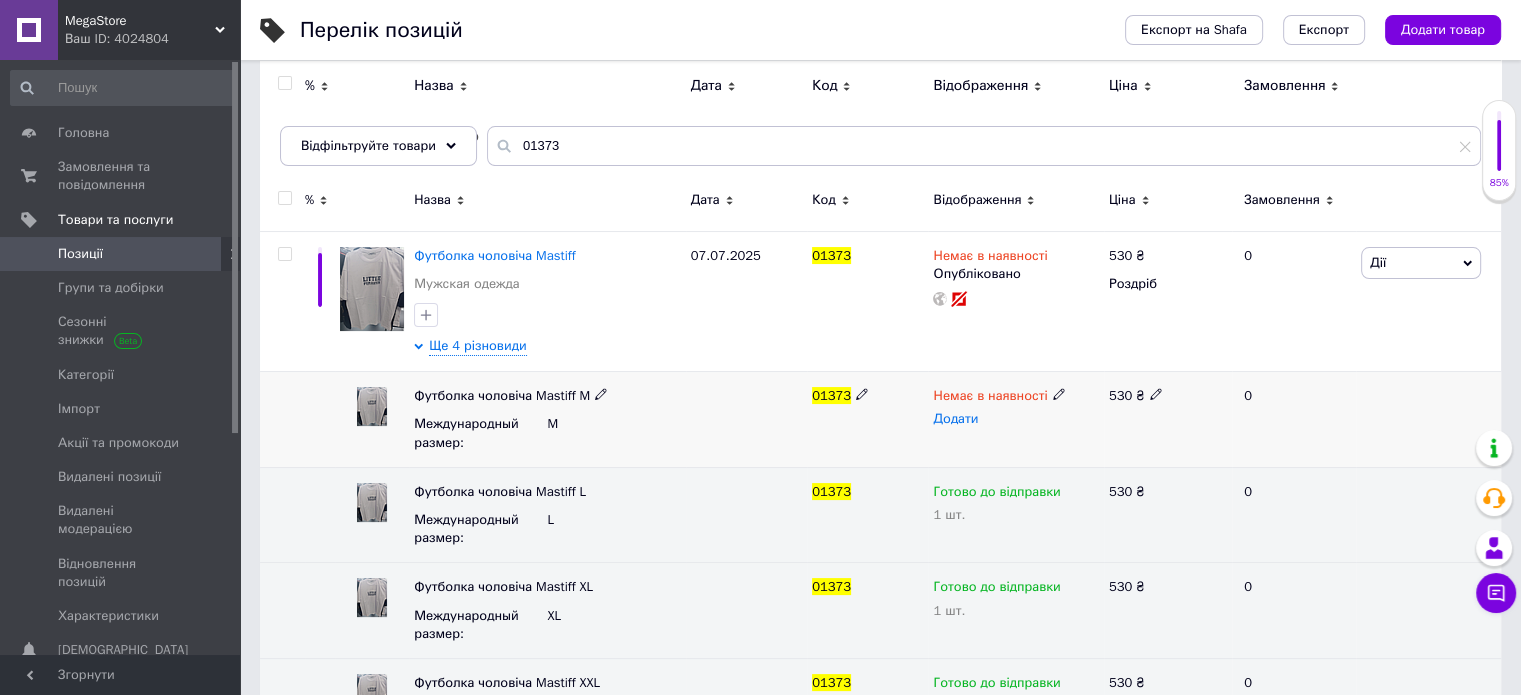 click on "Додати" at bounding box center (955, 419) 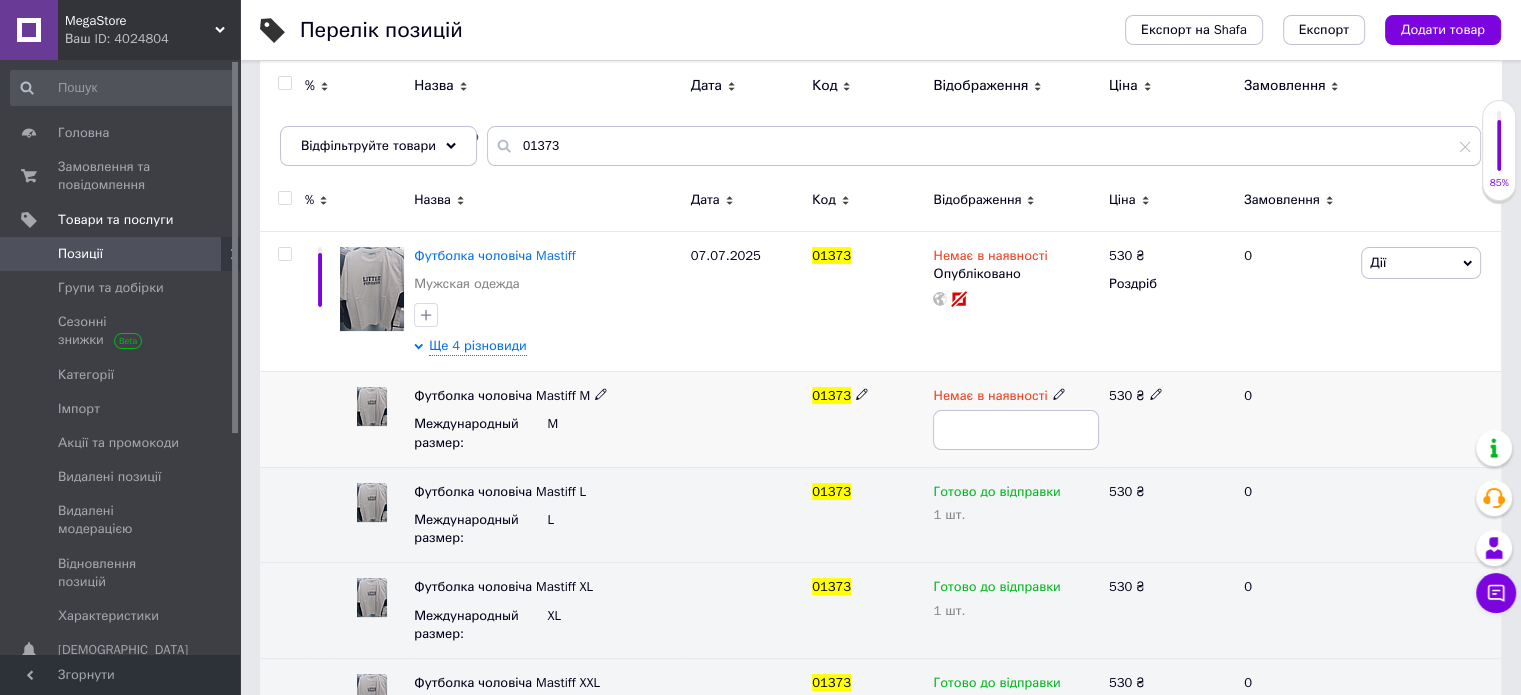 type on "0" 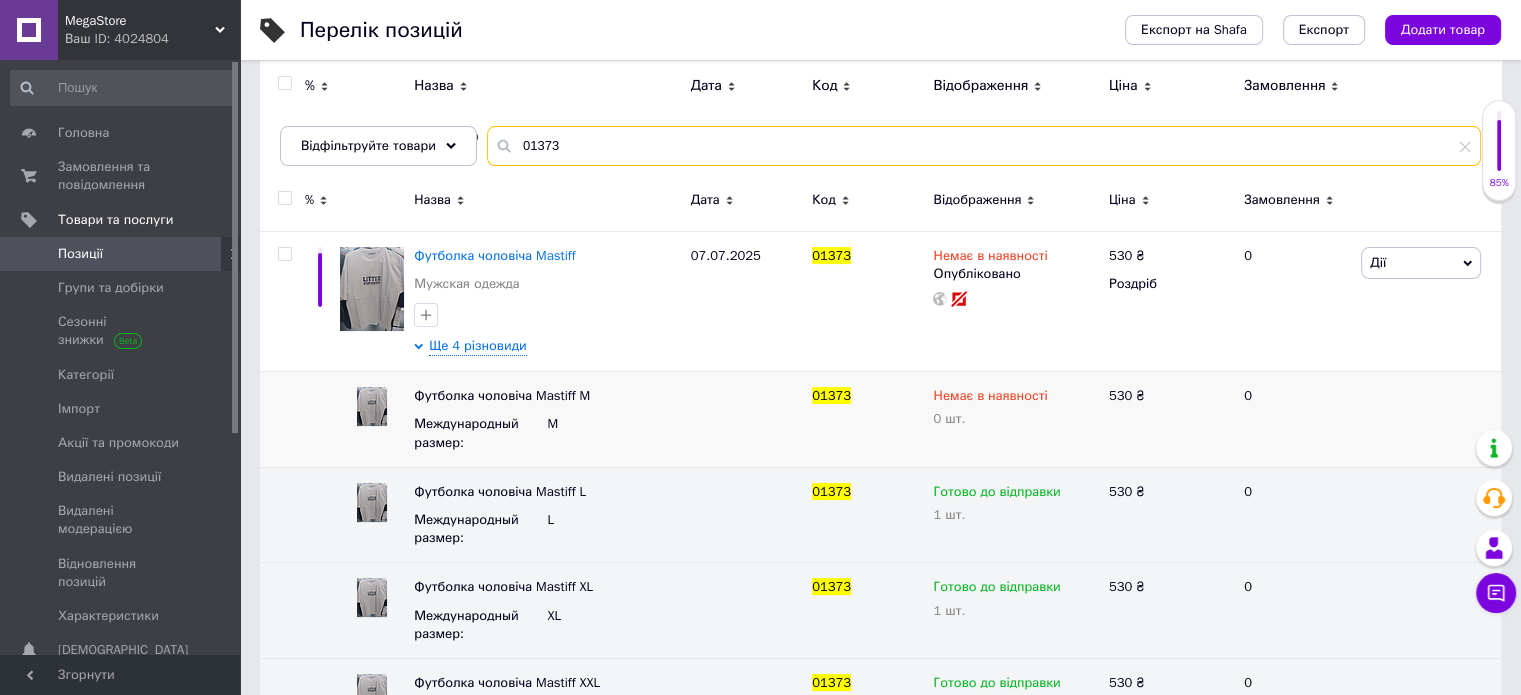 click on "01373" at bounding box center (984, 146) 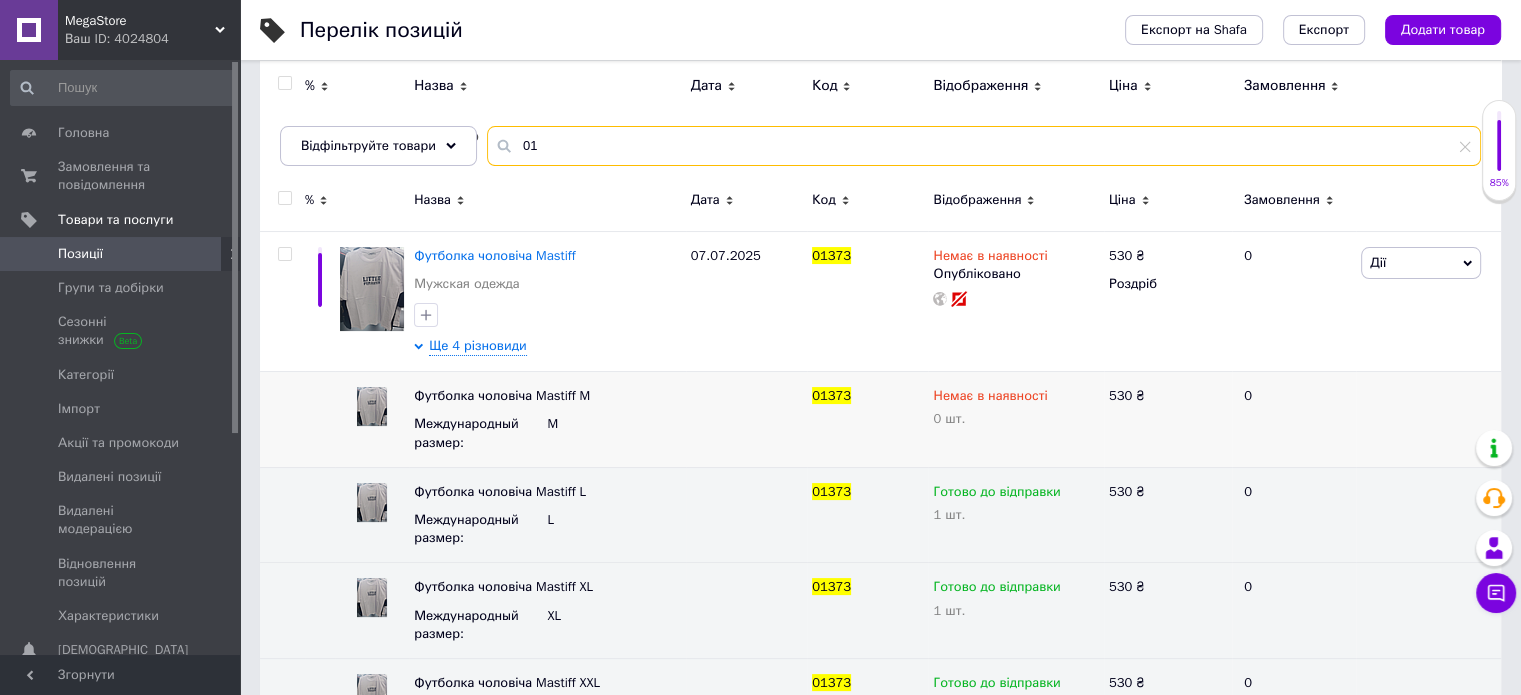 type on "0" 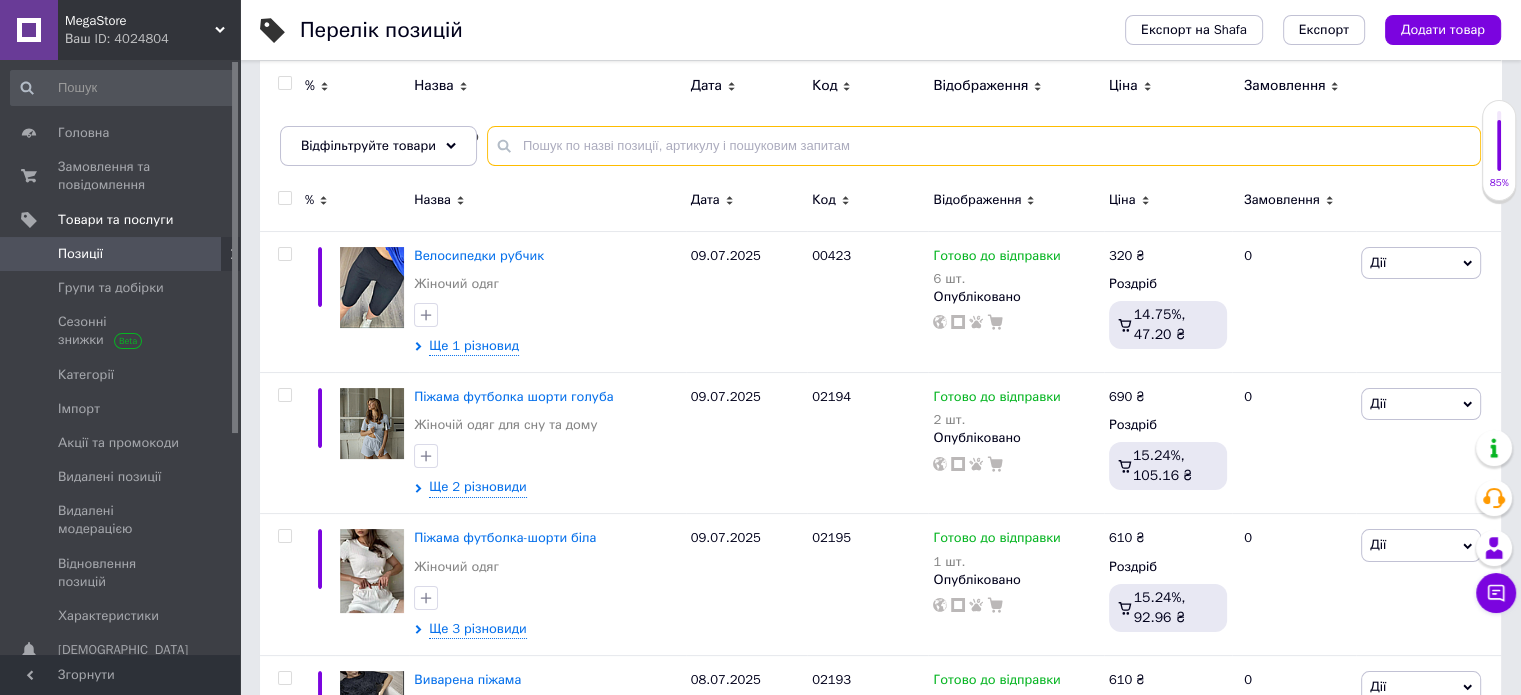 click at bounding box center [984, 146] 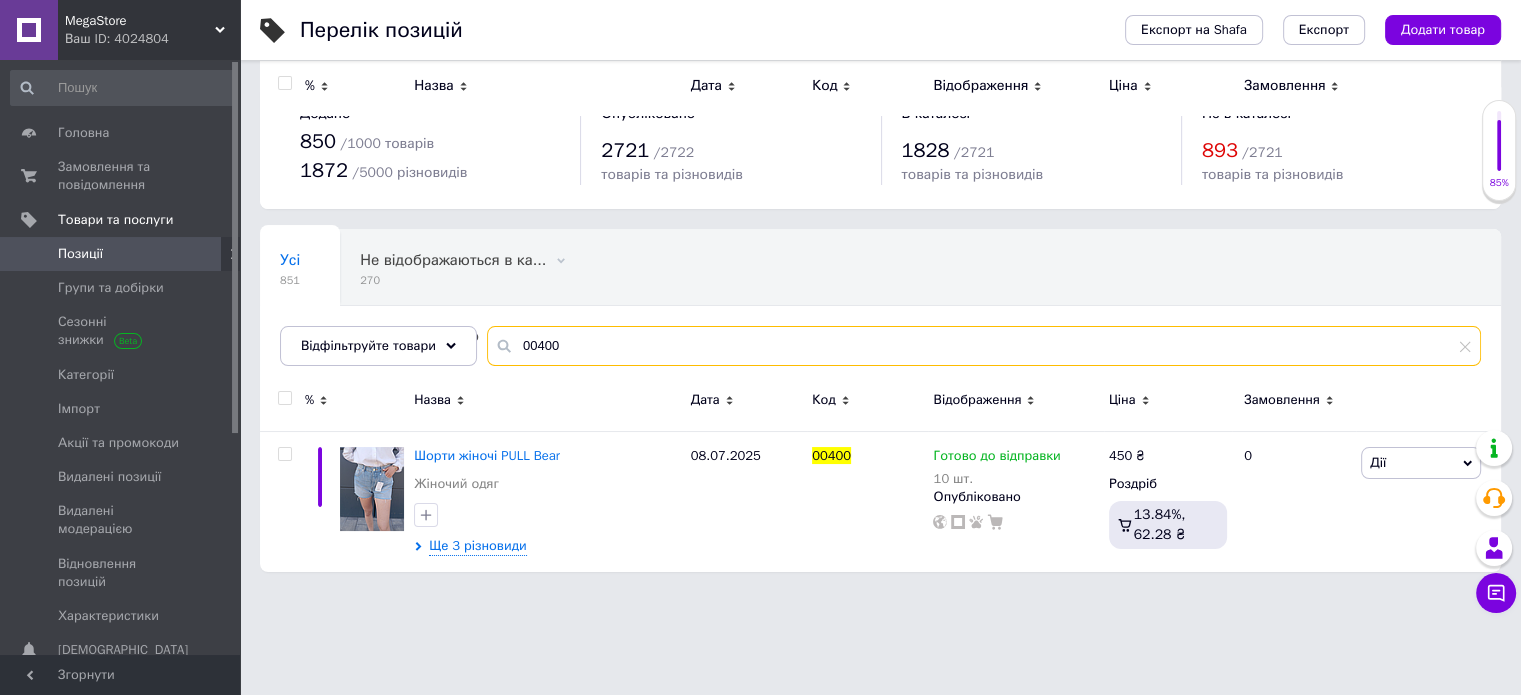 scroll, scrollTop: 0, scrollLeft: 0, axis: both 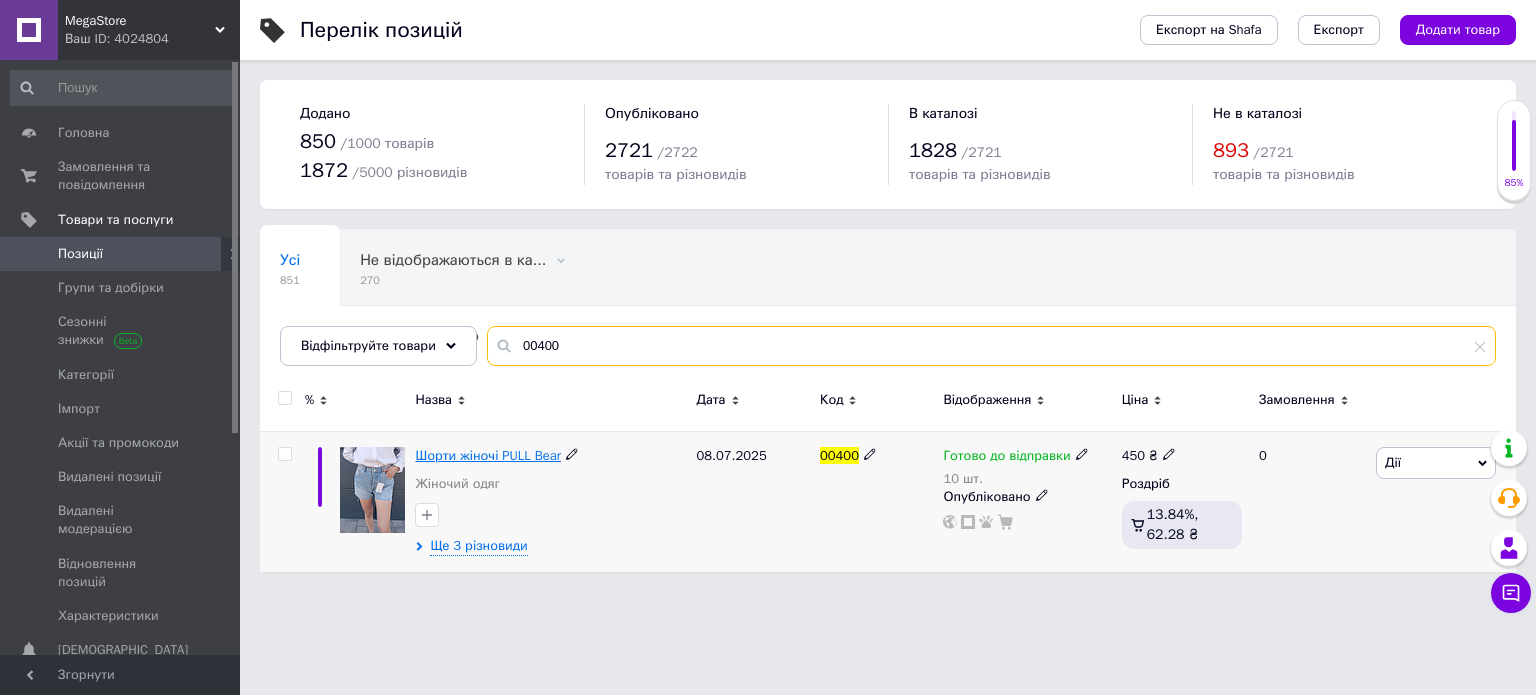 type on "00400" 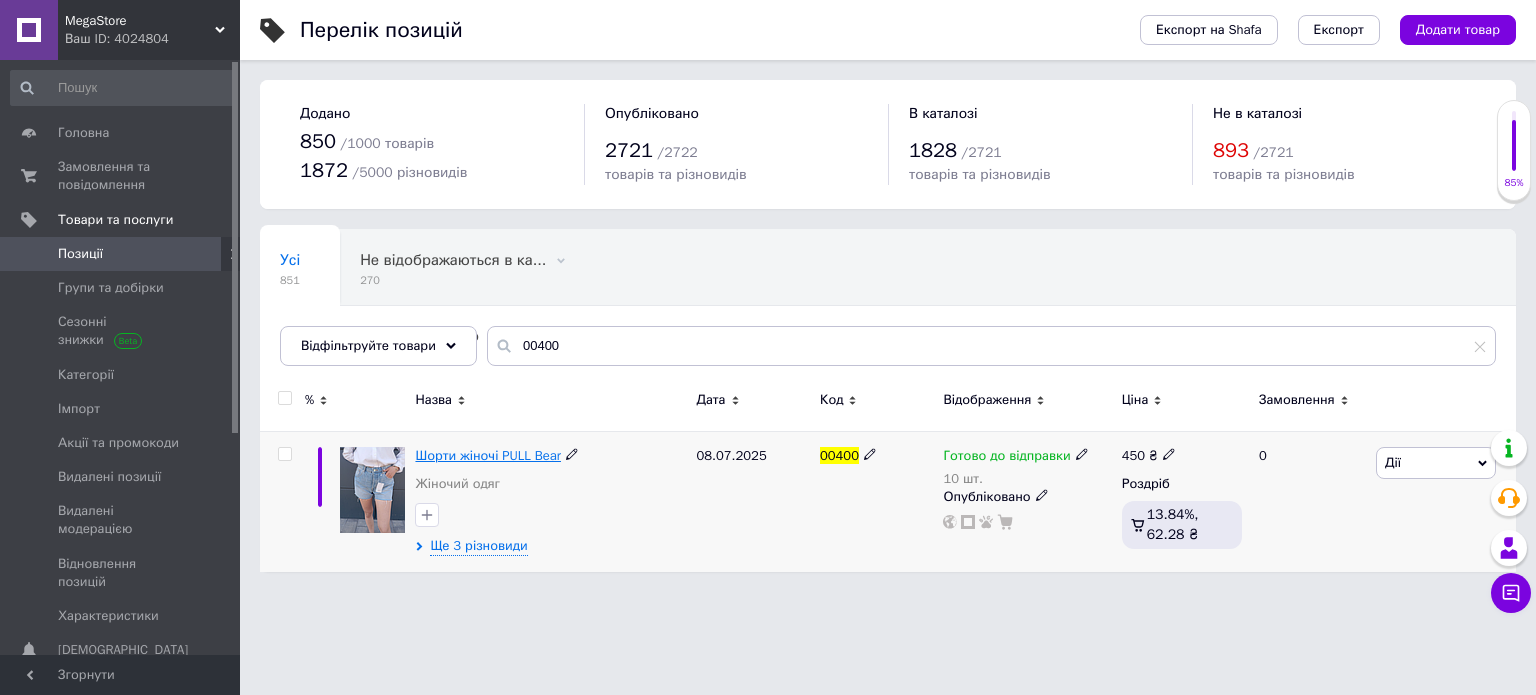 click on "Шорти жіночі PULL Bear" at bounding box center [488, 455] 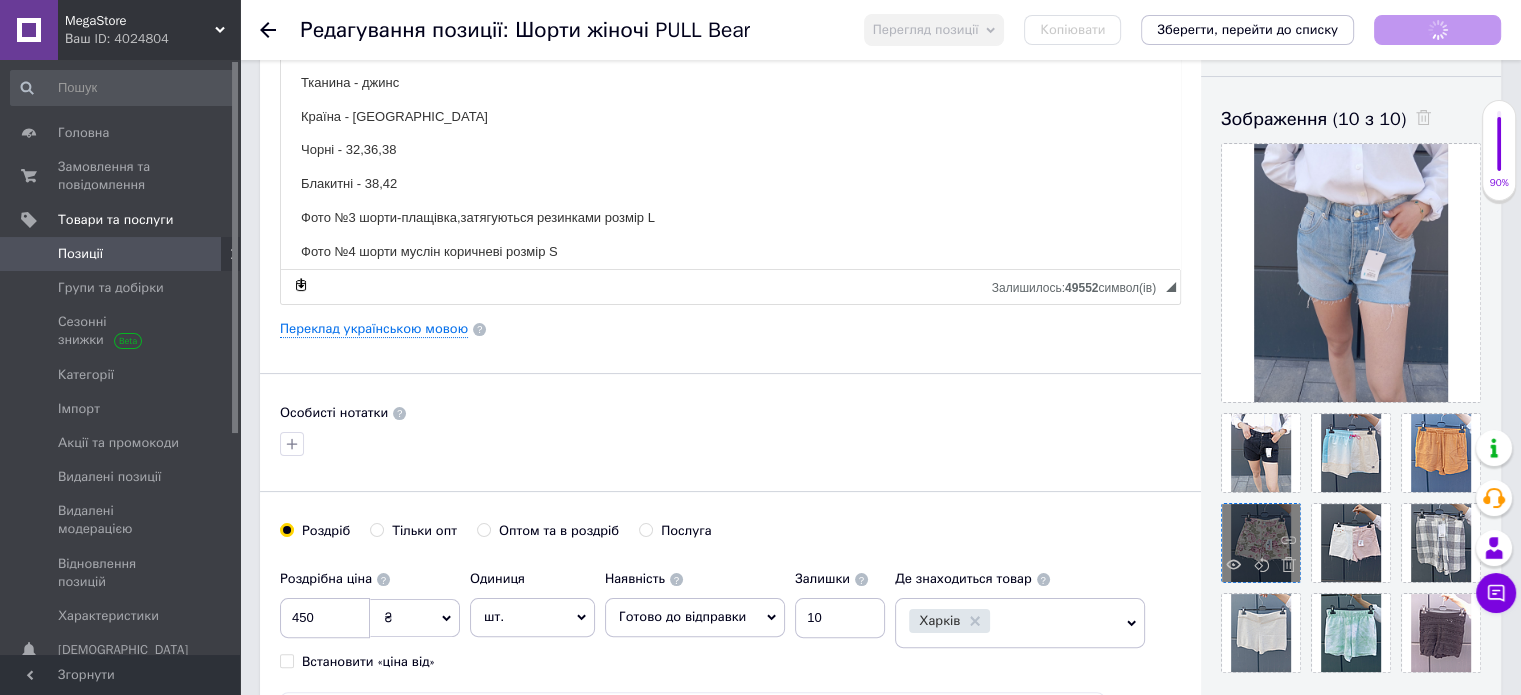 scroll, scrollTop: 400, scrollLeft: 0, axis: vertical 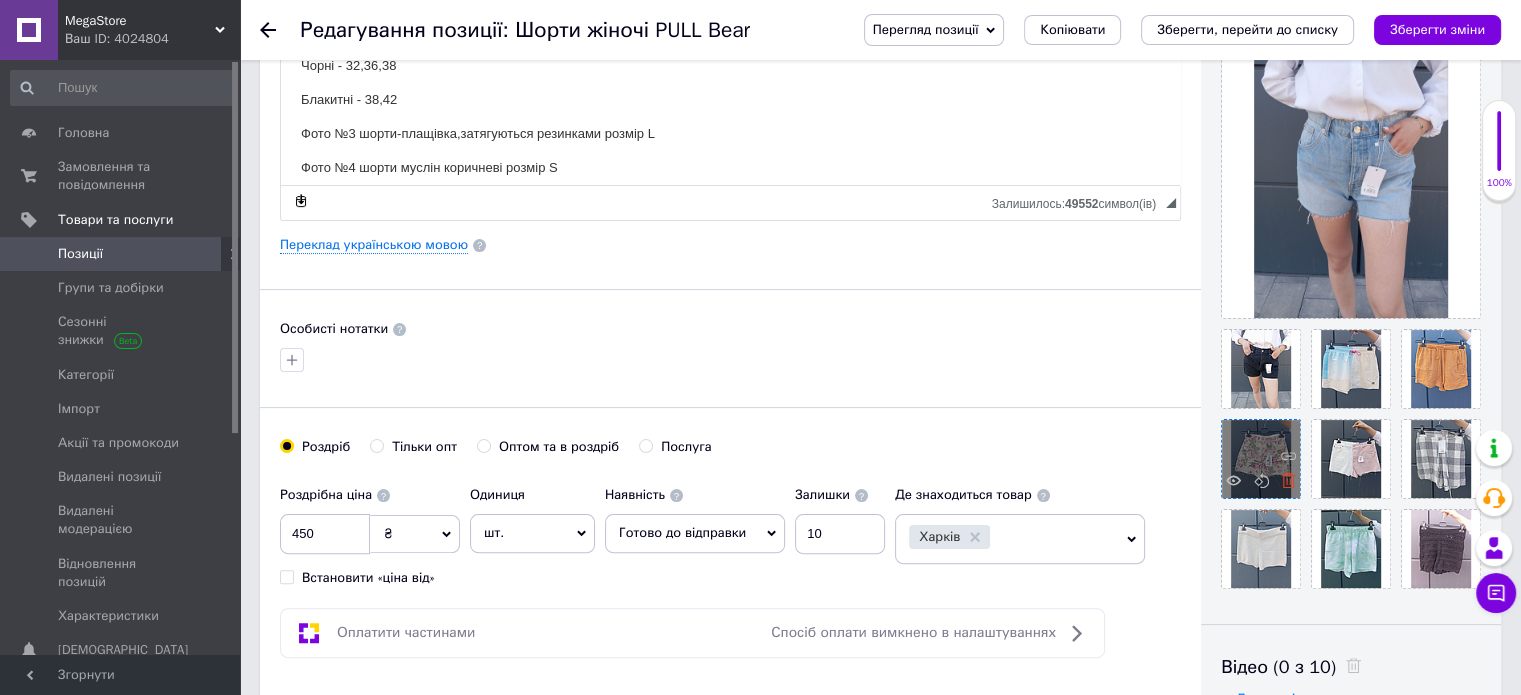 click 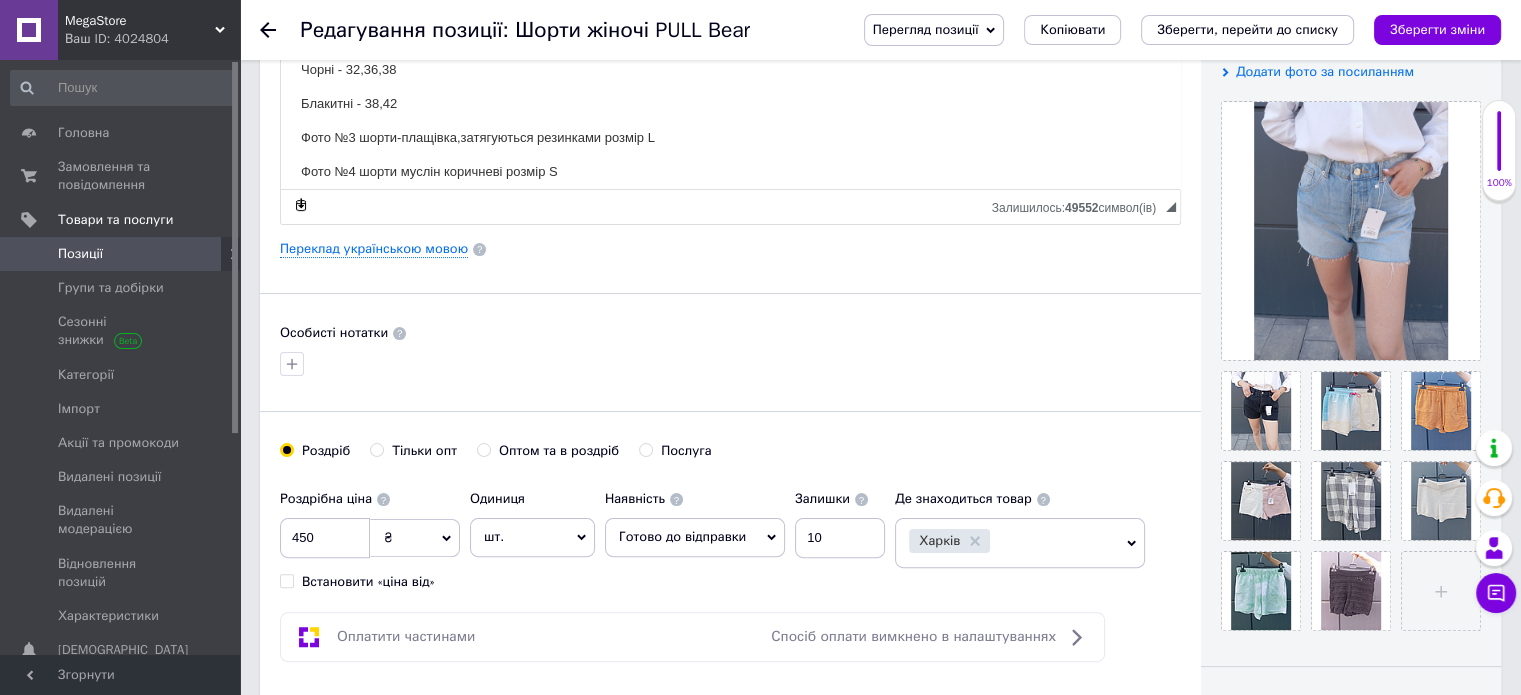 scroll, scrollTop: 400, scrollLeft: 0, axis: vertical 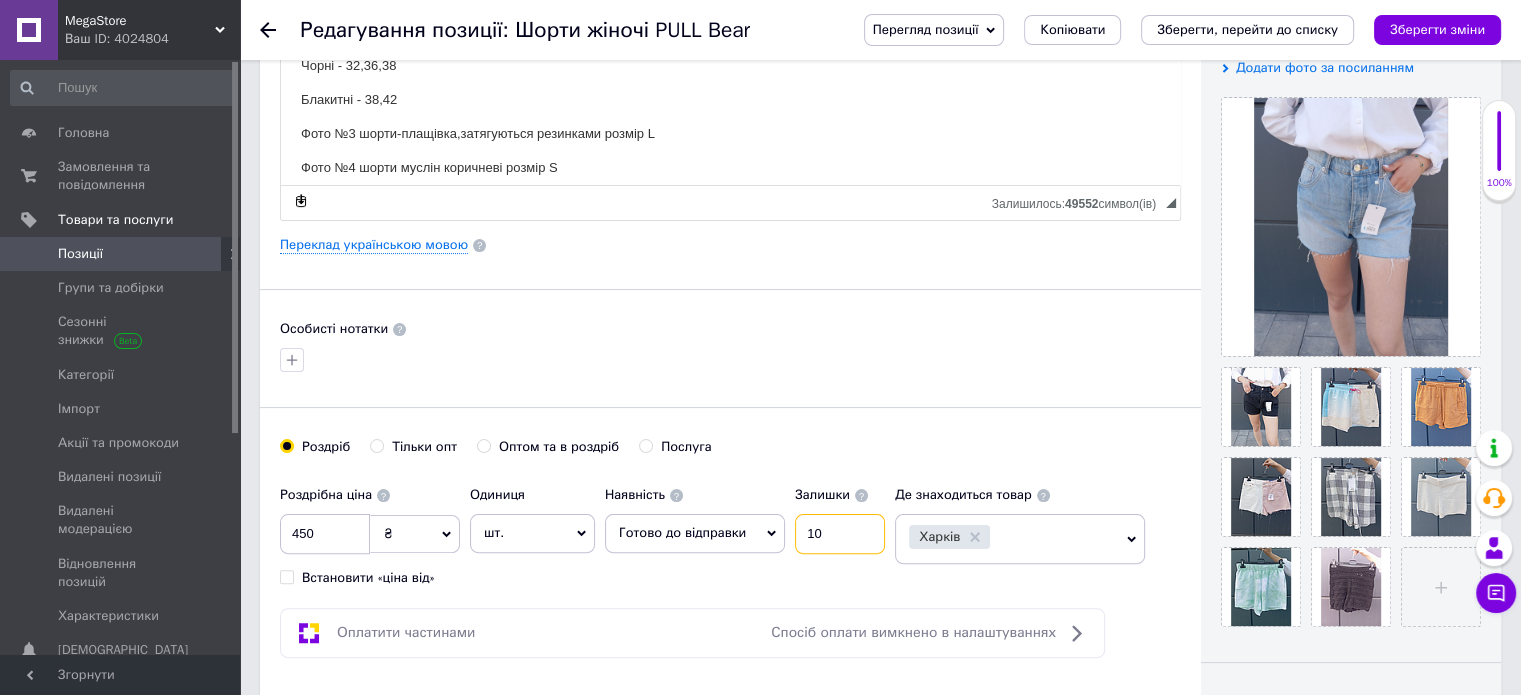 click on "10" at bounding box center (840, 534) 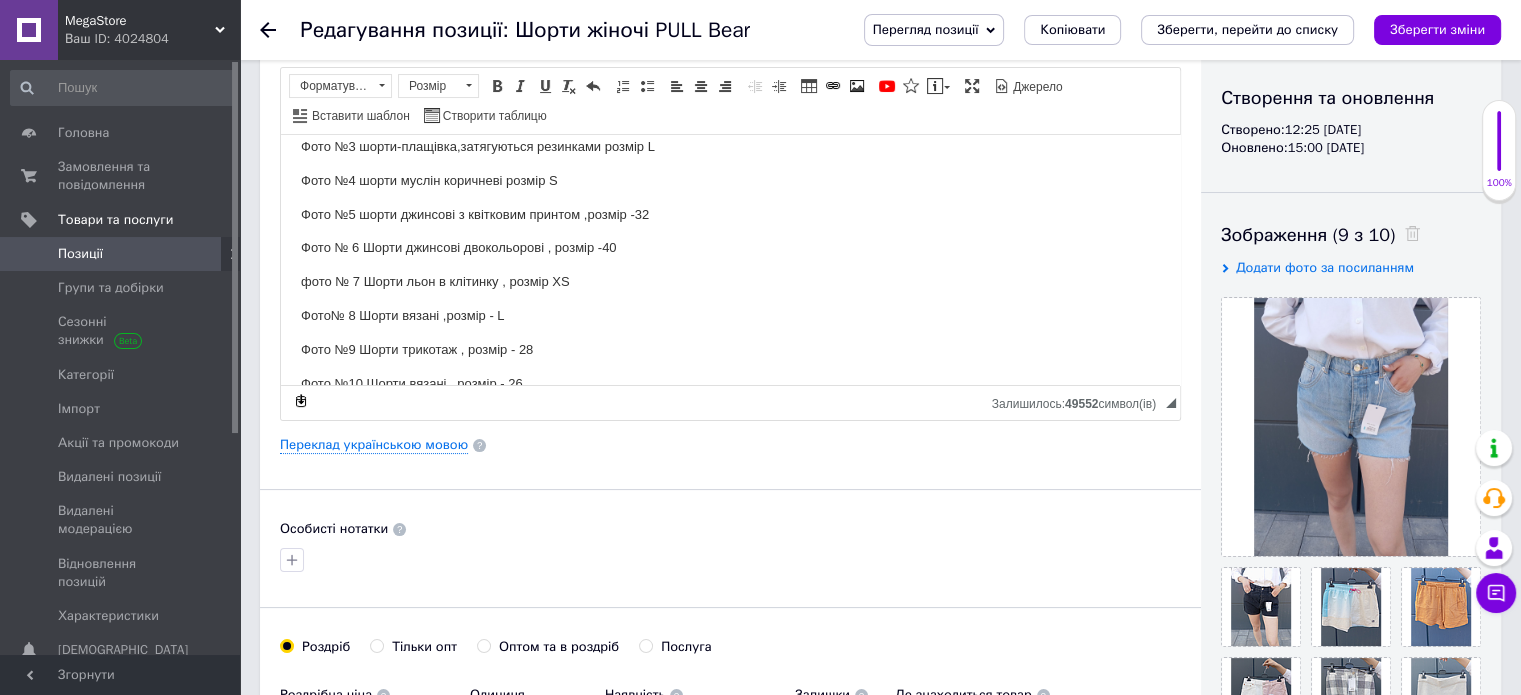 scroll, scrollTop: 200, scrollLeft: 0, axis: vertical 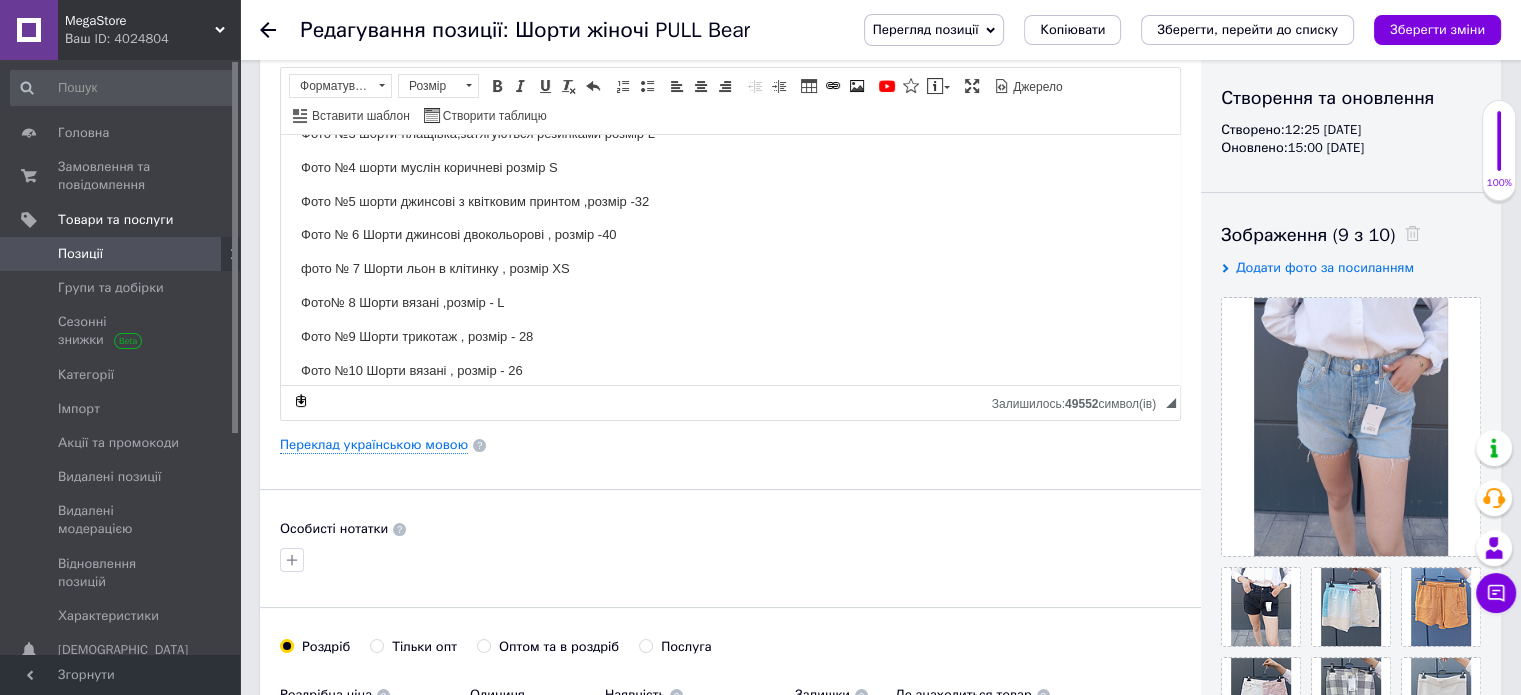 type on "9" 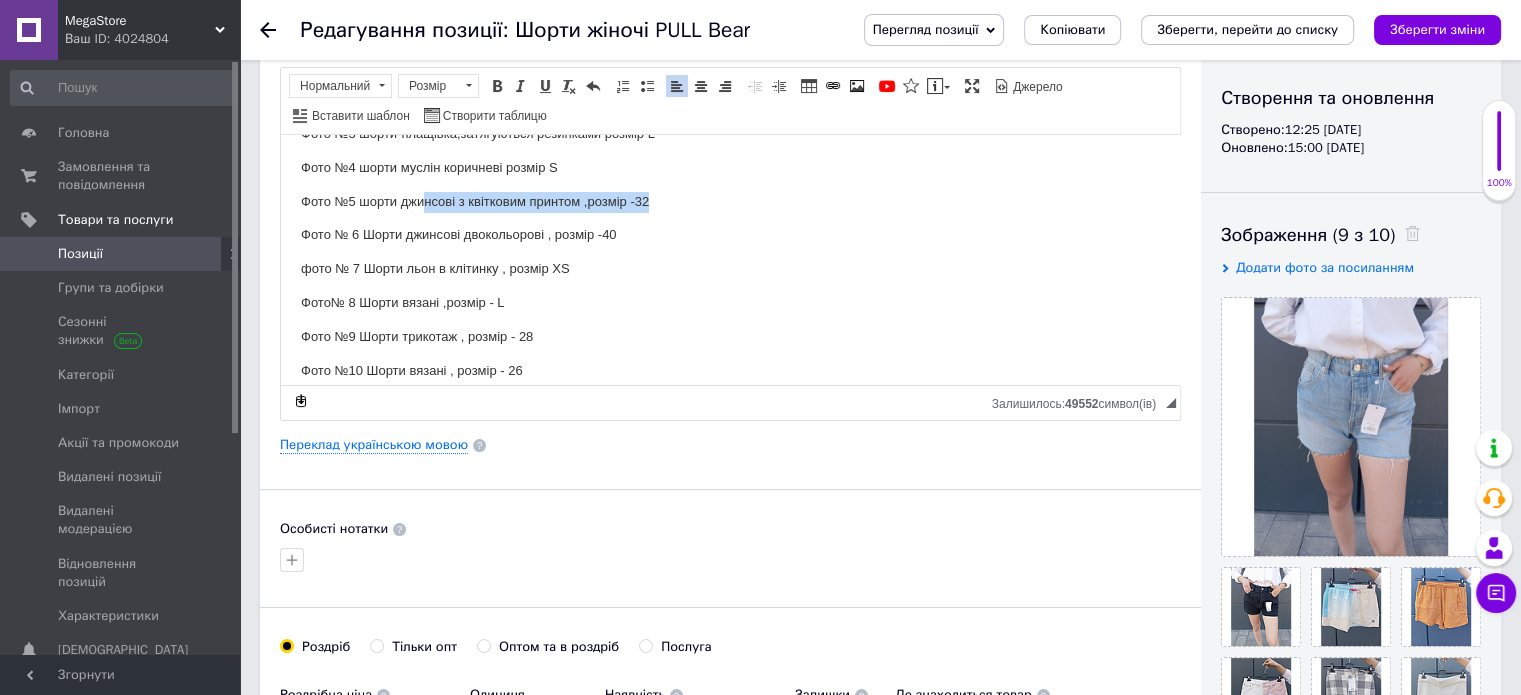 drag, startPoint x: 655, startPoint y: 196, endPoint x: 426, endPoint y: 211, distance: 229.49074 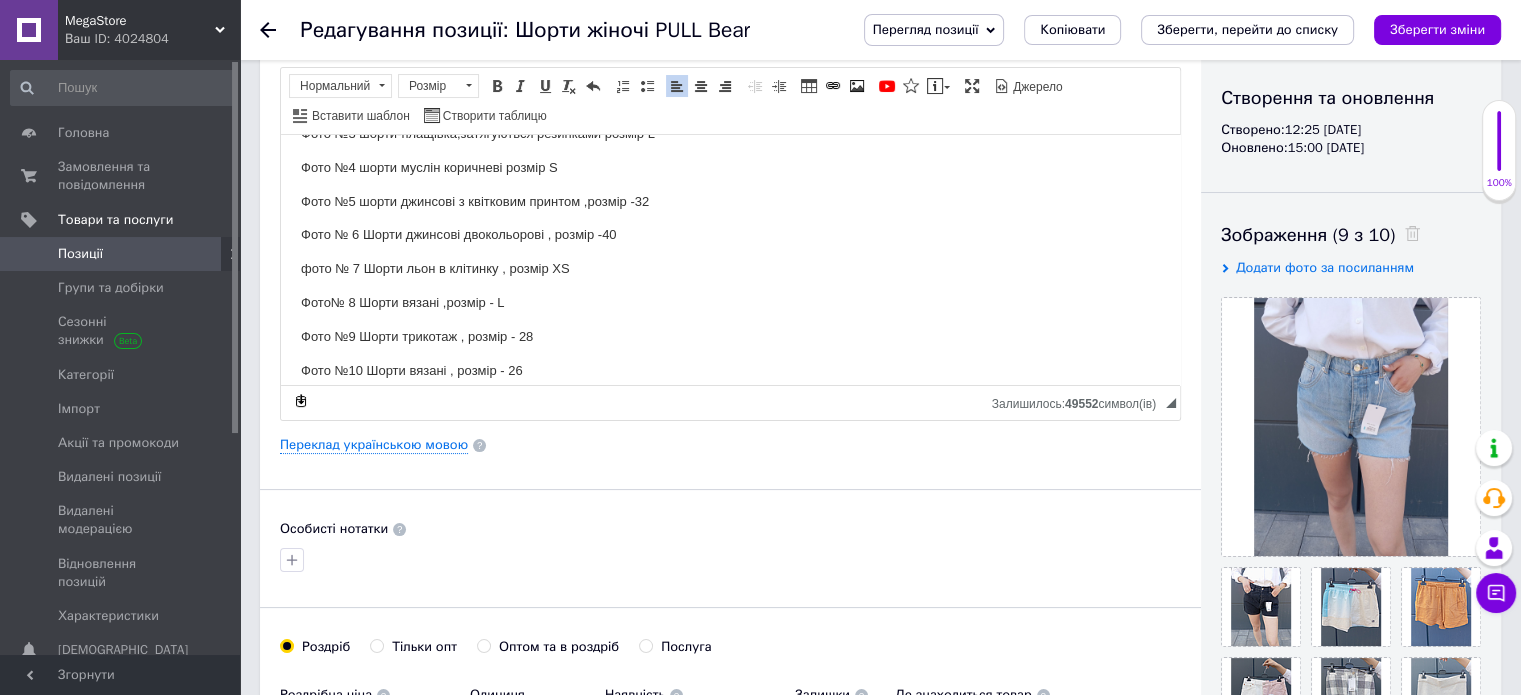 click on "Шорти жіночі Тканина - джинс Країна - Німеччина Чорні - 32,36,38 Блакитні - 38,42 Фото №3 шорти-плащівка,затягуються резинками розмір L Фото №4 шорти муслін коричневі розмір S Фото №5 шорти джинсові з квітковим принтом ,розмір -32 Фото № 6 Шорти джинсові двокольорові , розмір -40 фото № 7 Шорти льон в клітинку , розмір XS Фото№ 8 Шорти вязані ,розмір - L  Фото №9 Шорти трикотаж , розмір - 28 Фото №10 Шорти вязані , розмір - 26" at bounding box center [730, 201] 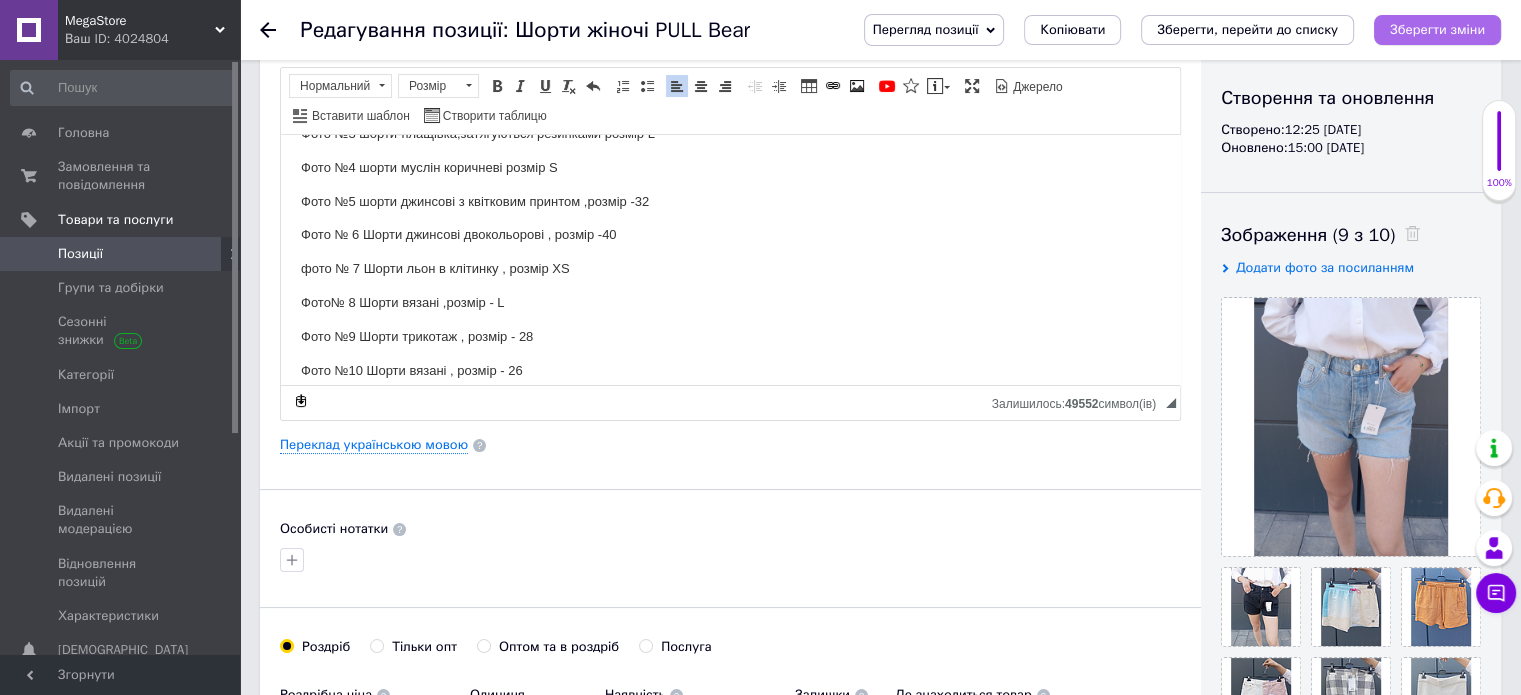 click on "Зберегти зміни" at bounding box center [1437, 30] 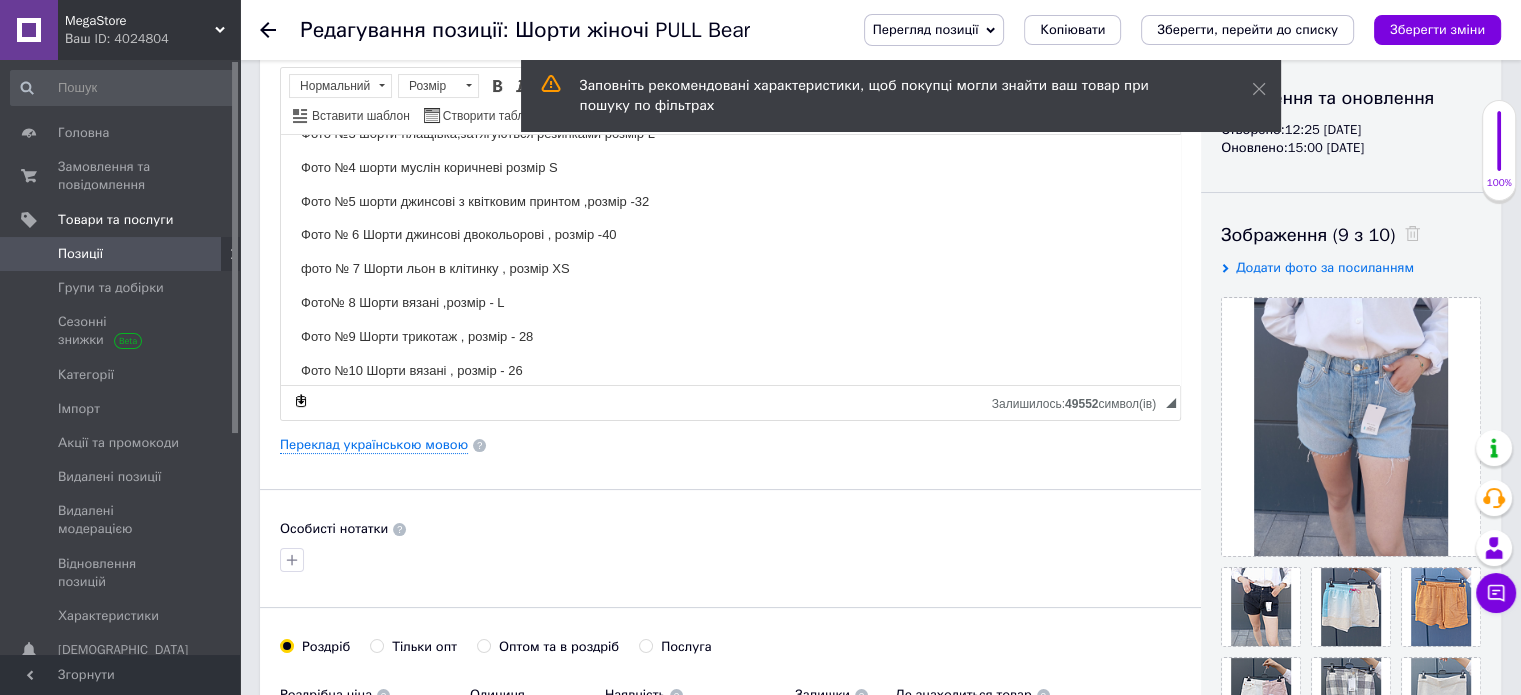 click on "Редагування позиції: Шорти жіночі PULL Bear Перегляд позиції Зберегти та переглянути на сайті Зберегти та переглянути на маркетплейсі [DOMAIN_NAME] Копіювати Зберегти, перейти до списку Зберегти зміни" at bounding box center [880, 30] 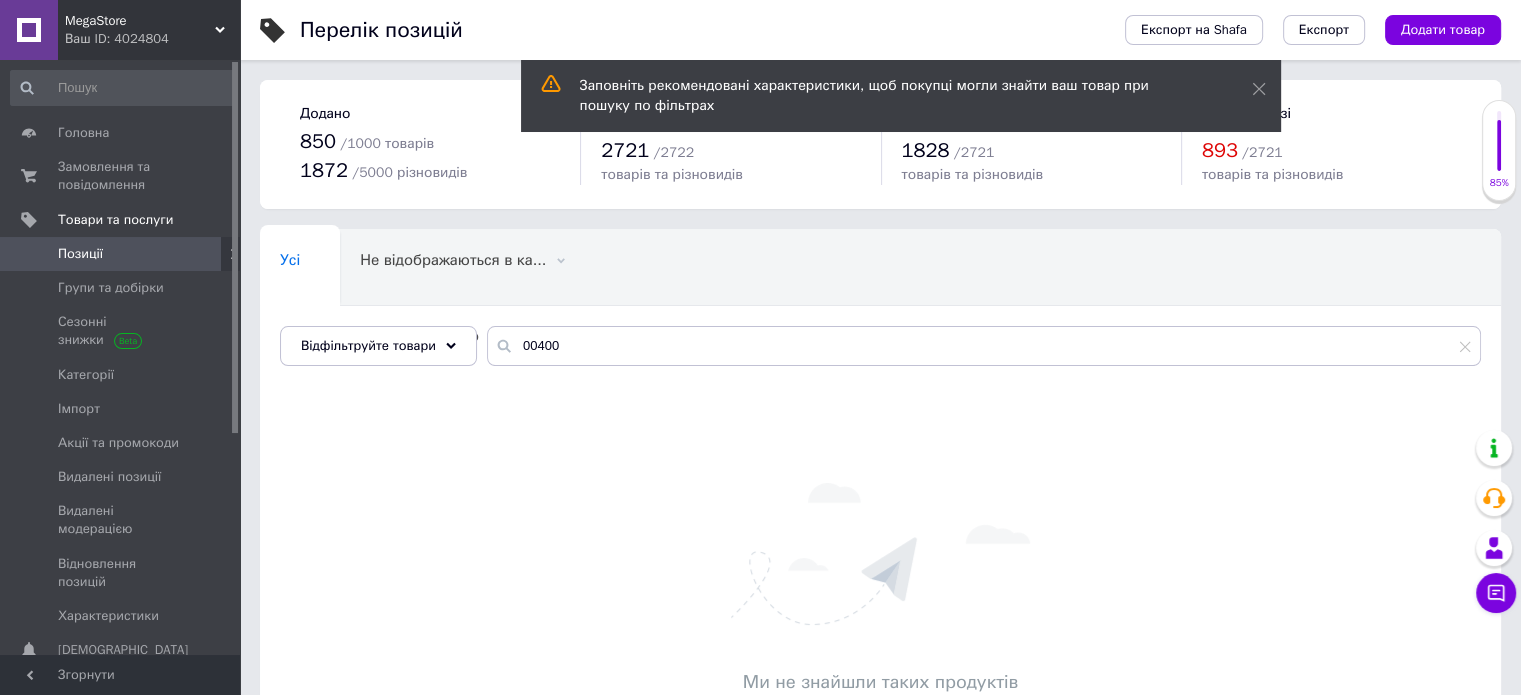 click on "Усі 0 Не відображаються в ка... 0 Видалити Редагувати Пошукові запити не додано 0 Видалити Редагувати Ok Відфільтровано...  Зберегти" at bounding box center [880, 307] 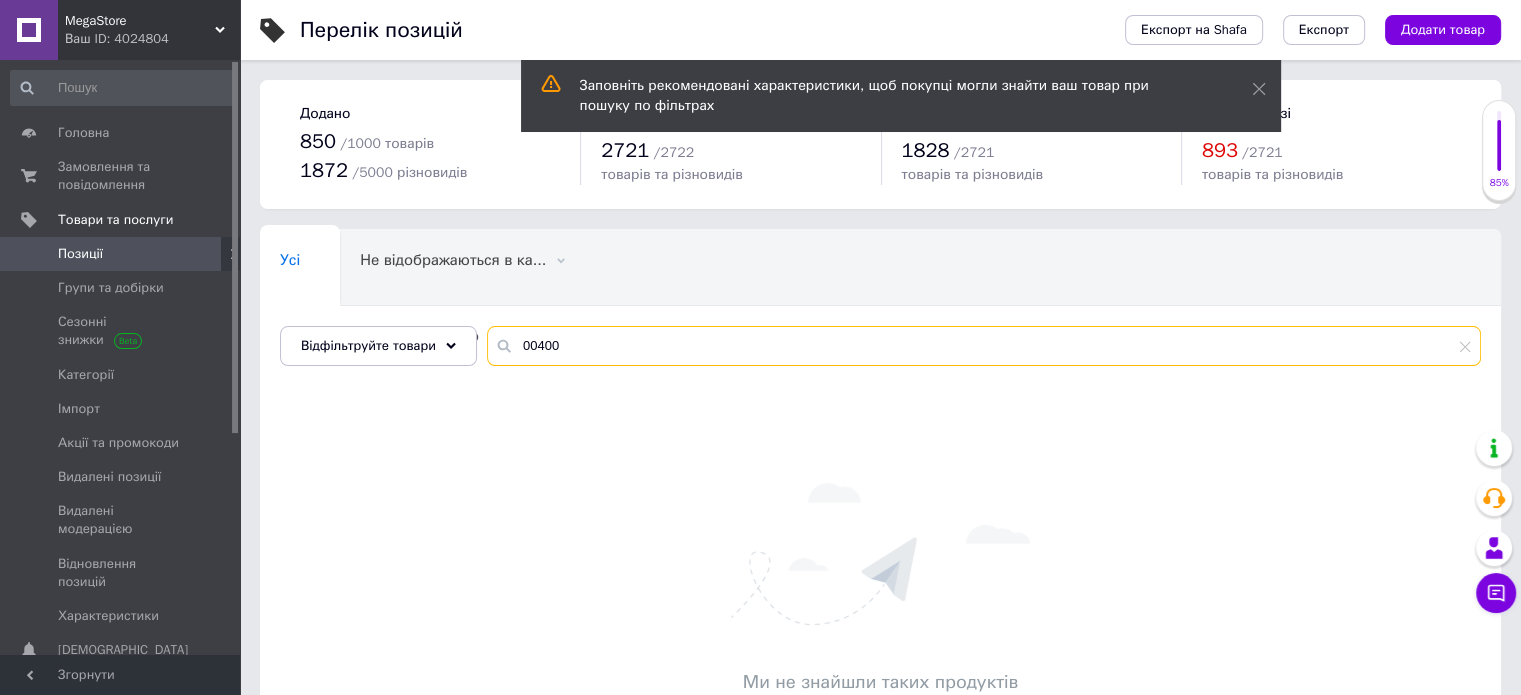 click on "00400" at bounding box center (984, 346) 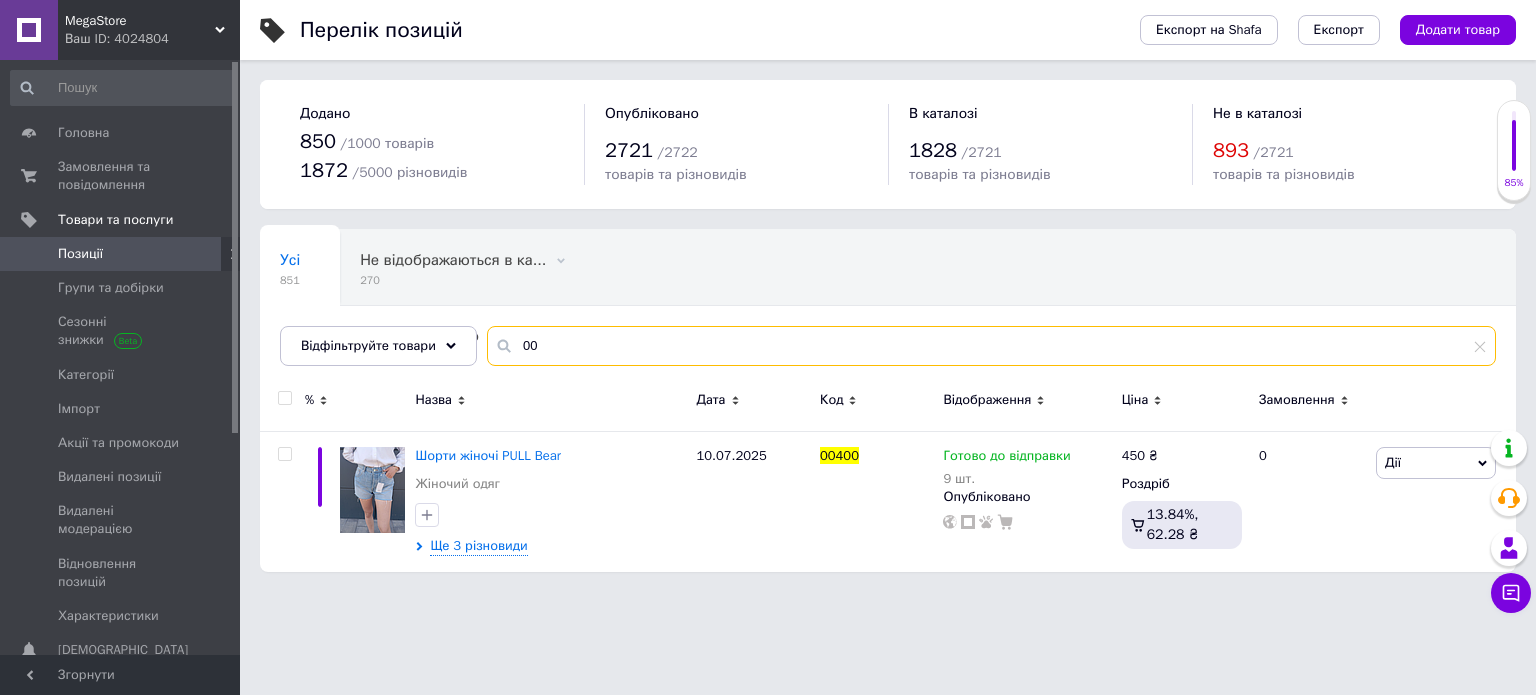 type on "0" 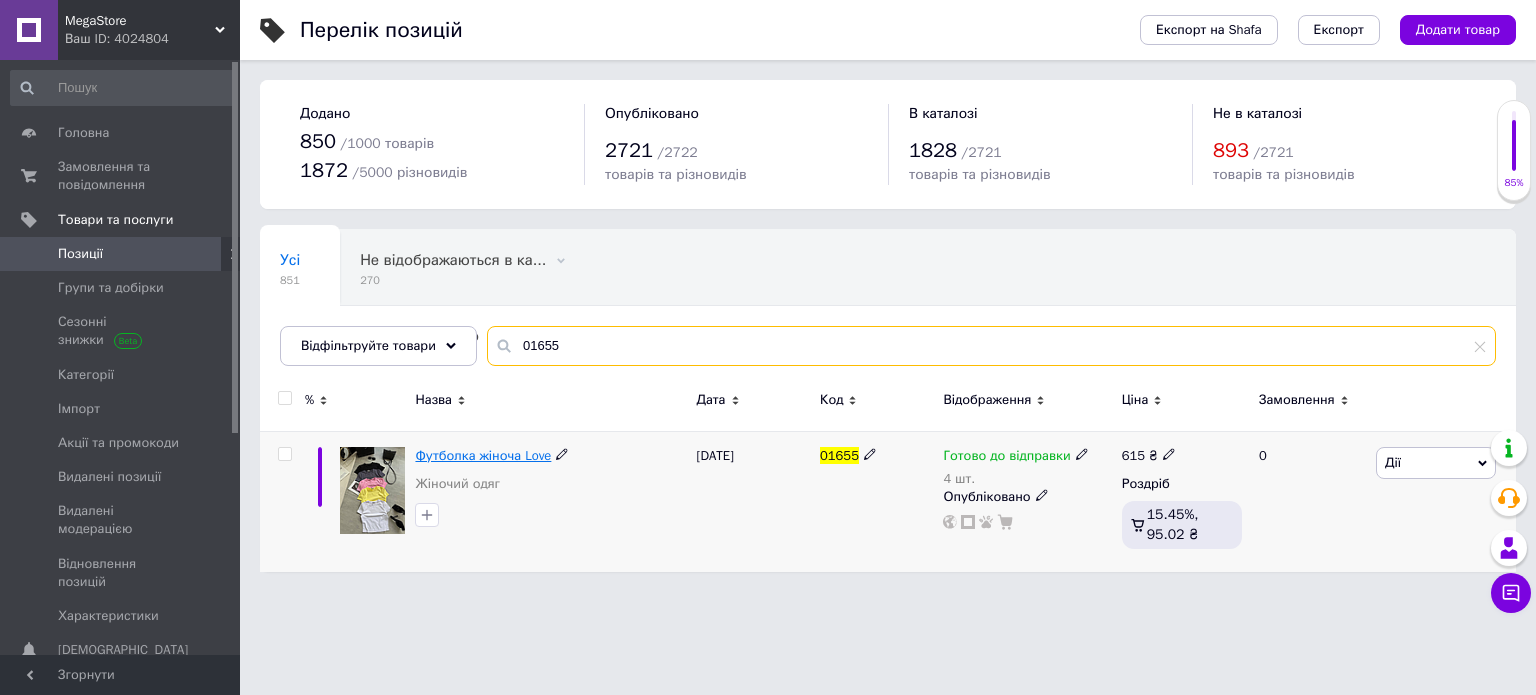 type on "01655" 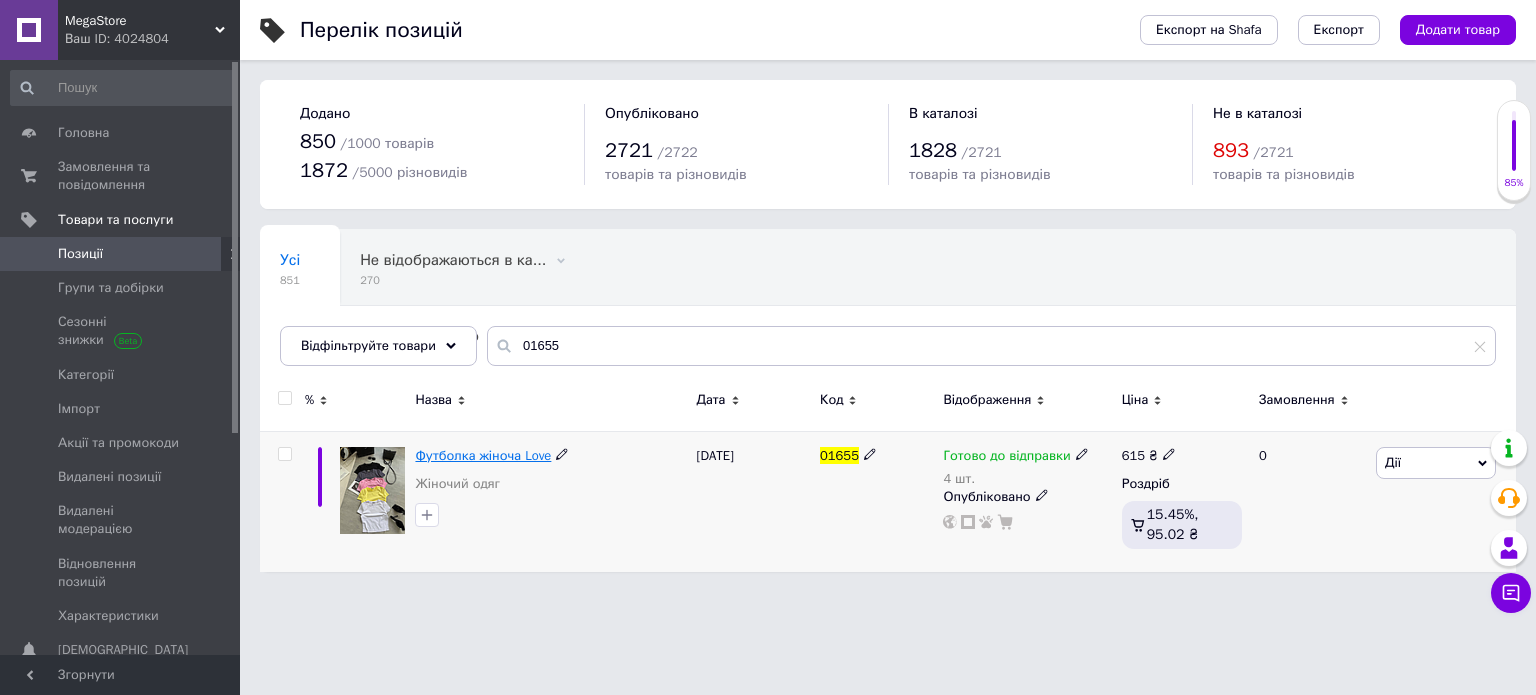click on "Футболка жіноча Love" at bounding box center [483, 455] 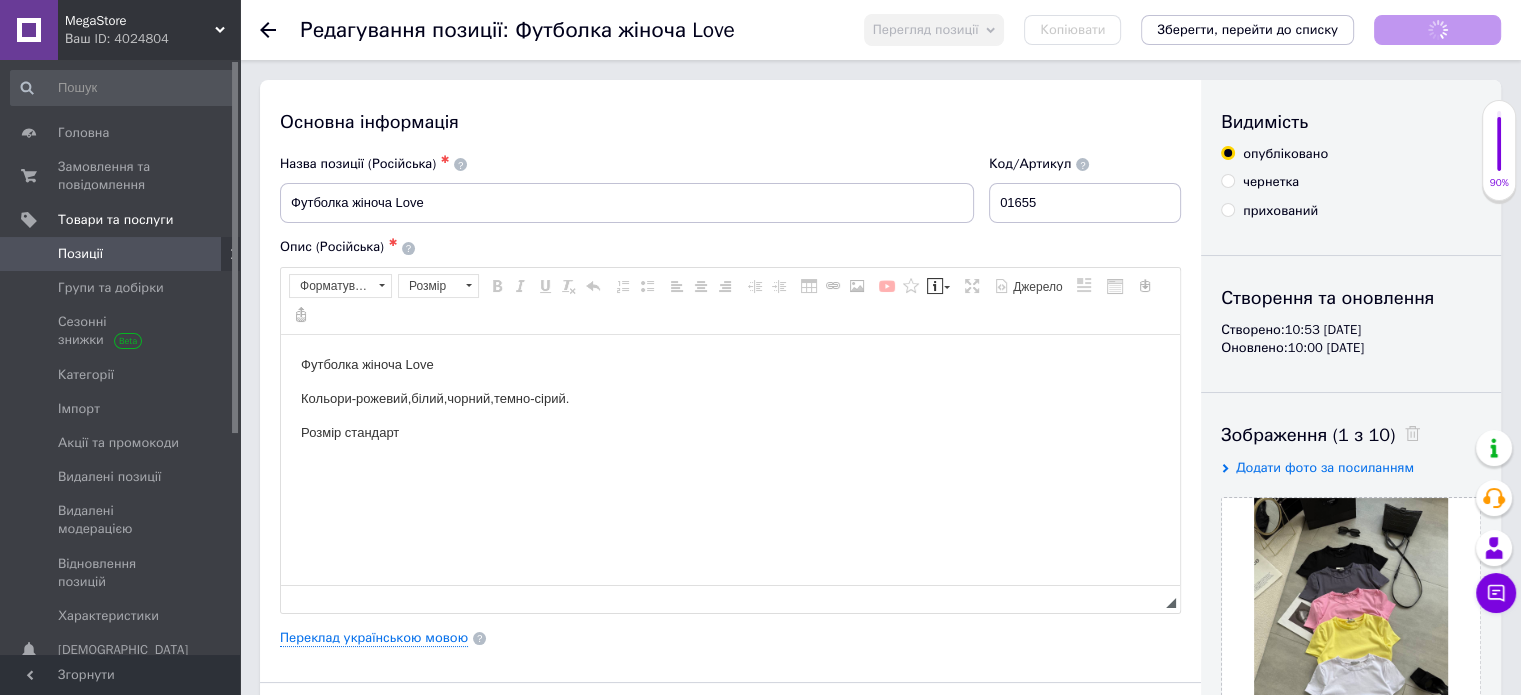 scroll, scrollTop: 0, scrollLeft: 0, axis: both 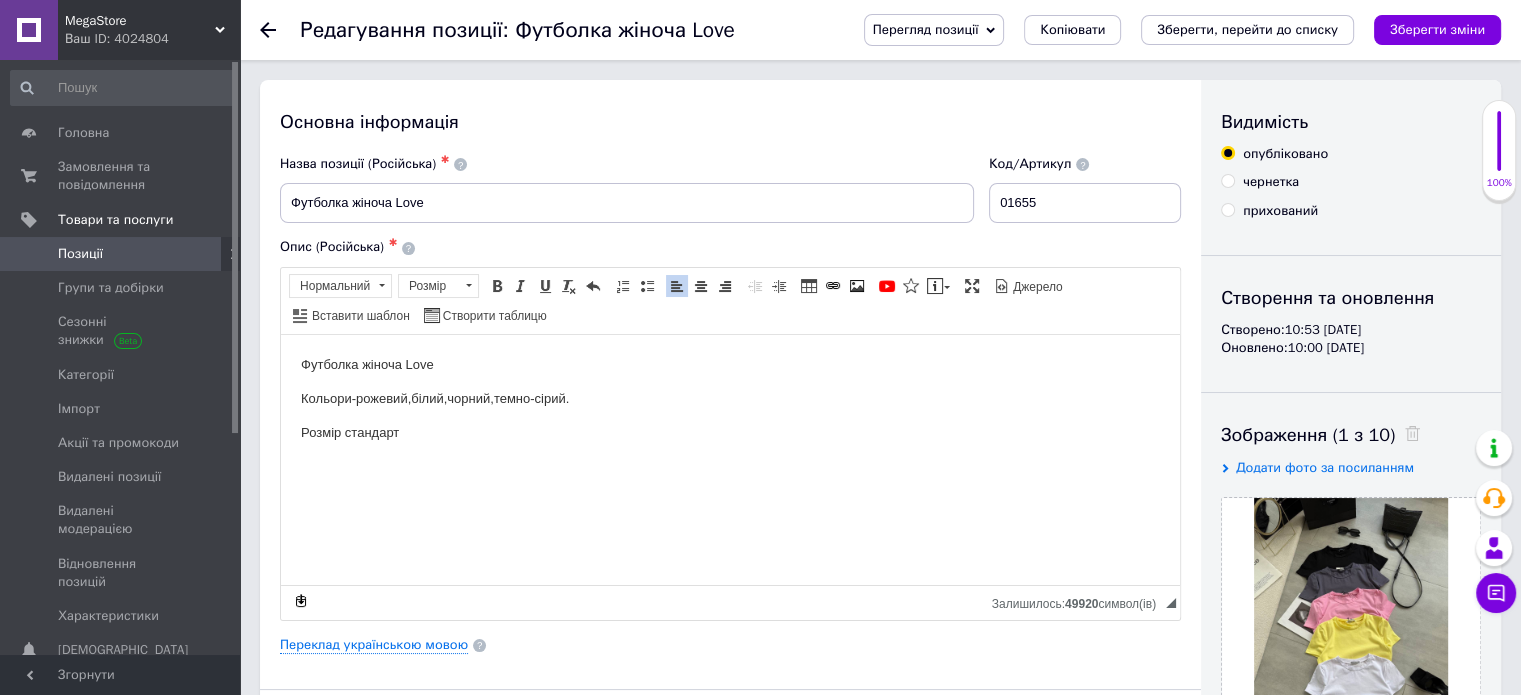 click on "Кольори-рожевий,білий,чорний,темно-сірий." at bounding box center (730, 398) 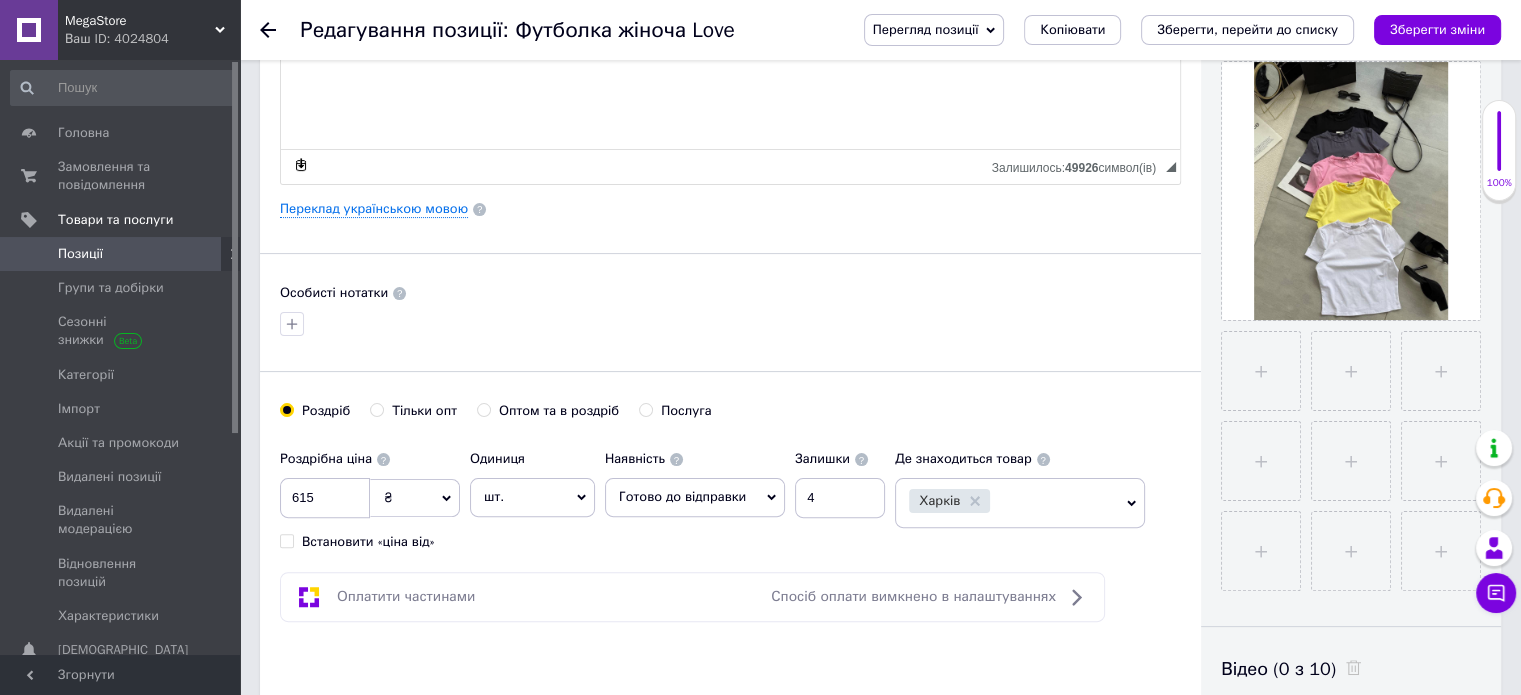 scroll, scrollTop: 600, scrollLeft: 0, axis: vertical 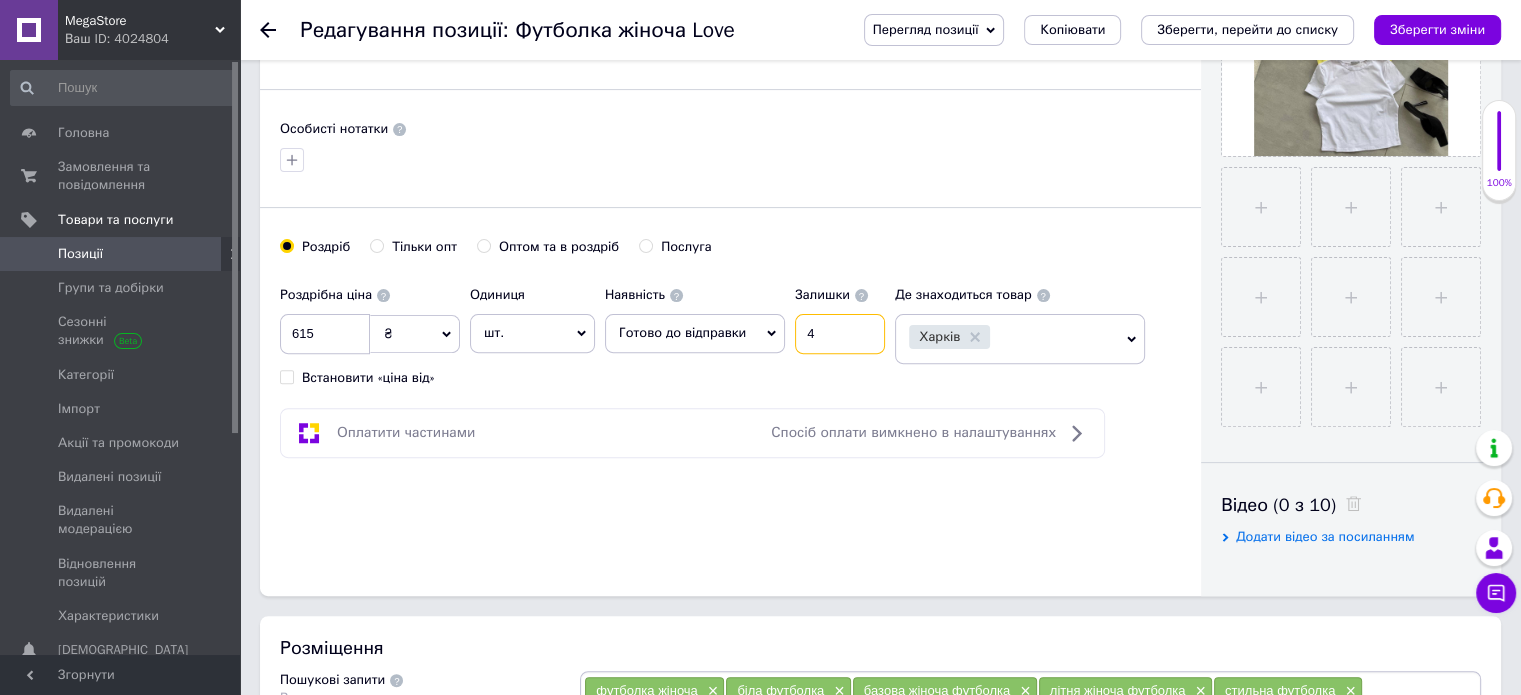 click on "4" at bounding box center [840, 334] 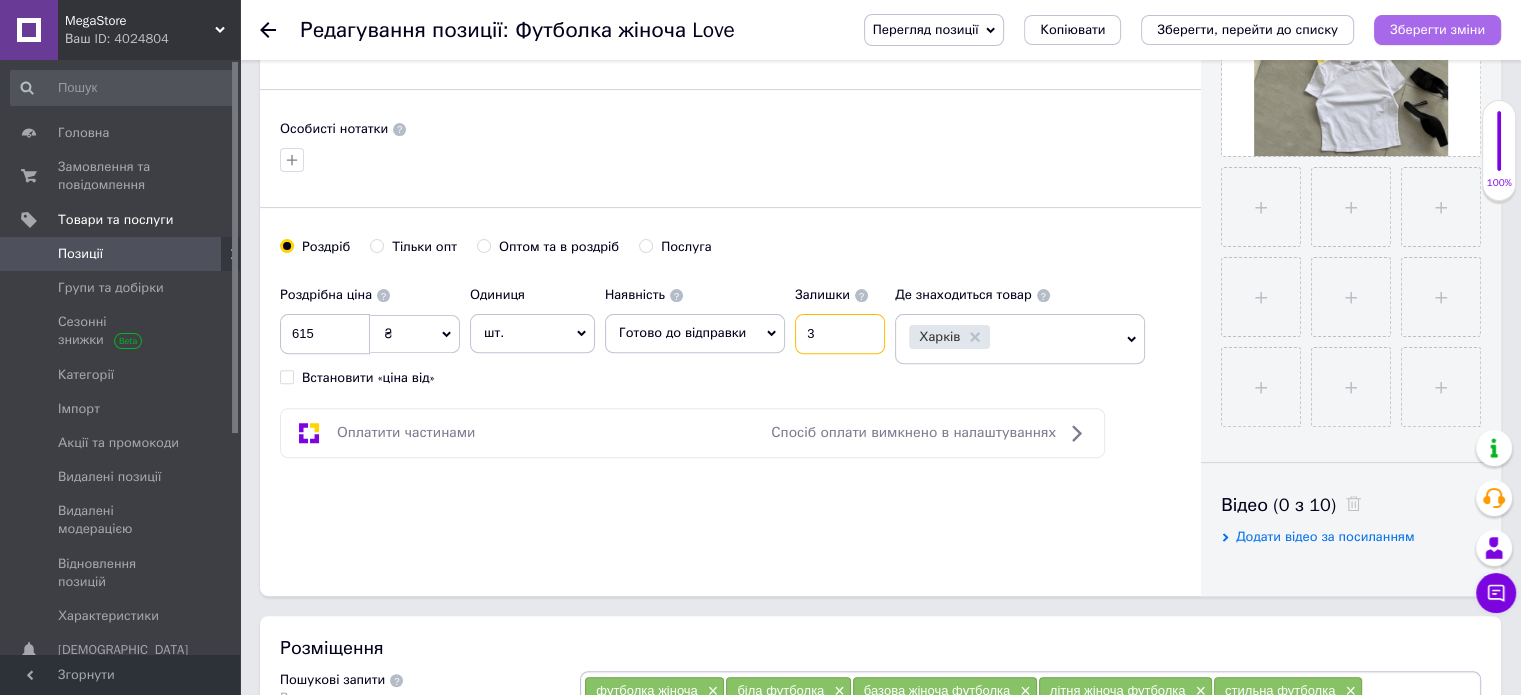 type on "3" 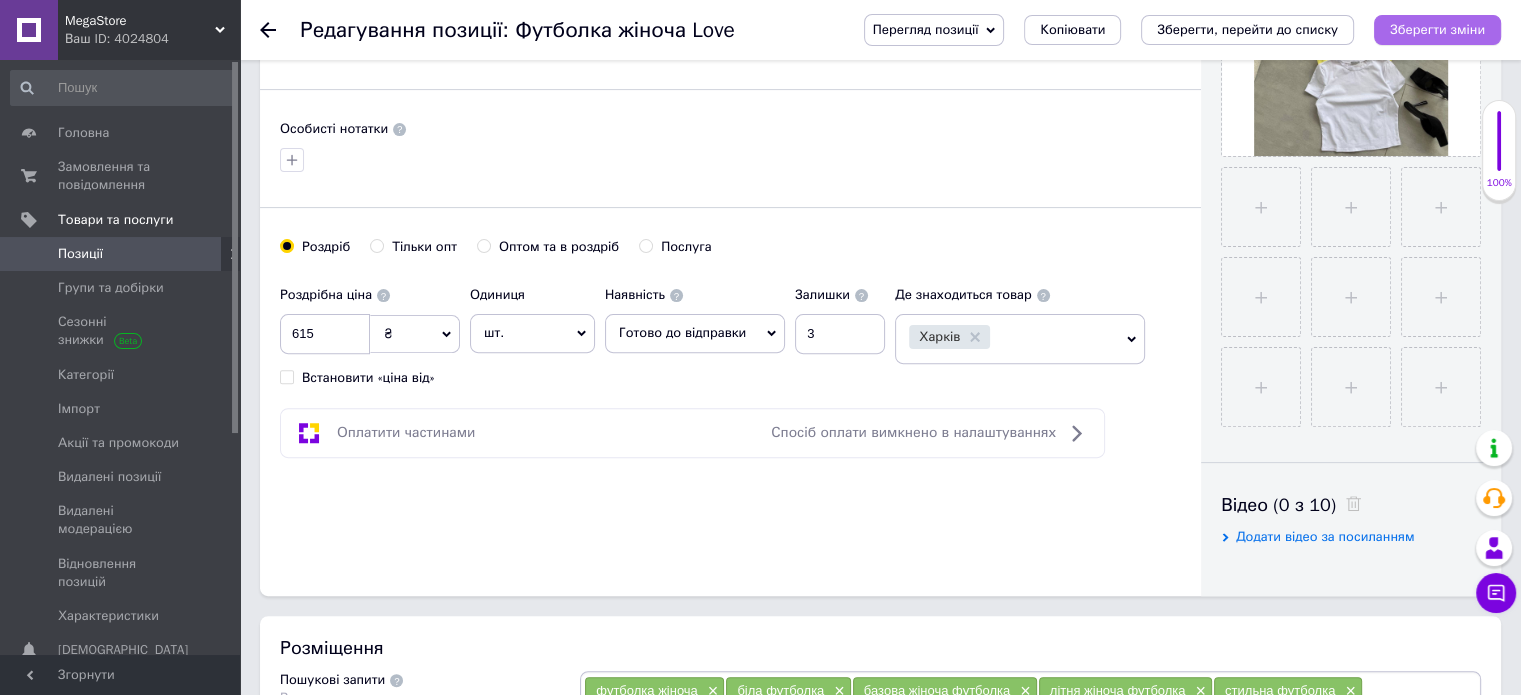 click on "Зберегти зміни" at bounding box center (1437, 29) 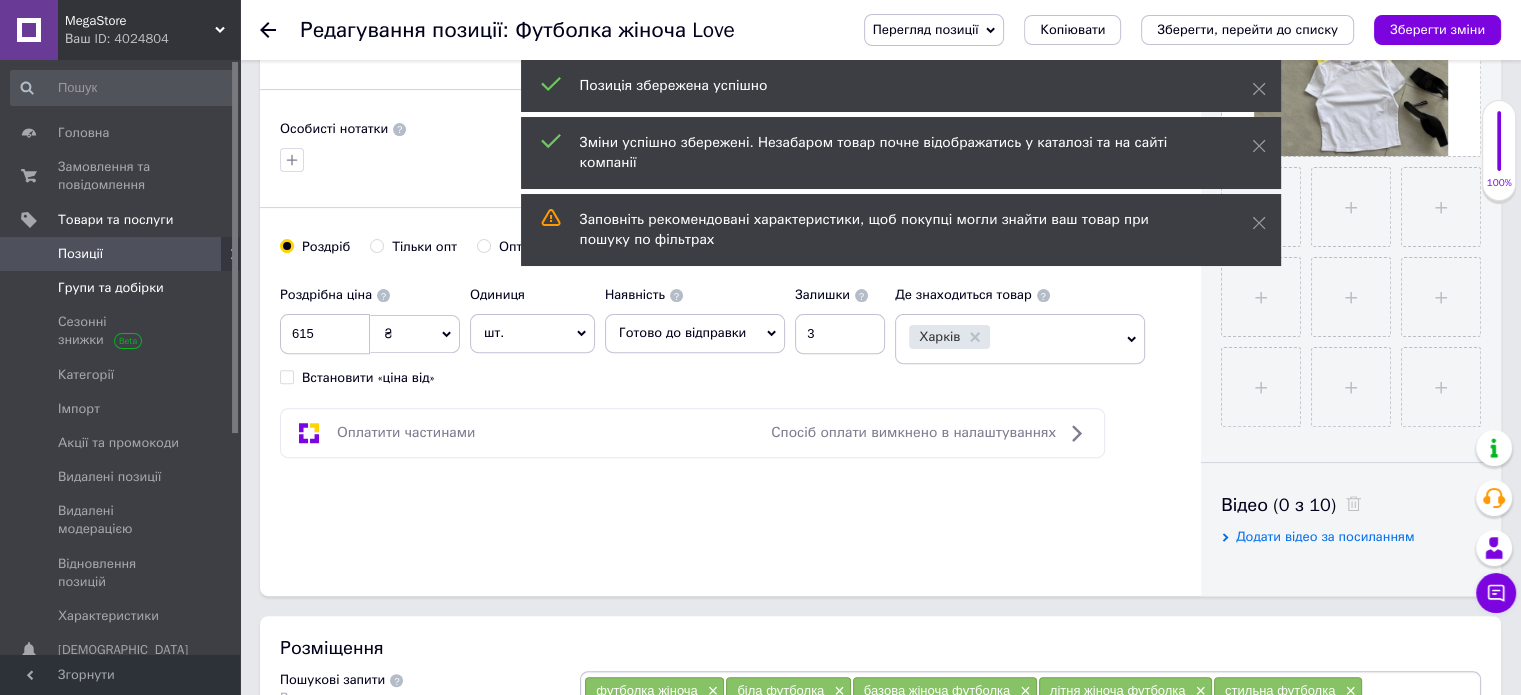 click on "Групи та добірки" at bounding box center (111, 288) 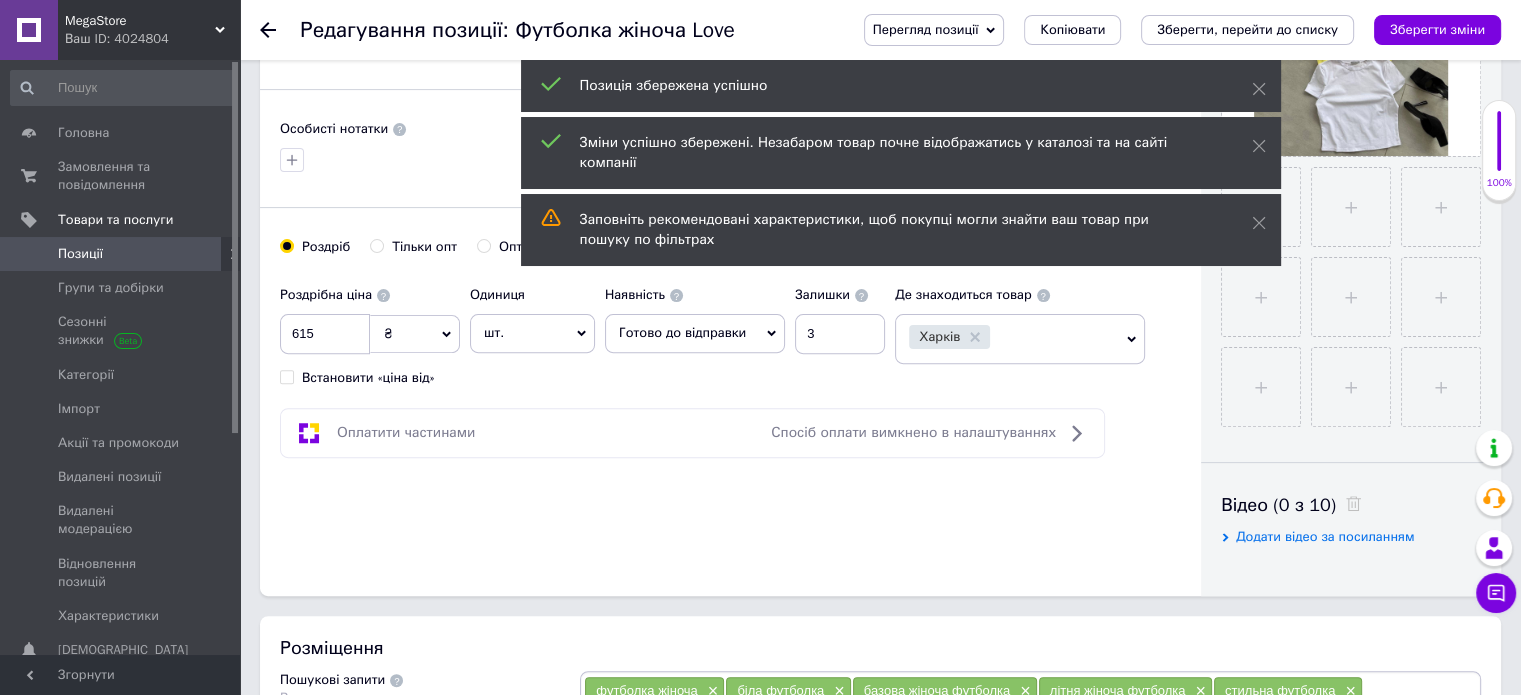 scroll, scrollTop: 0, scrollLeft: 0, axis: both 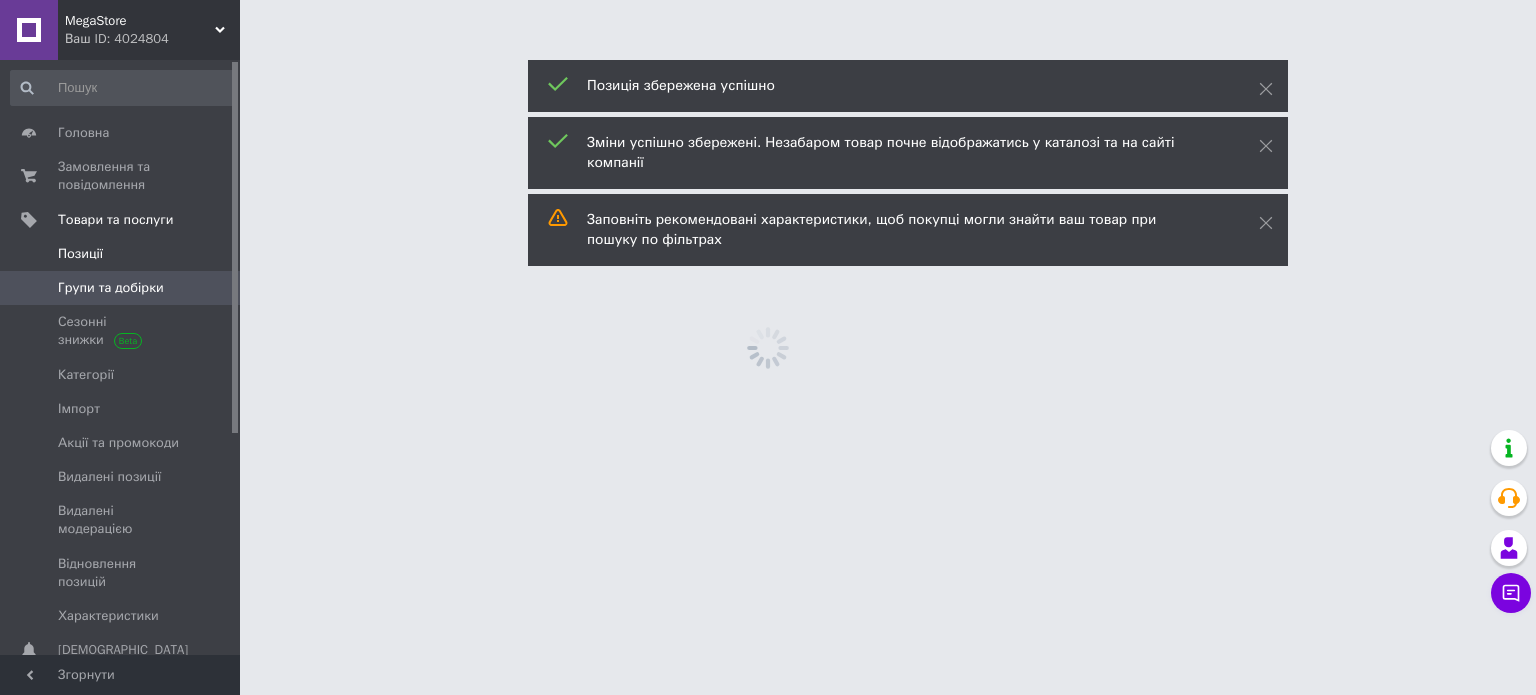 click on "Позиції" at bounding box center [121, 254] 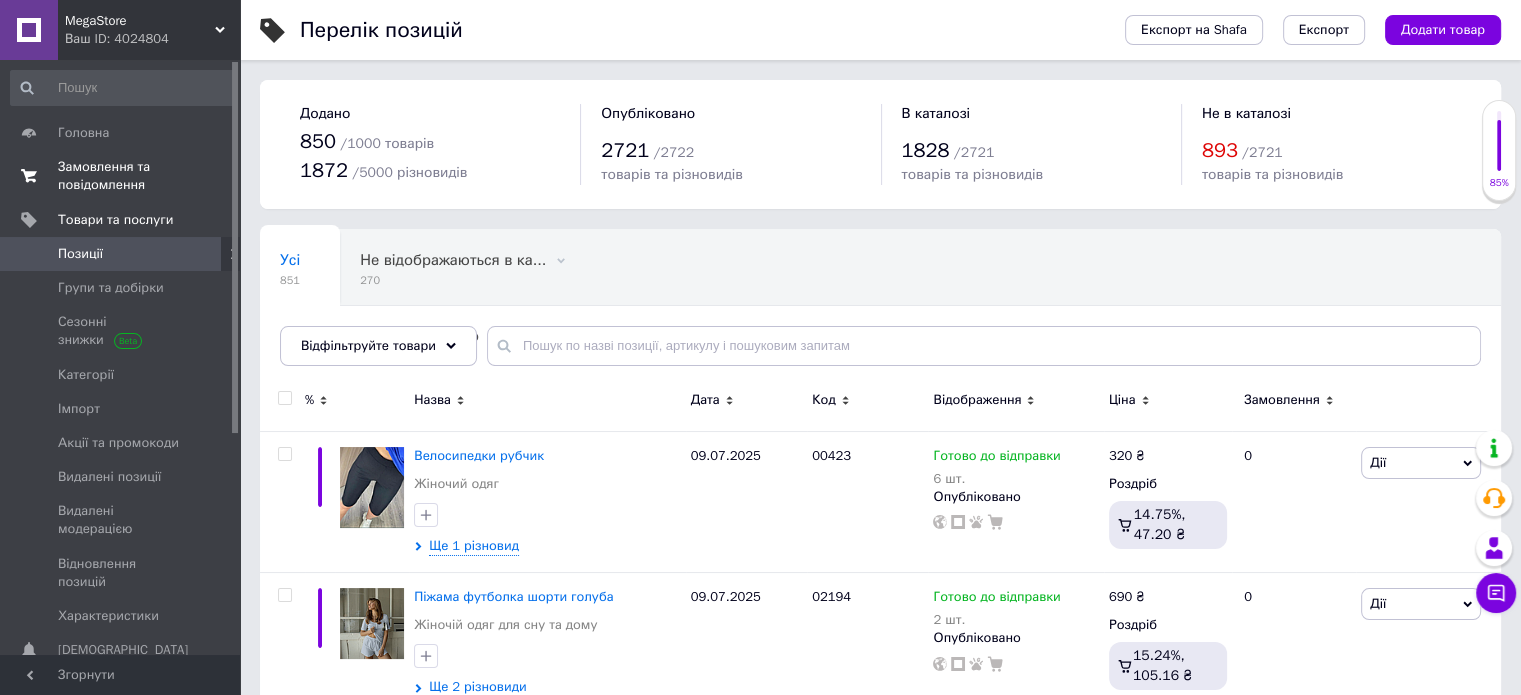click on "Замовлення та повідомлення" at bounding box center [121, 176] 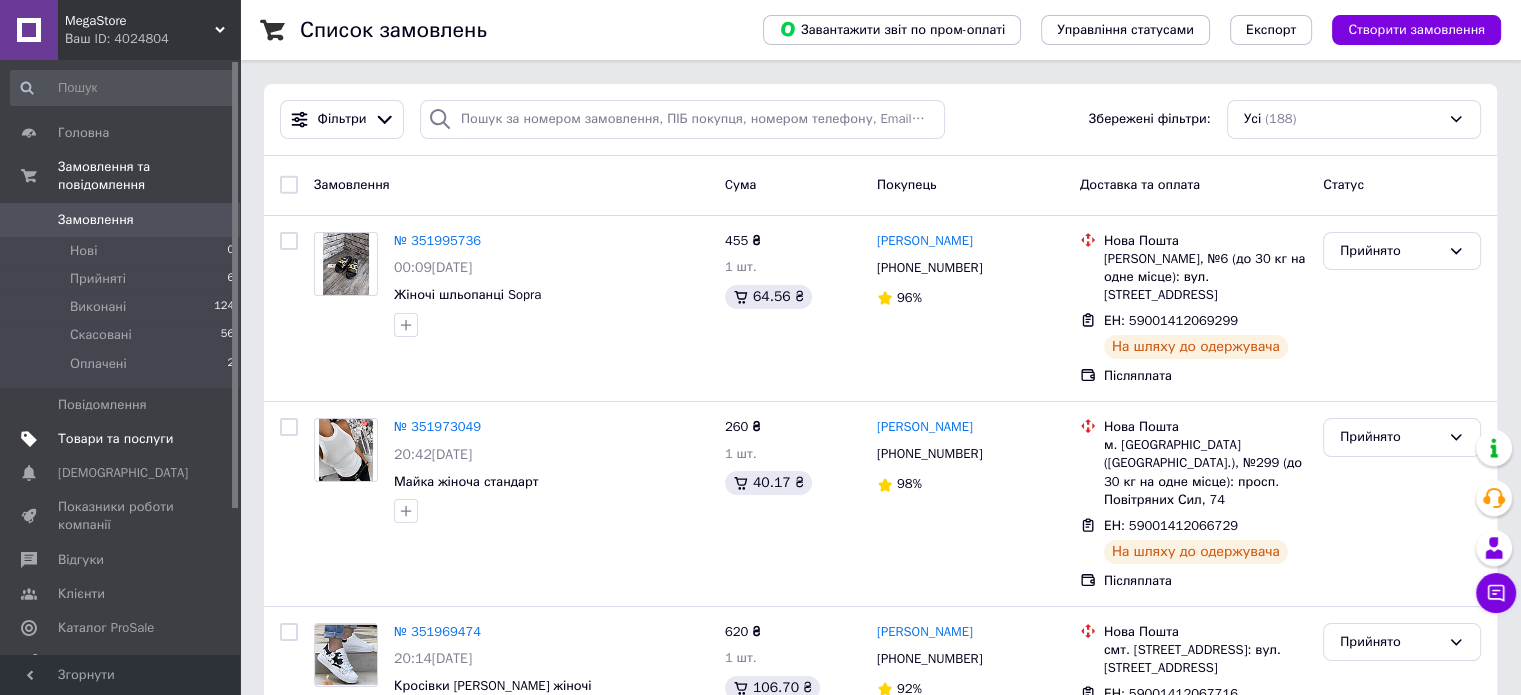 click on "Товари та послуги" at bounding box center (115, 439) 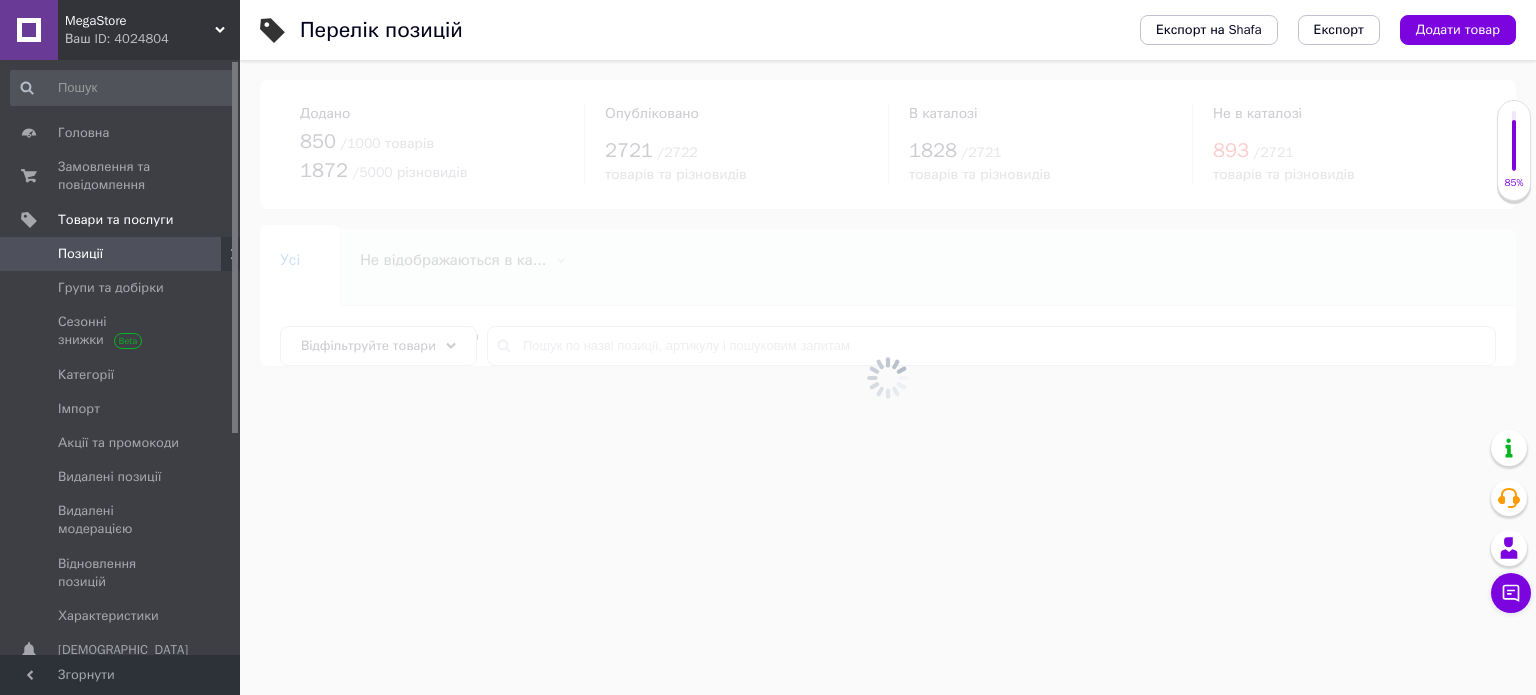 click on "Замовлення та повідомлення" at bounding box center (121, 176) 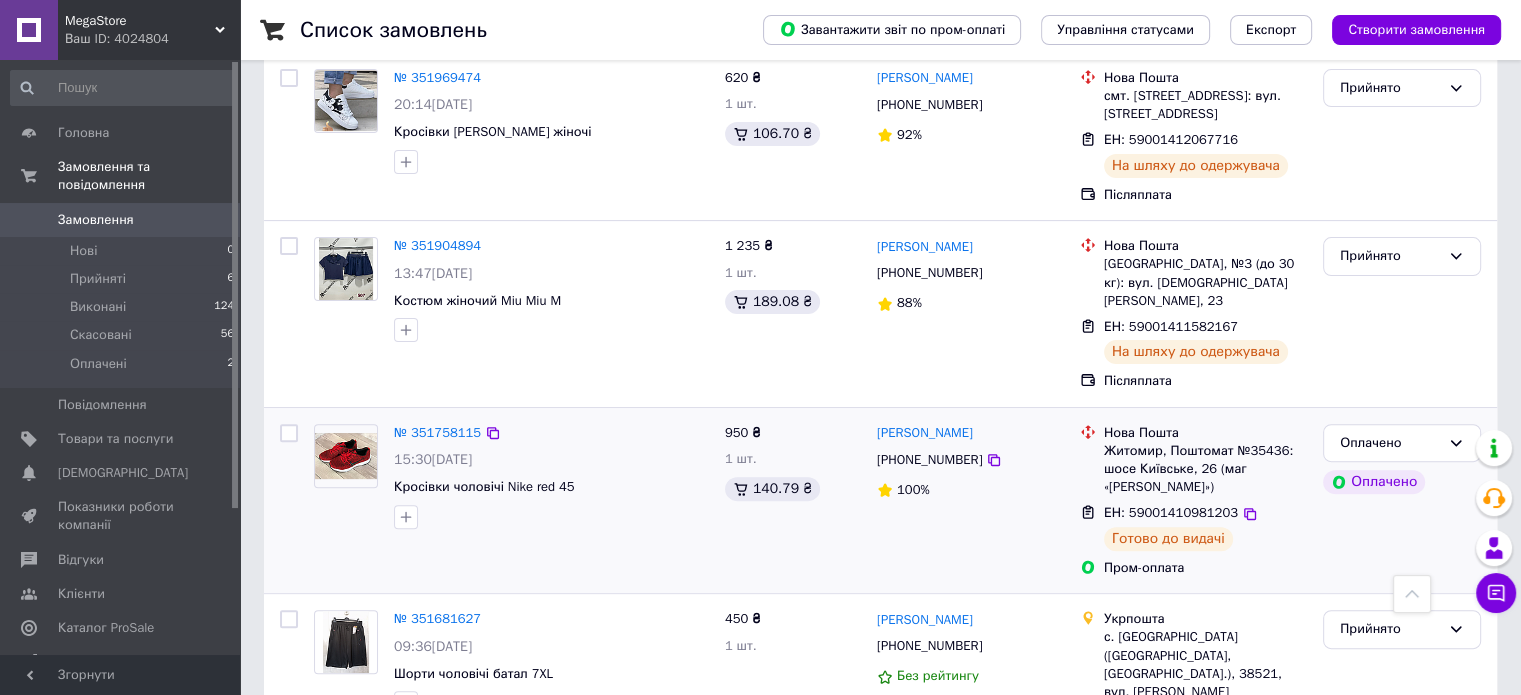 scroll, scrollTop: 600, scrollLeft: 0, axis: vertical 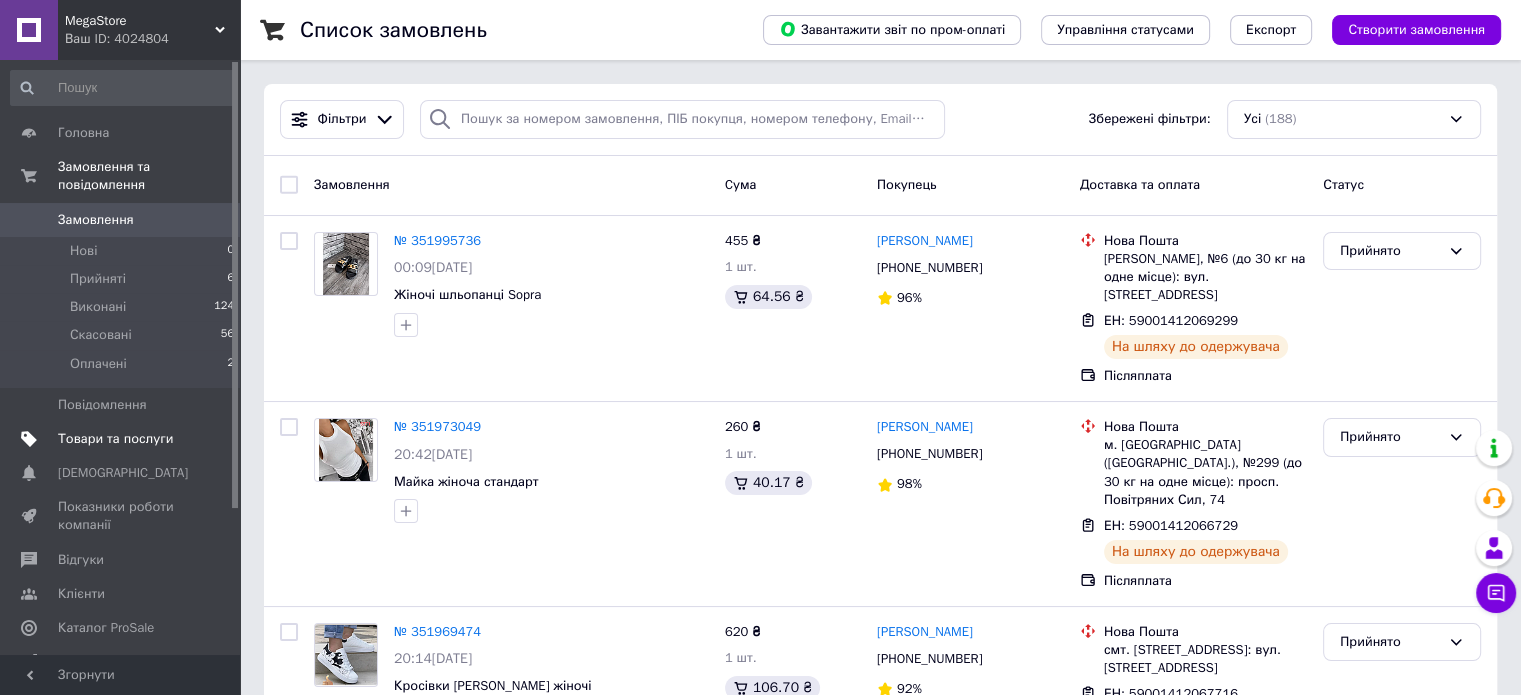 click on "Товари та послуги" at bounding box center [115, 439] 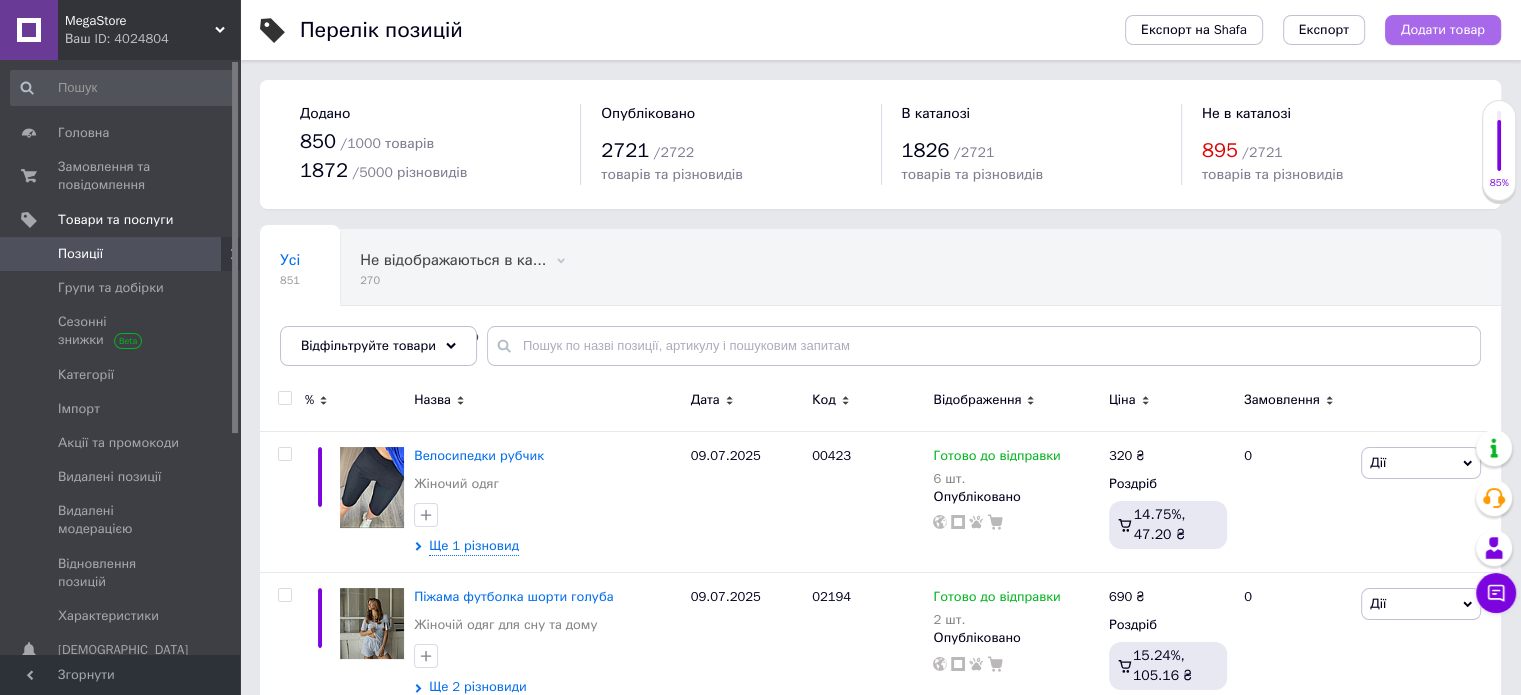 click on "Додати товар" at bounding box center (1443, 30) 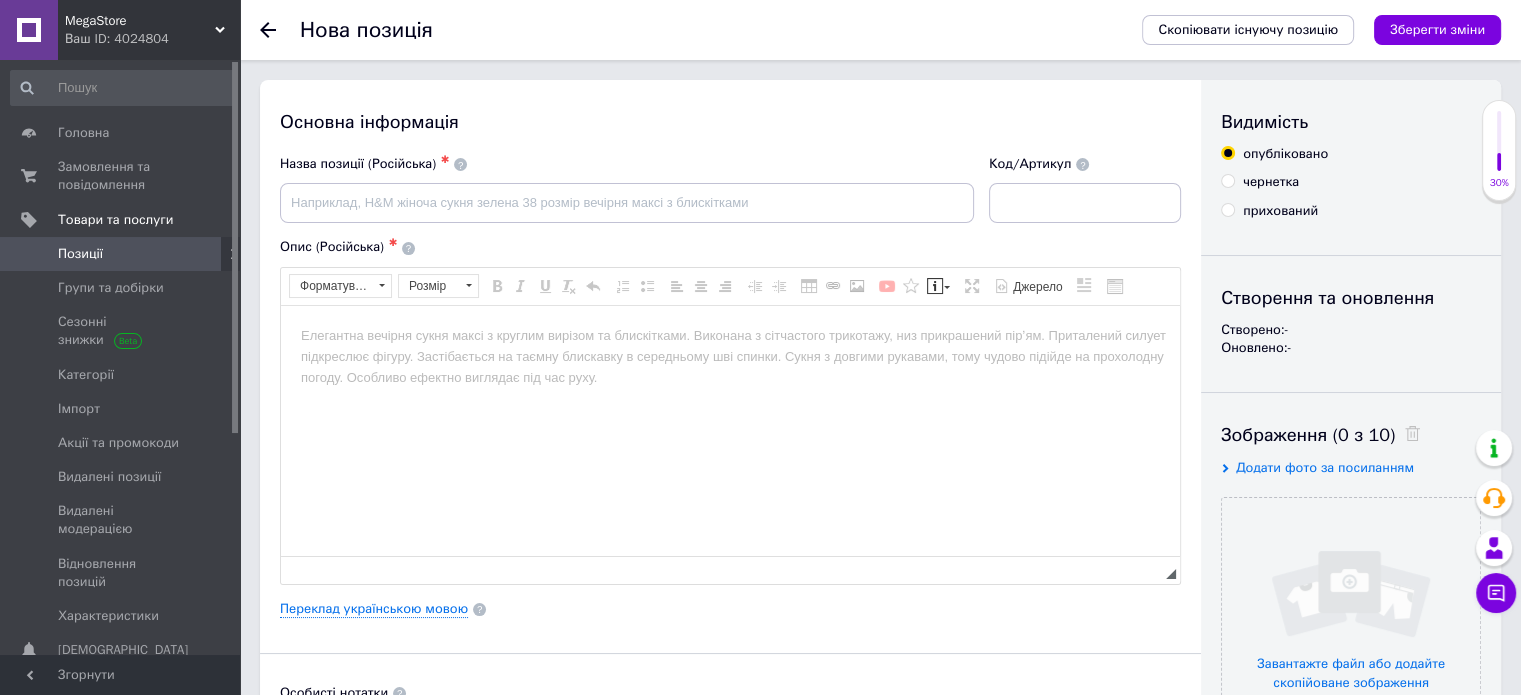 scroll, scrollTop: 0, scrollLeft: 0, axis: both 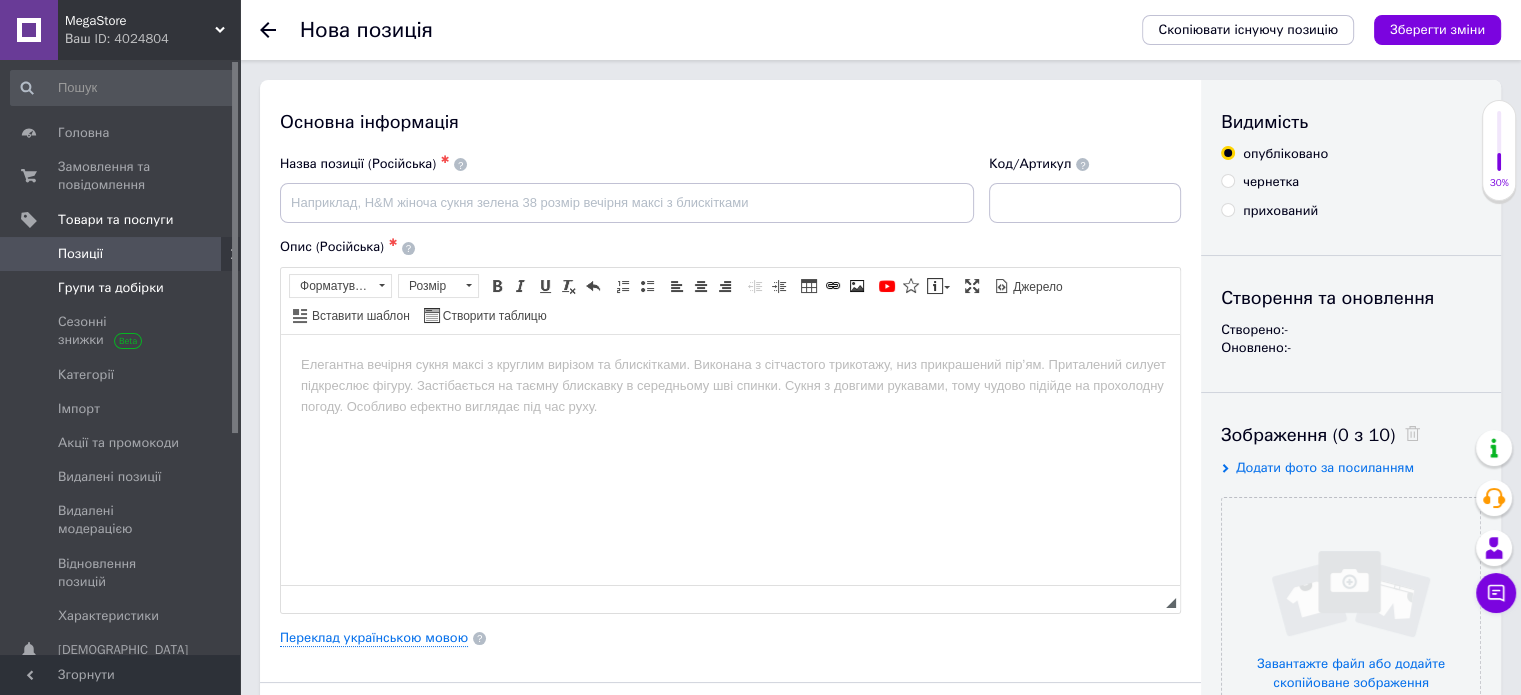 click on "Групи та добірки" at bounding box center (111, 288) 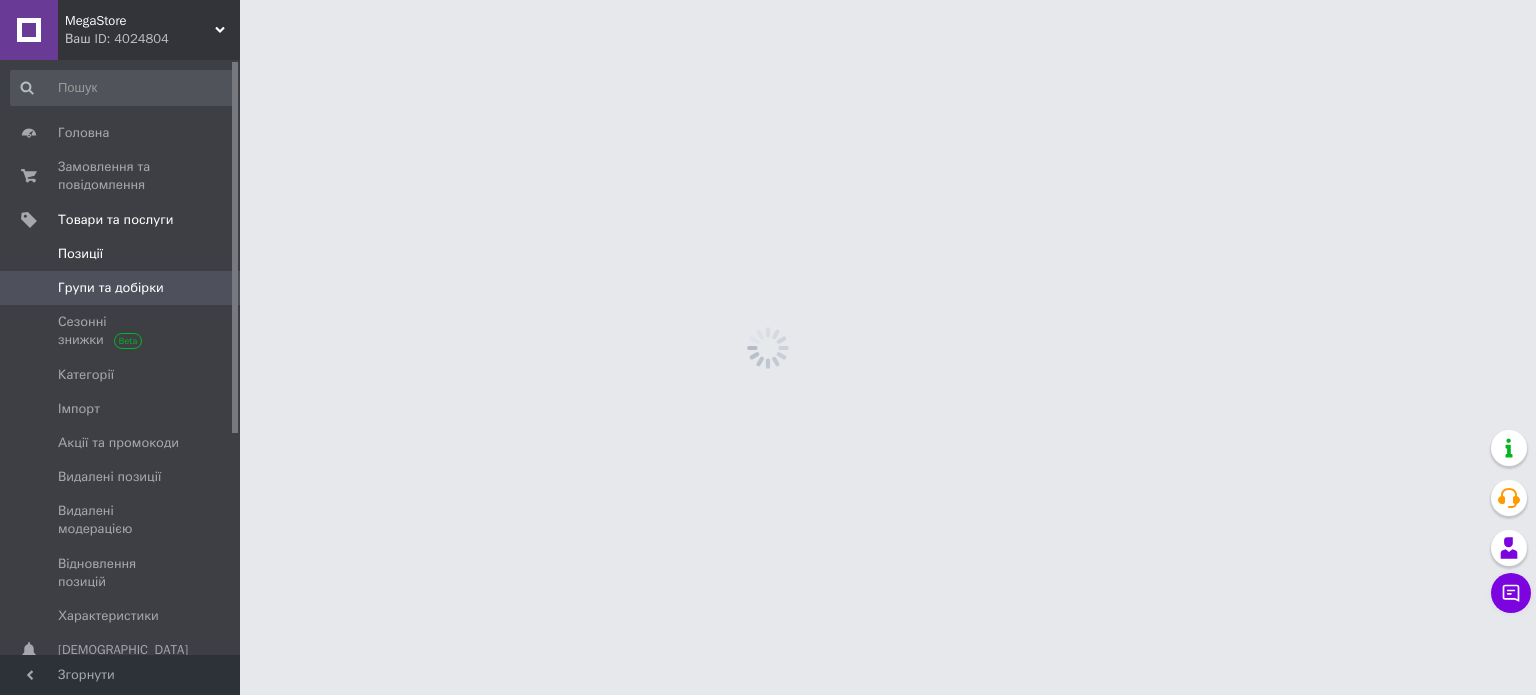 click on "Позиції" at bounding box center [123, 254] 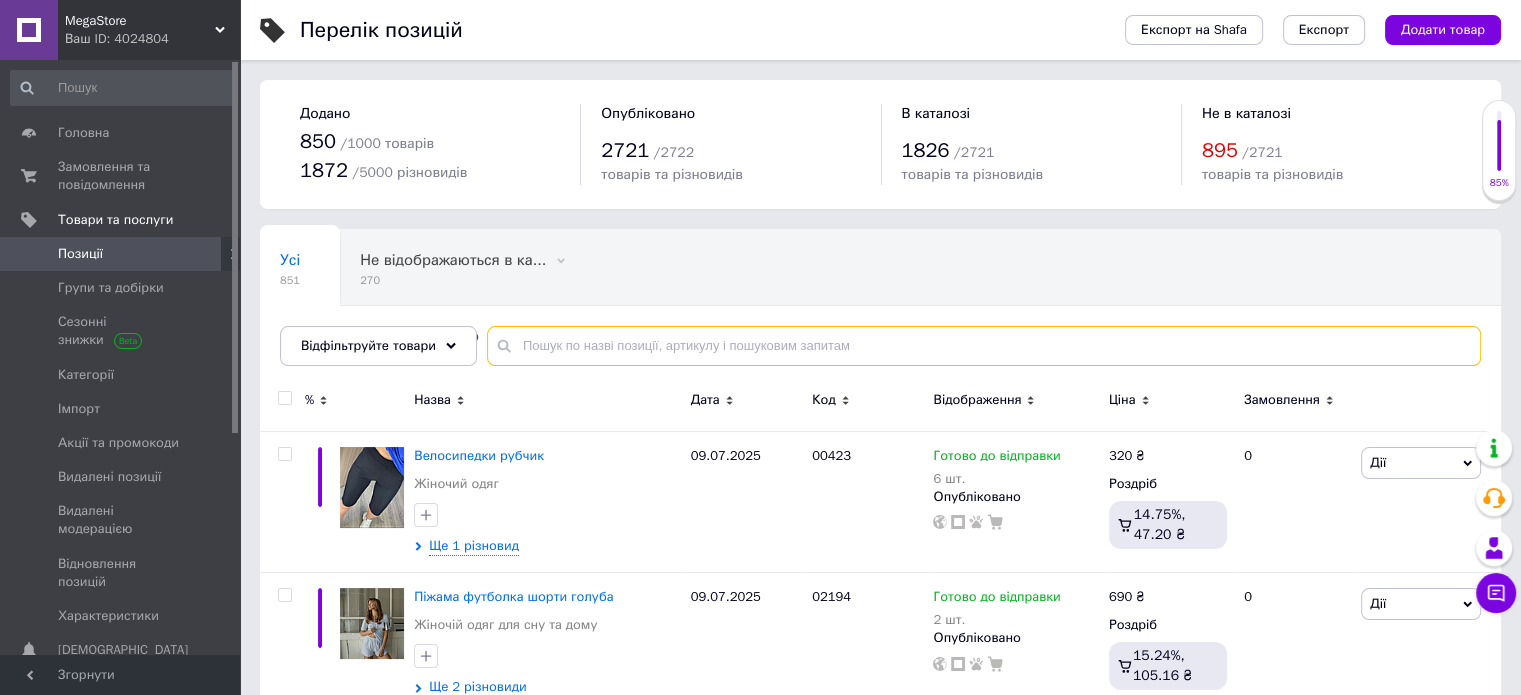 click at bounding box center (984, 346) 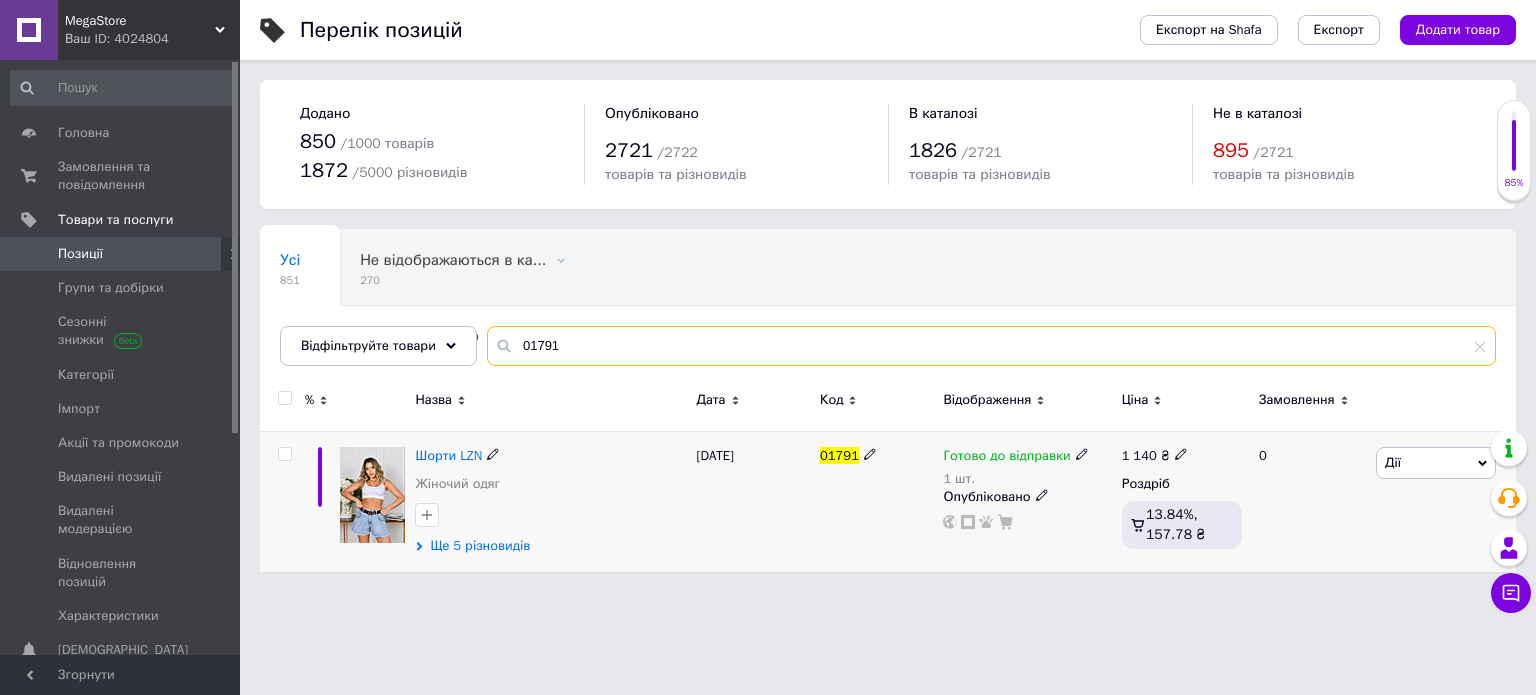 type on "01791" 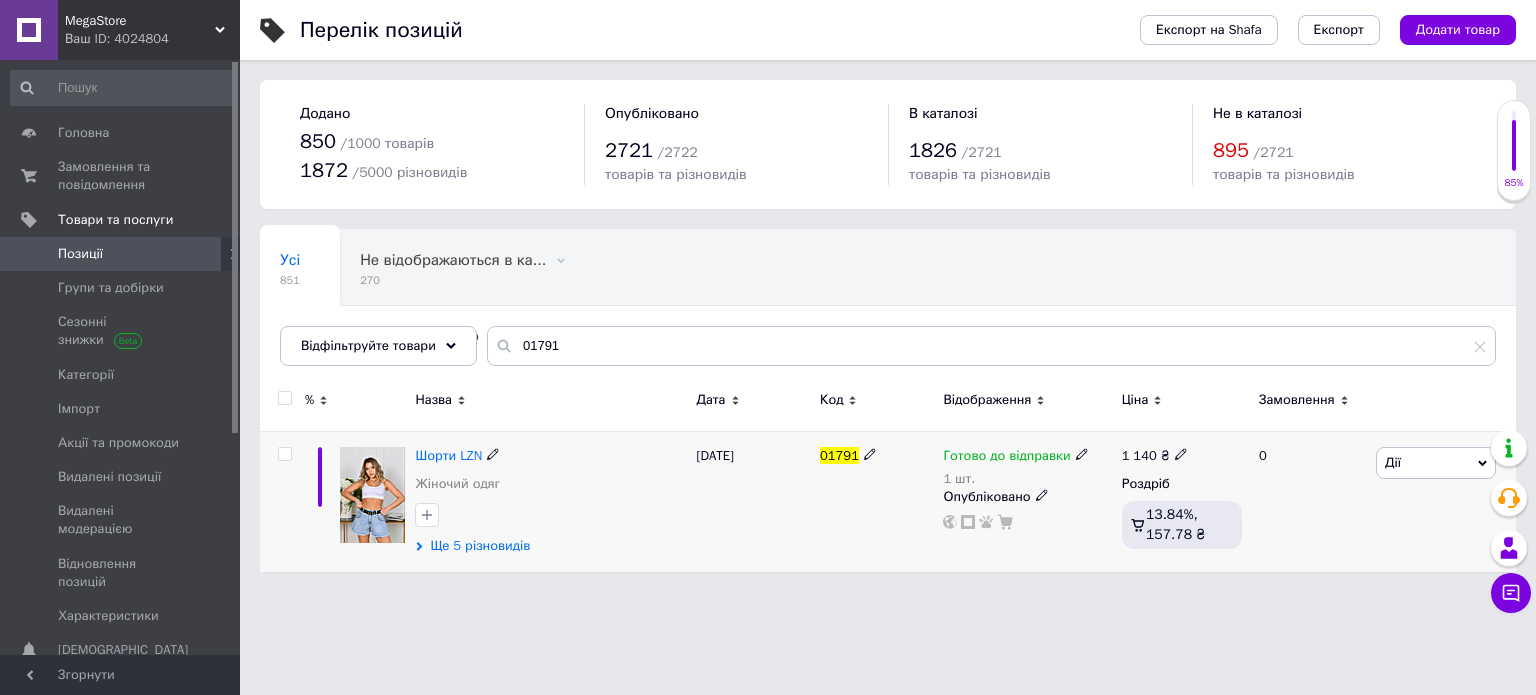 click on "Ще 5 різновидів" at bounding box center [480, 546] 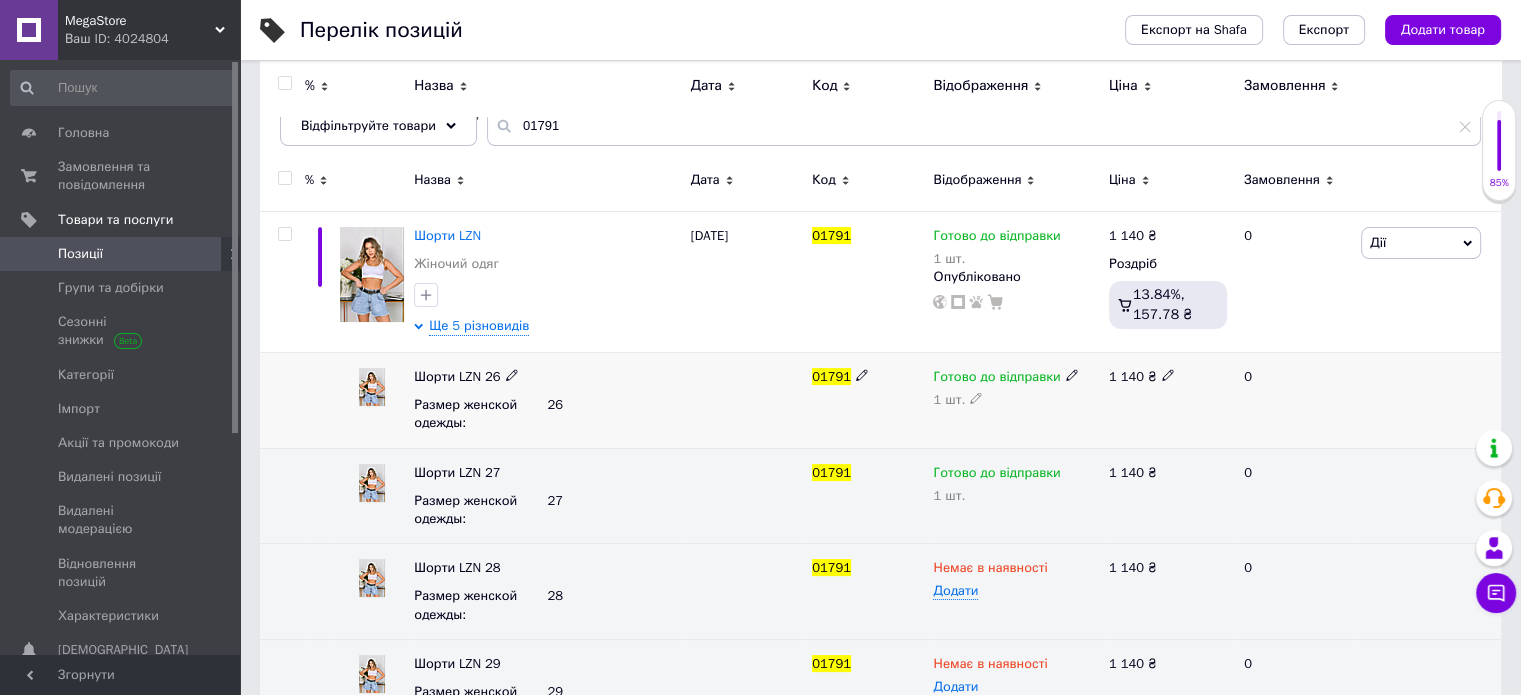 scroll, scrollTop: 172, scrollLeft: 0, axis: vertical 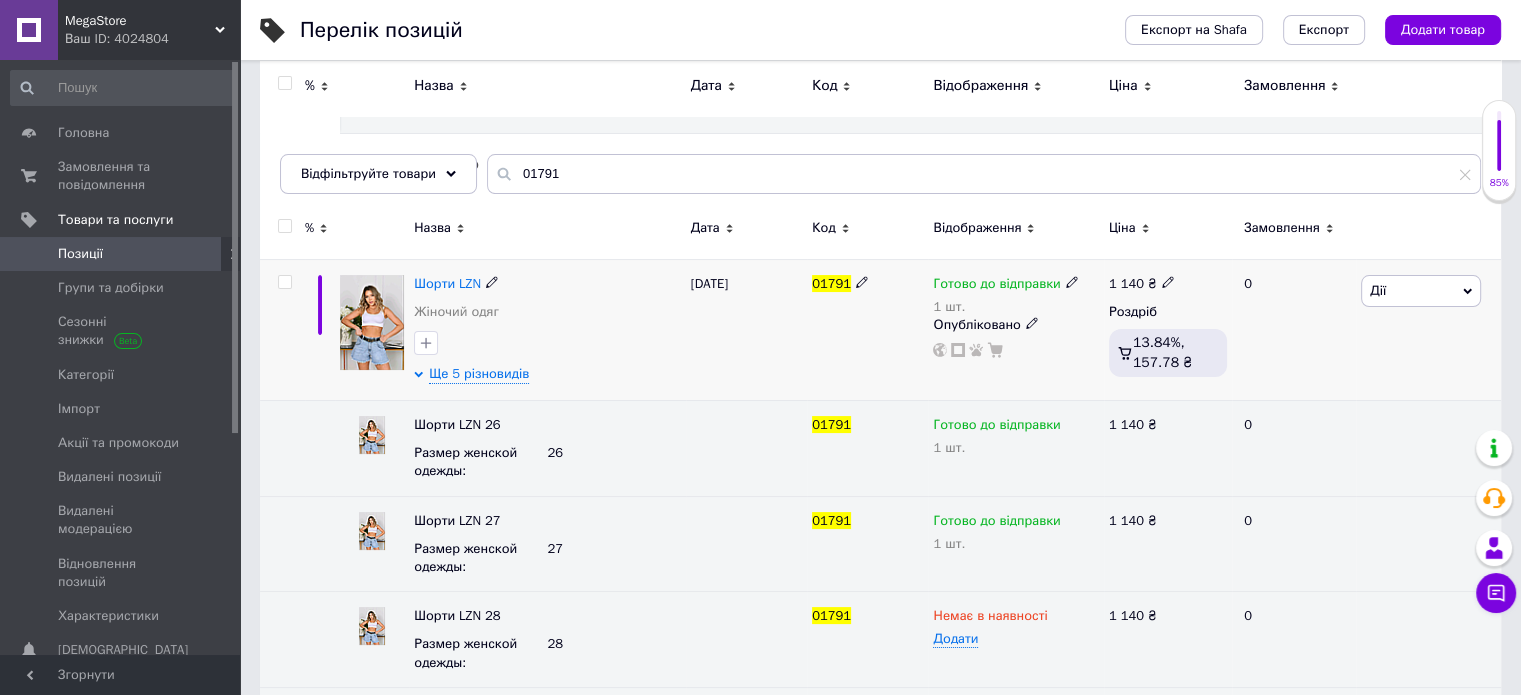 click 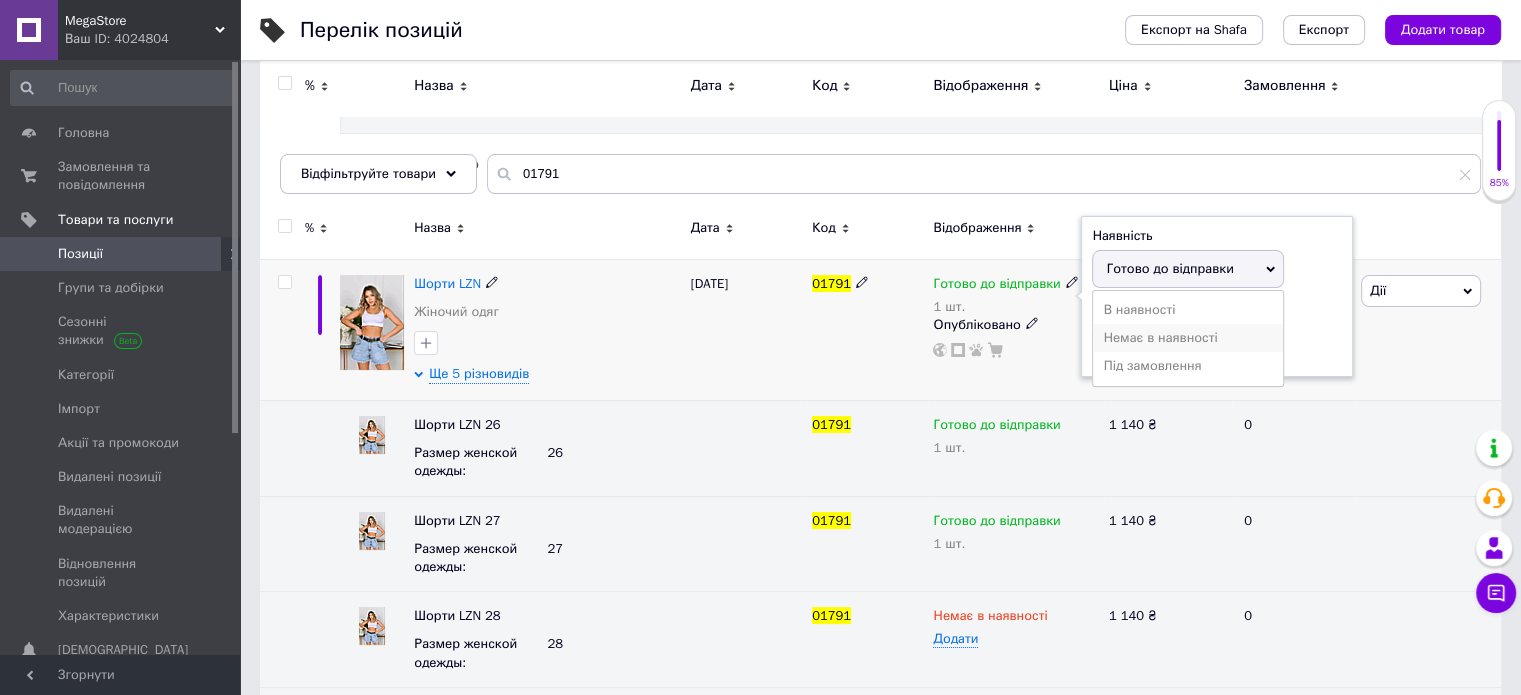 click on "Немає в наявності" at bounding box center [1188, 338] 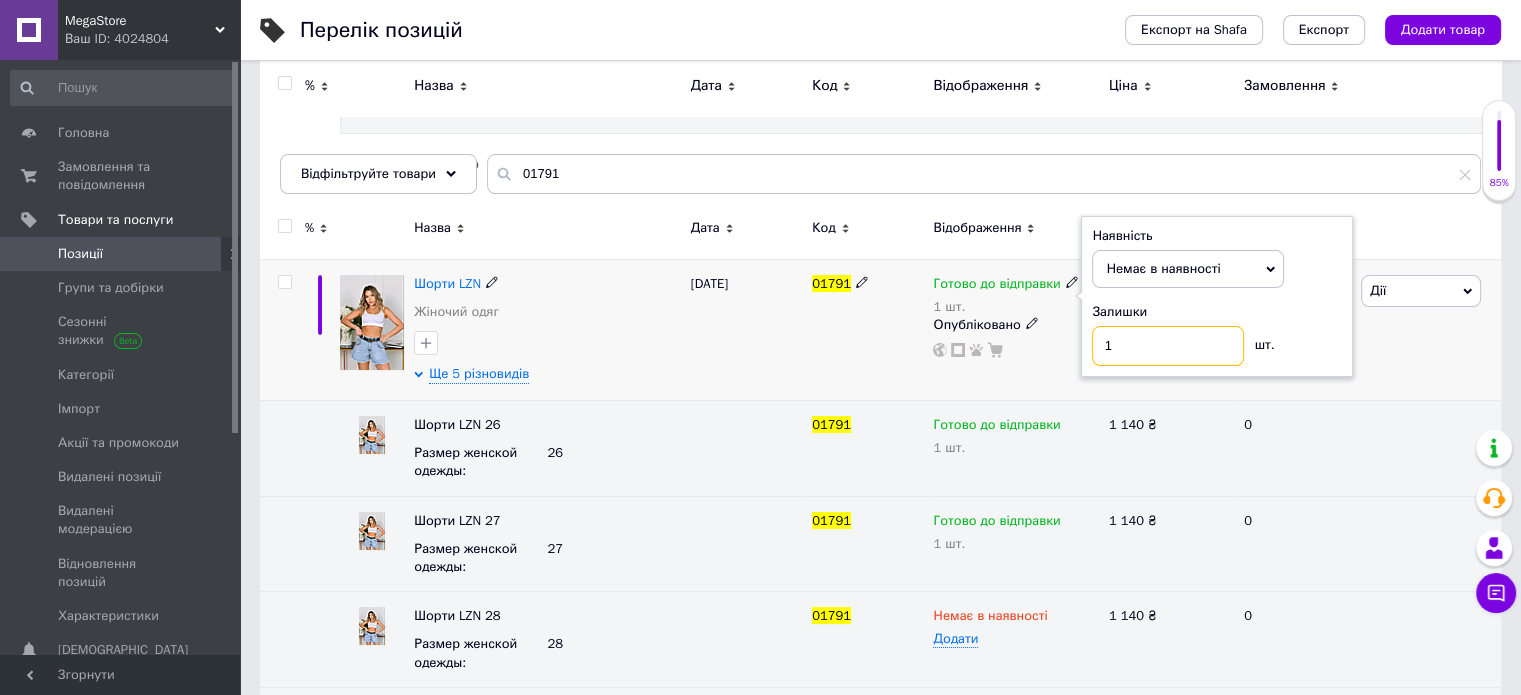 click on "1" at bounding box center (1168, 346) 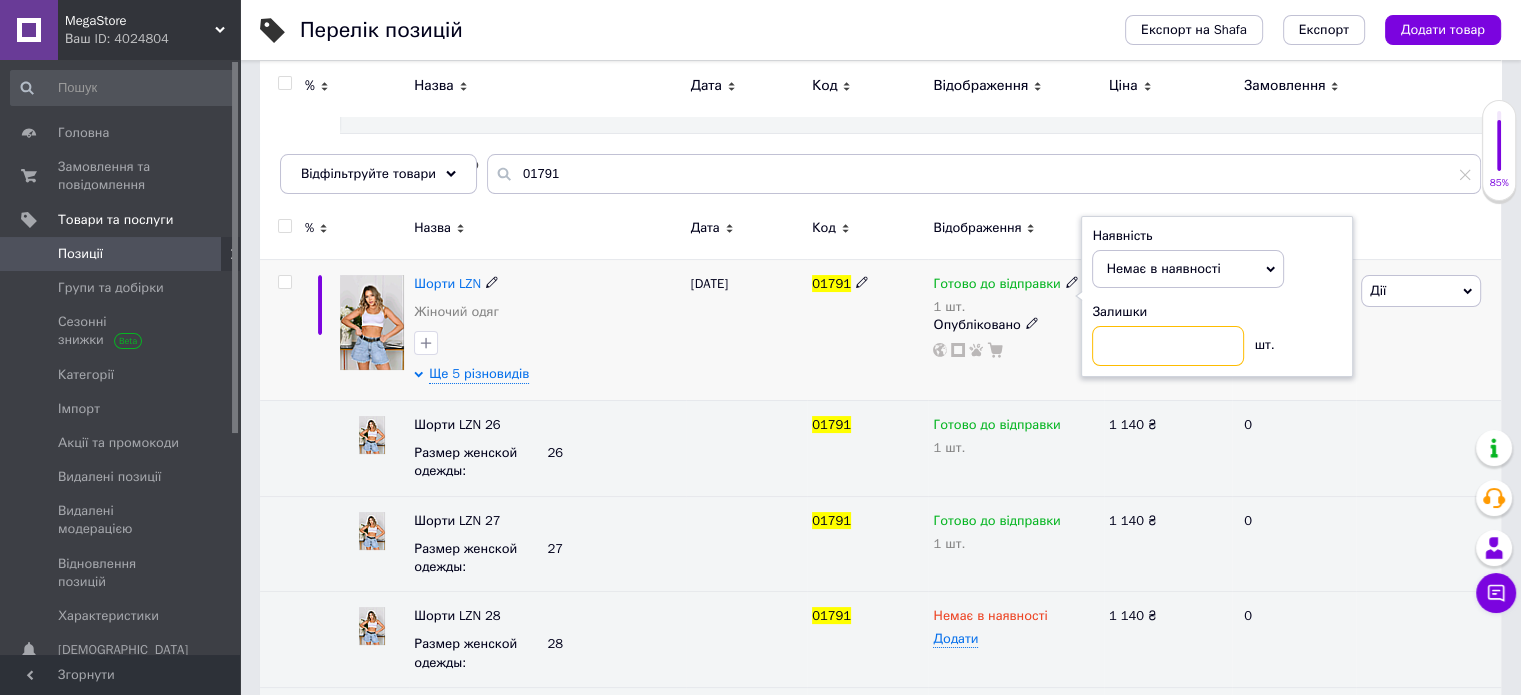 type on "0" 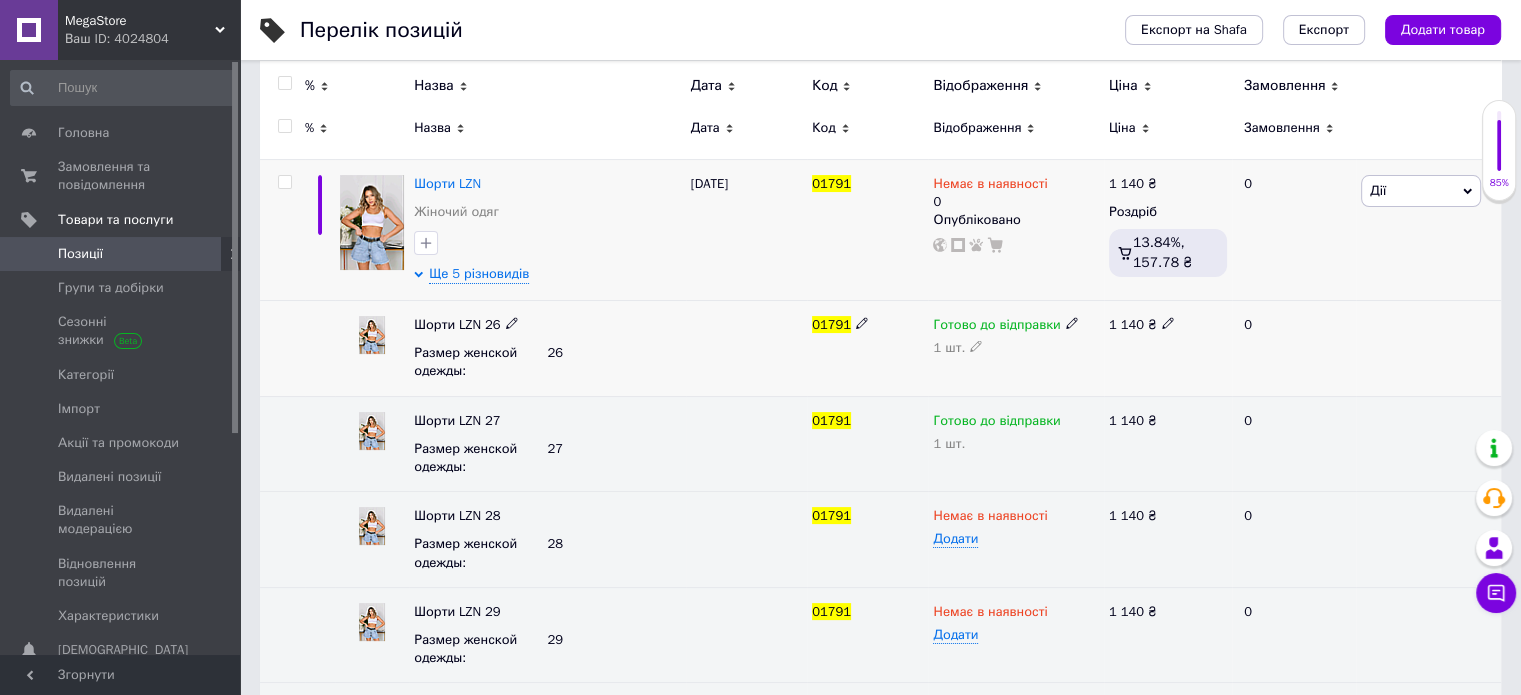 scroll, scrollTop: 372, scrollLeft: 0, axis: vertical 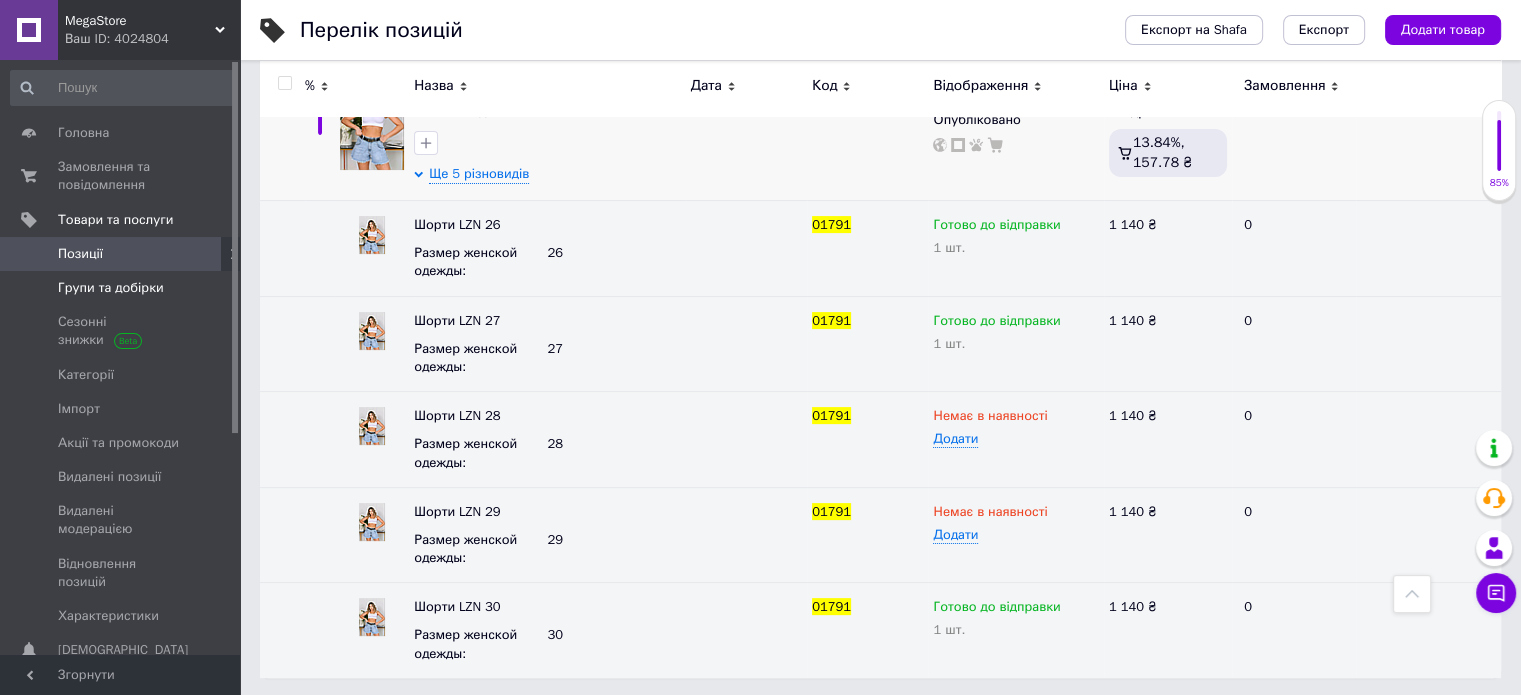 click at bounding box center [29, 288] 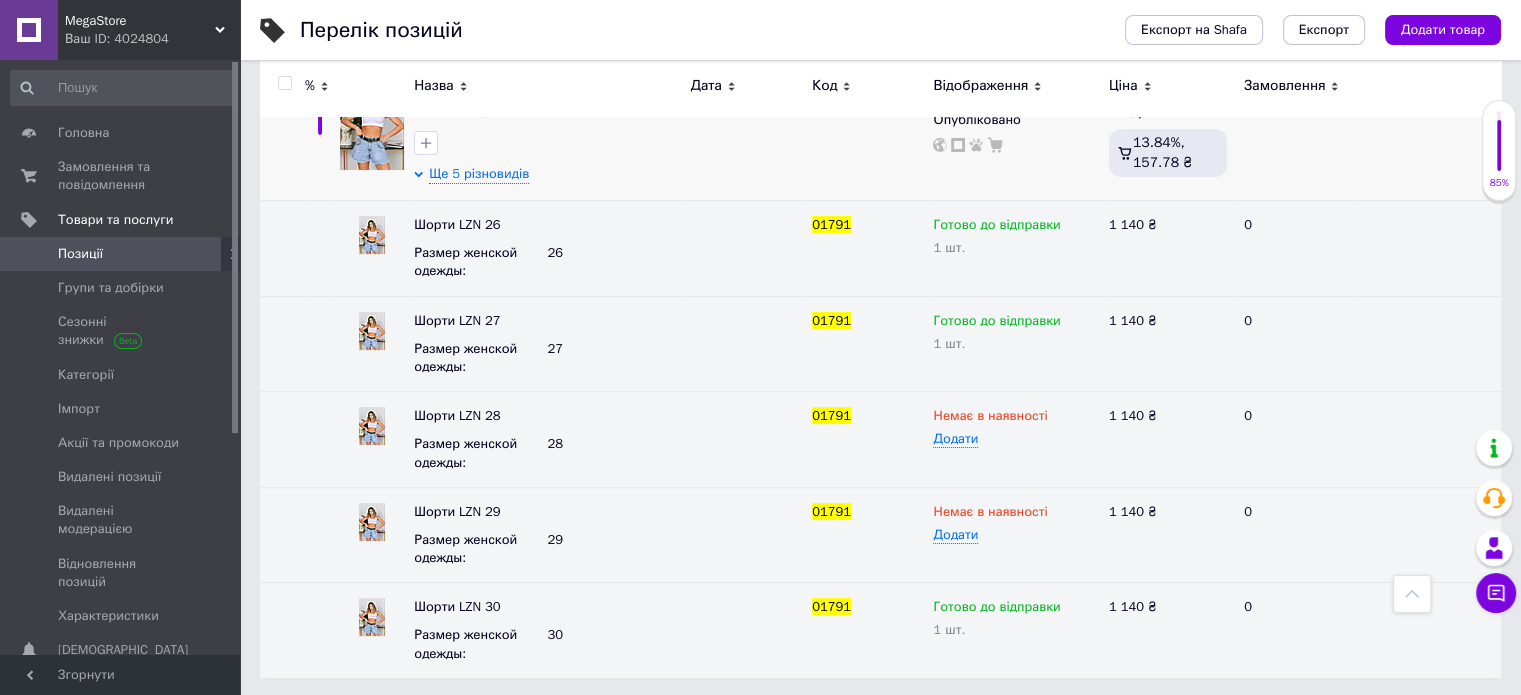 scroll, scrollTop: 0, scrollLeft: 0, axis: both 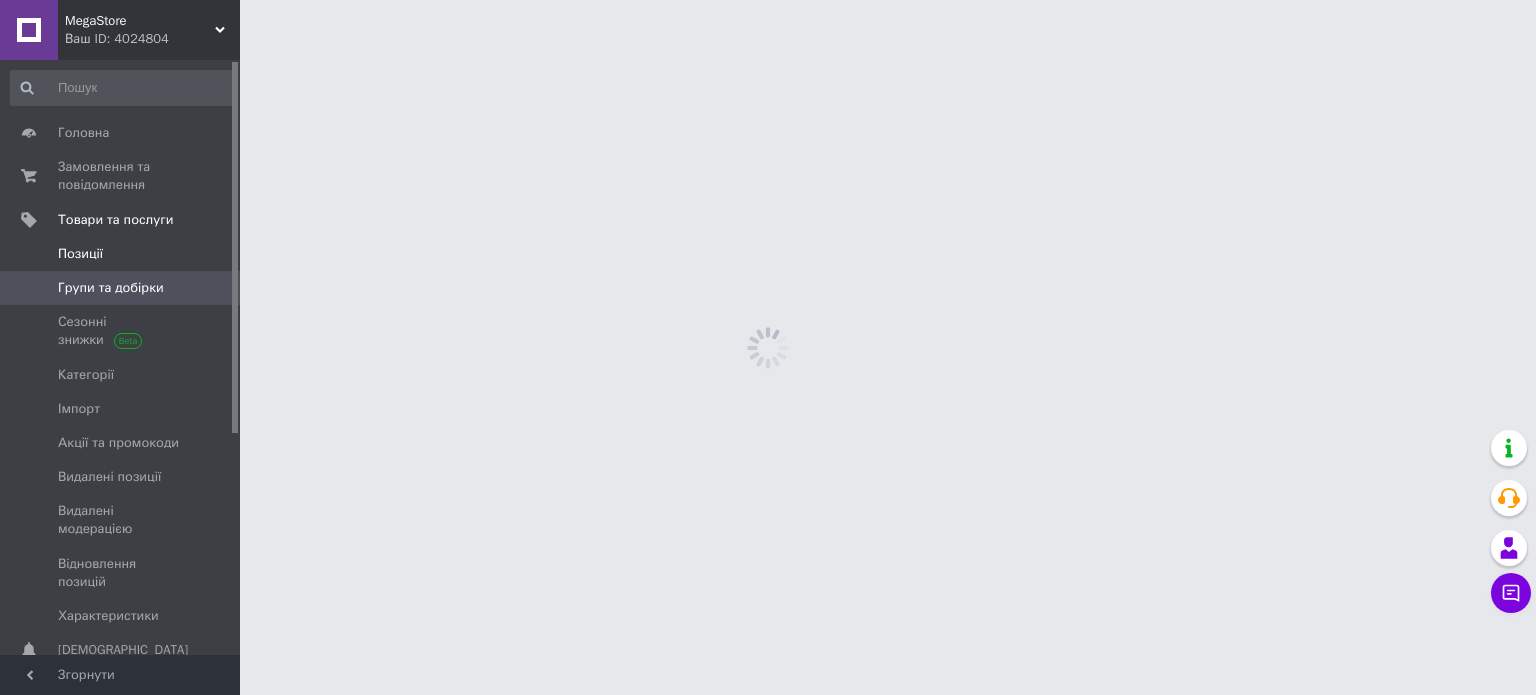 click on "Позиції" at bounding box center (123, 254) 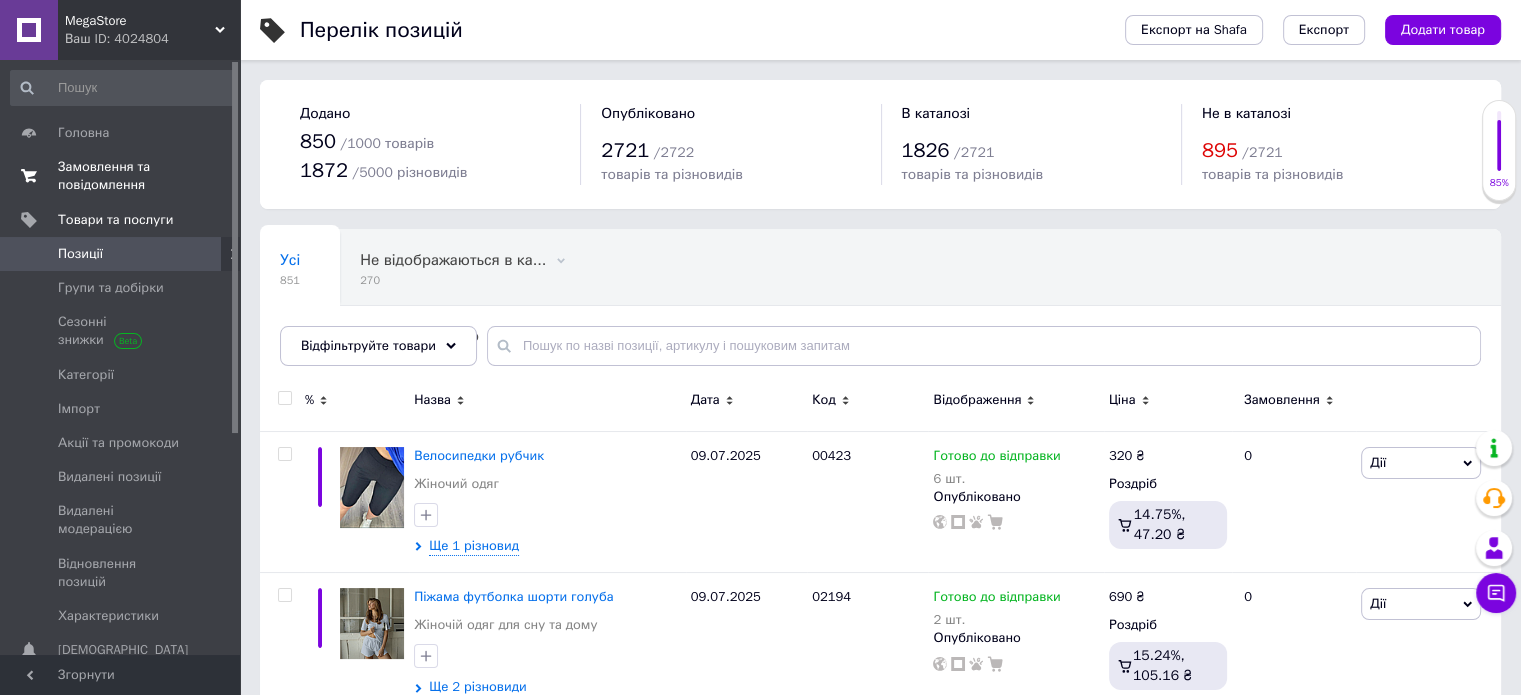 click on "Замовлення та повідомлення" at bounding box center (121, 176) 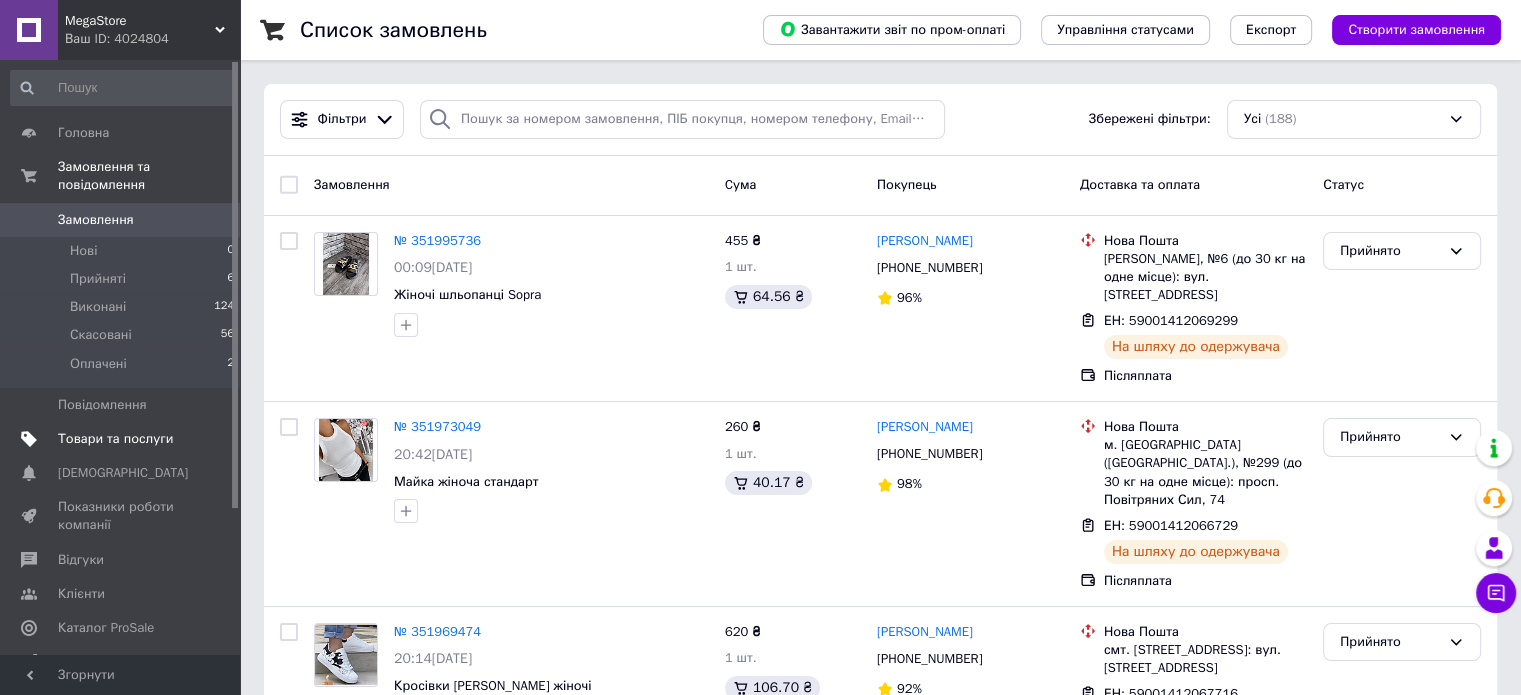 click on "Товари та послуги" at bounding box center (115, 439) 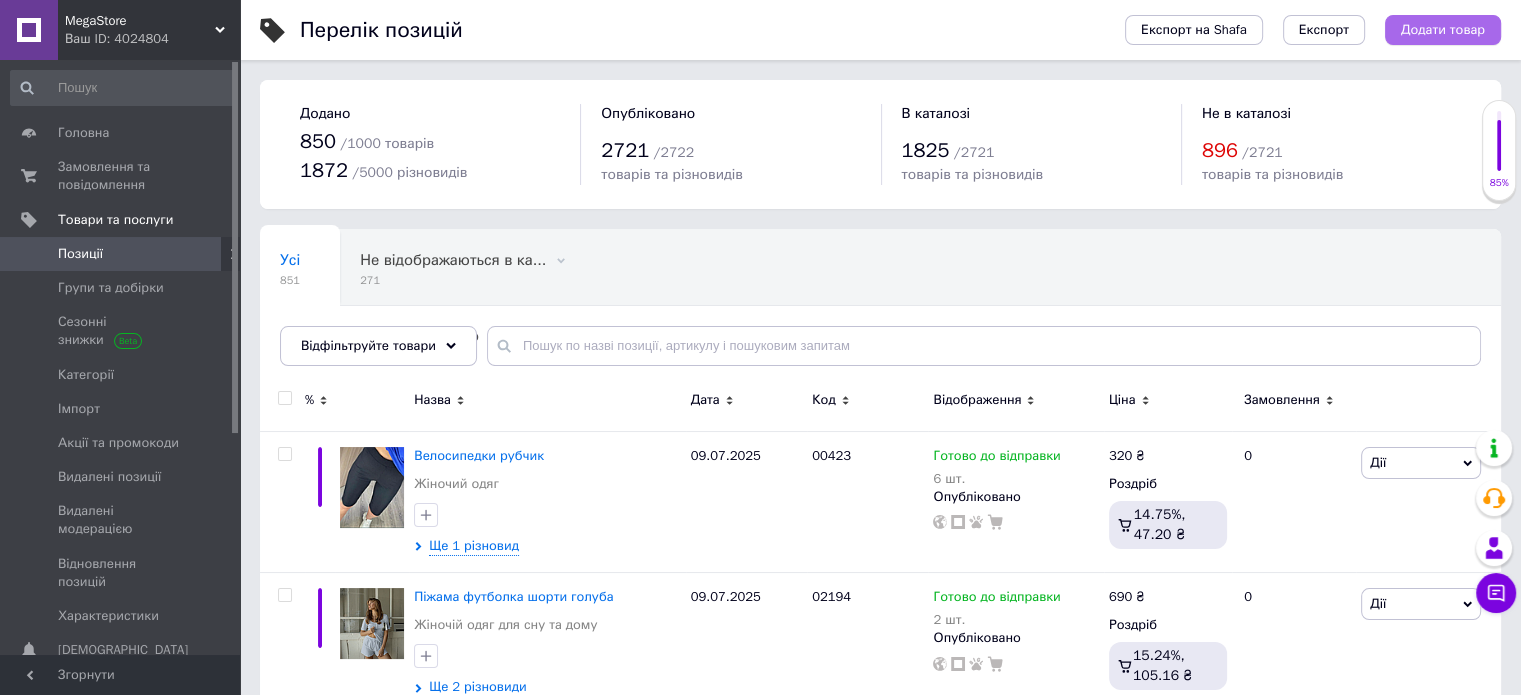 click on "Додати товар" at bounding box center (1443, 30) 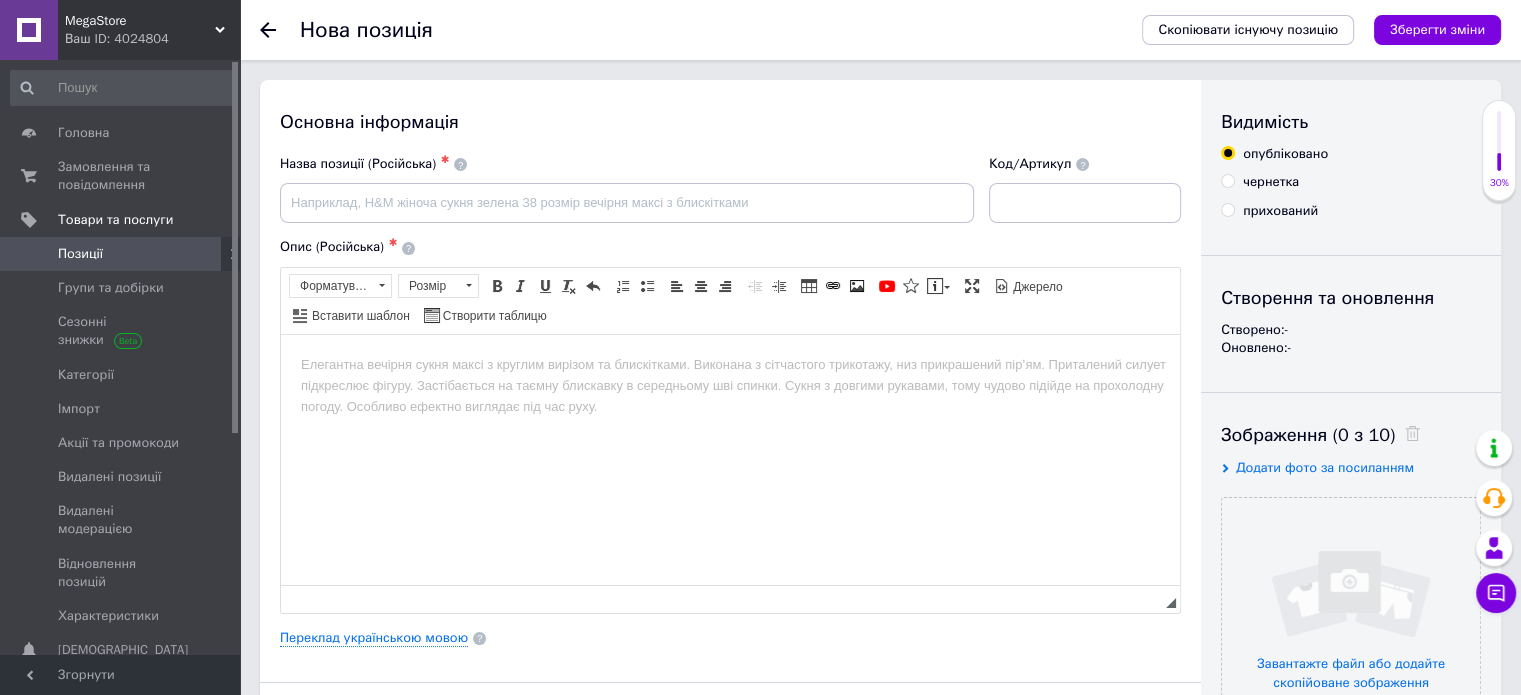 scroll, scrollTop: 0, scrollLeft: 0, axis: both 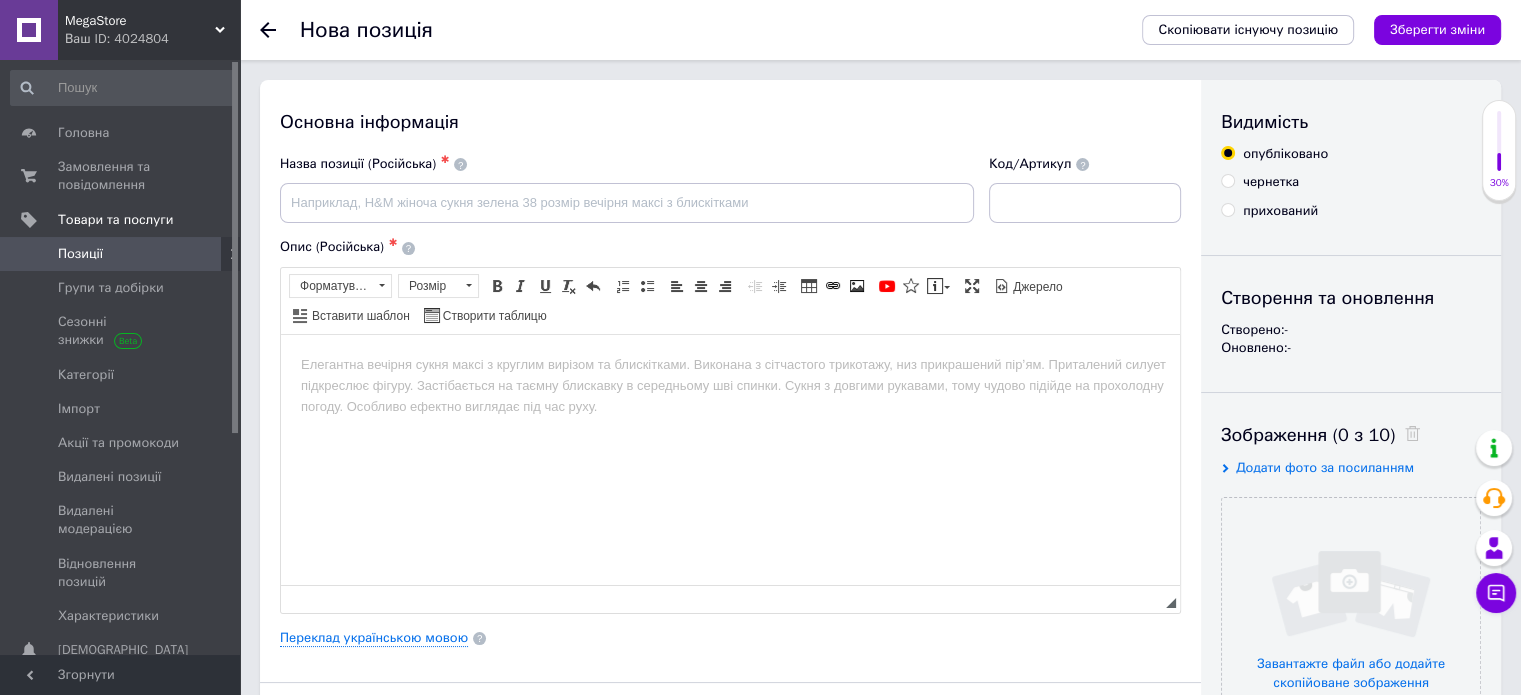 click on "Додати фото за посиланням" at bounding box center [1325, 467] 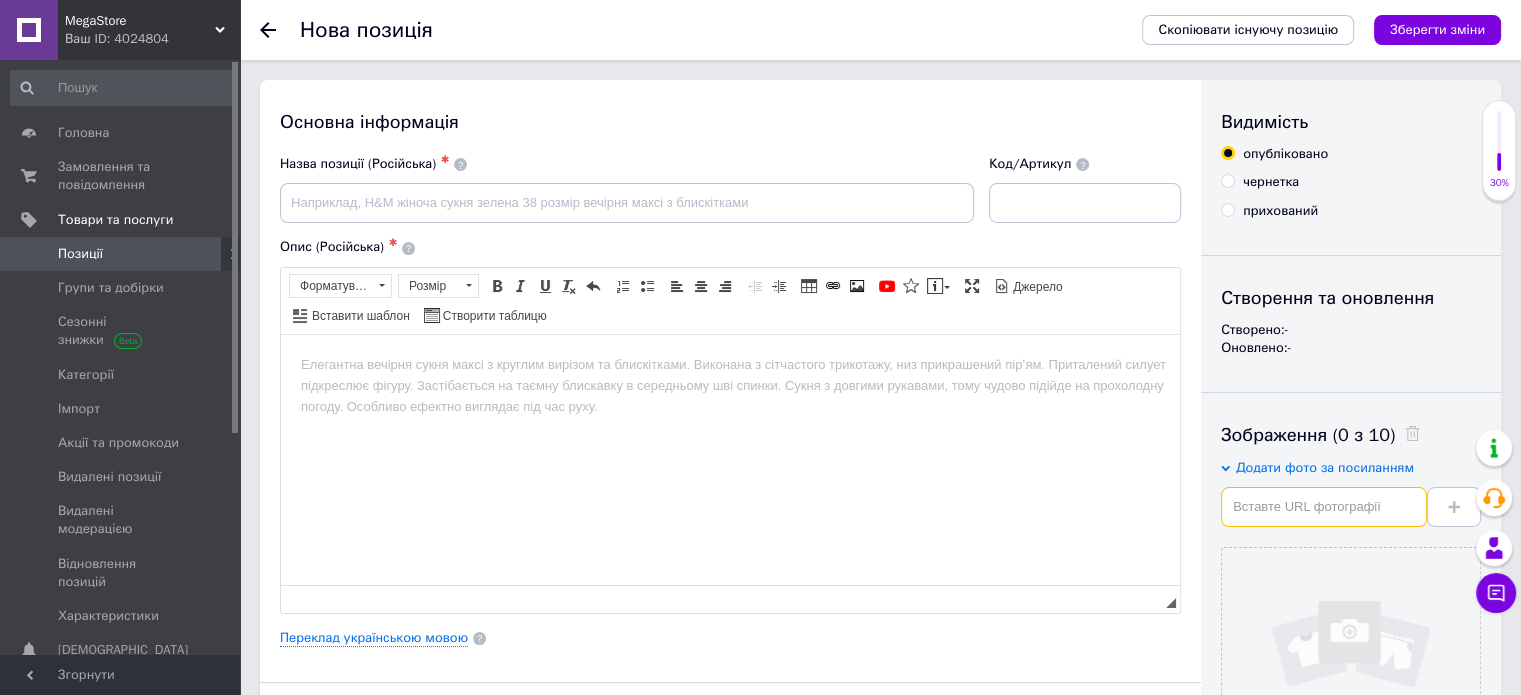 click at bounding box center [1324, 507] 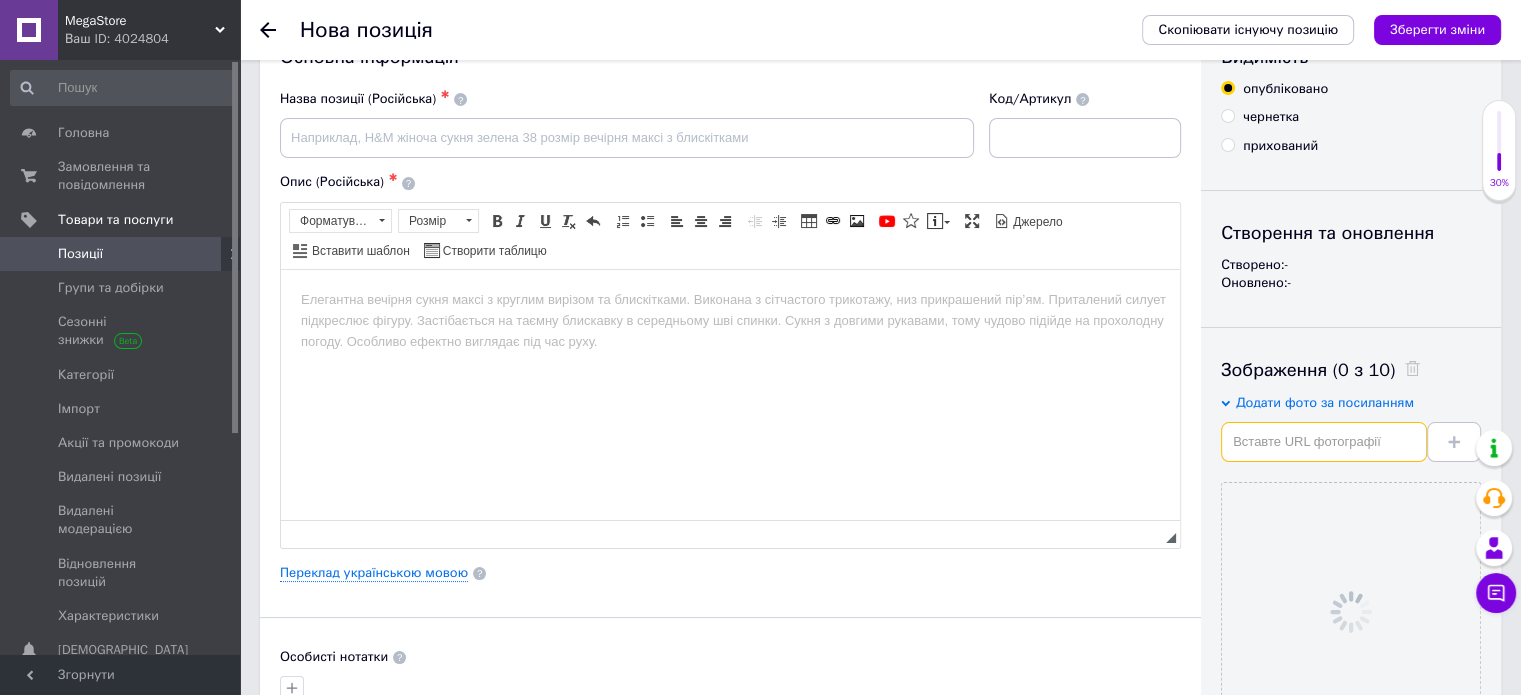 scroll, scrollTop: 100, scrollLeft: 0, axis: vertical 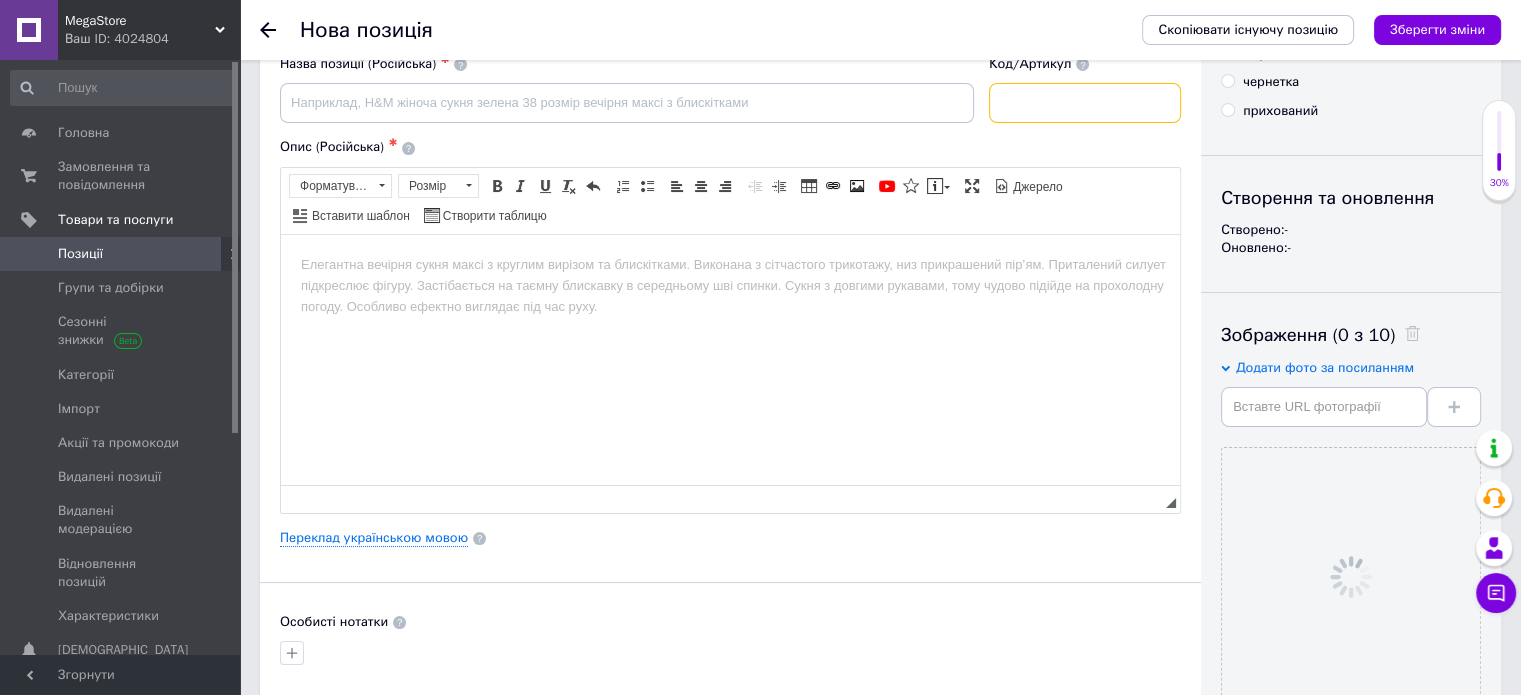 click at bounding box center [1085, 103] 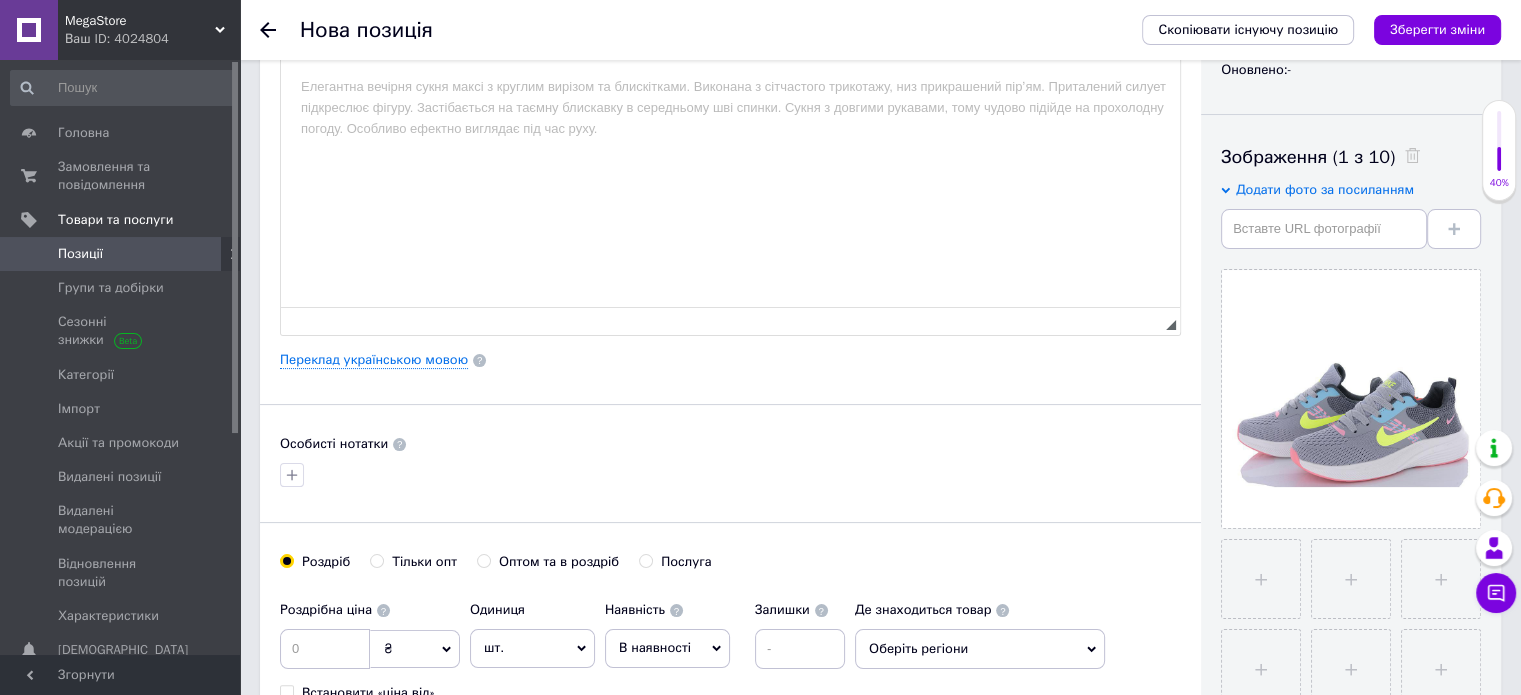 scroll, scrollTop: 400, scrollLeft: 0, axis: vertical 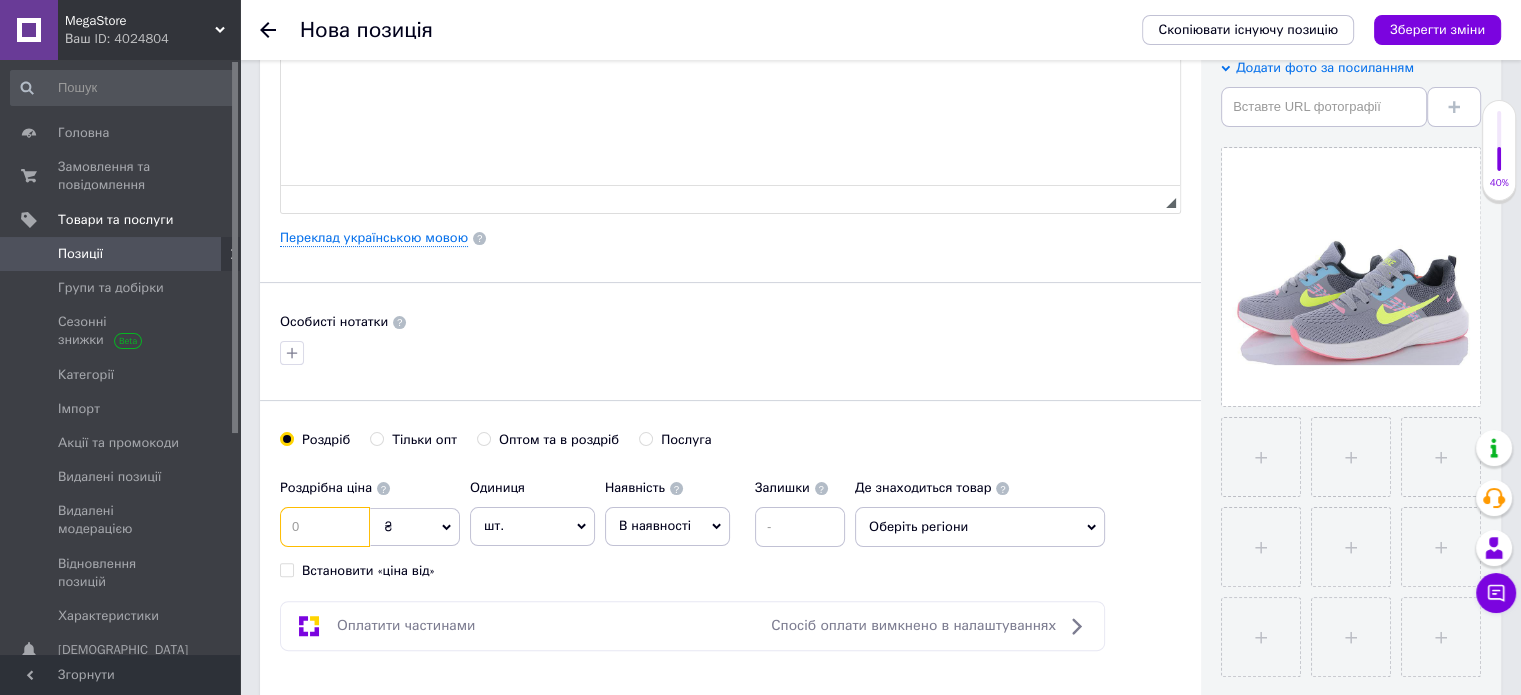 click at bounding box center [325, 527] 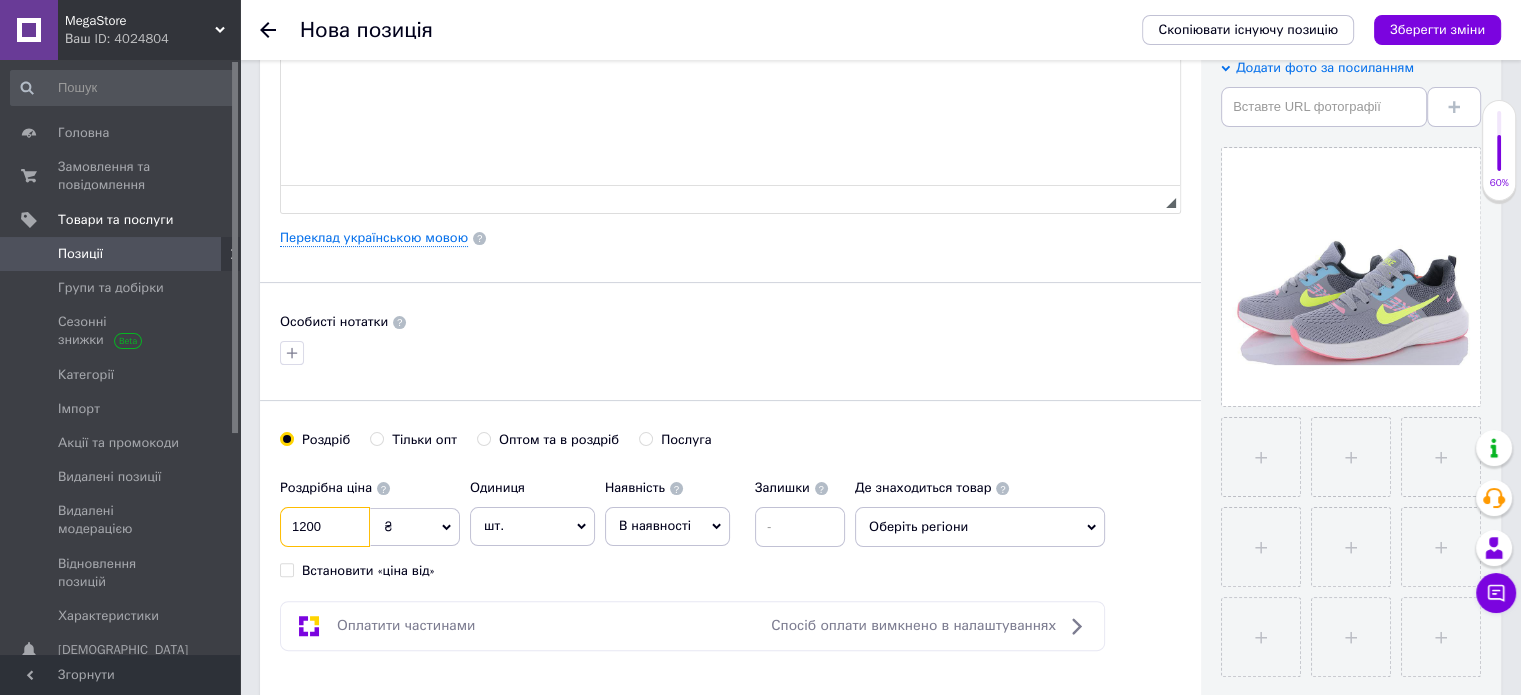 type on "1200" 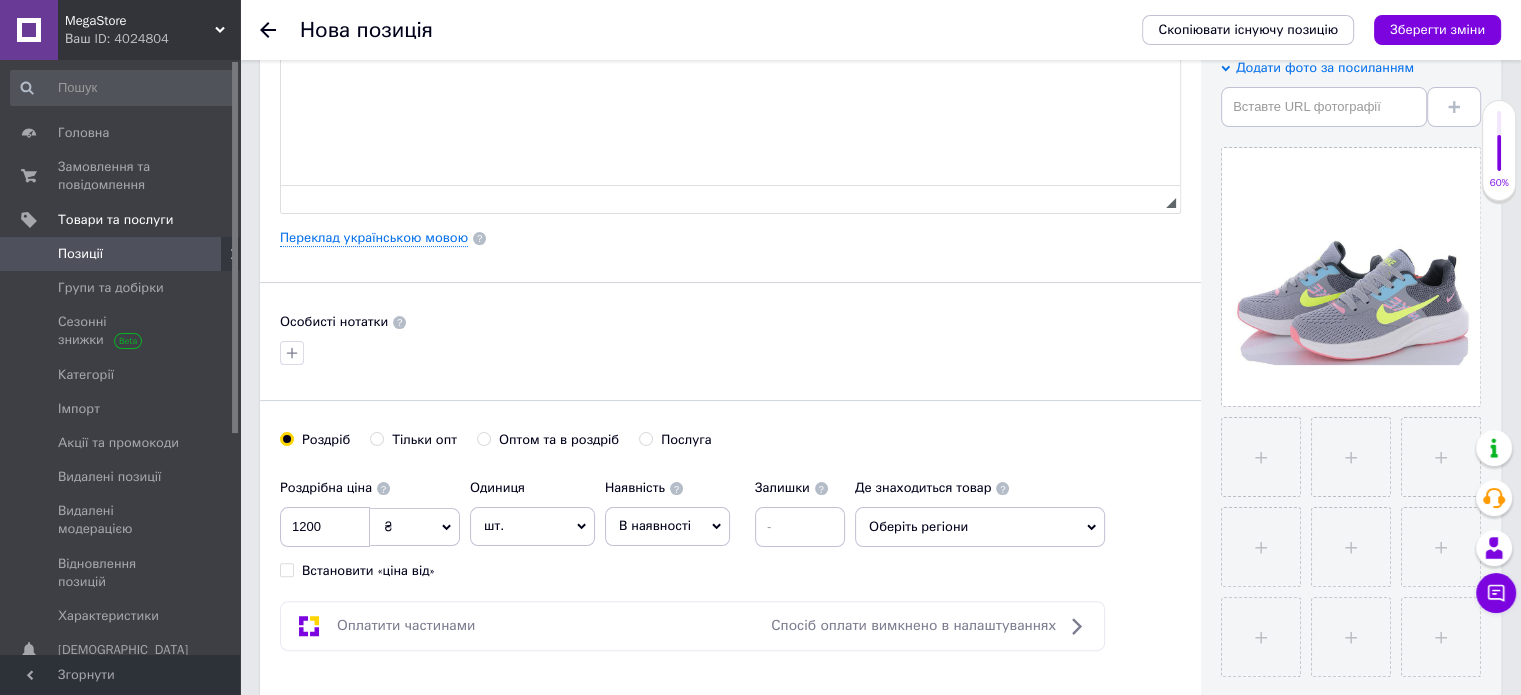 click on "В наявності" at bounding box center (655, 525) 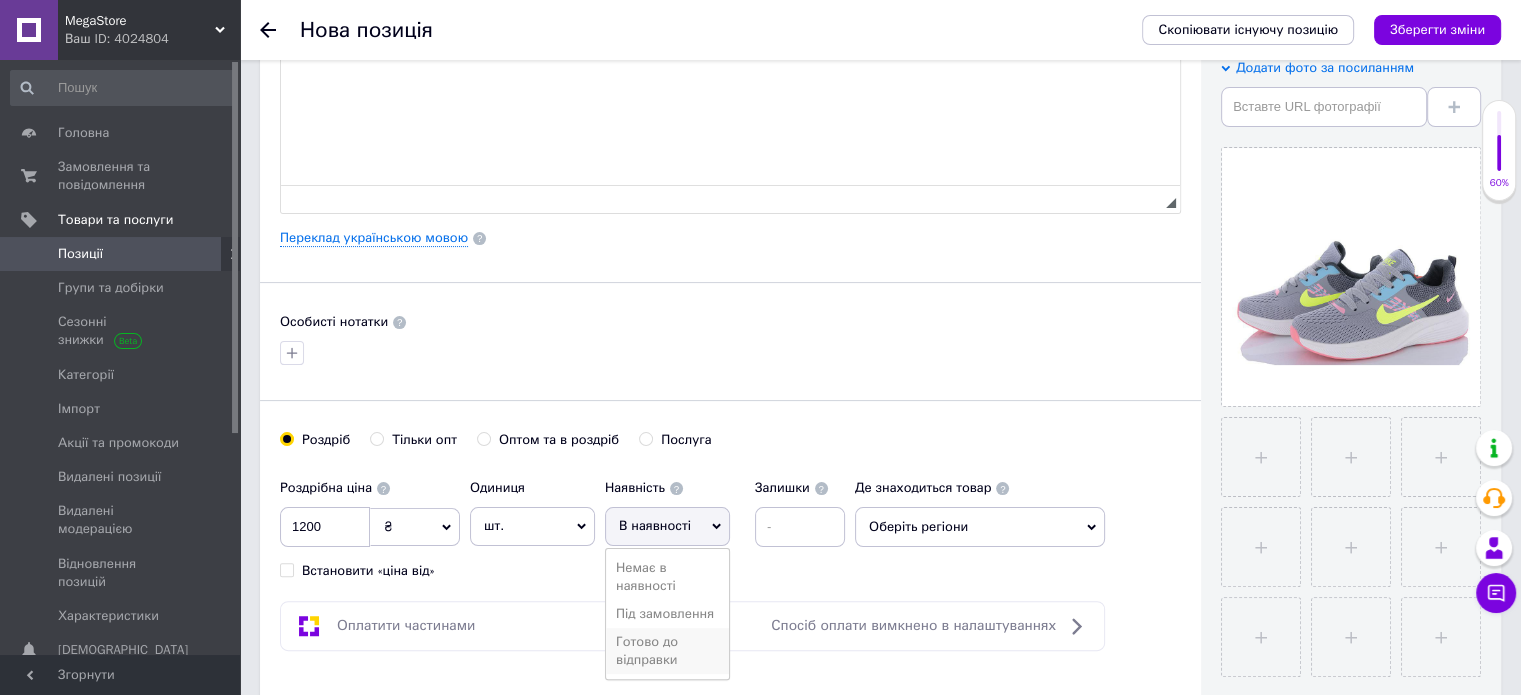 click on "Готово до відправки" at bounding box center [667, 651] 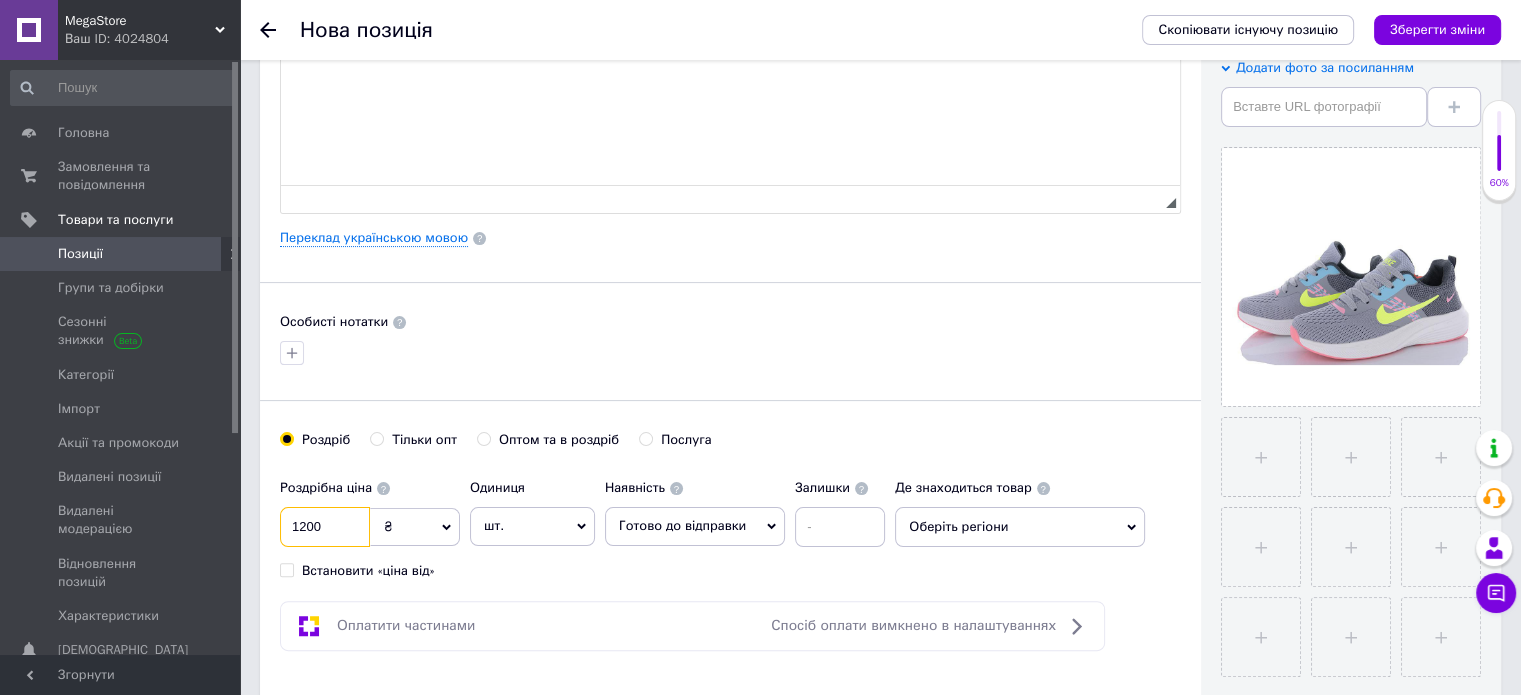 click on "1200" at bounding box center (325, 527) 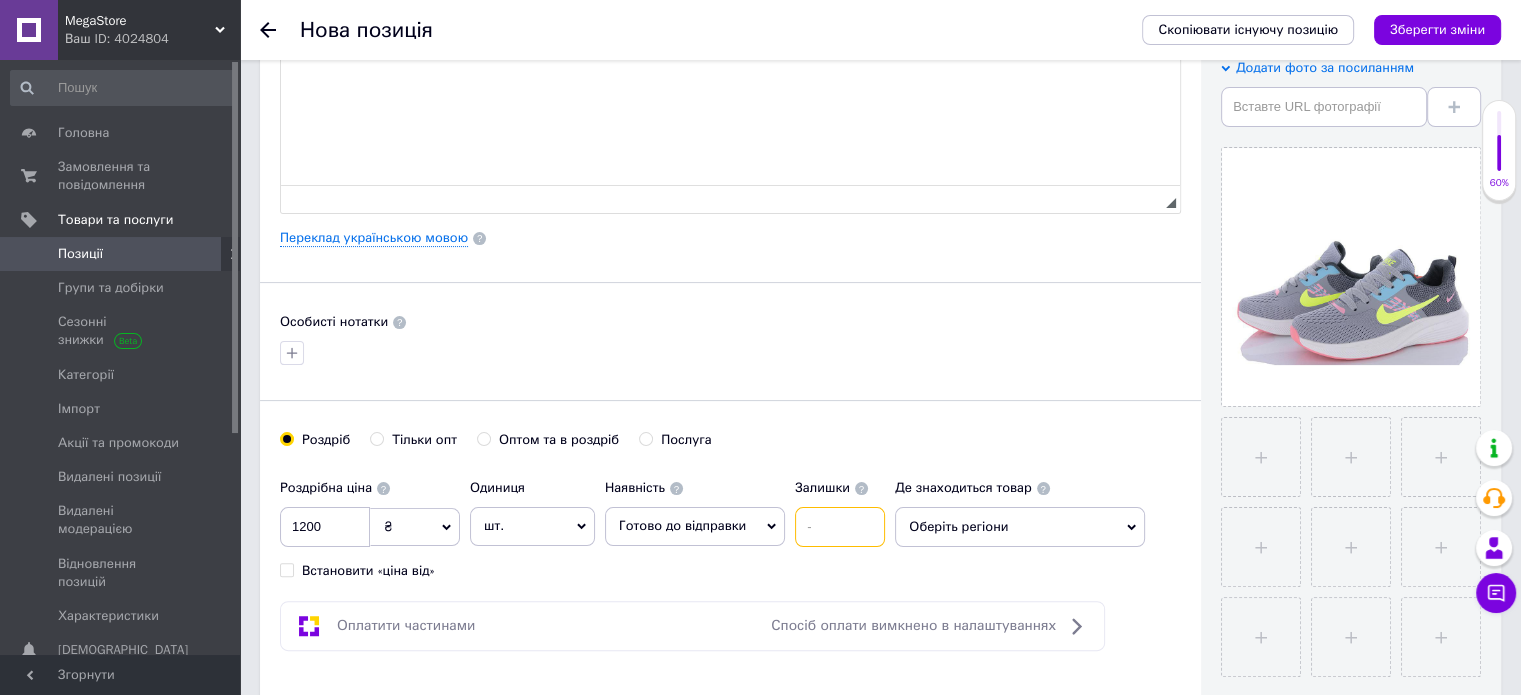 click at bounding box center [840, 527] 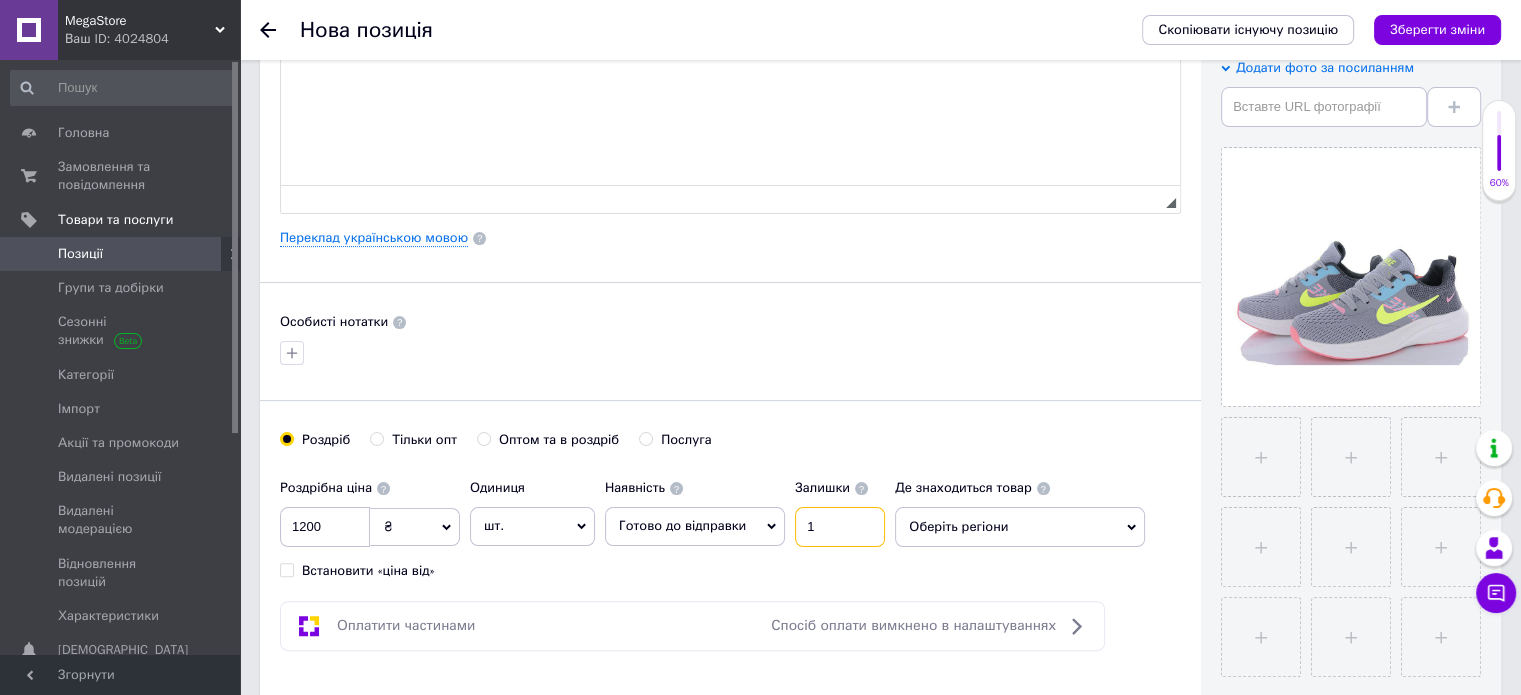 type on "1" 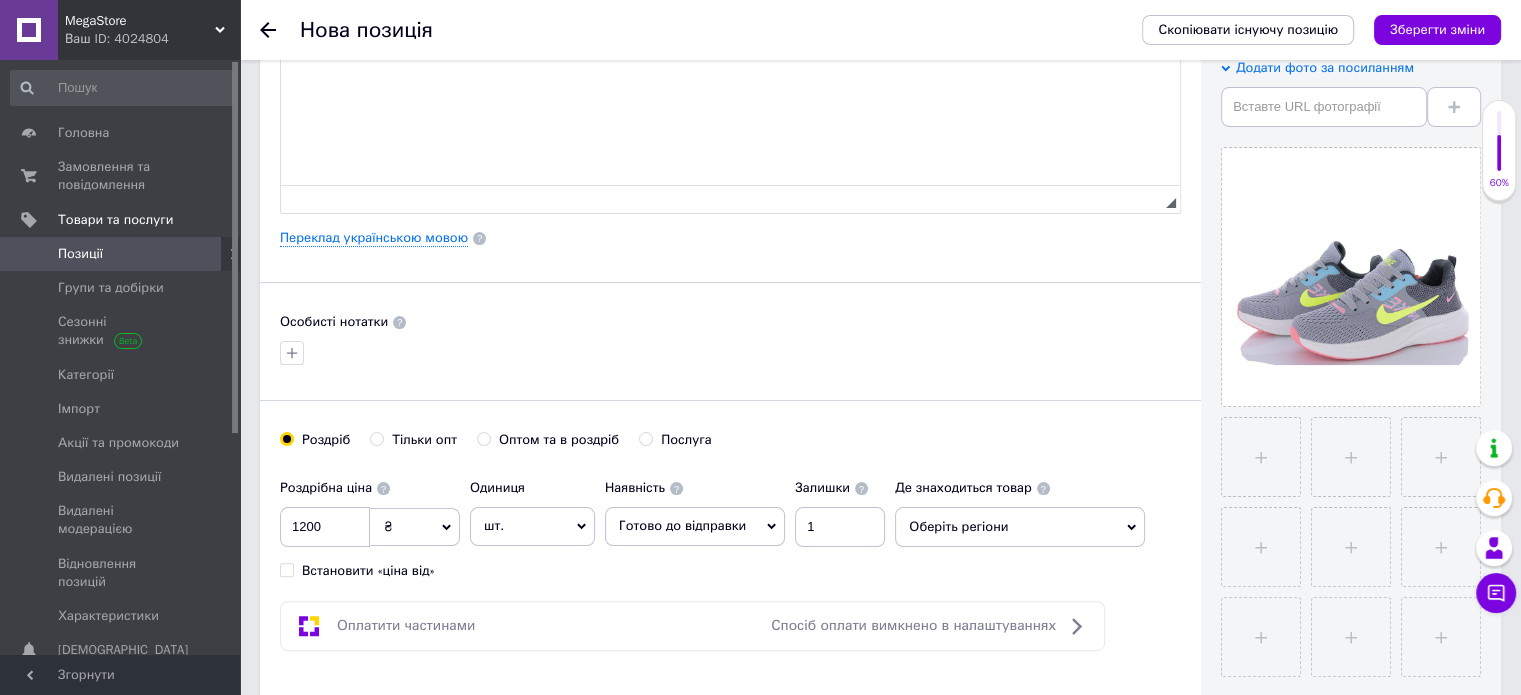click on "Оберіть регіони" at bounding box center [1020, 527] 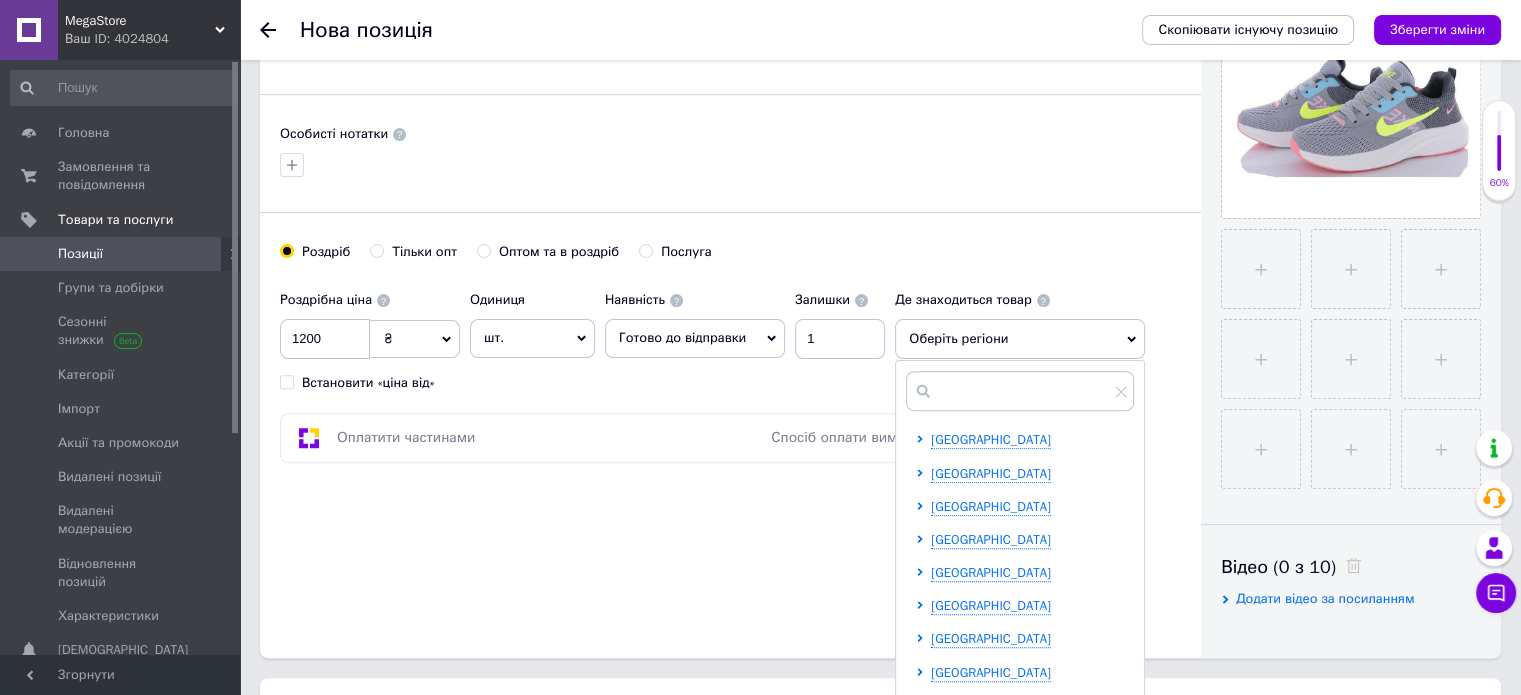 scroll, scrollTop: 600, scrollLeft: 0, axis: vertical 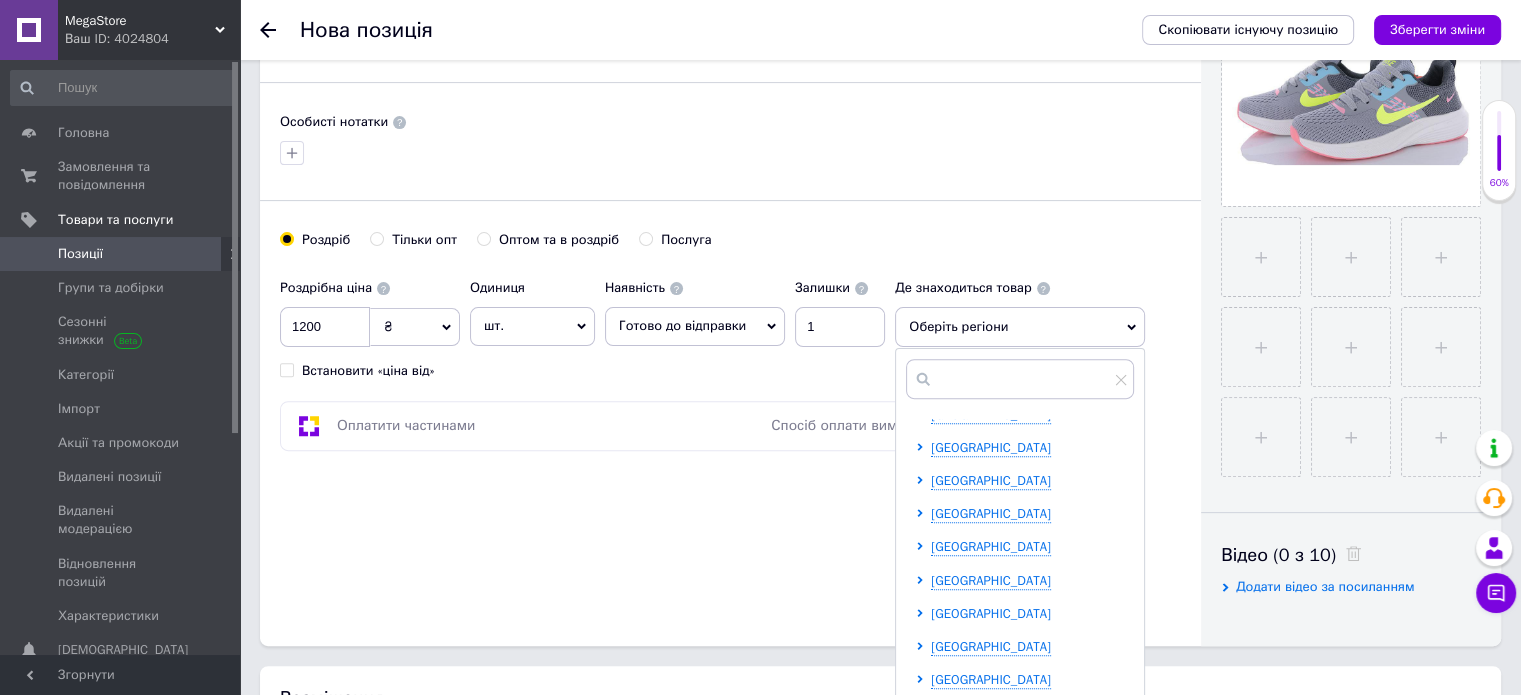 click on "[GEOGRAPHIC_DATA]" at bounding box center [991, 613] 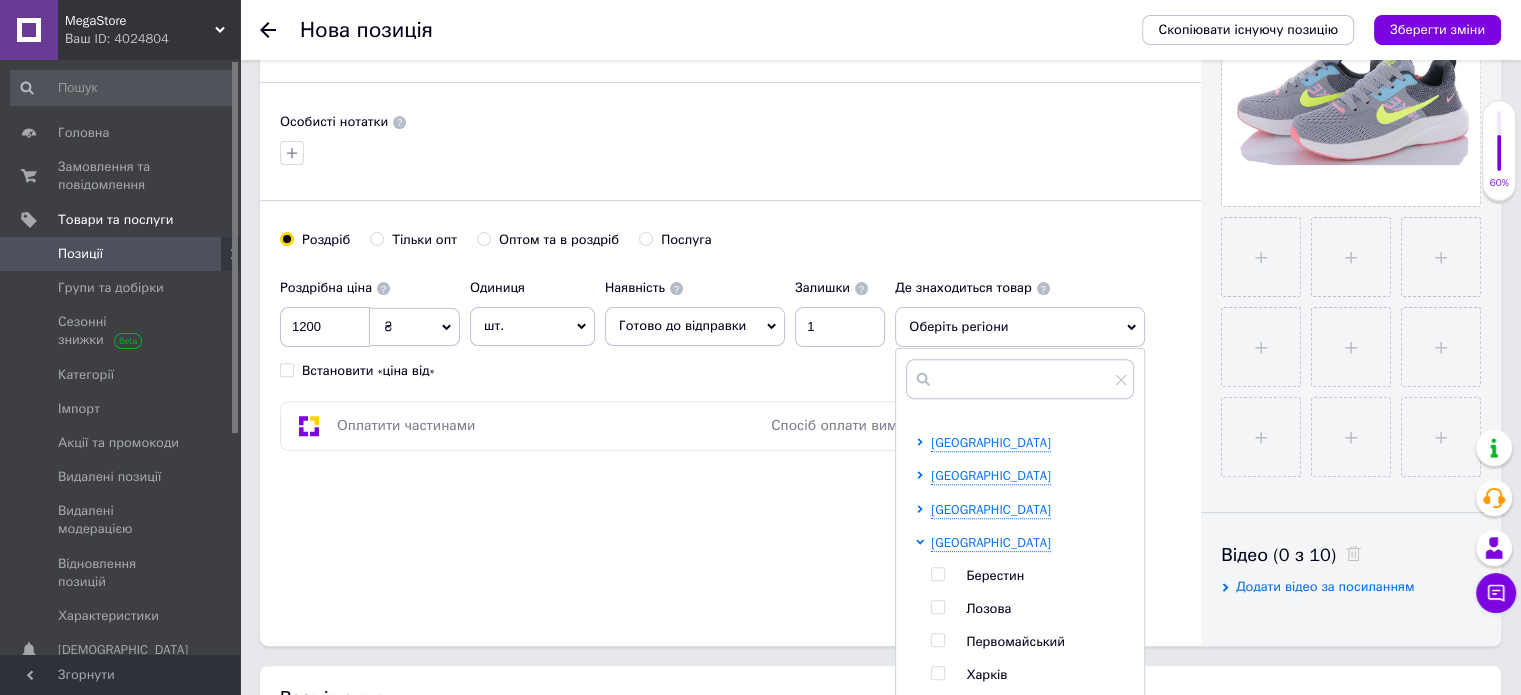 scroll, scrollTop: 544, scrollLeft: 0, axis: vertical 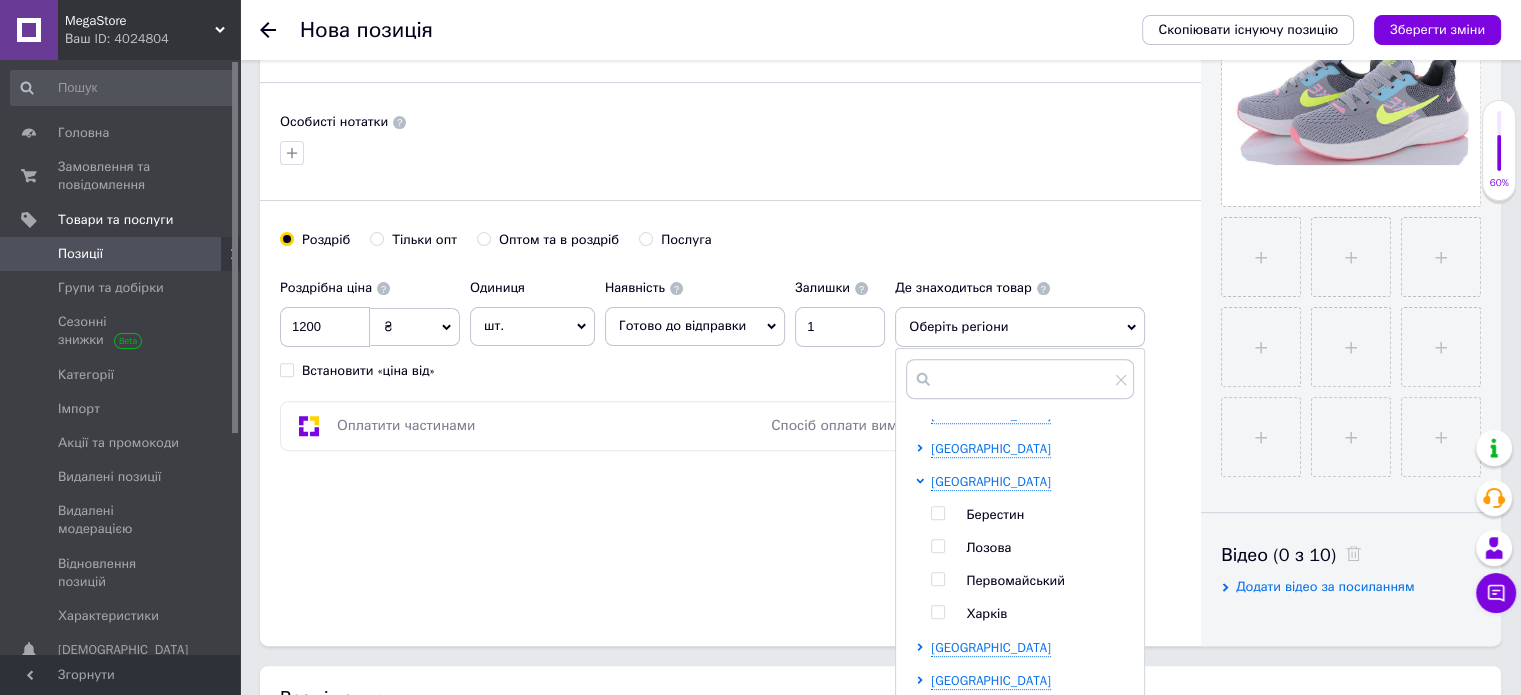 click at bounding box center (937, 612) 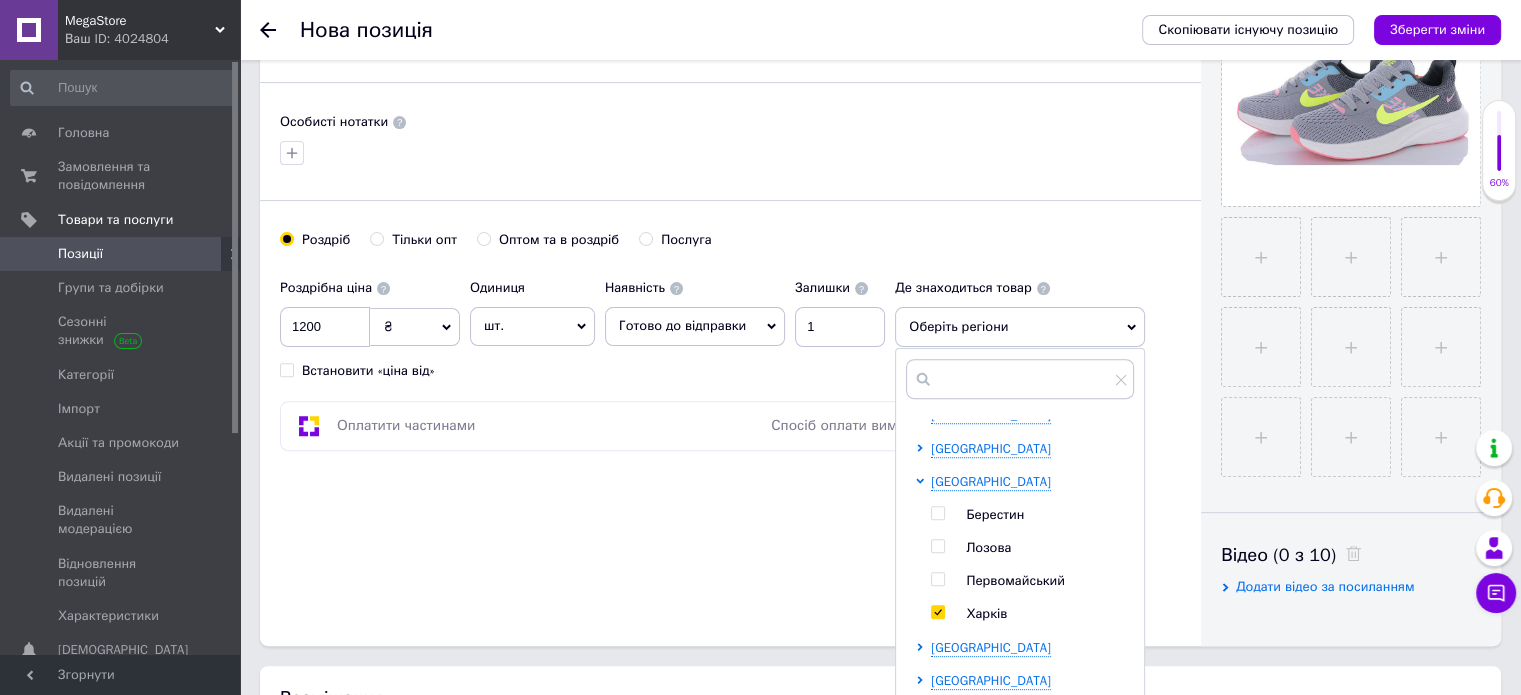 checkbox on "true" 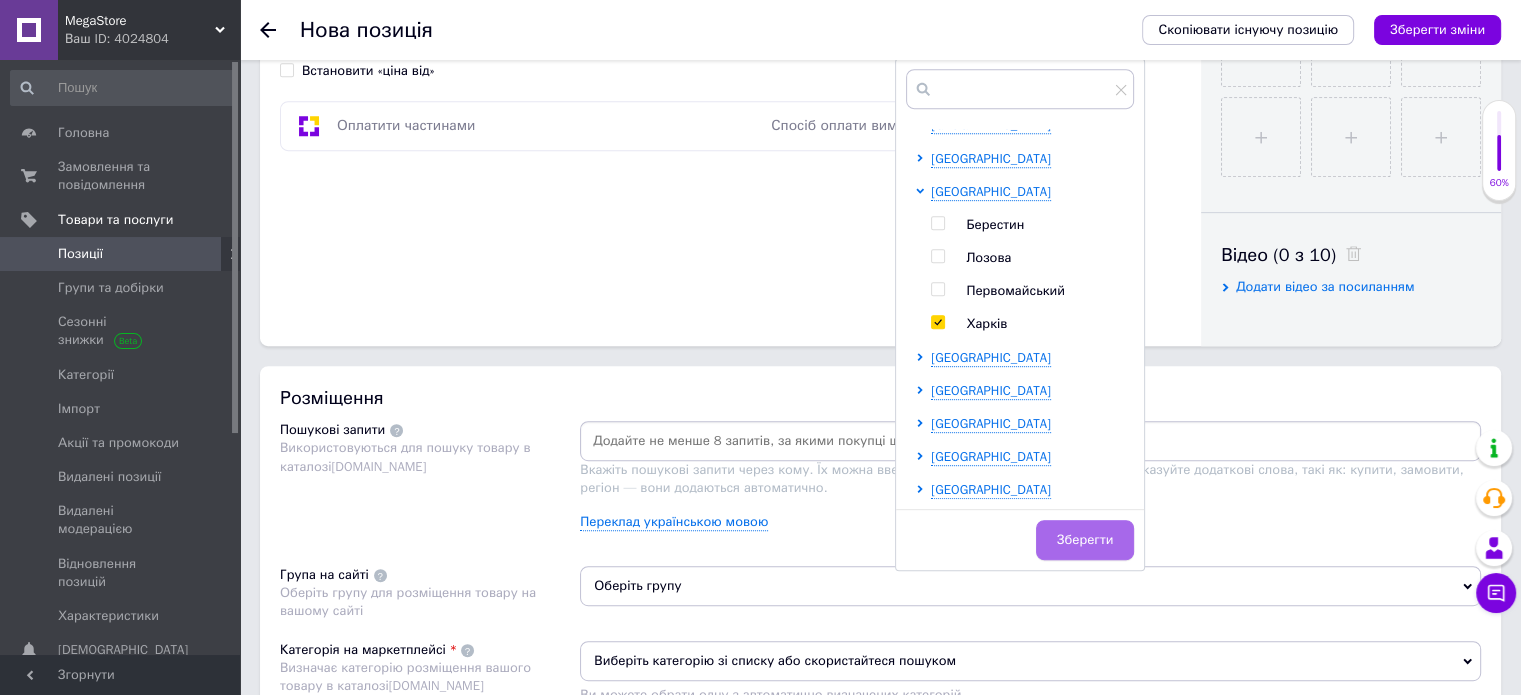 click on "Зберегти" at bounding box center (1085, 540) 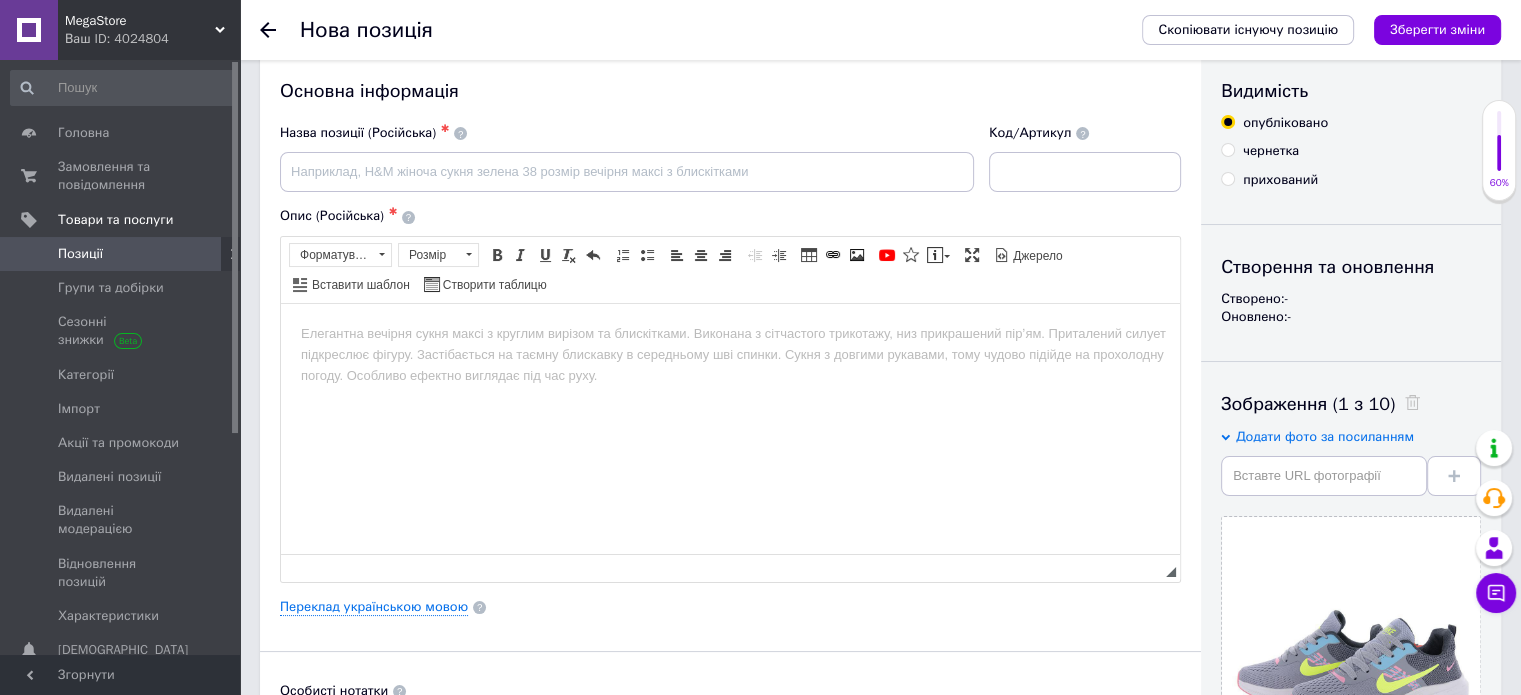 scroll, scrollTop: 0, scrollLeft: 0, axis: both 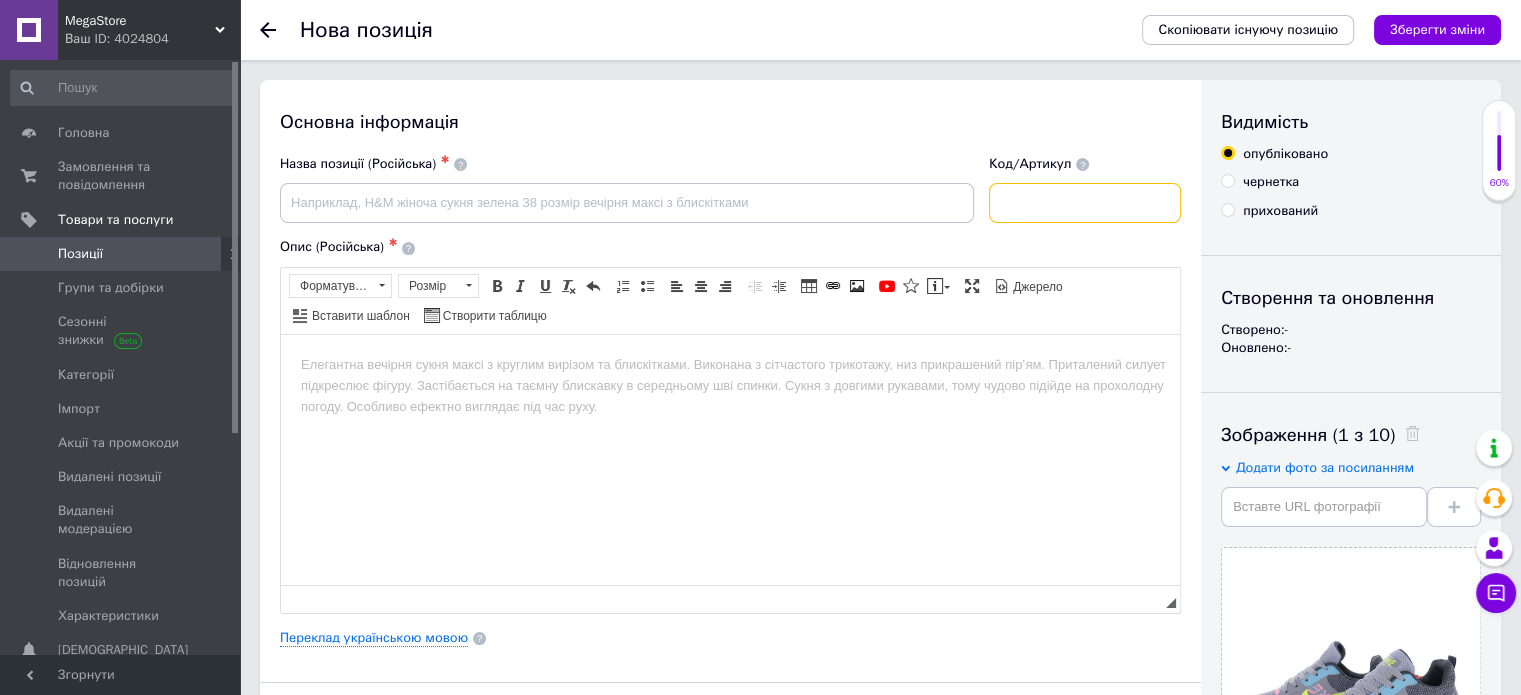 click at bounding box center [1085, 203] 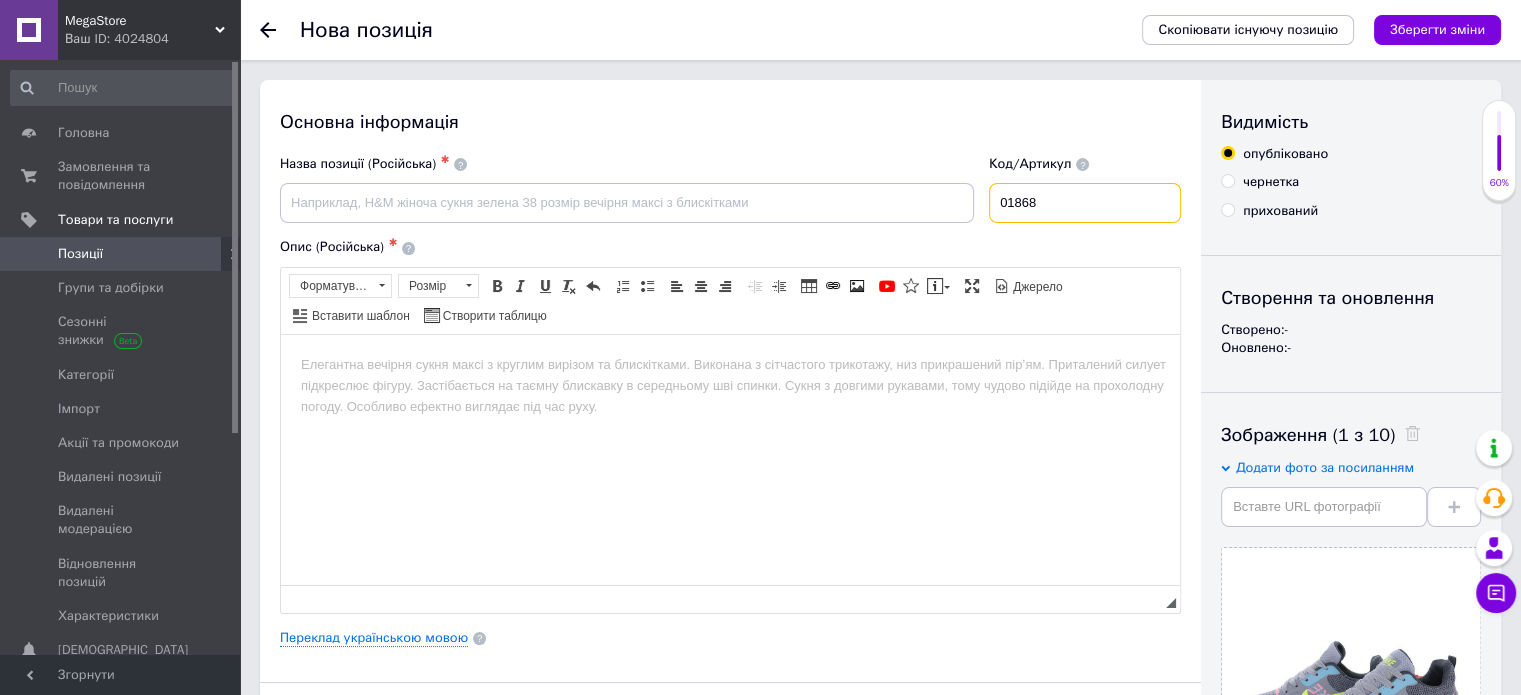 type on "01868" 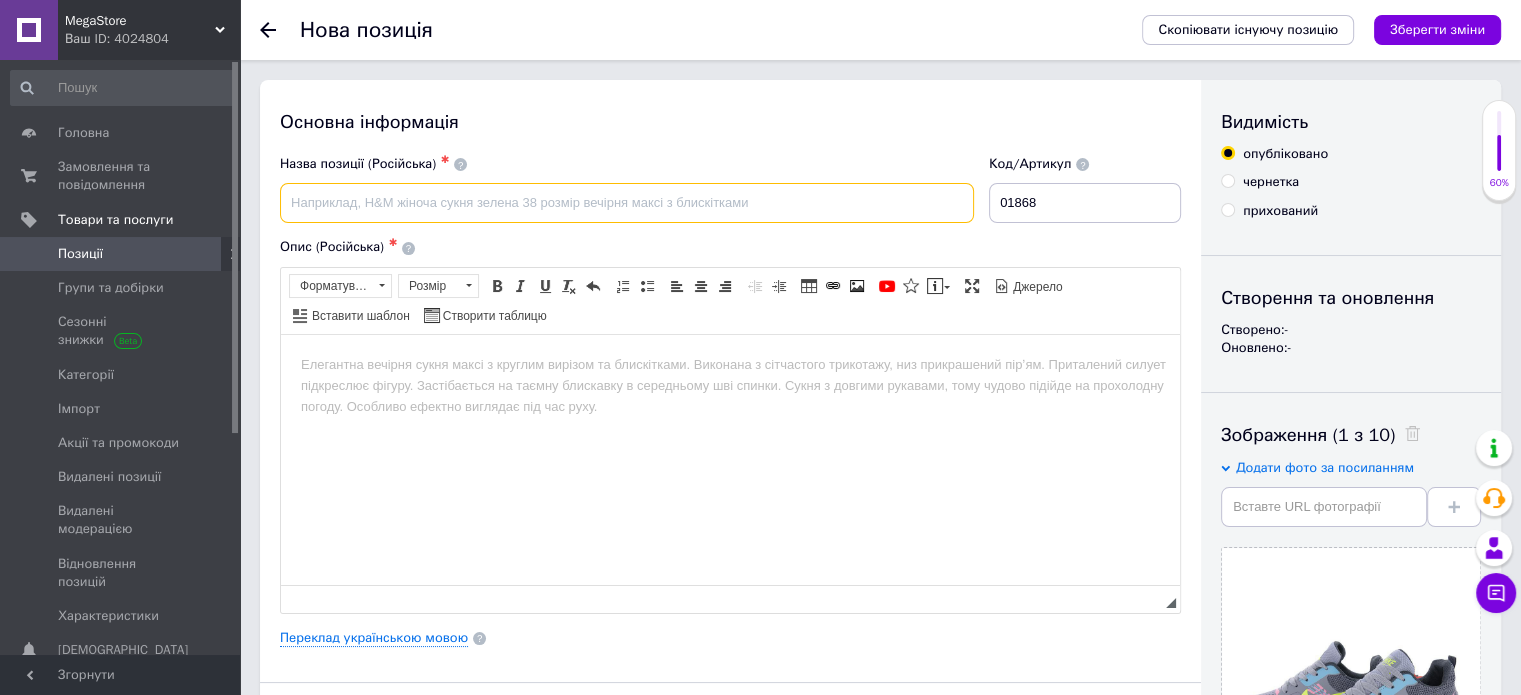 drag, startPoint x: 872, startPoint y: 205, endPoint x: 873, endPoint y: 84, distance: 121.004135 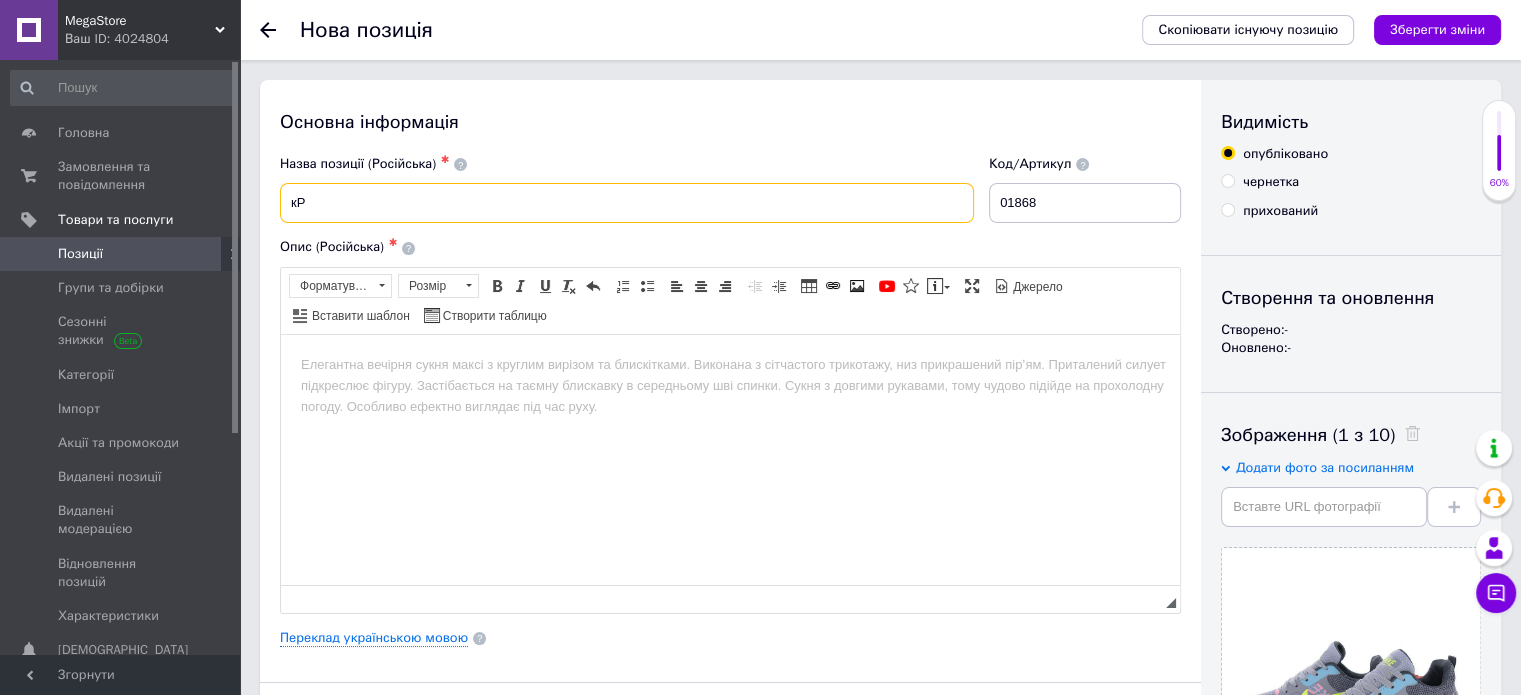 type on "к" 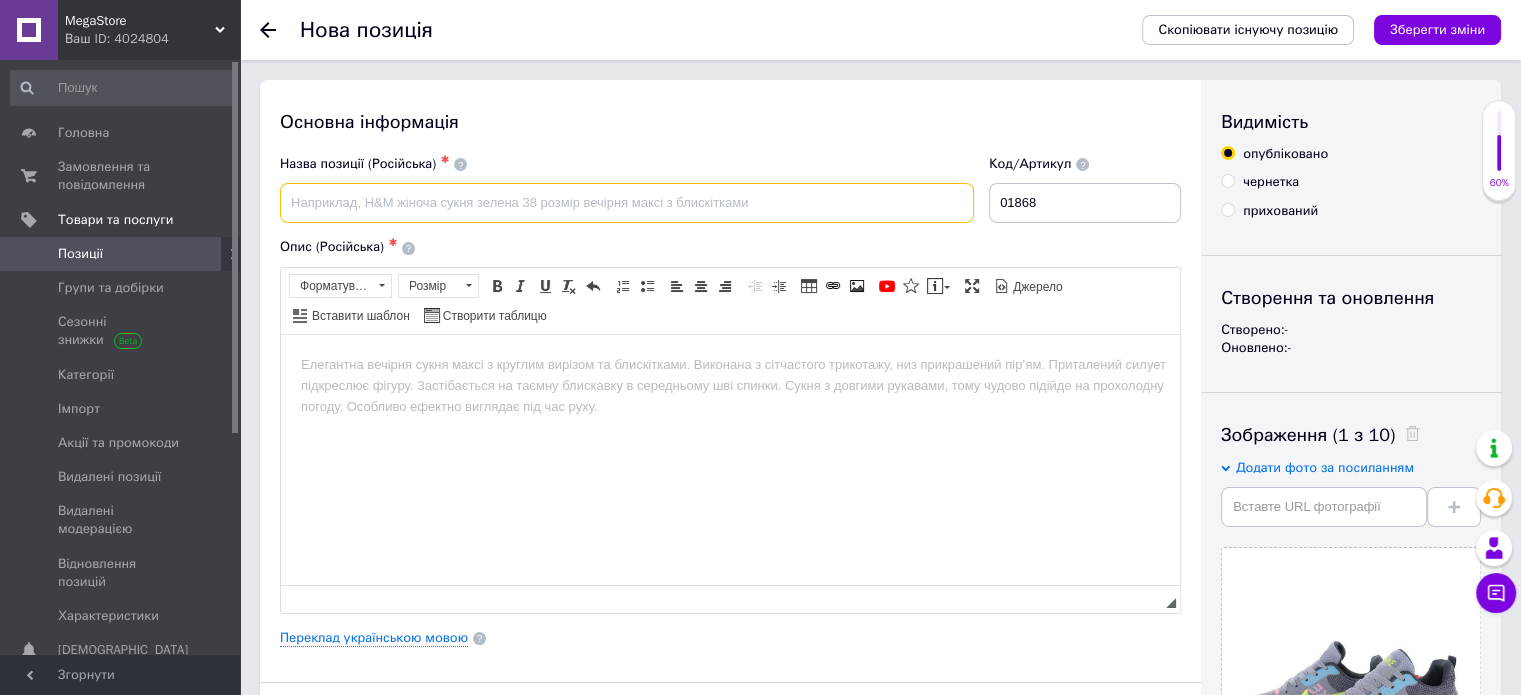 type on "Л" 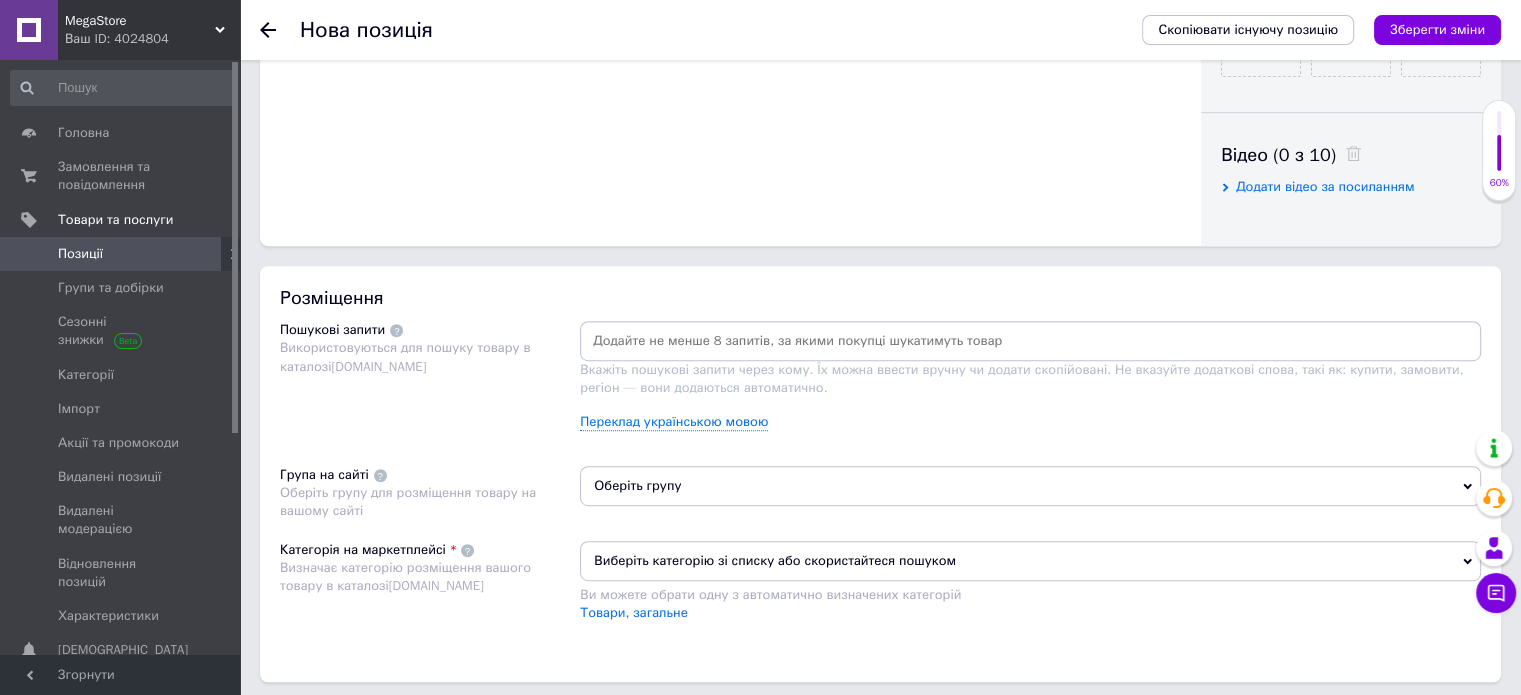 type on "Кросівки жіночі [PERSON_NAME]" 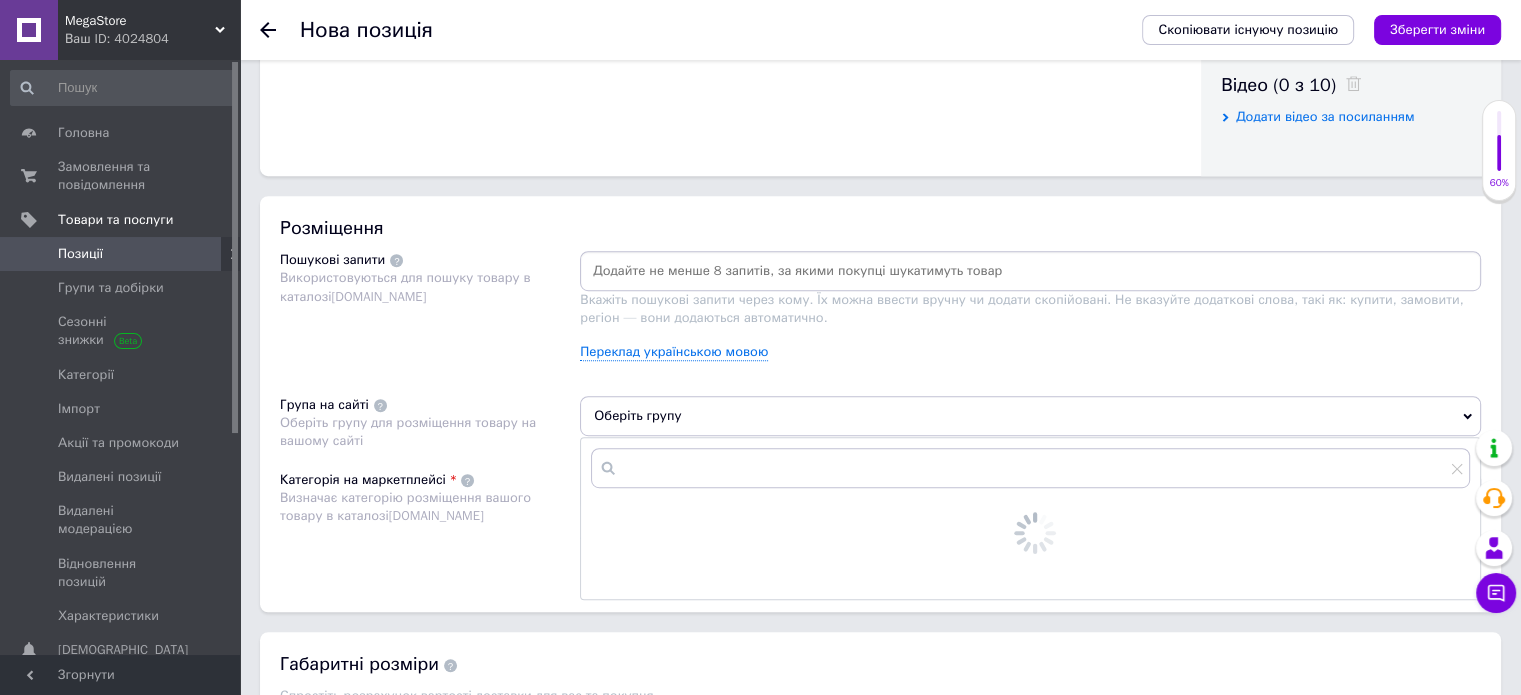 scroll, scrollTop: 1200, scrollLeft: 0, axis: vertical 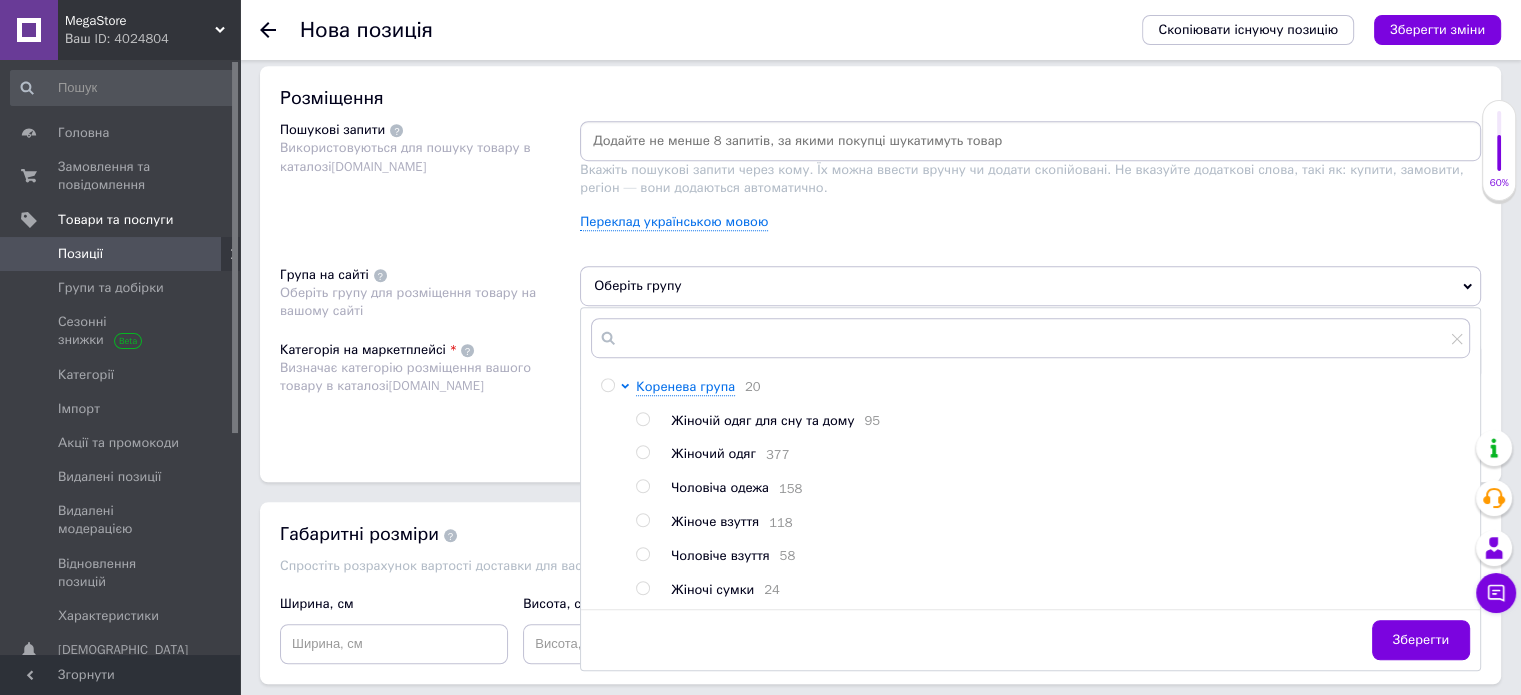 click at bounding box center [642, 520] 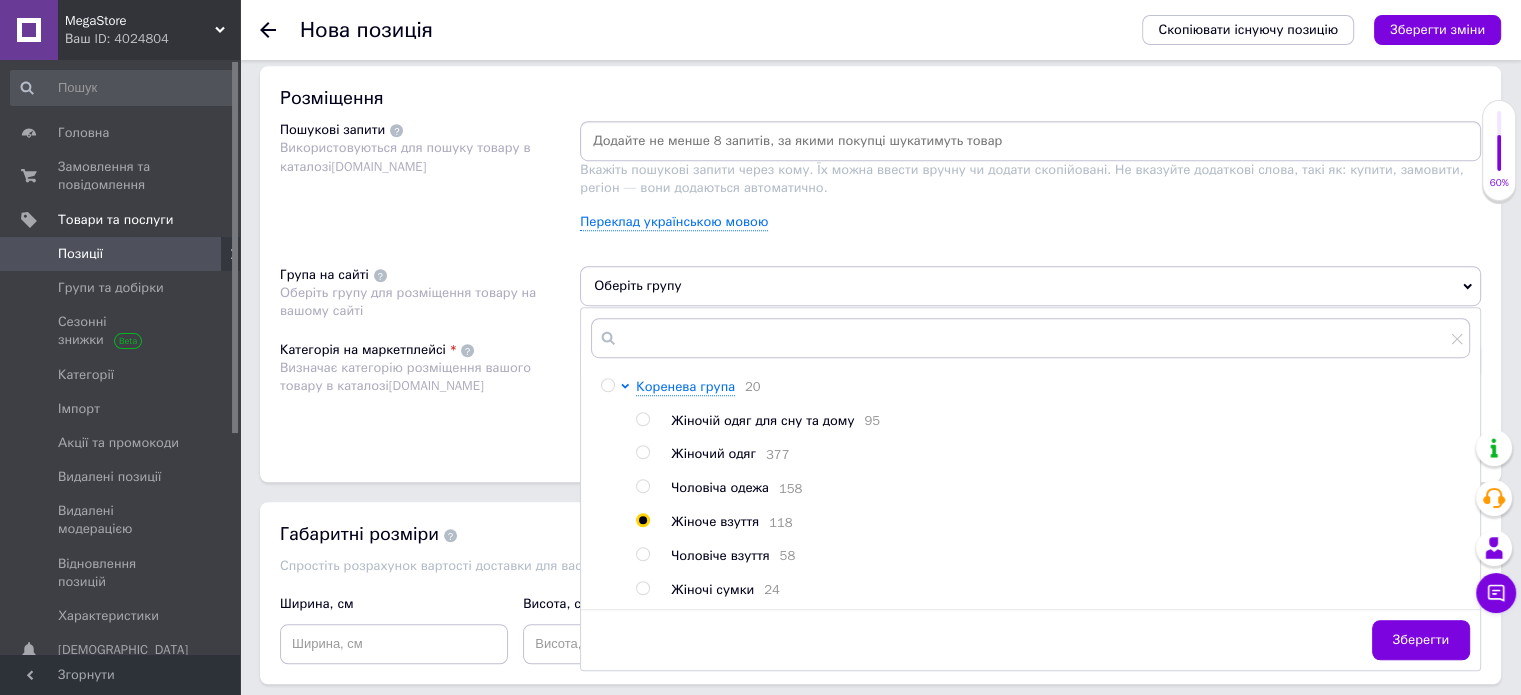 radio on "true" 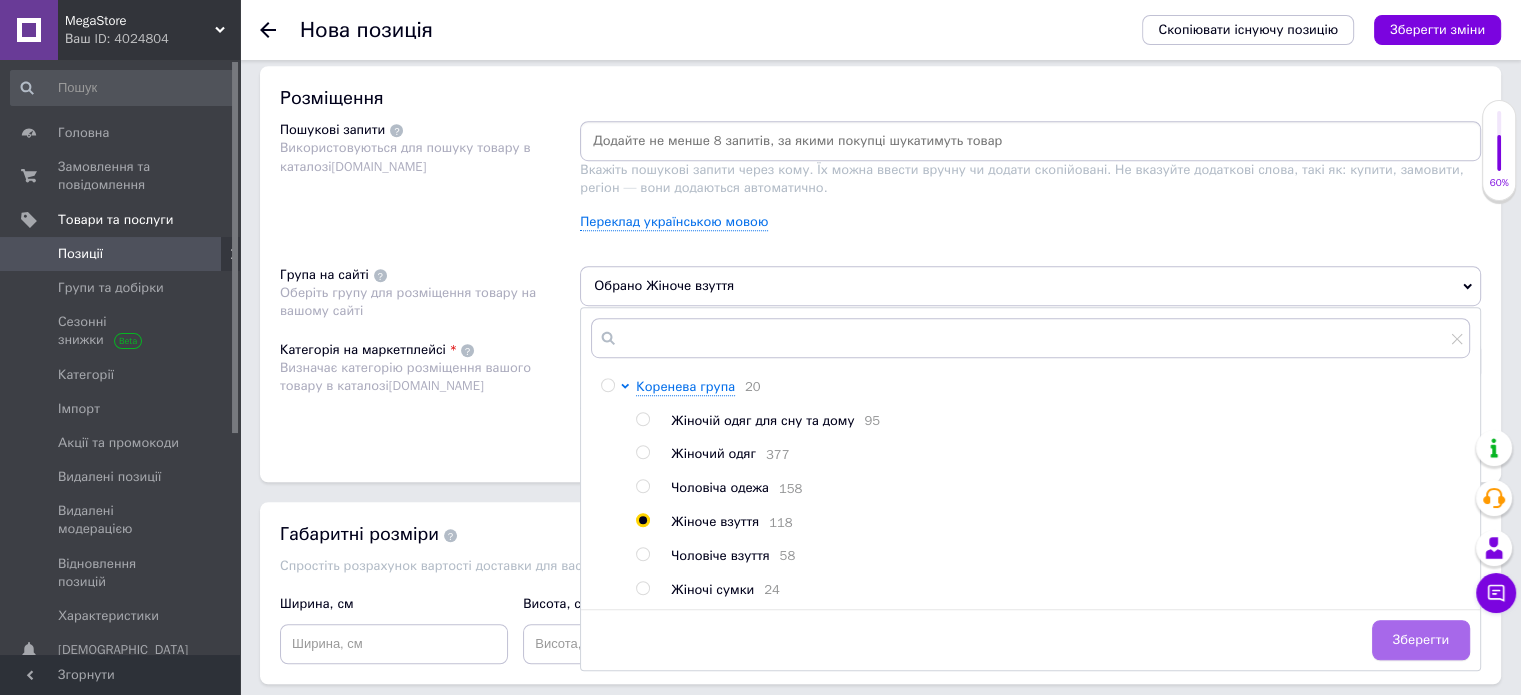 click on "Зберегти" at bounding box center (1421, 640) 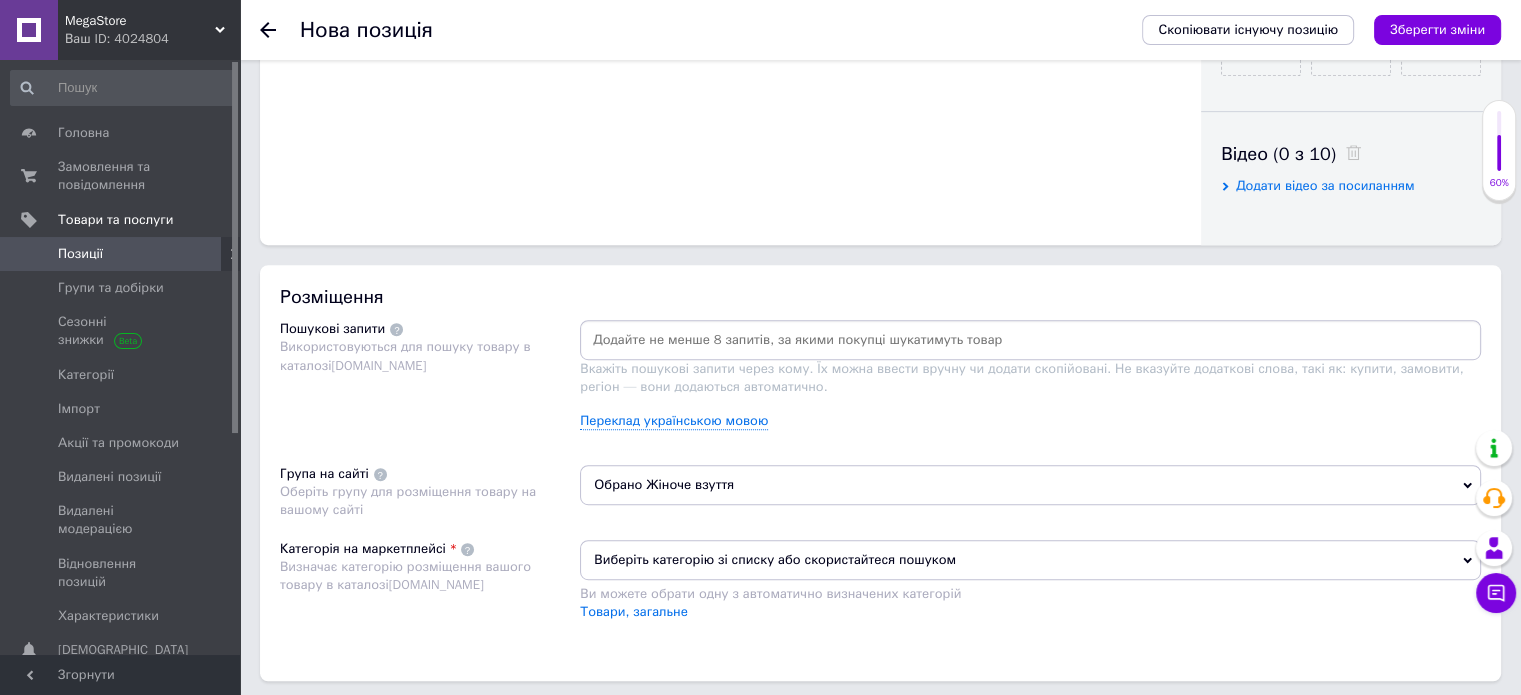 scroll, scrollTop: 1000, scrollLeft: 0, axis: vertical 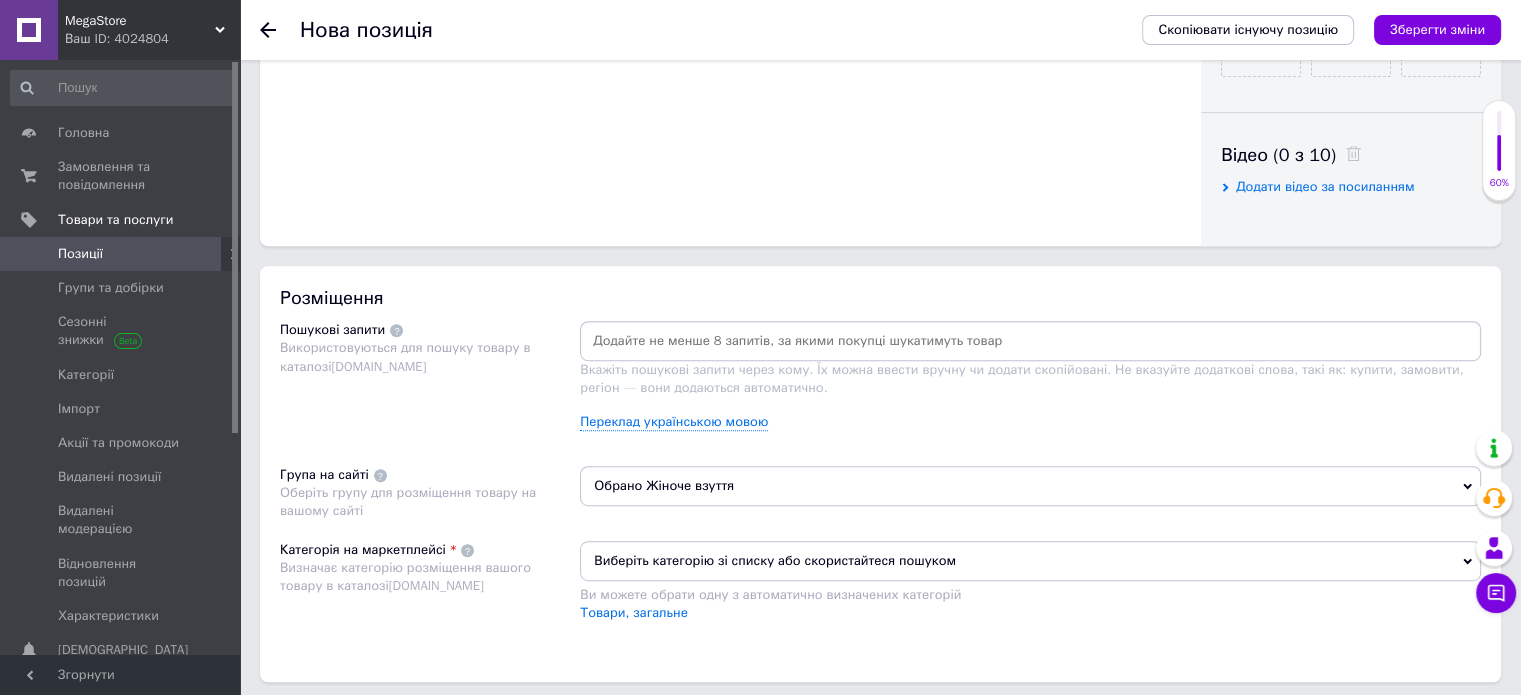 click at bounding box center [1030, 341] 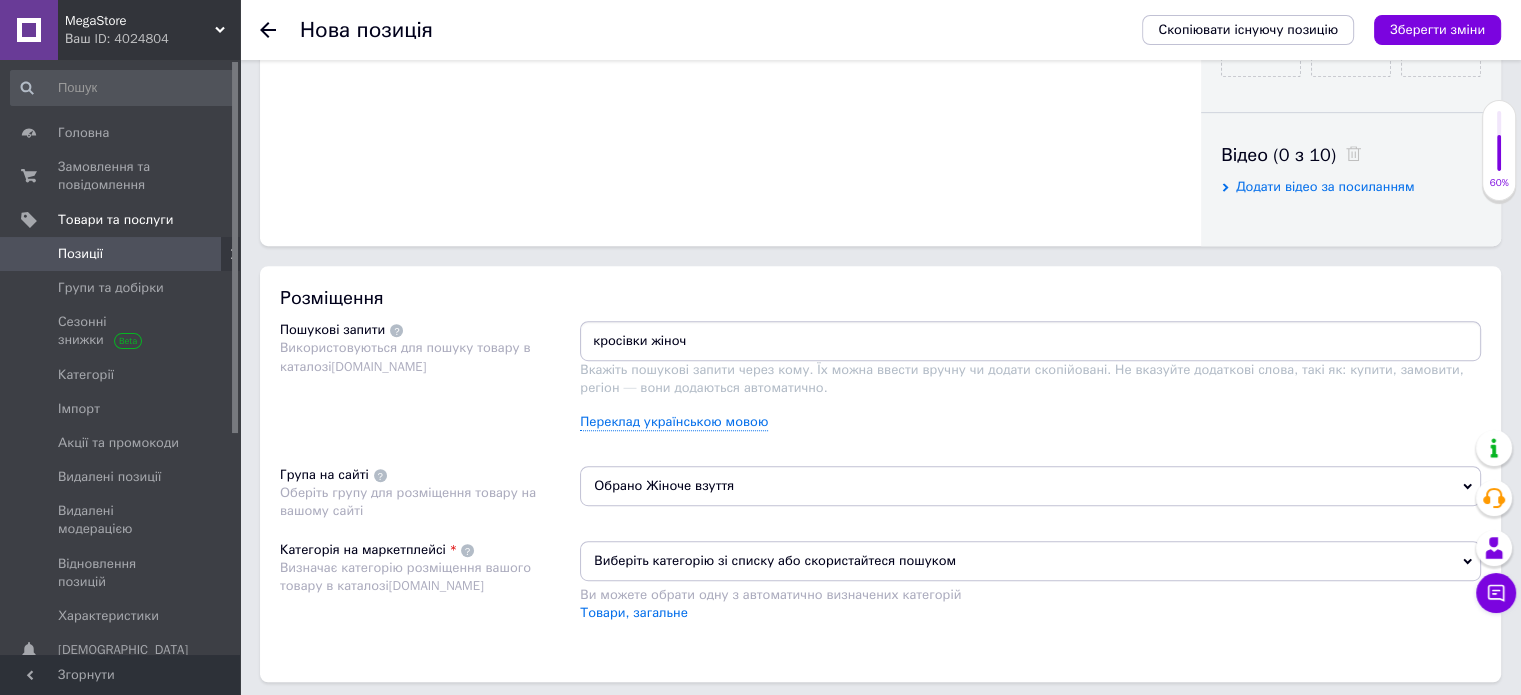type on "кросівки жіночі" 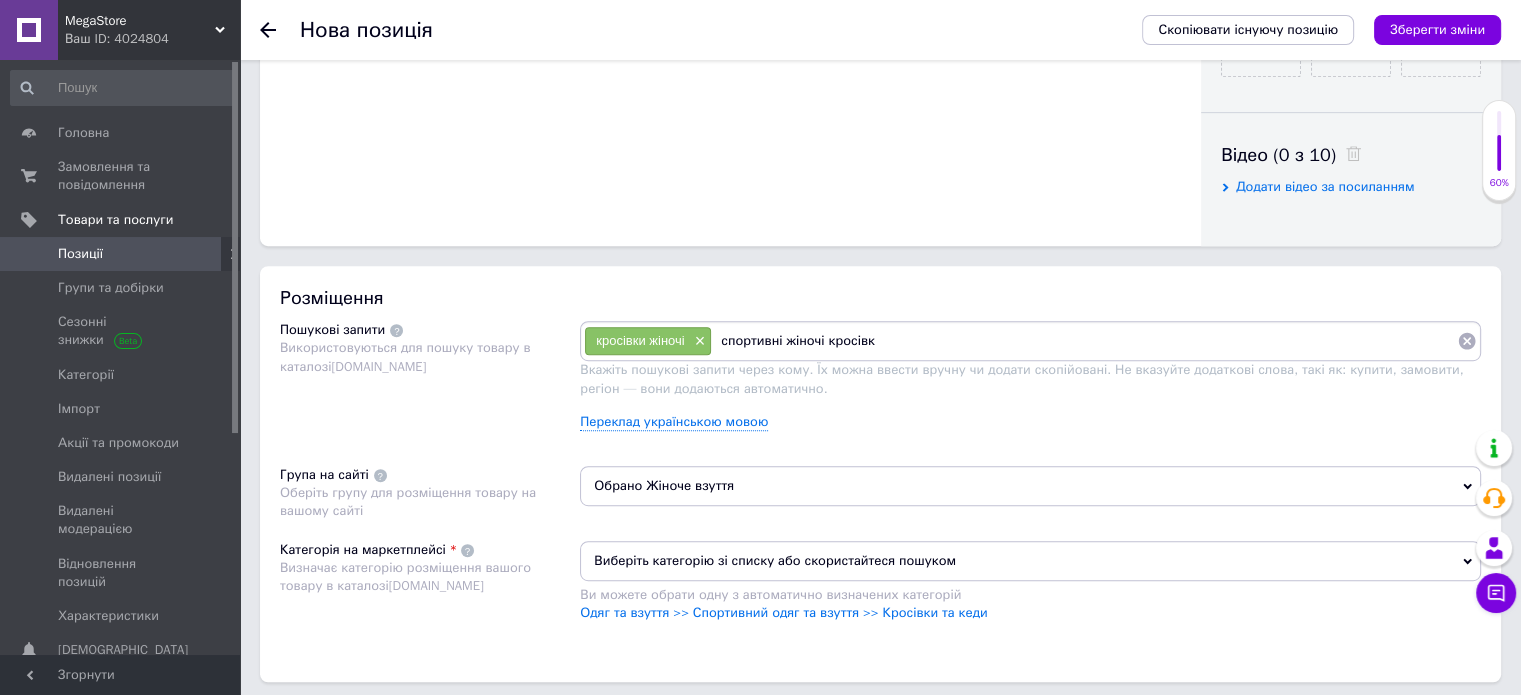 type on "спортивні жіночі кросівки" 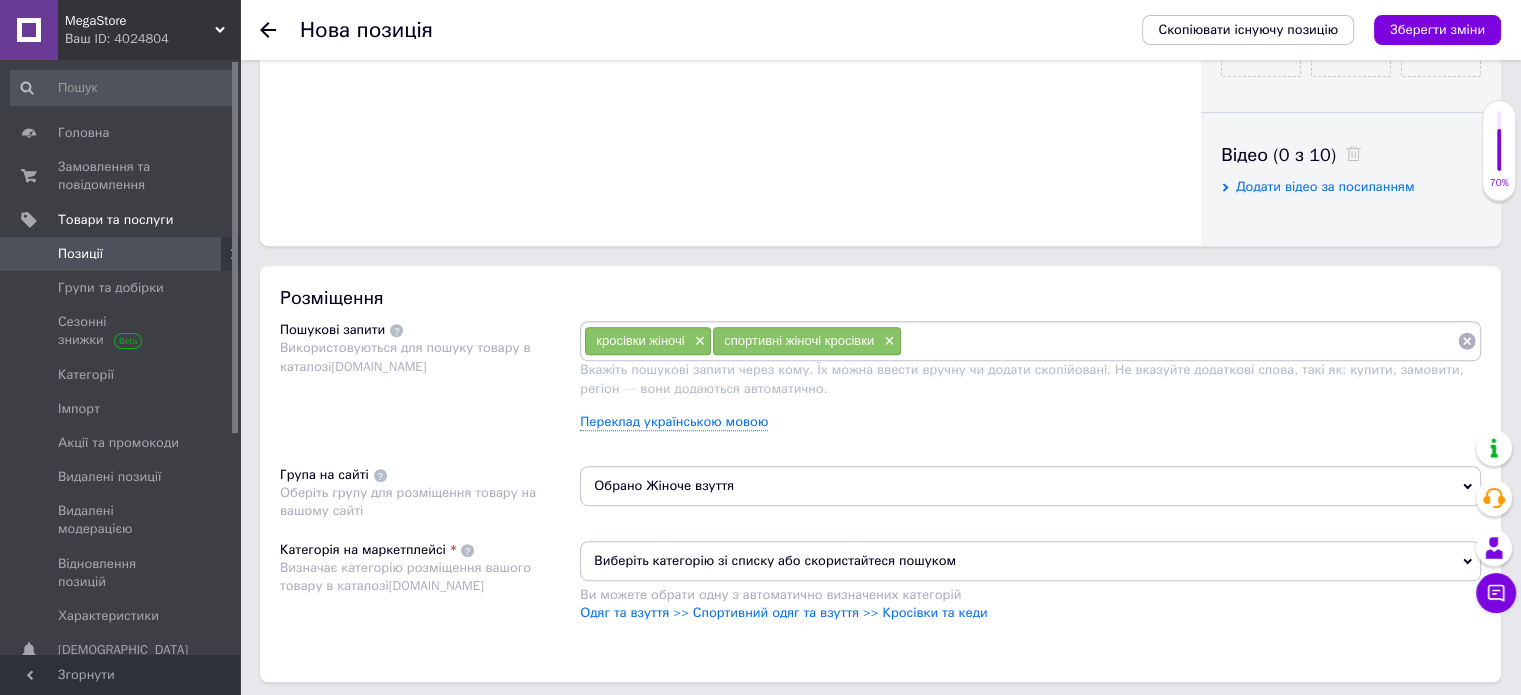 click at bounding box center [1179, 341] 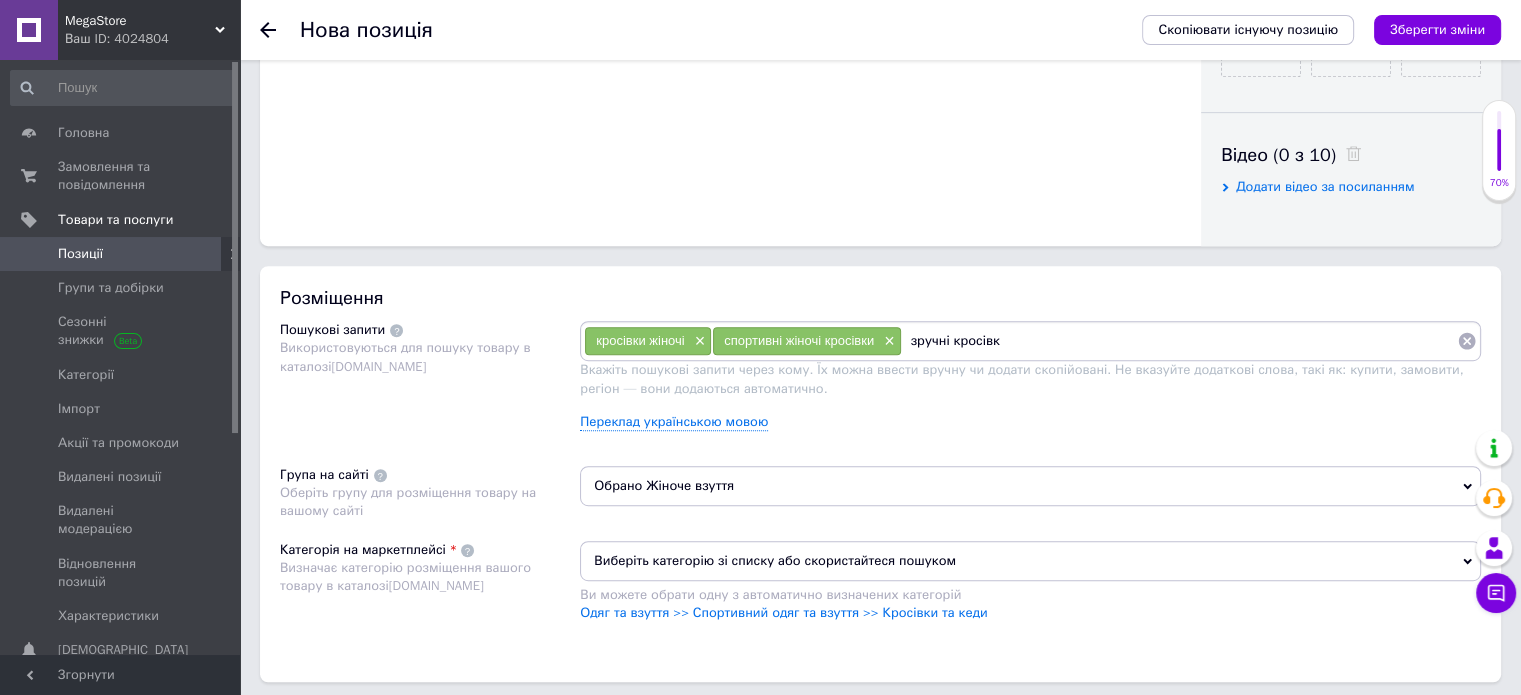 type on "зручні кросівки" 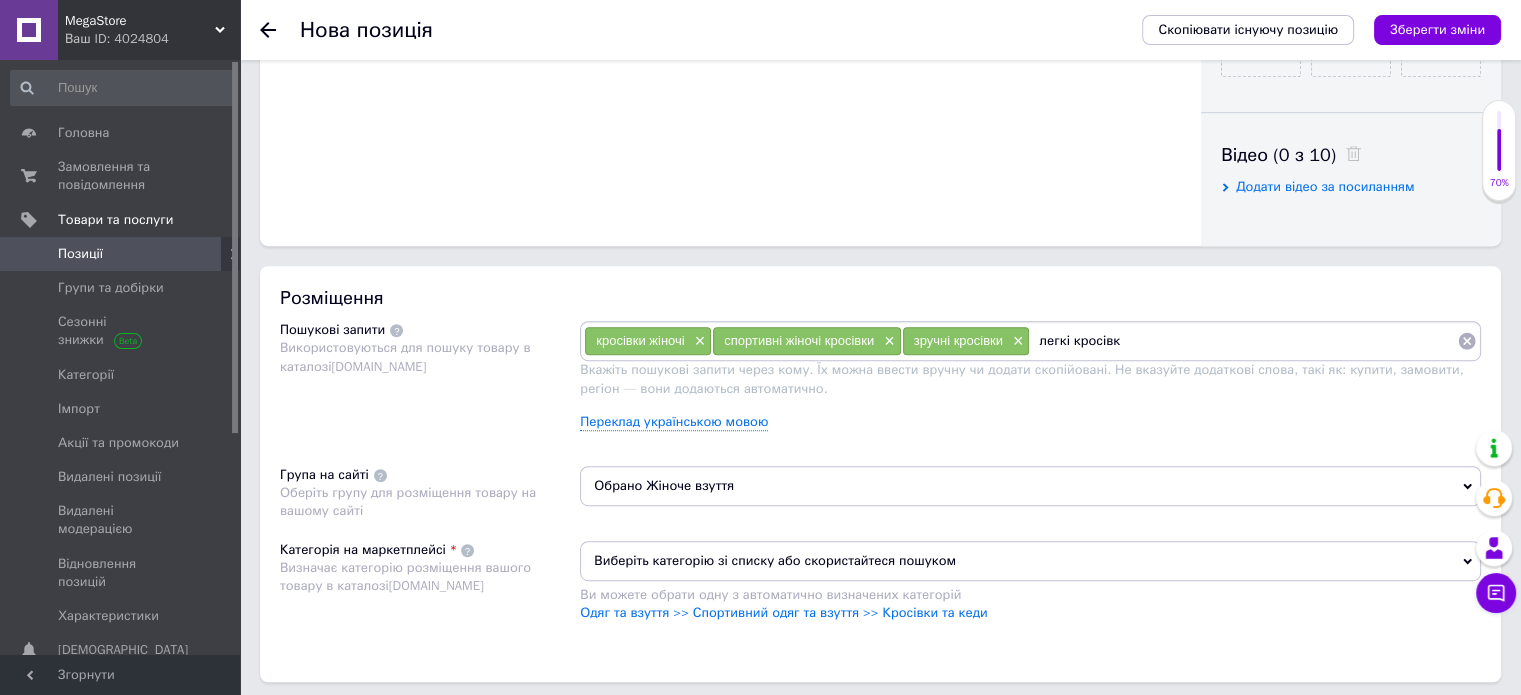 type on "легкі кросівки" 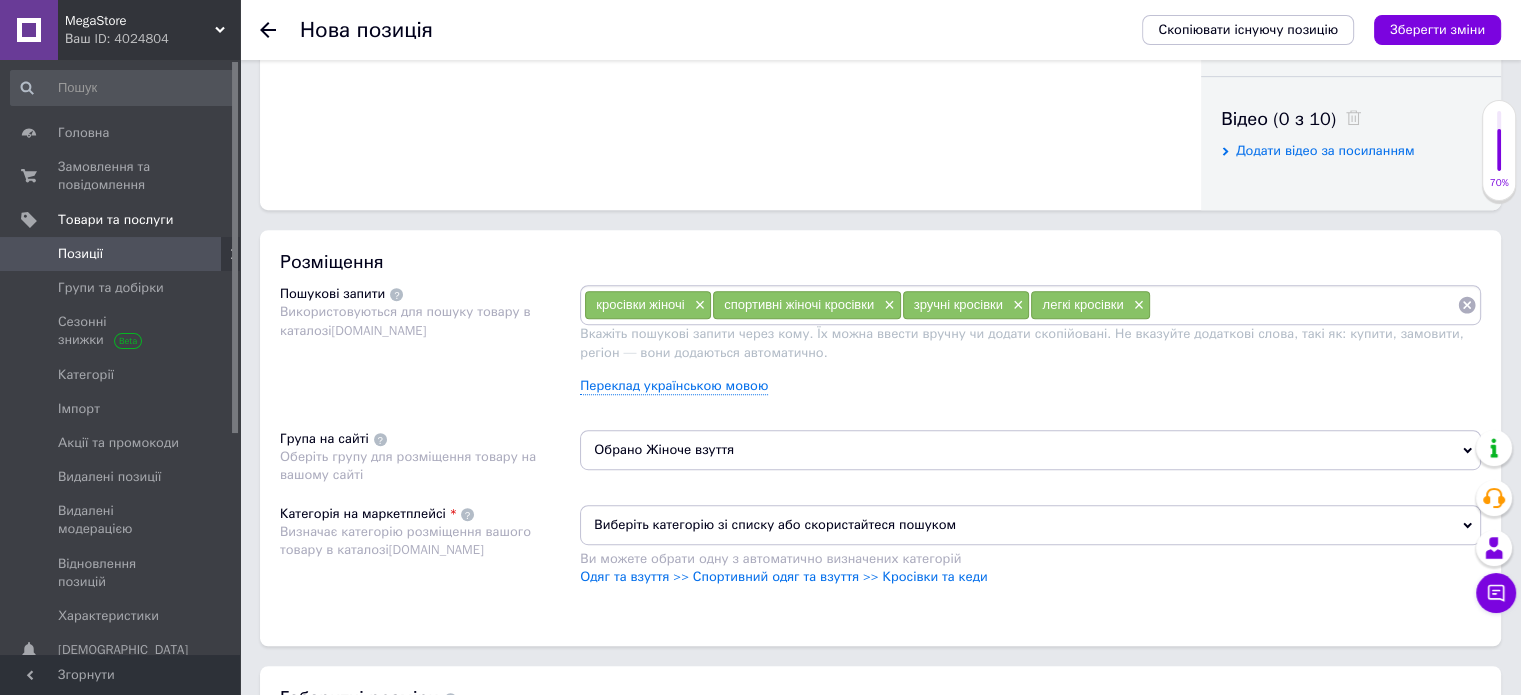 scroll, scrollTop: 1100, scrollLeft: 0, axis: vertical 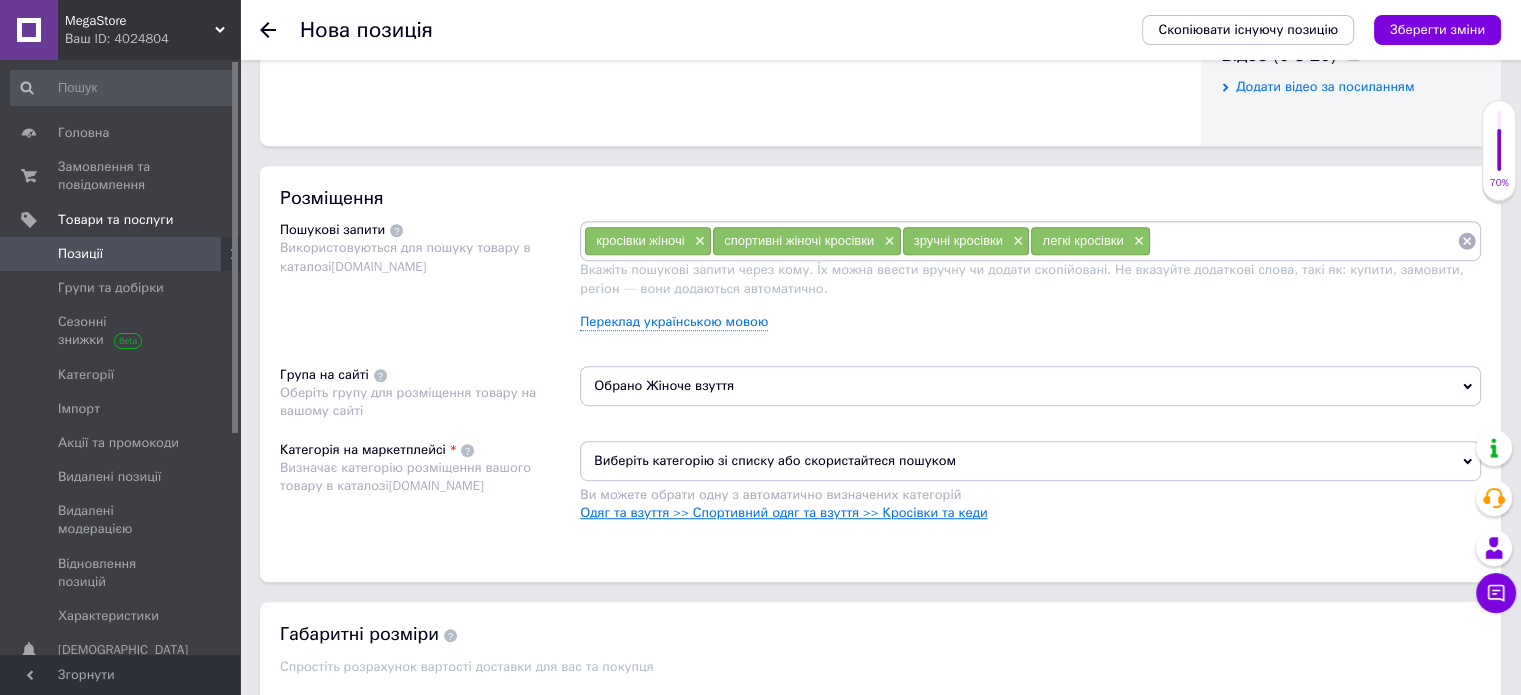 click on "Одяг та взуття >> Спортивний одяг та взуття >> Кросівки та кеди" at bounding box center (783, 512) 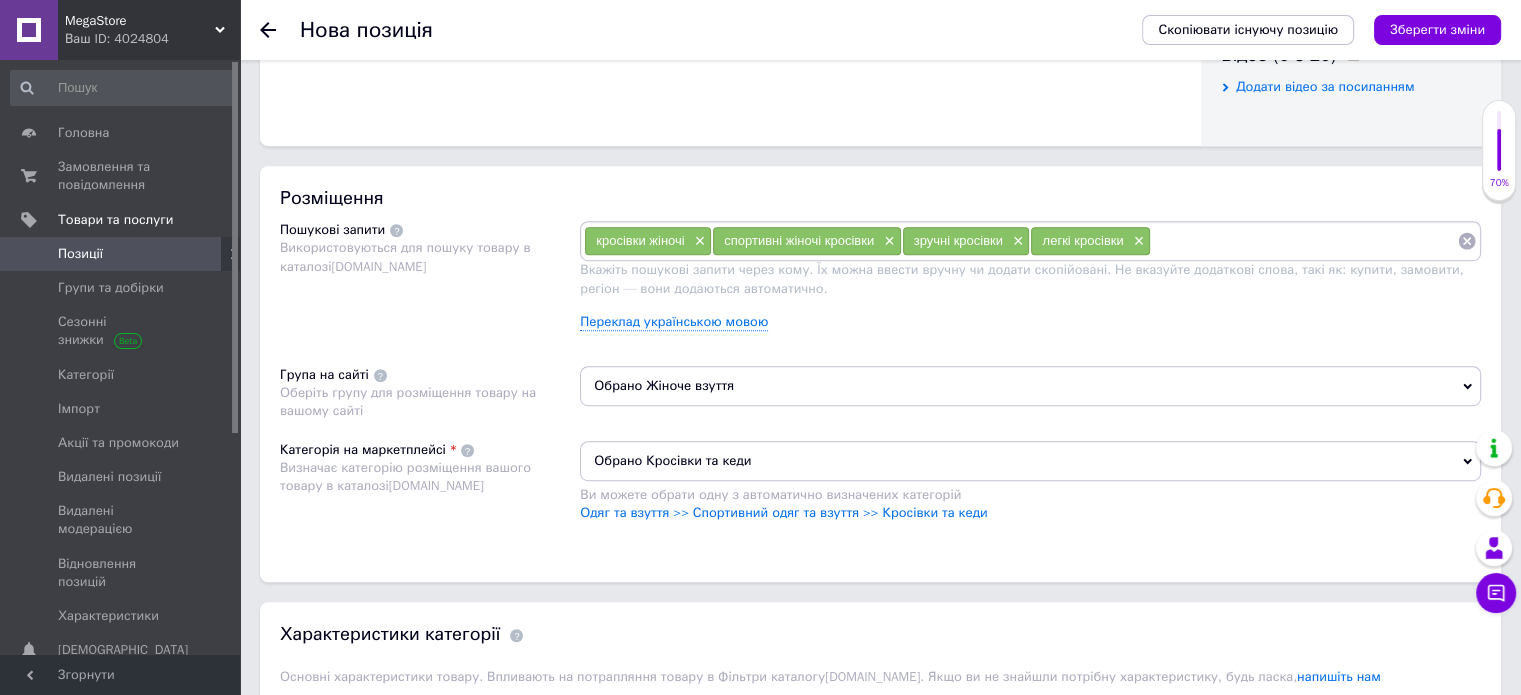 click at bounding box center (1304, 241) 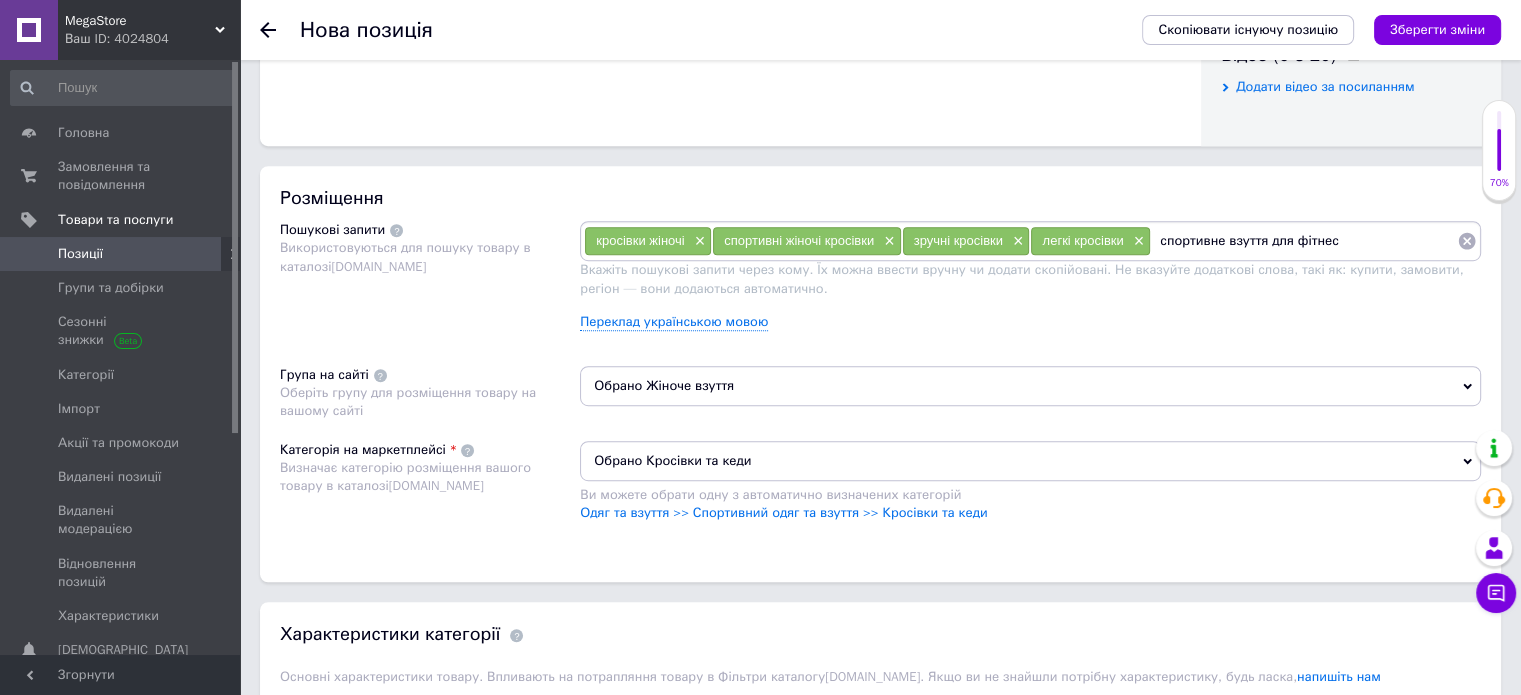 type on "спортивне взуття для фітнесу" 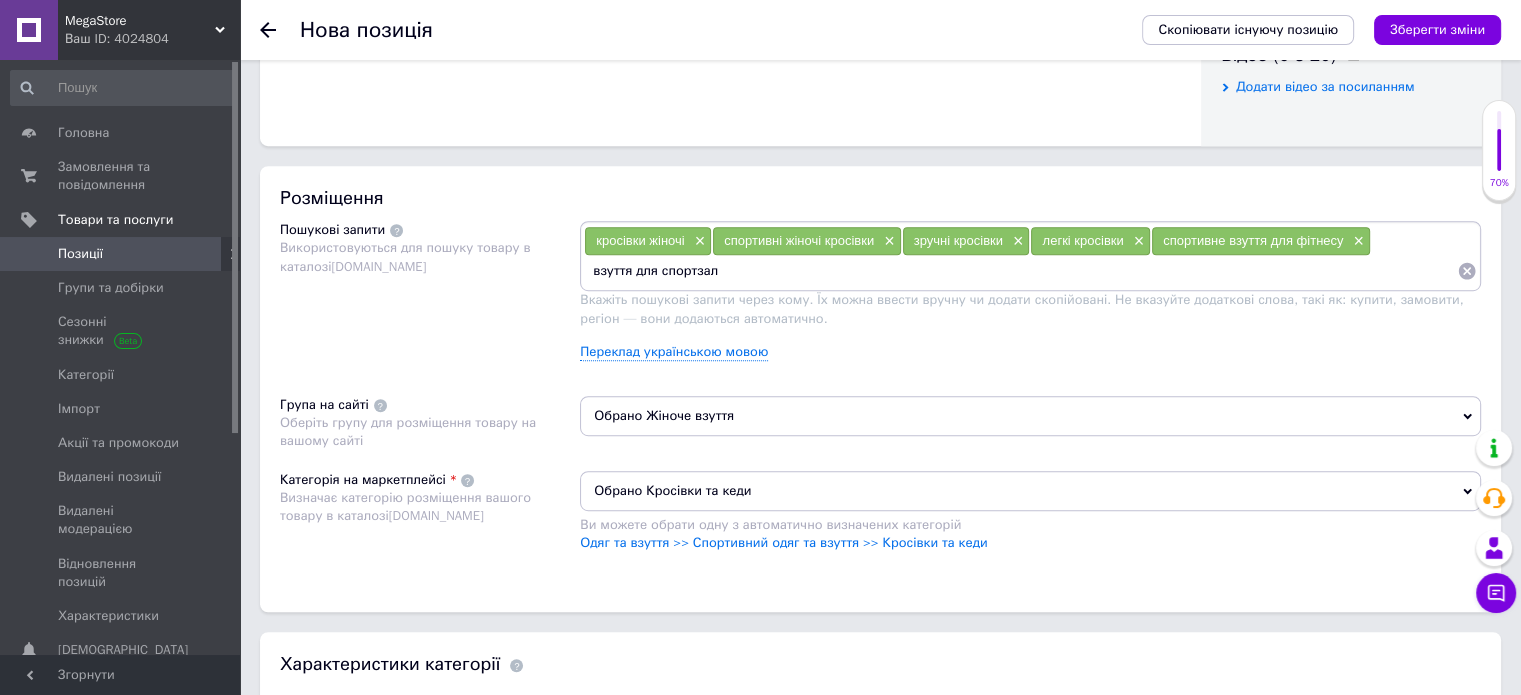 type on "взуття для спортзалу" 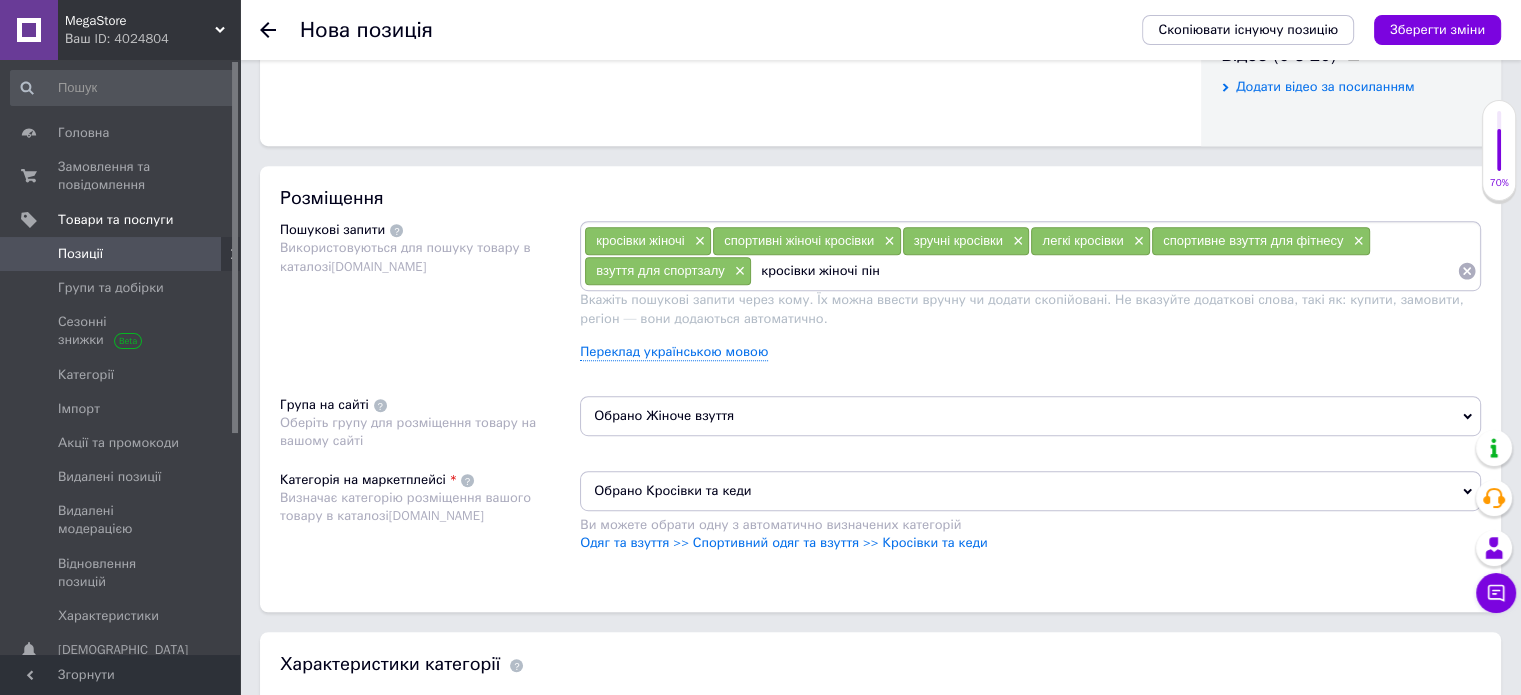 type on "кросівки жіночі піна" 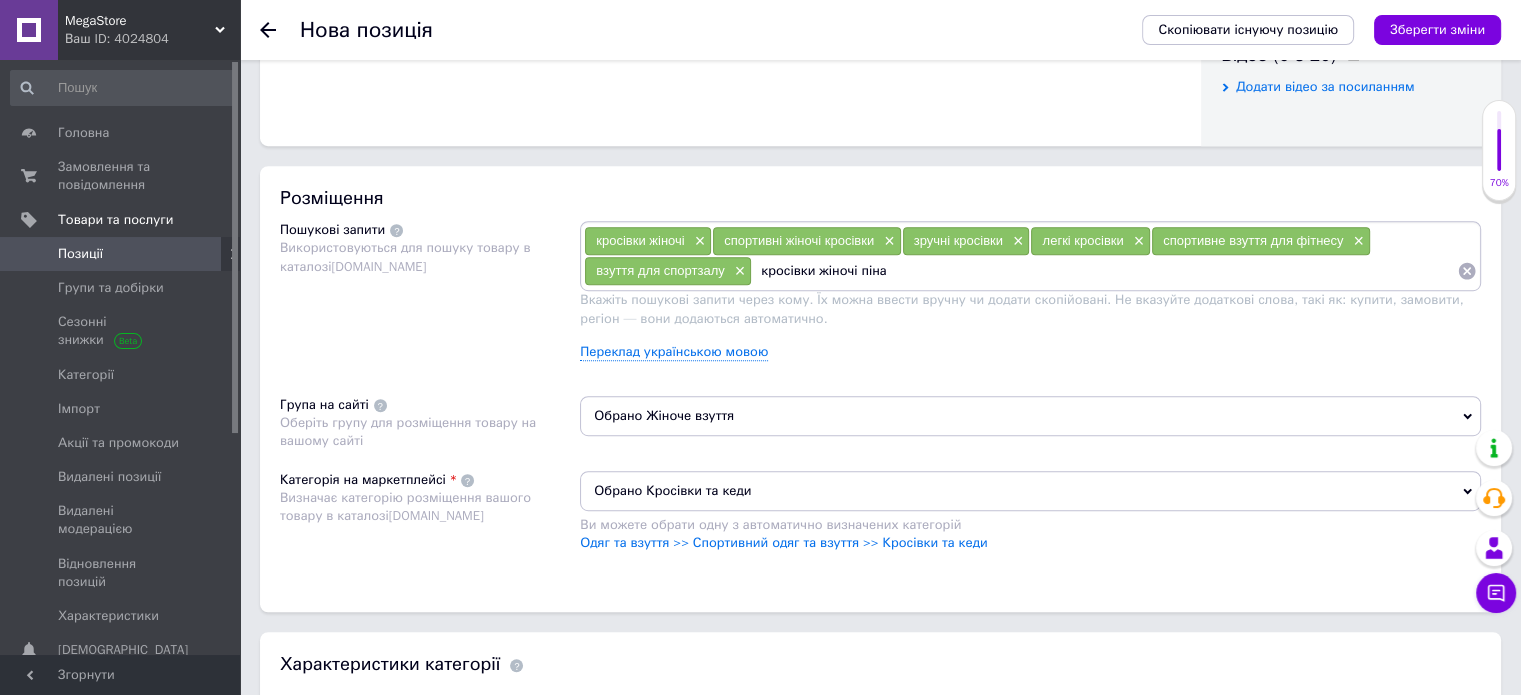 type 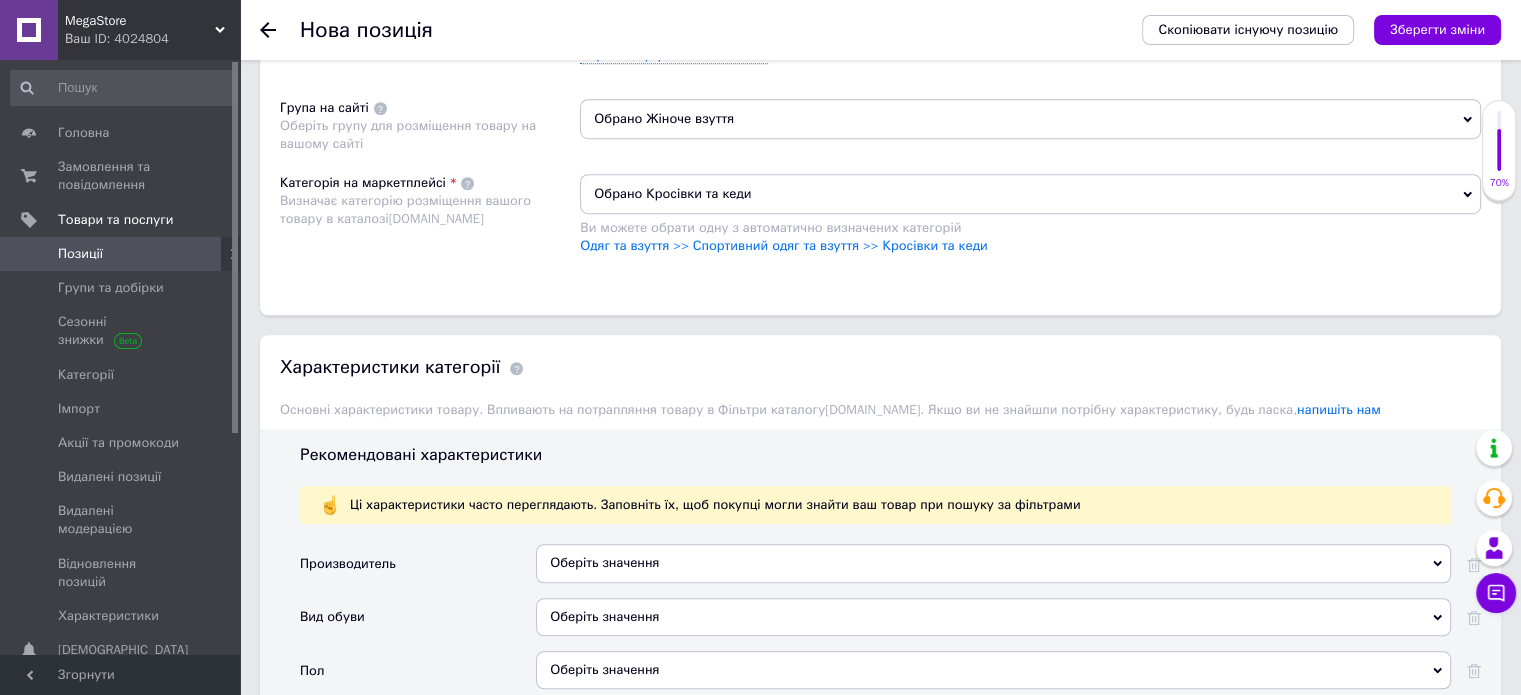 scroll, scrollTop: 1600, scrollLeft: 0, axis: vertical 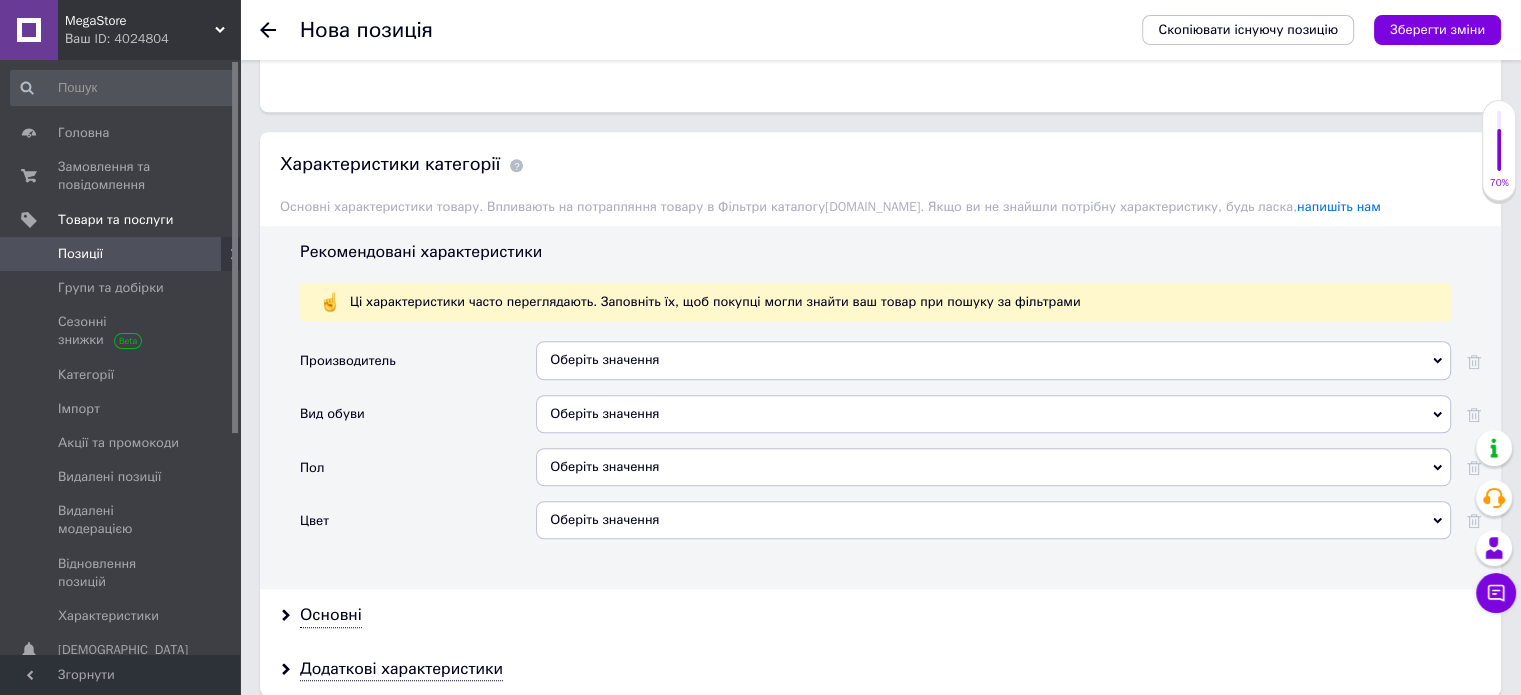 click on "Оберіть значення" at bounding box center (993, 360) 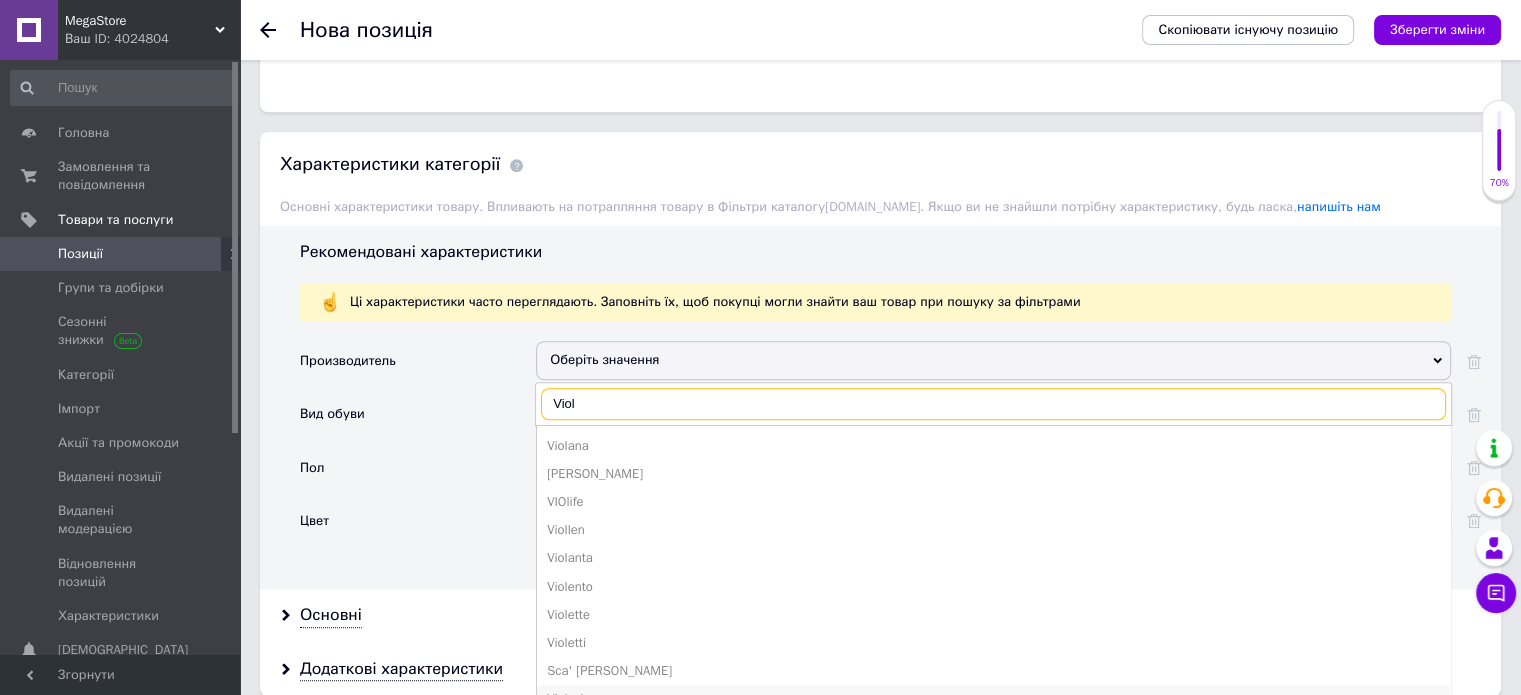 scroll, scrollTop: 200, scrollLeft: 0, axis: vertical 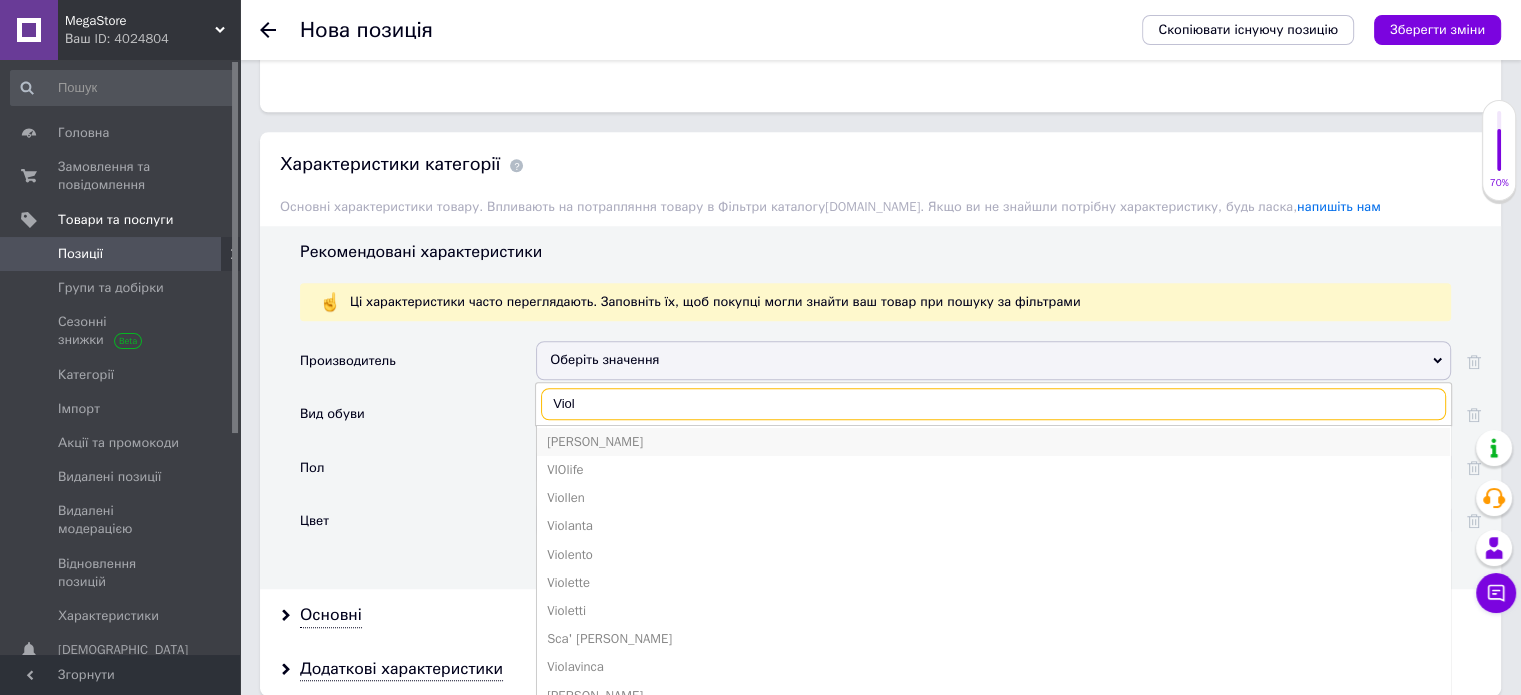 type on "Viol" 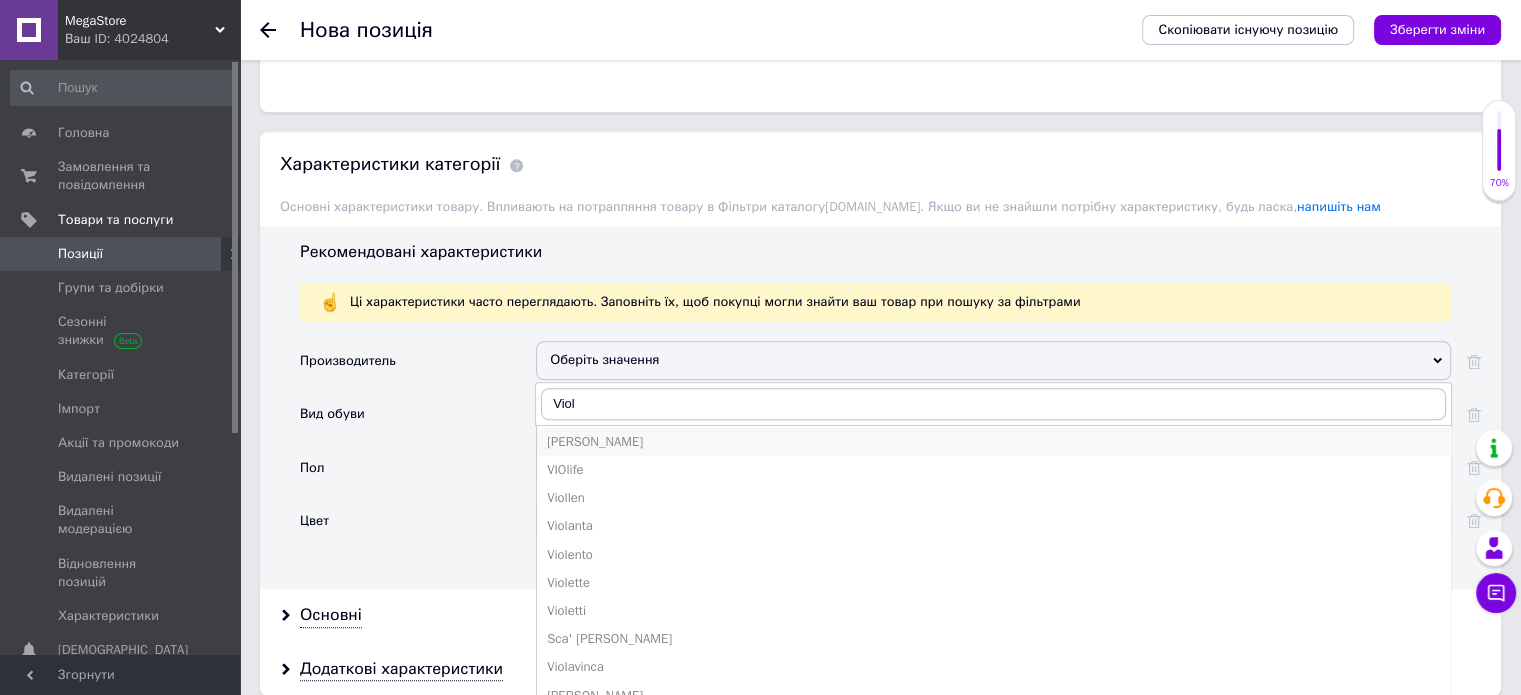 click on "[PERSON_NAME]" at bounding box center [993, 442] 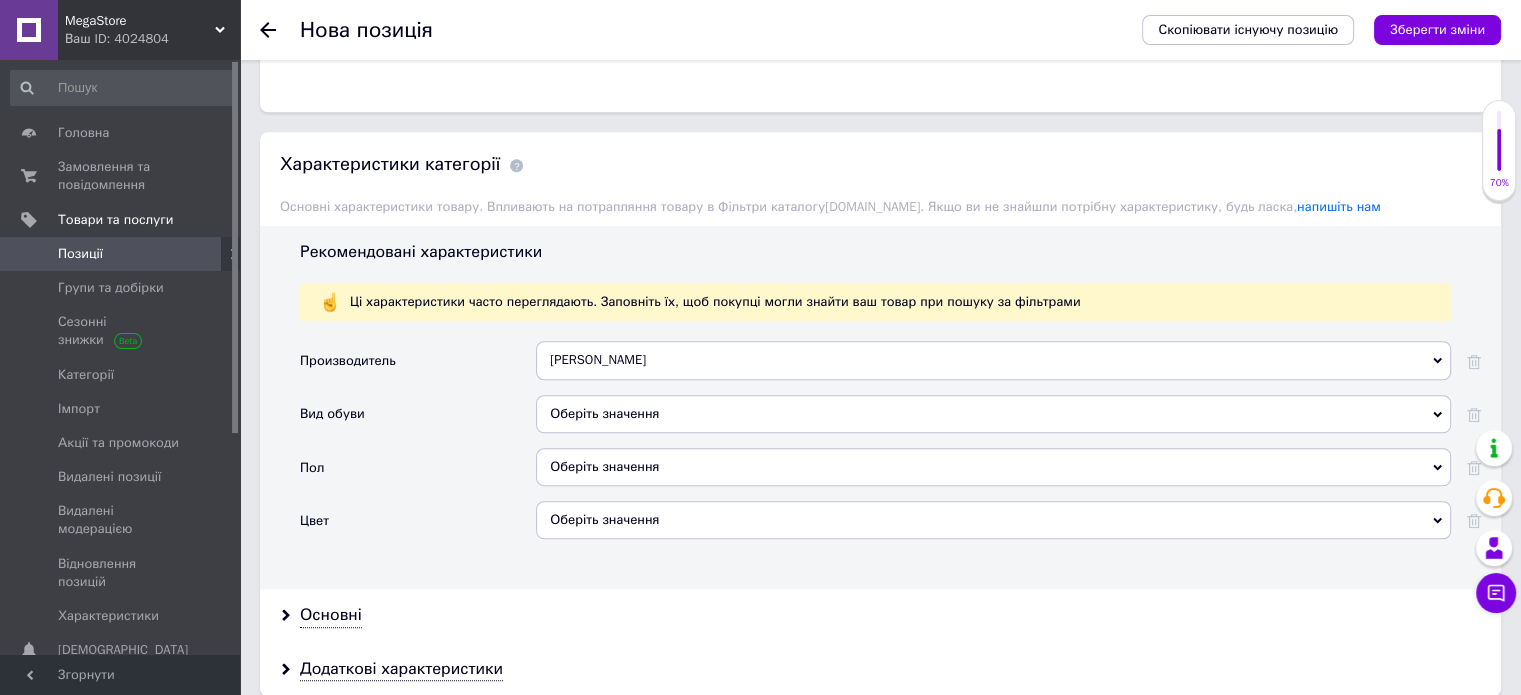 click on "Оберіть значення" at bounding box center (993, 414) 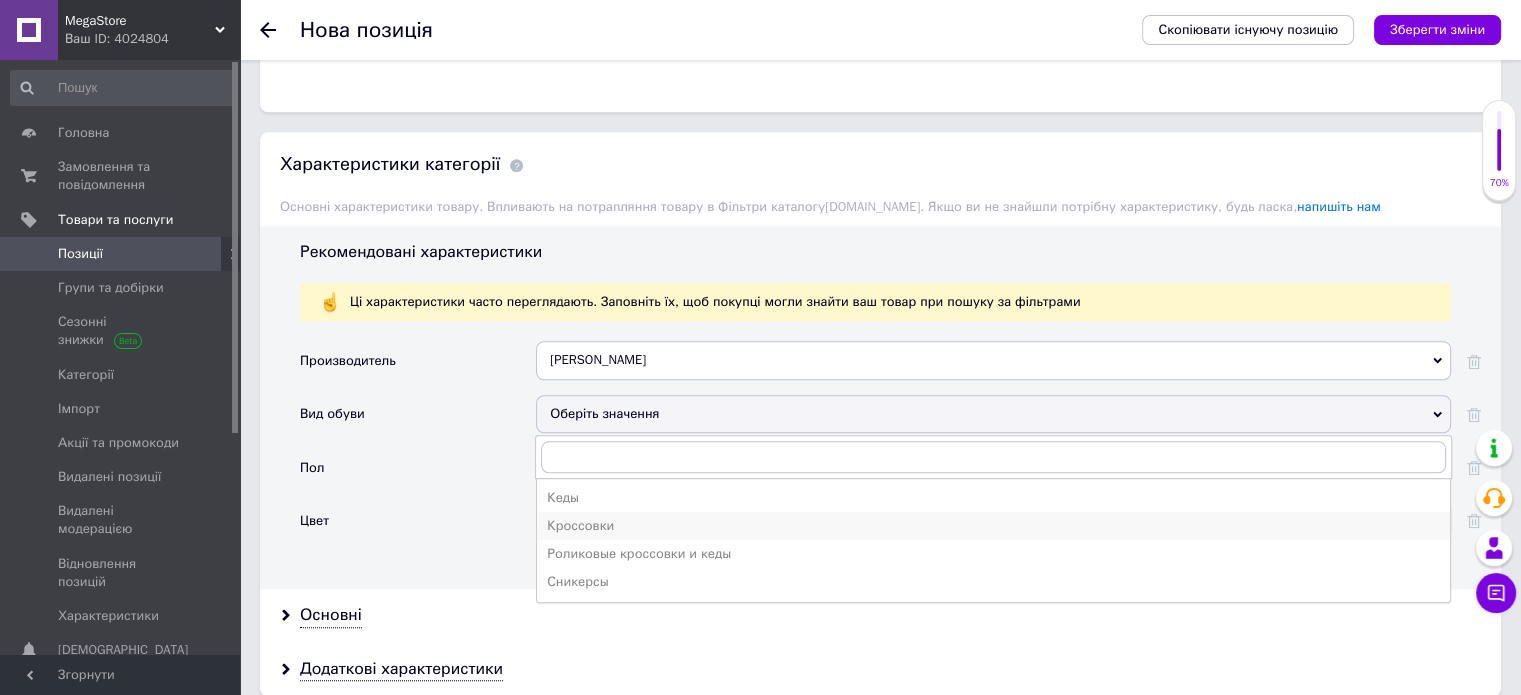 click on "Кроссовки" at bounding box center [993, 526] 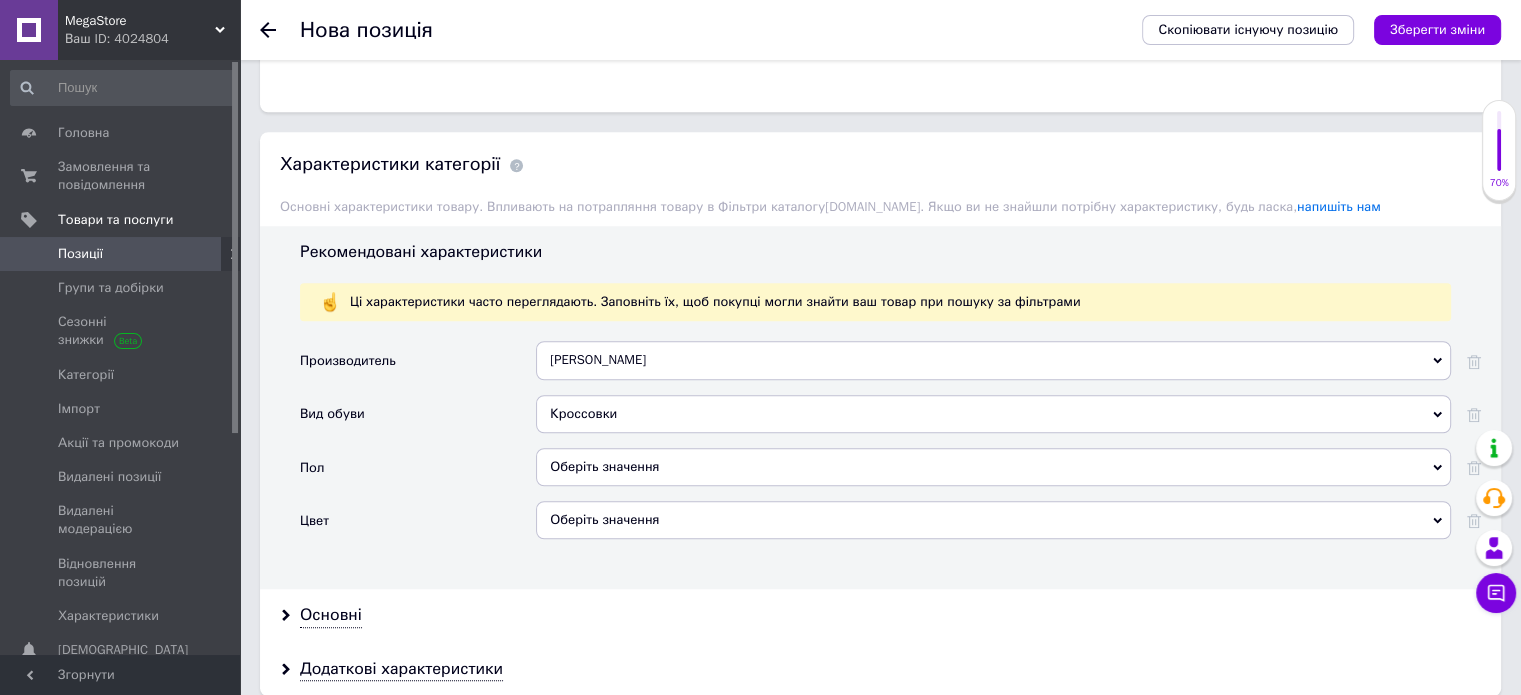 click on "Оберіть значення" at bounding box center [993, 474] 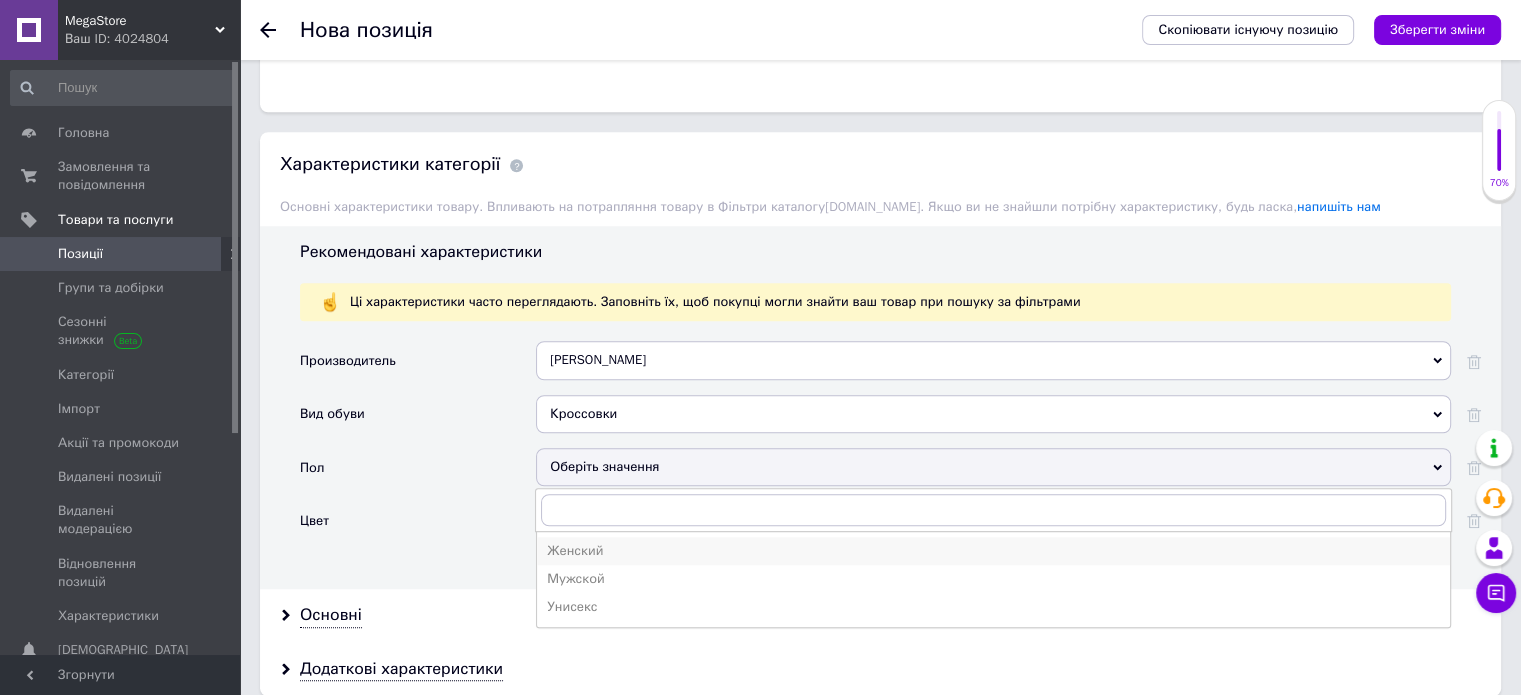 click on "Женский" at bounding box center (993, 551) 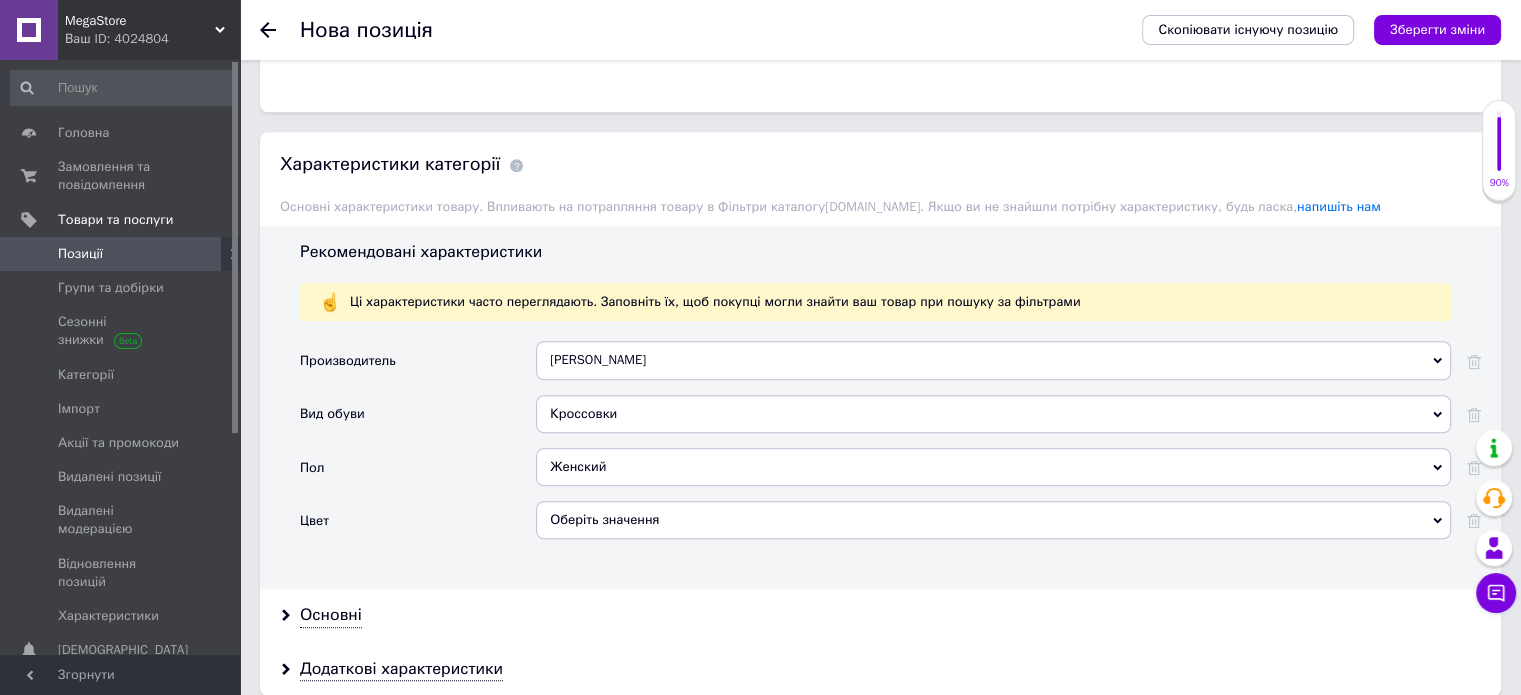 click on "Оберіть значення" at bounding box center (993, 520) 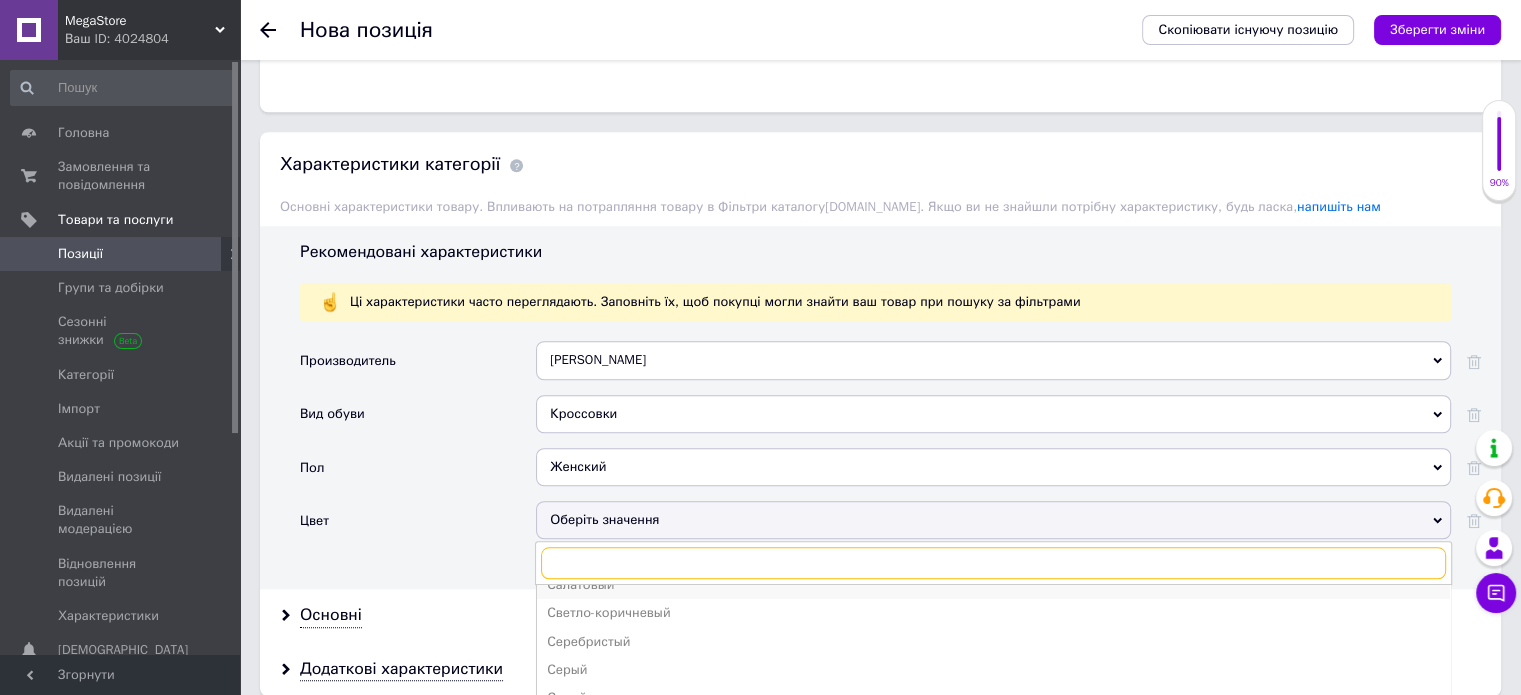 scroll, scrollTop: 670, scrollLeft: 0, axis: vertical 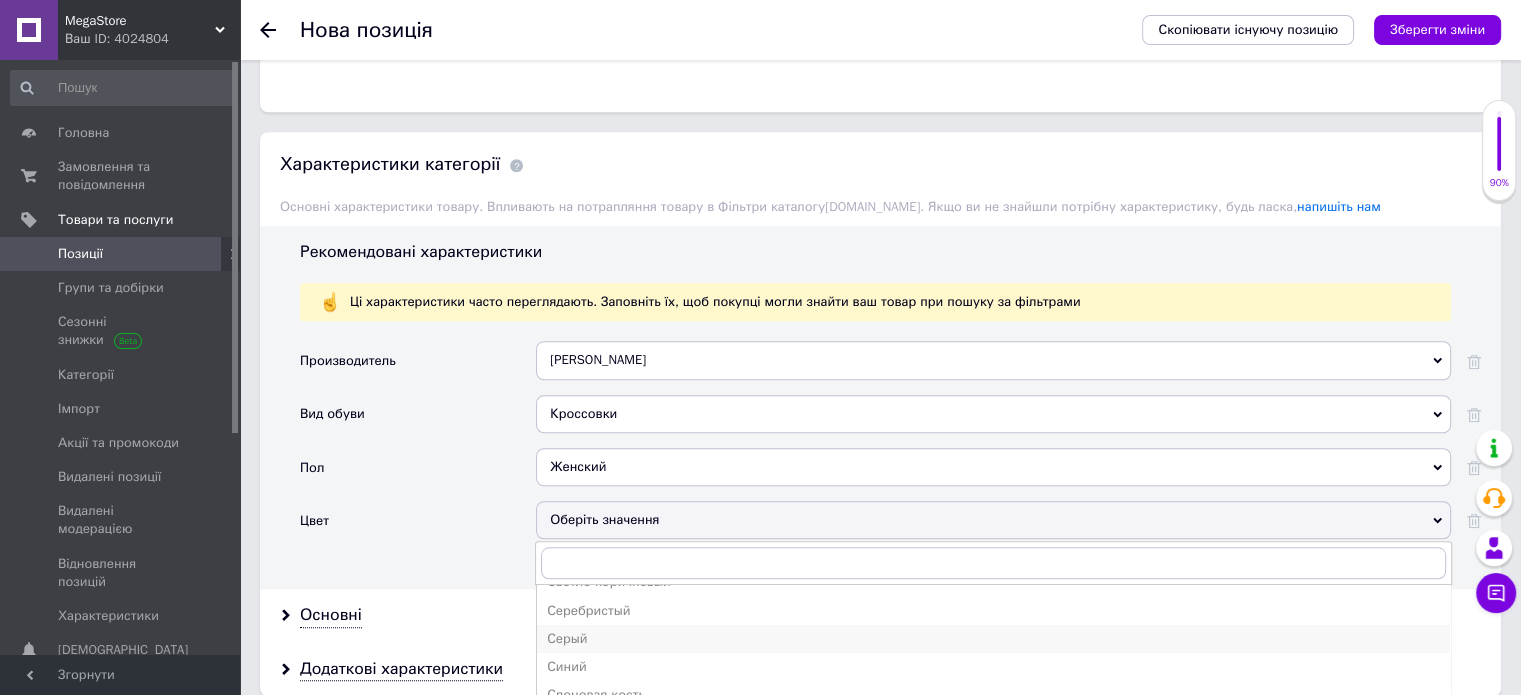 click on "Серый" at bounding box center (993, 639) 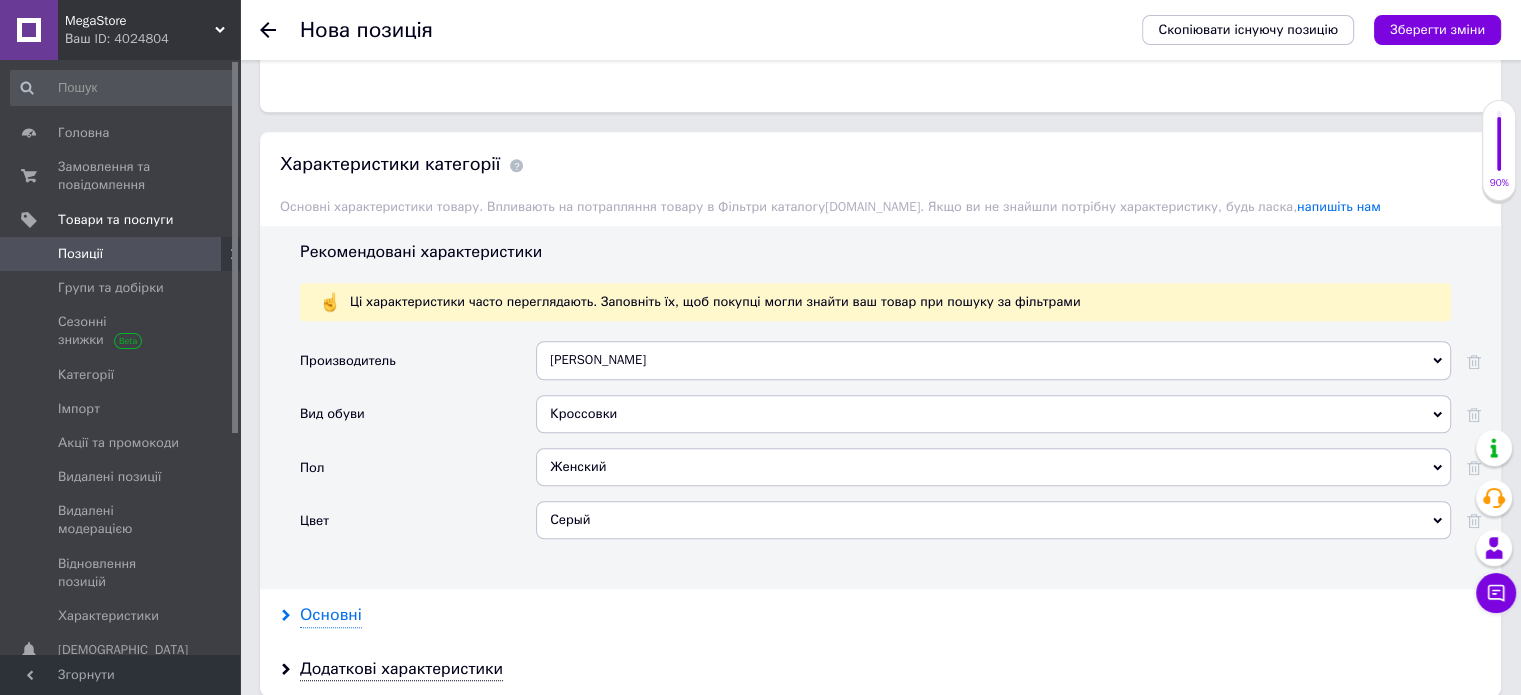 click on "Основні" at bounding box center [331, 615] 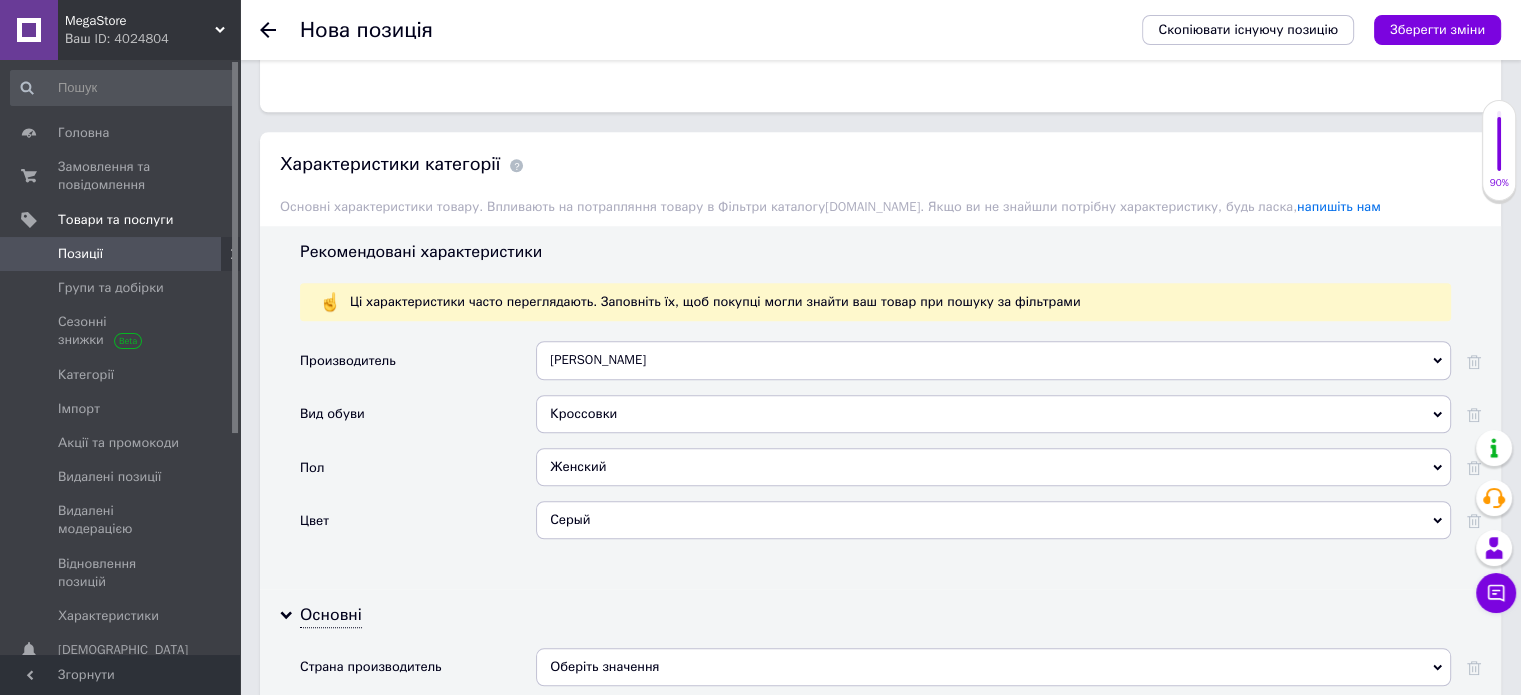 scroll, scrollTop: 1800, scrollLeft: 0, axis: vertical 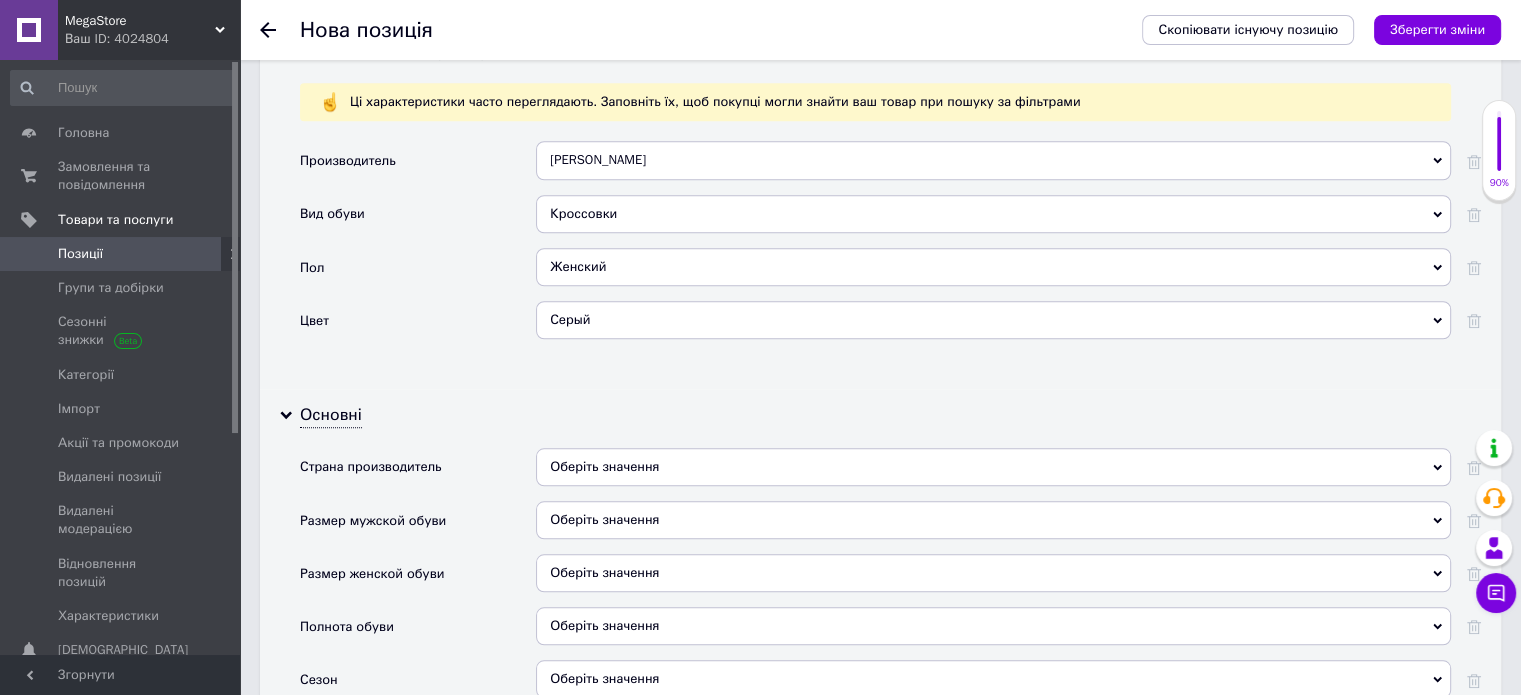 click on "Оберіть значення" at bounding box center (993, 520) 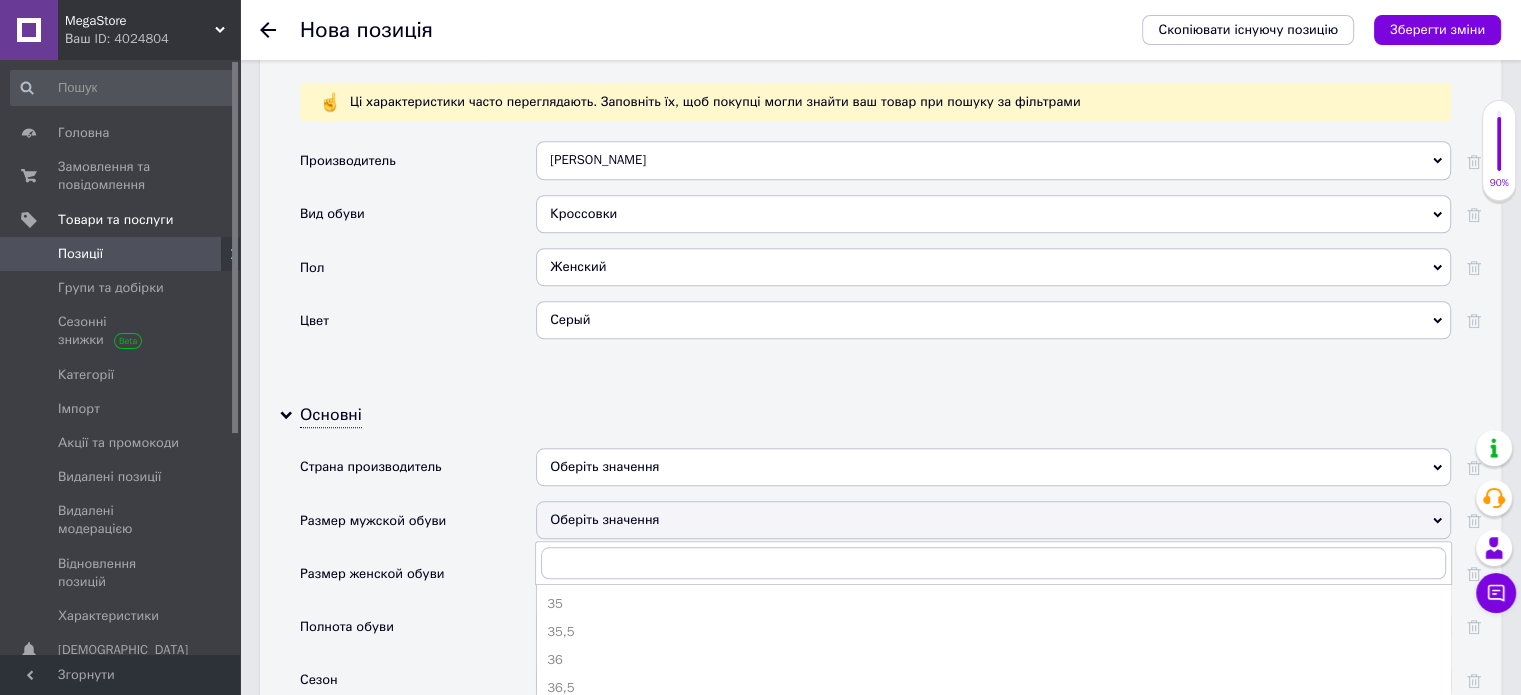 click on "Оберіть значення" at bounding box center (993, 520) 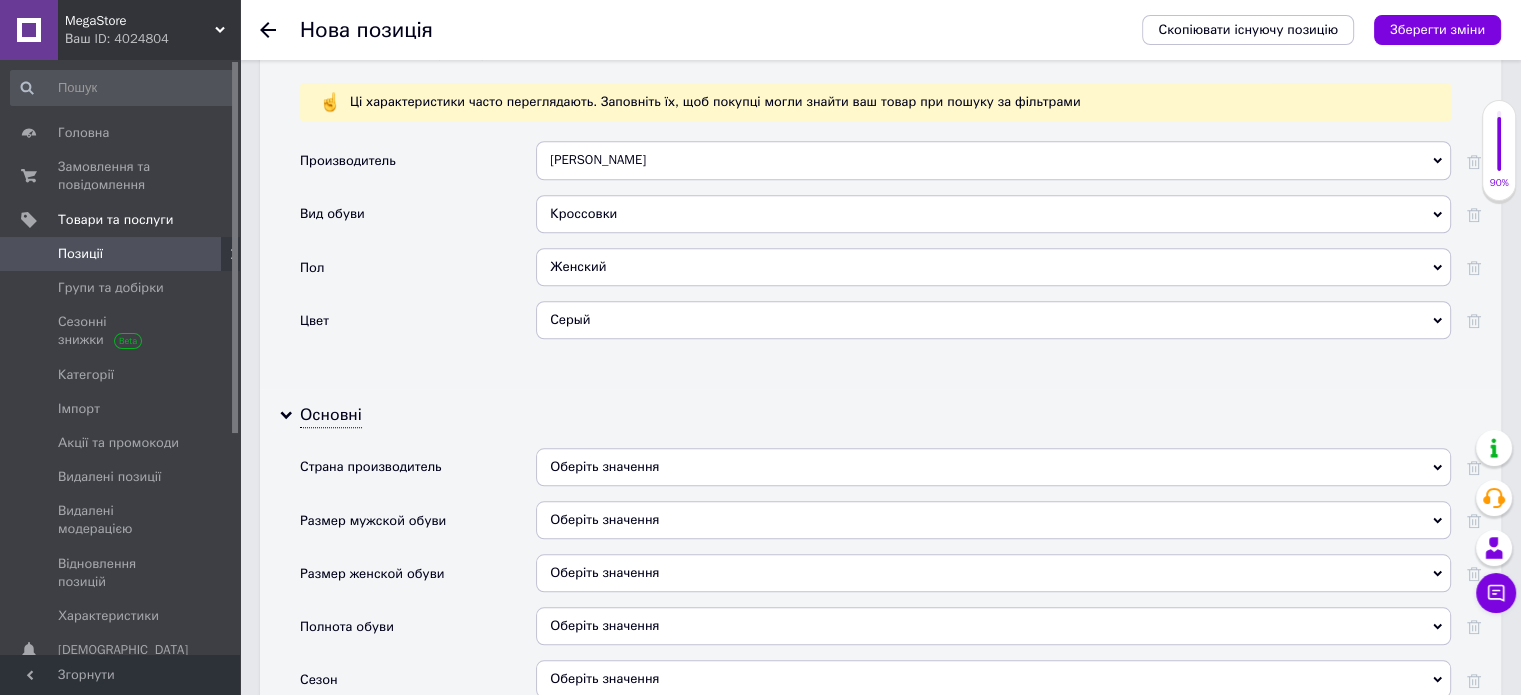 click on "Оберіть значення" at bounding box center (993, 573) 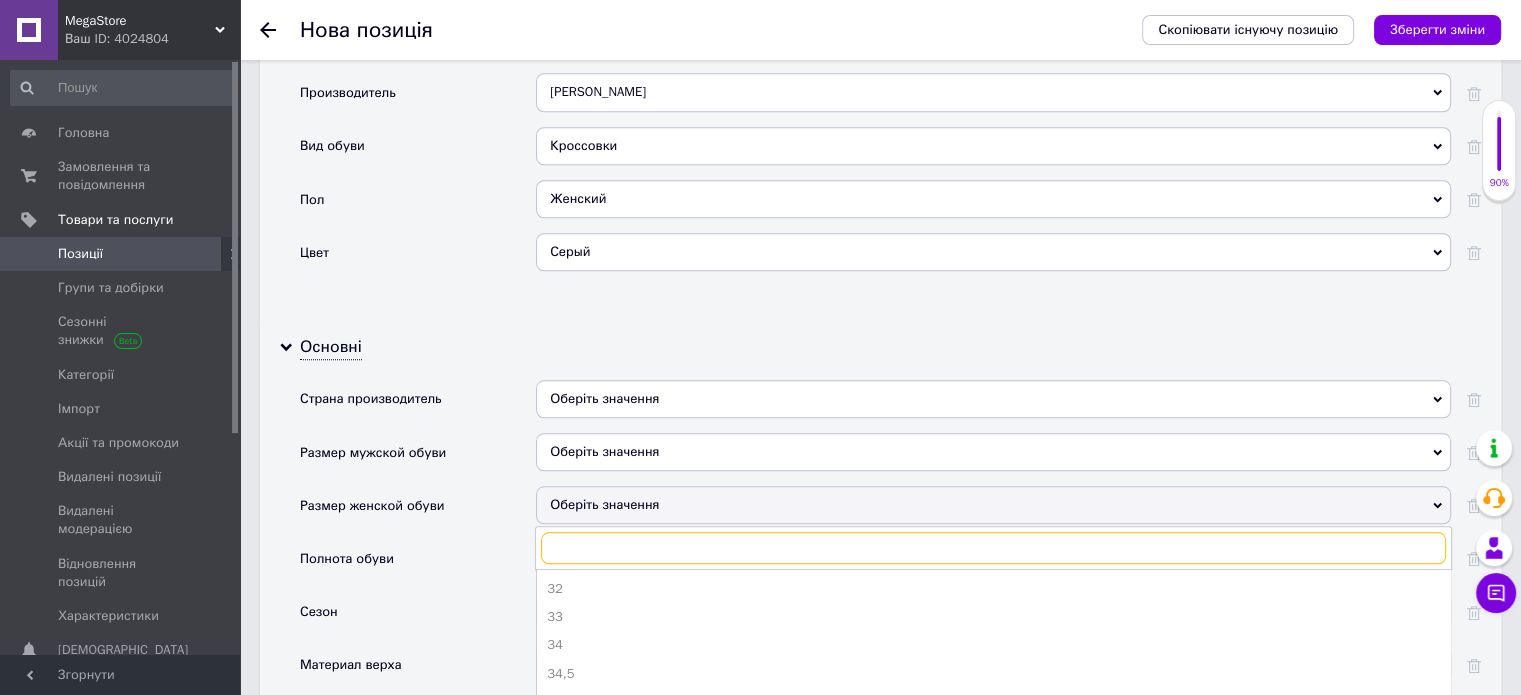 scroll, scrollTop: 1900, scrollLeft: 0, axis: vertical 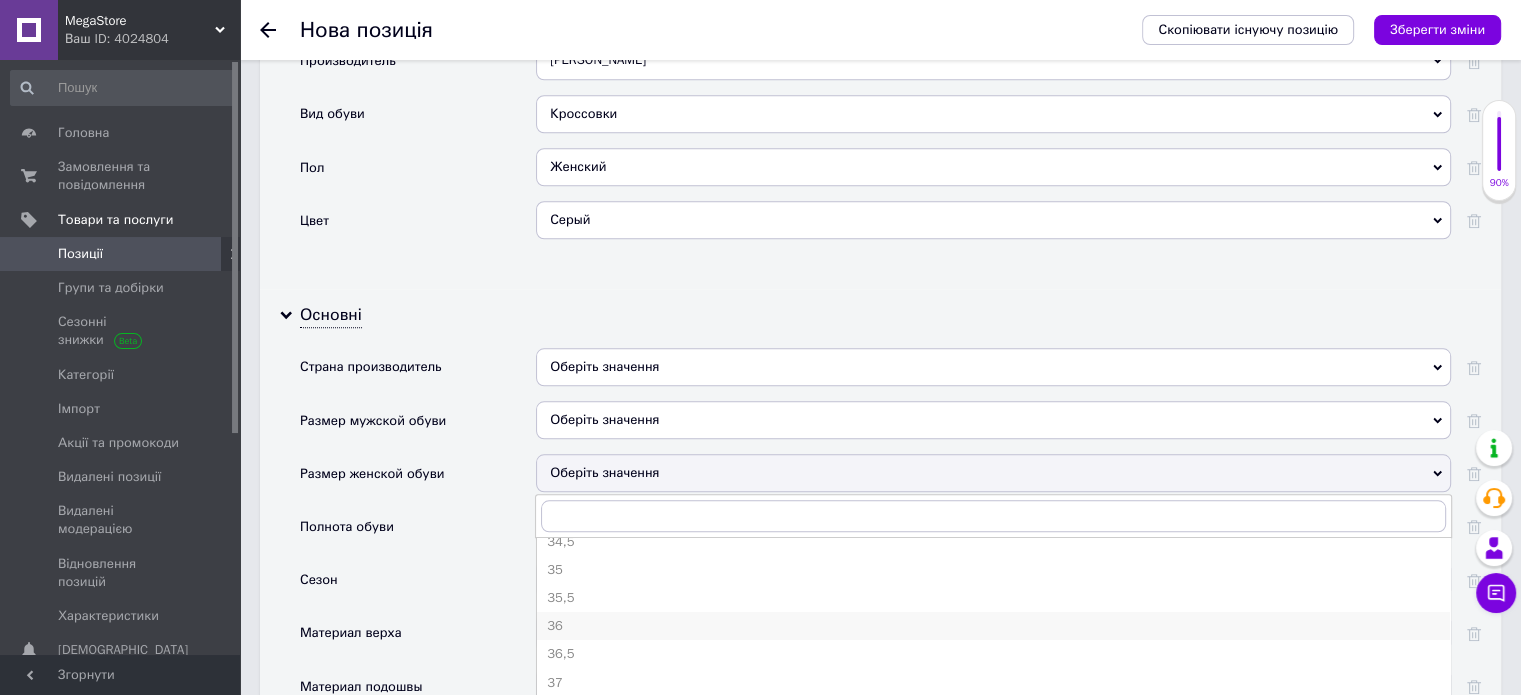 click on "36" at bounding box center [993, 626] 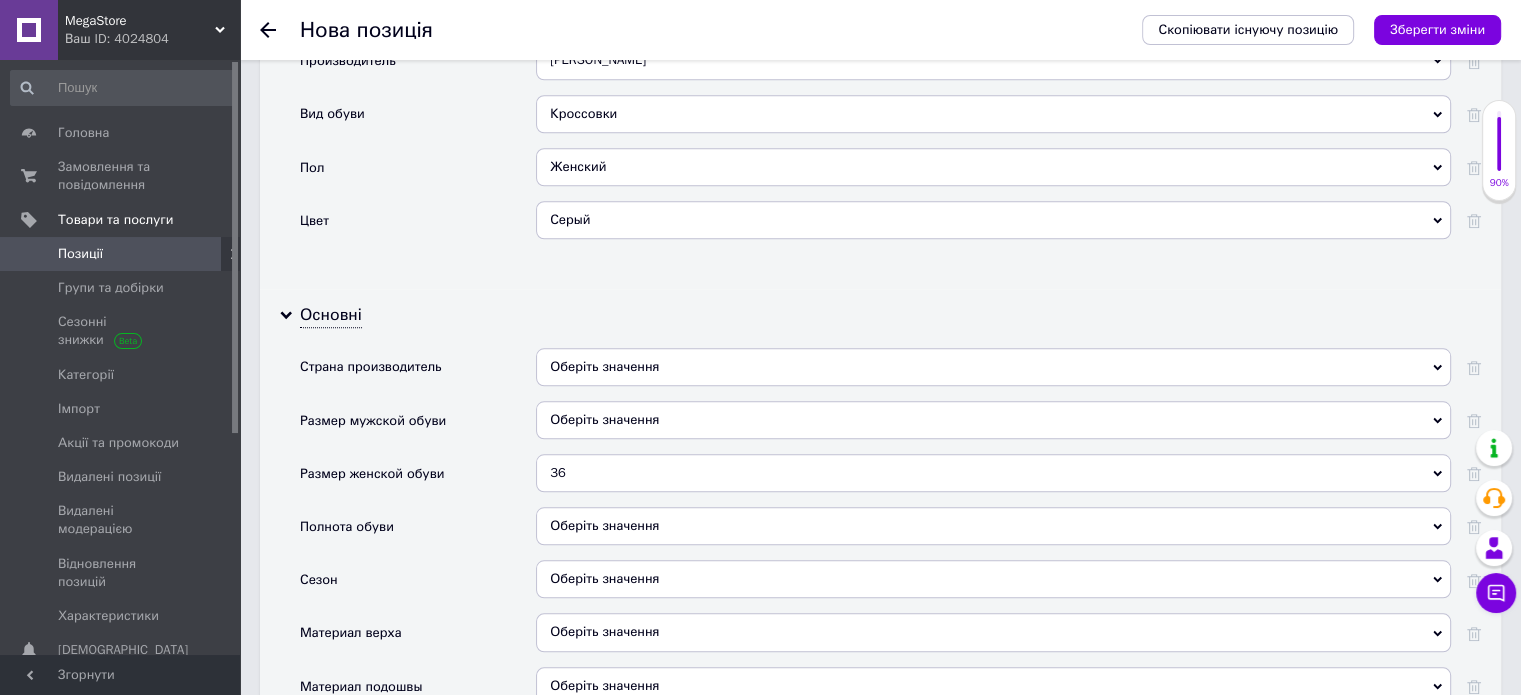 click on "Оберіть значення" at bounding box center (993, 526) 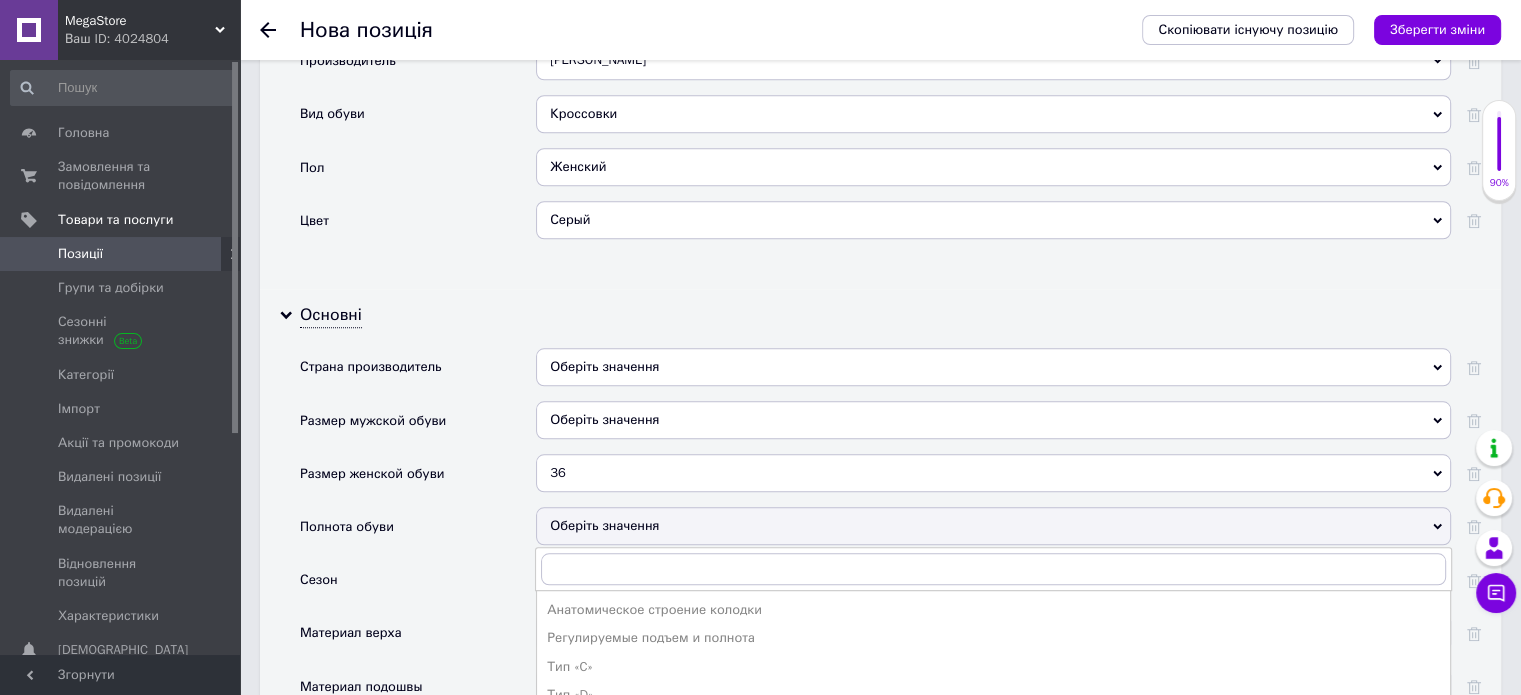 click on "Оберіть значення" at bounding box center [993, 526] 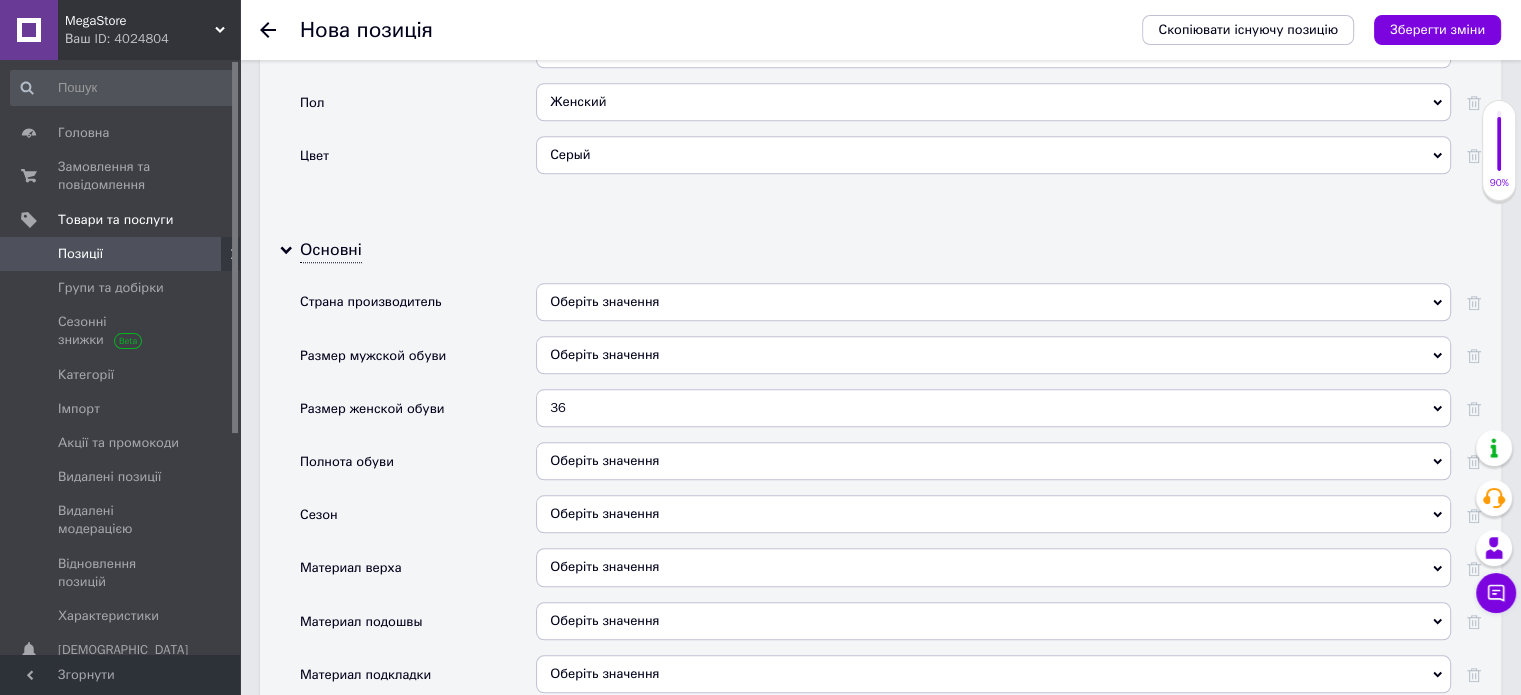 scroll, scrollTop: 2000, scrollLeft: 0, axis: vertical 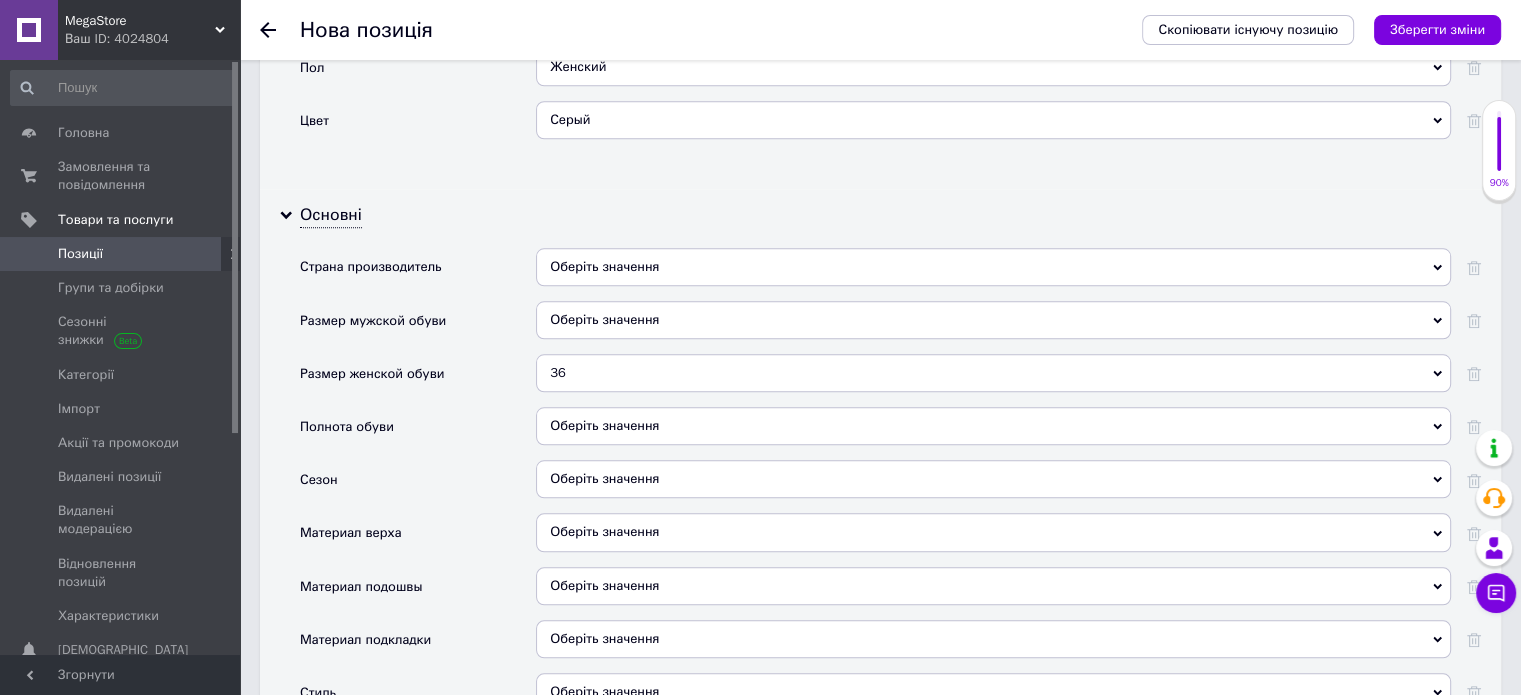 click on "Оберіть значення" at bounding box center [993, 479] 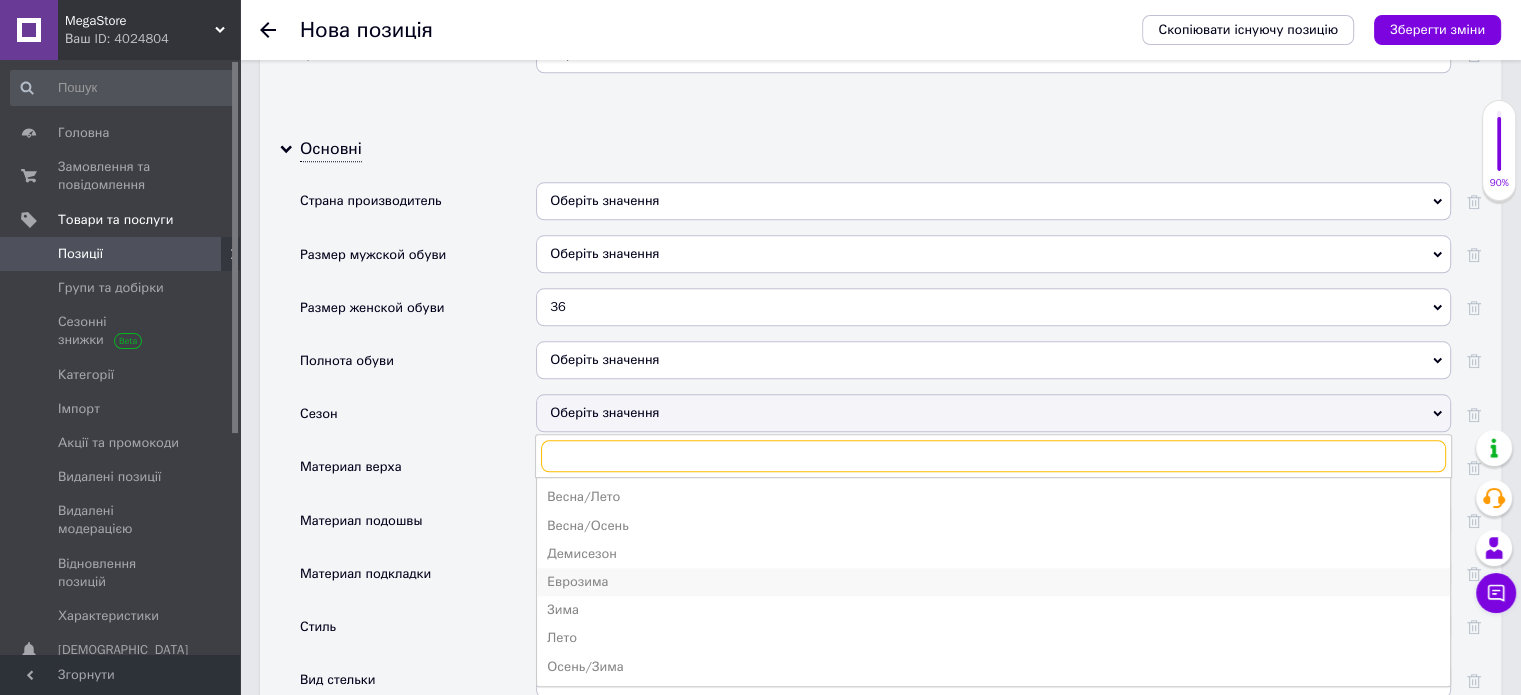scroll, scrollTop: 2100, scrollLeft: 0, axis: vertical 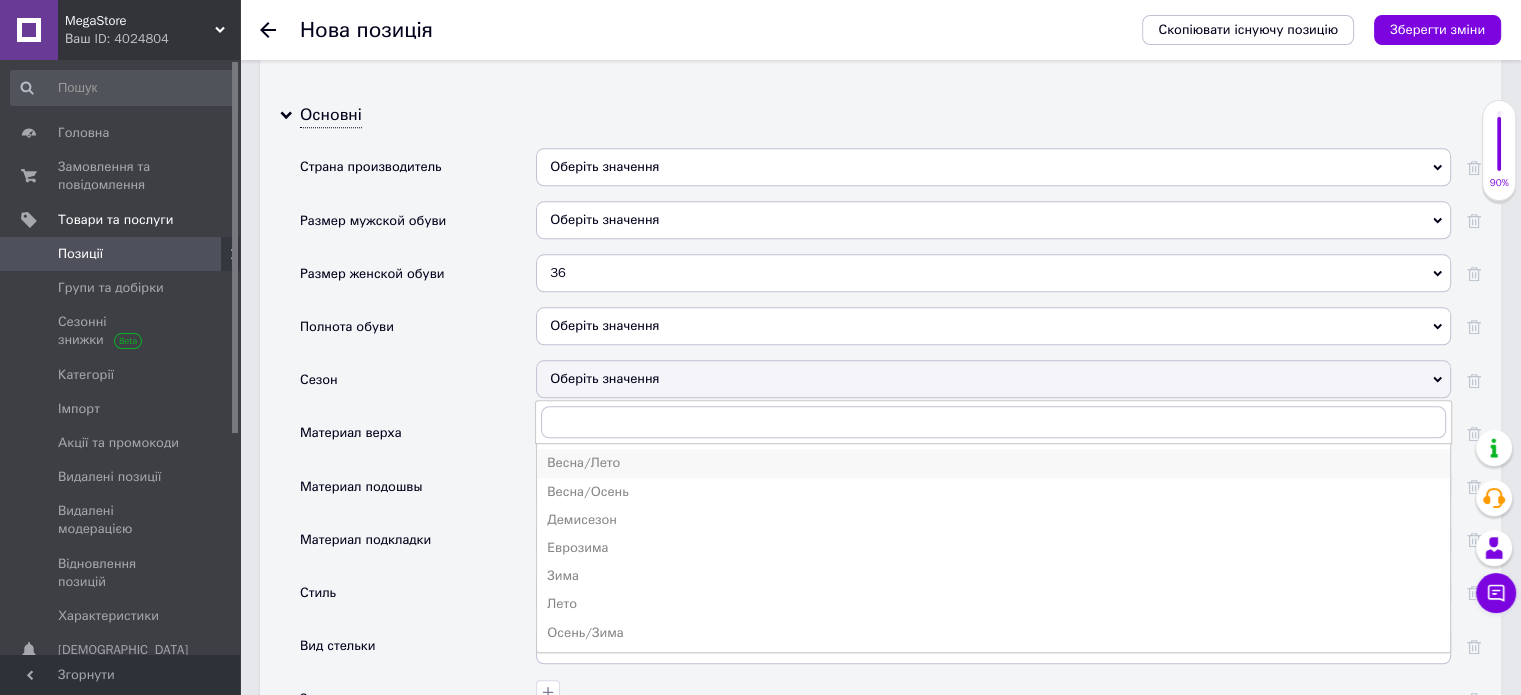 click on "Весна/Лето" at bounding box center (993, 463) 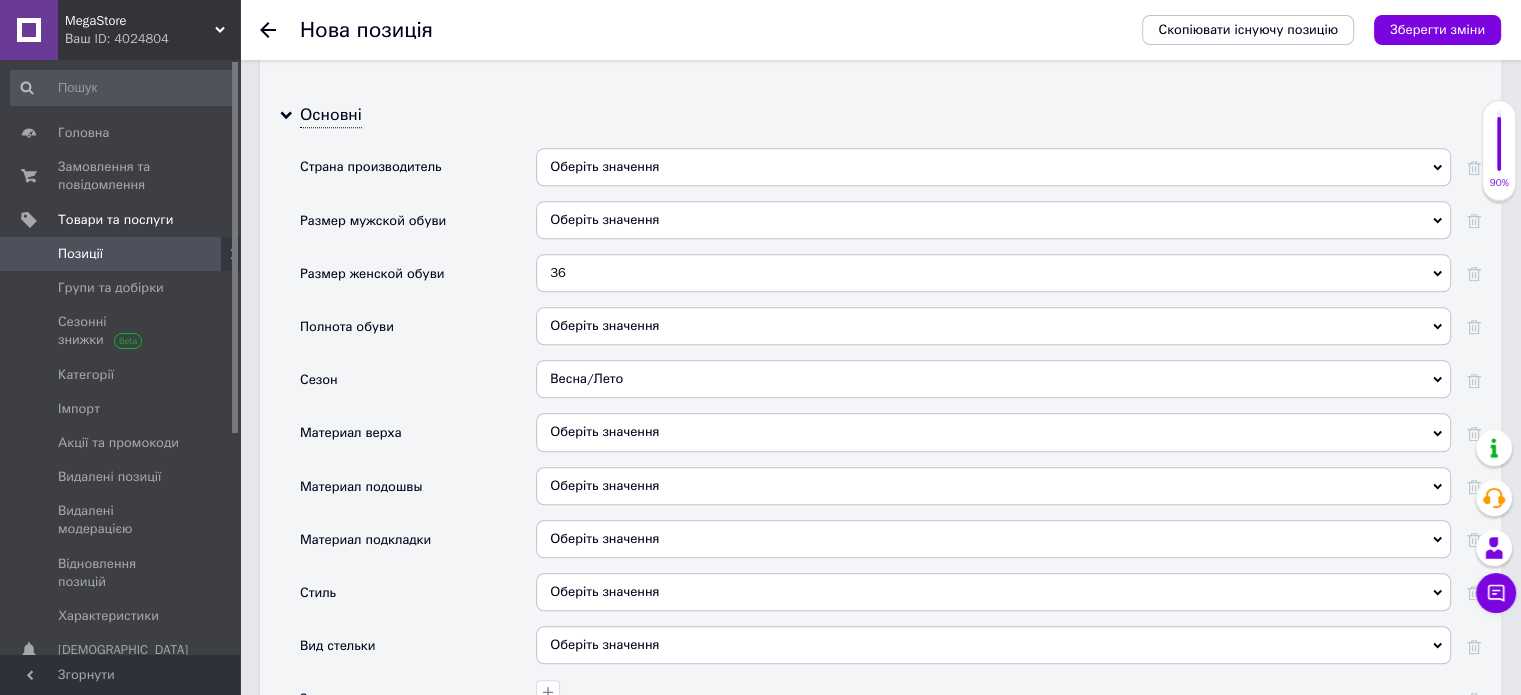 click on "Оберіть значення" at bounding box center (993, 432) 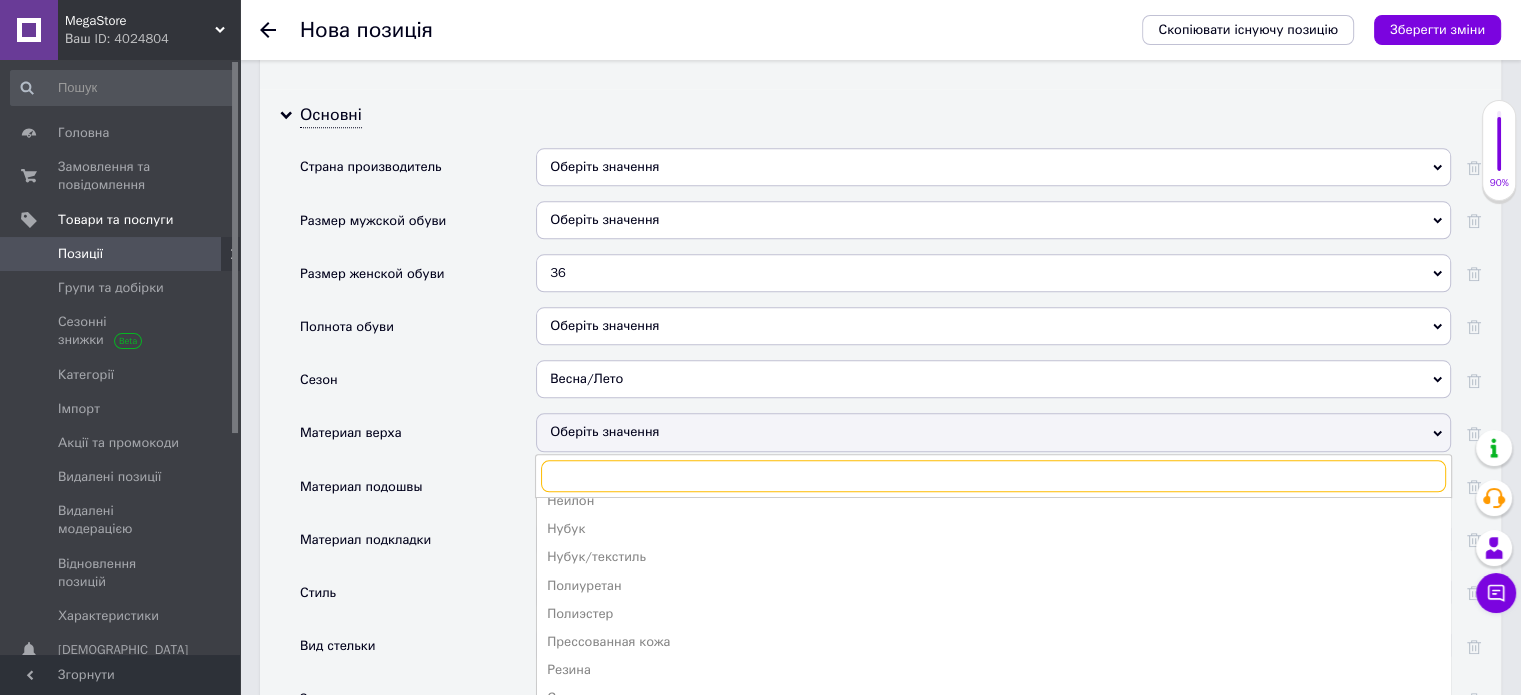 scroll, scrollTop: 698, scrollLeft: 0, axis: vertical 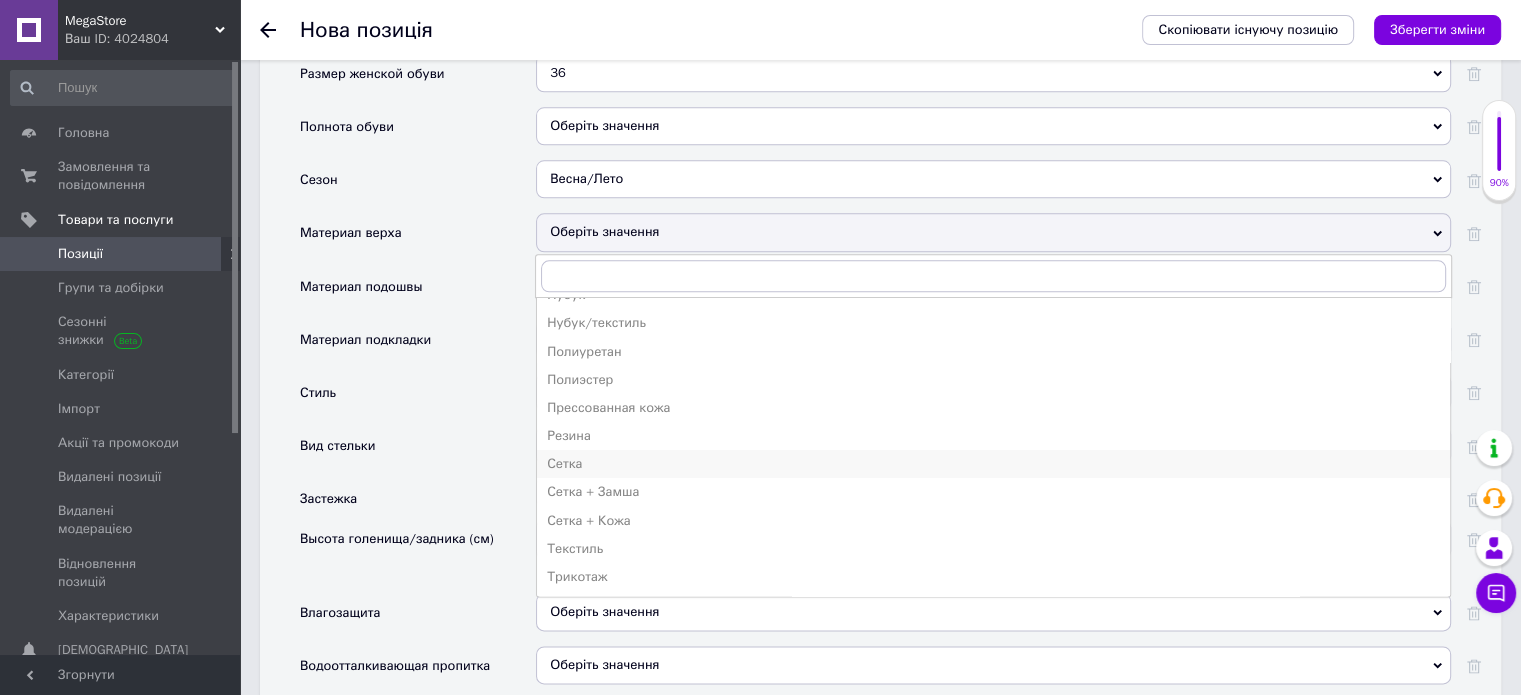 click on "Сетка" at bounding box center (993, 464) 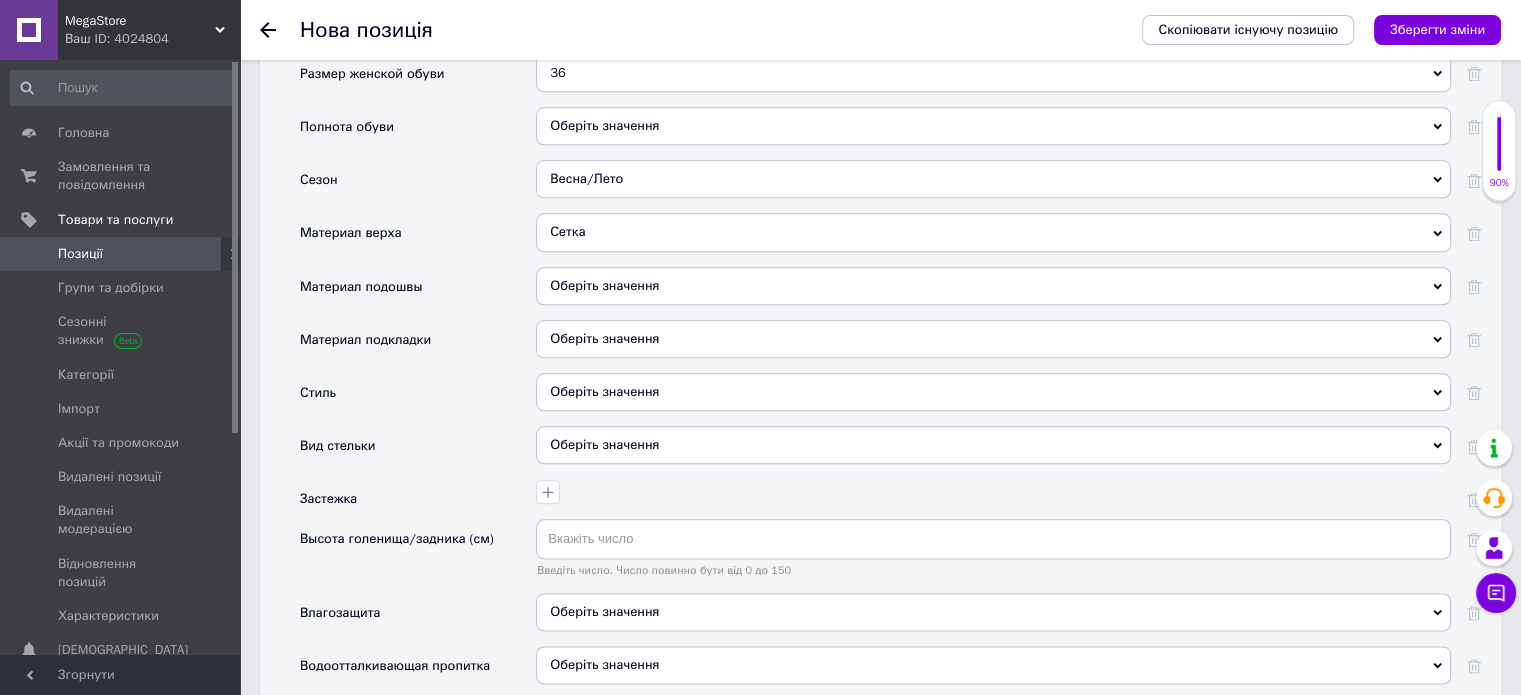 click on "Оберіть значення" at bounding box center [993, 286] 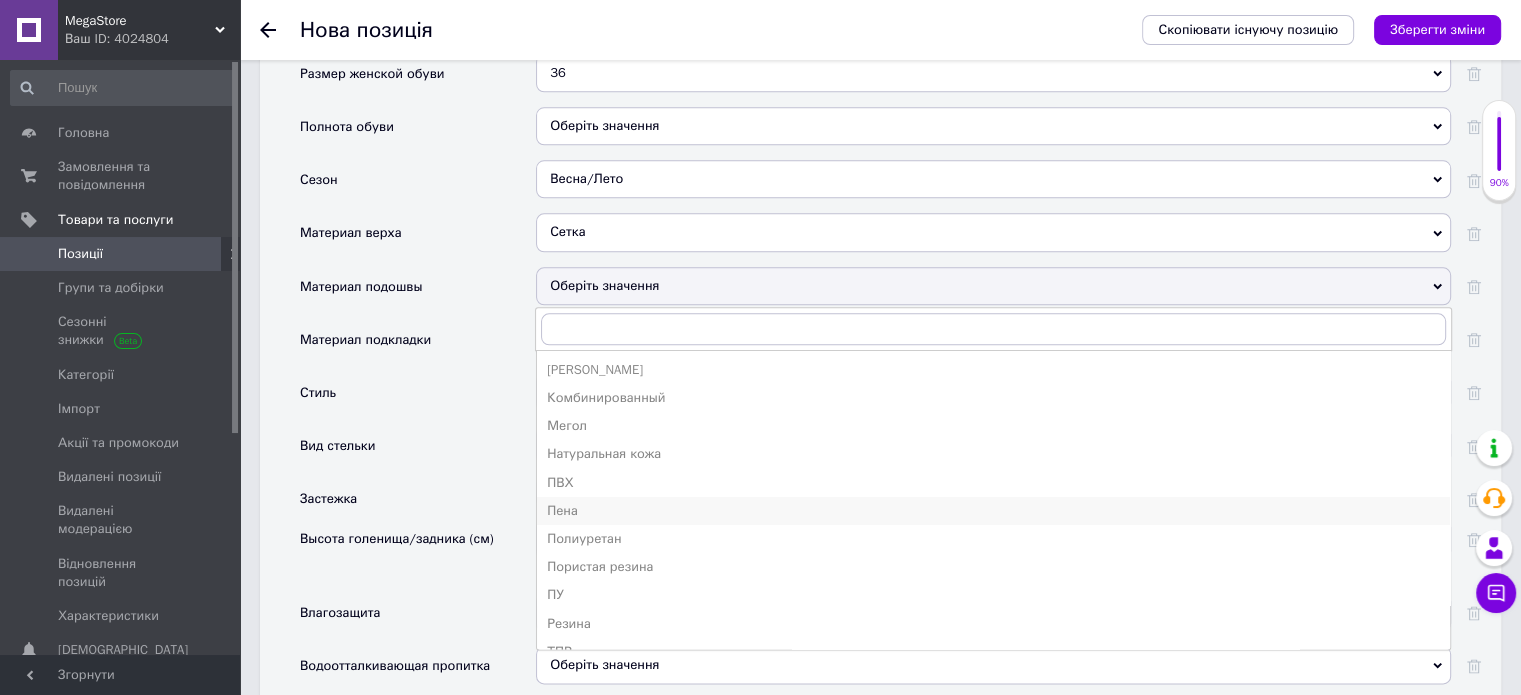 click on "Пена" at bounding box center (993, 511) 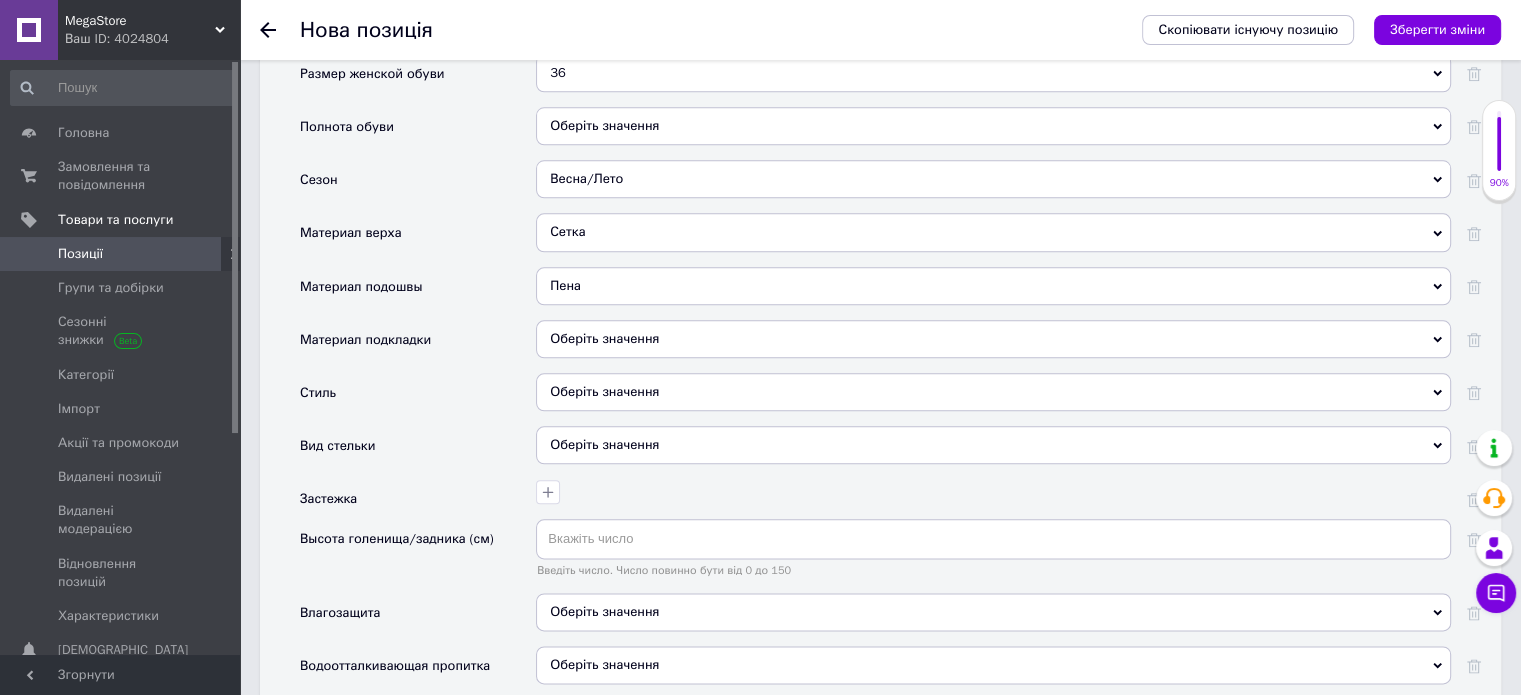 click on "Оберіть значення" at bounding box center (993, 392) 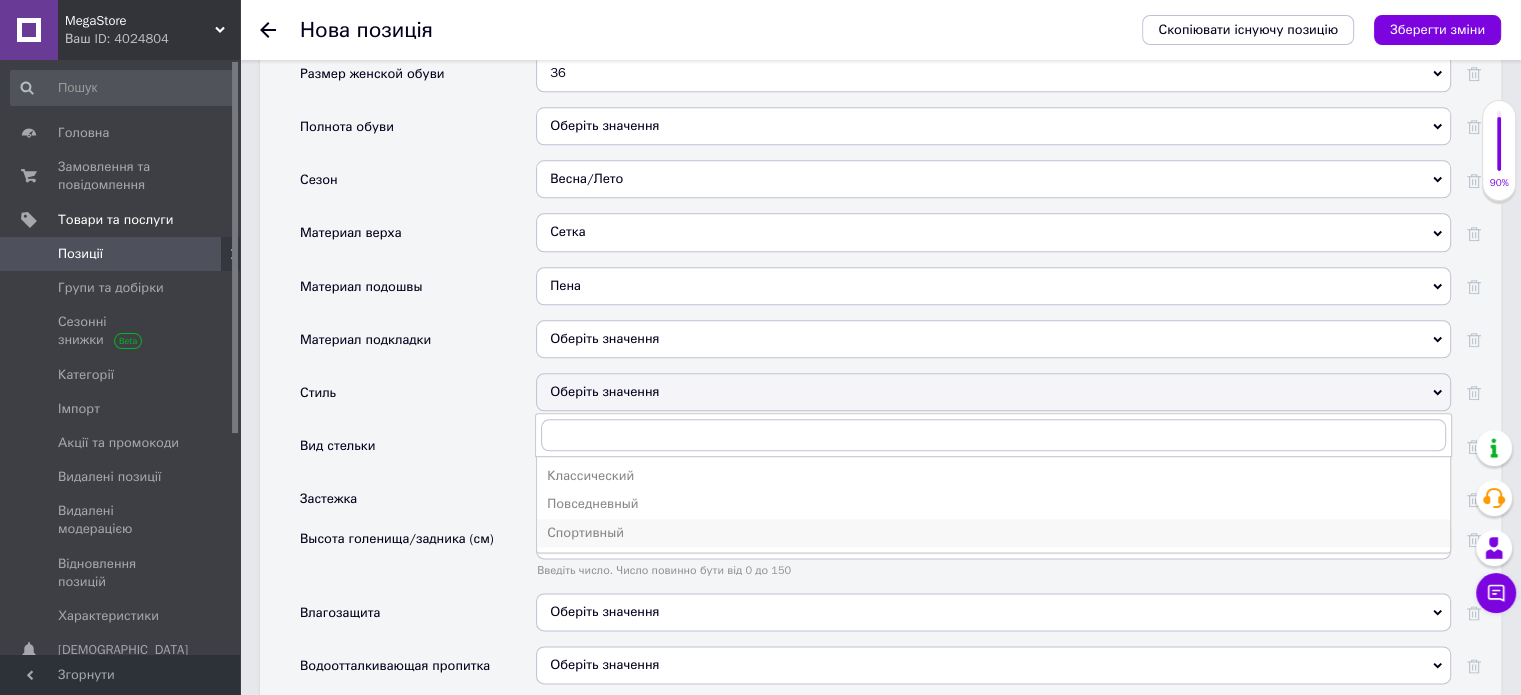 click on "Спортивный" at bounding box center [993, 533] 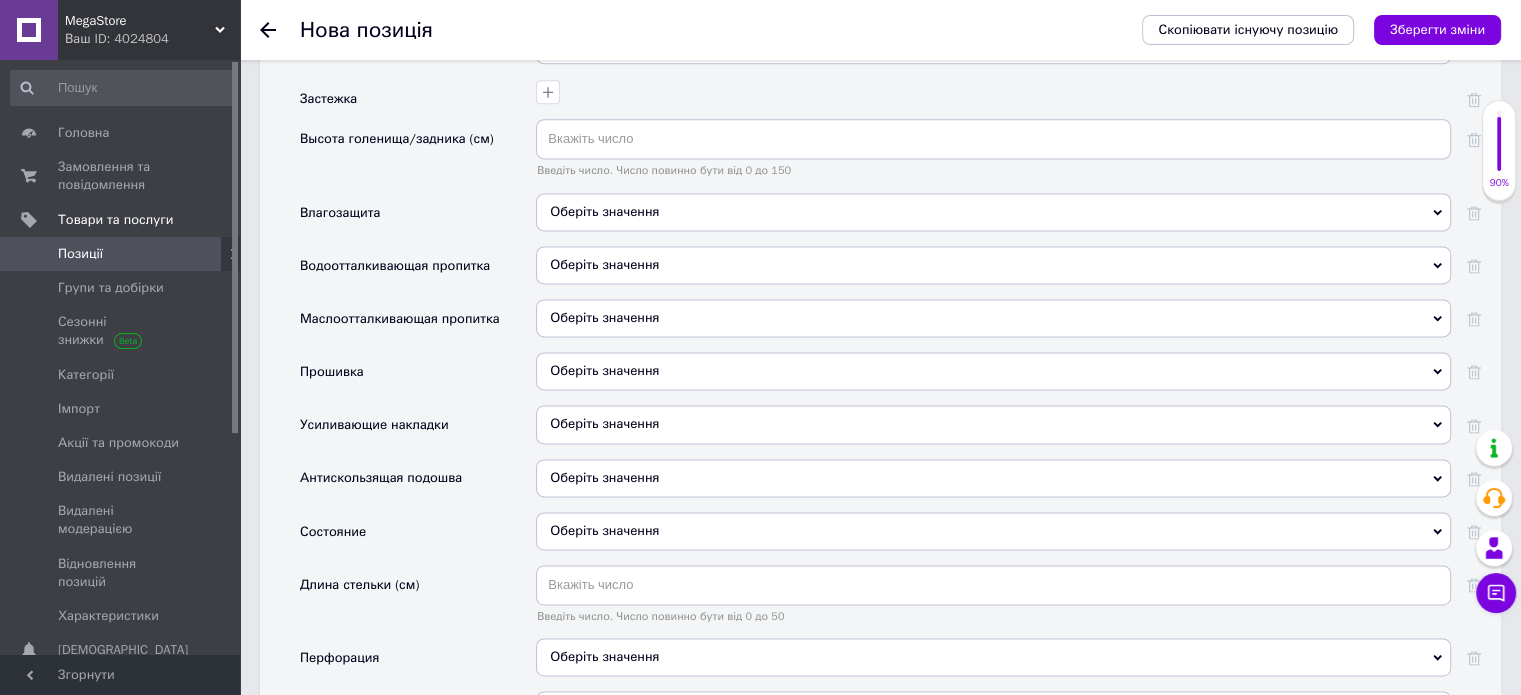 scroll, scrollTop: 2800, scrollLeft: 0, axis: vertical 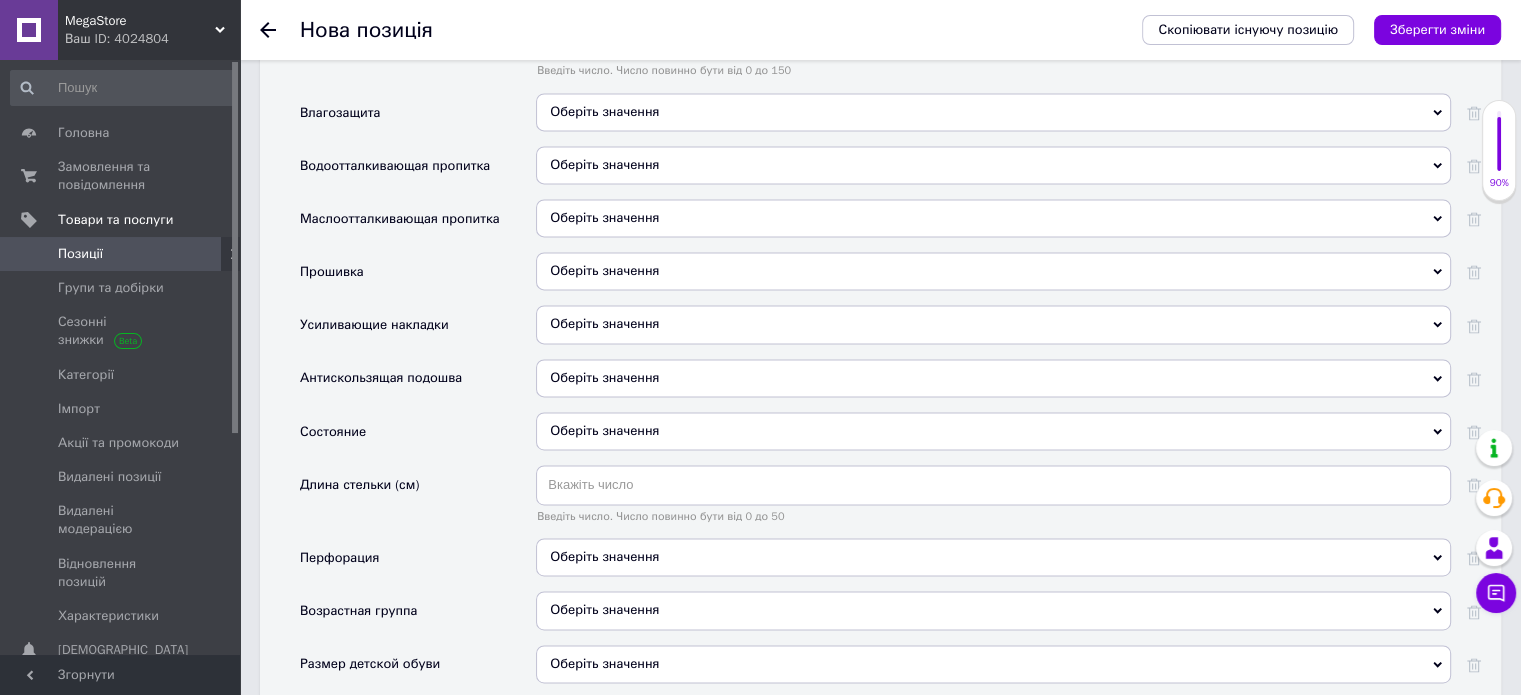 click on "Оберіть значення" at bounding box center (993, 431) 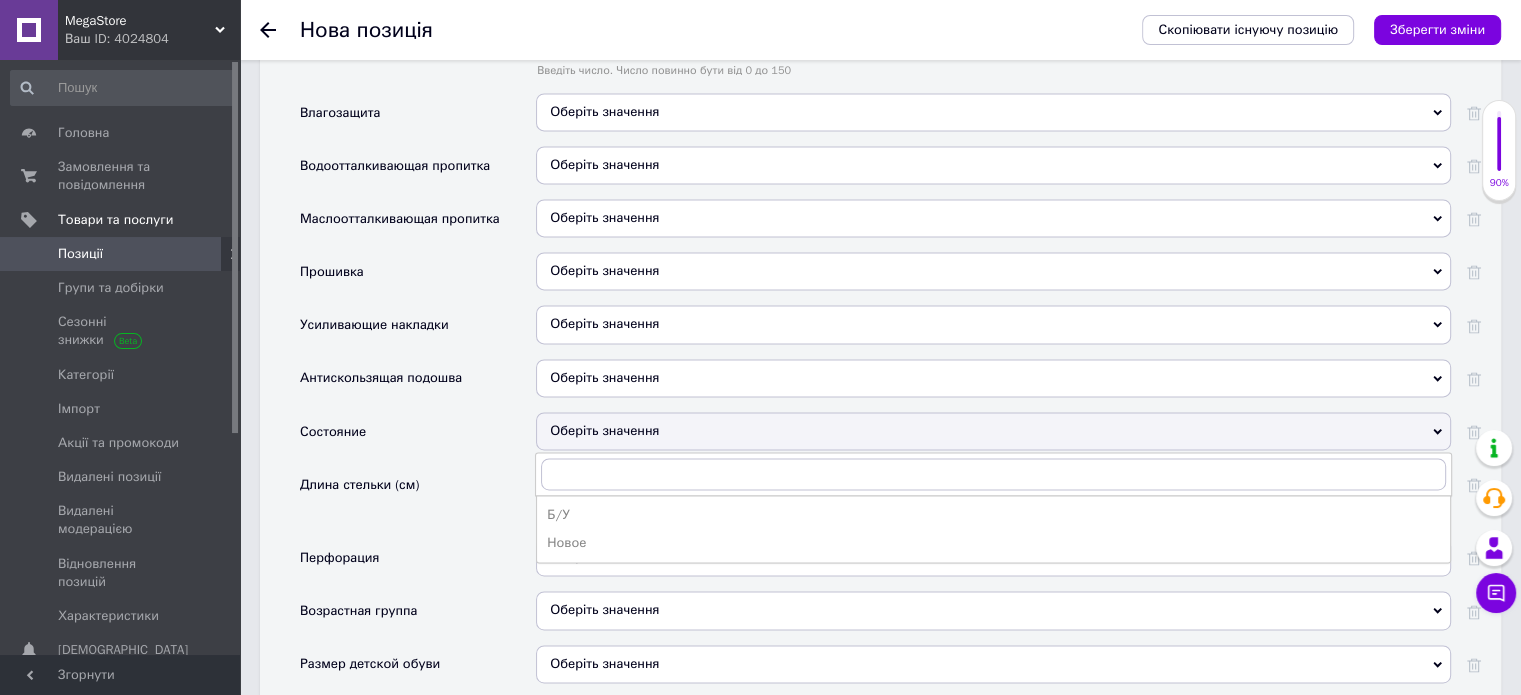 click on "Новое" at bounding box center (993, 543) 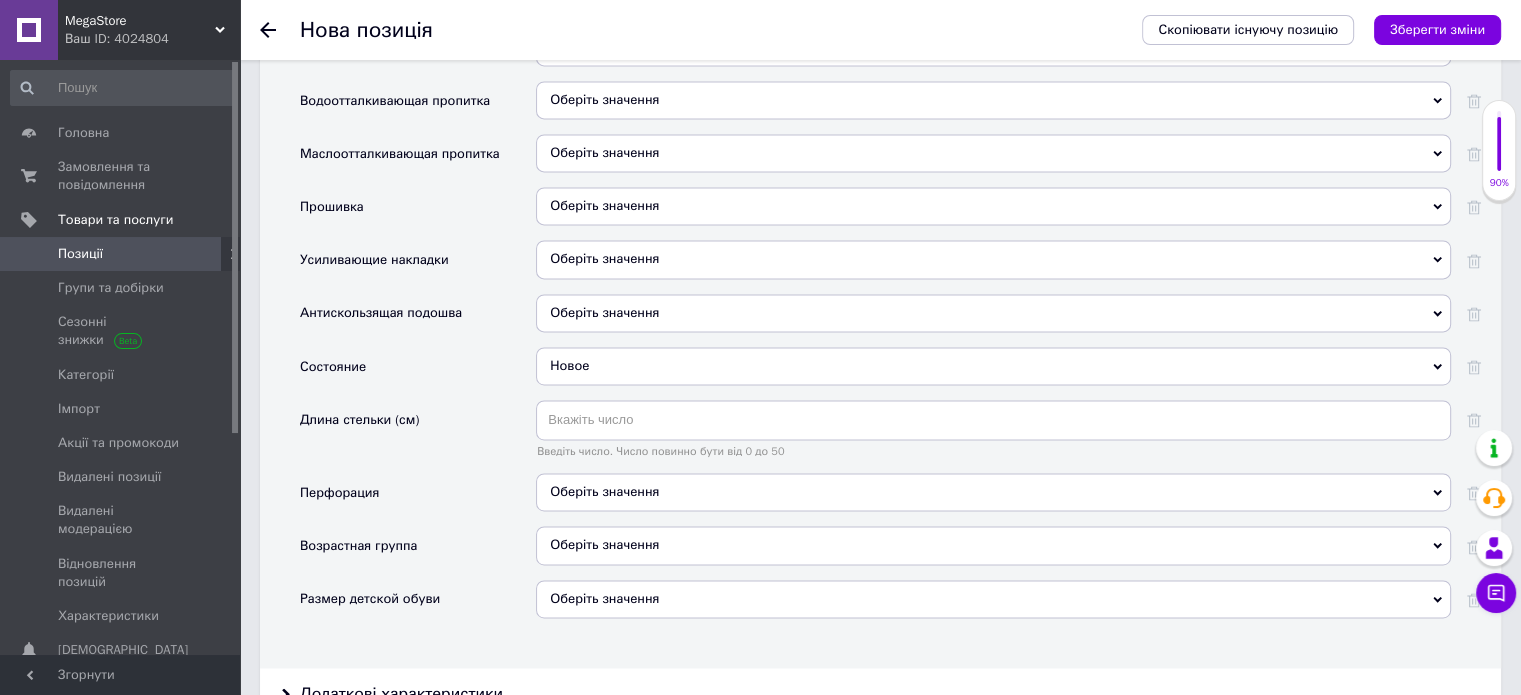 scroll, scrollTop: 2900, scrollLeft: 0, axis: vertical 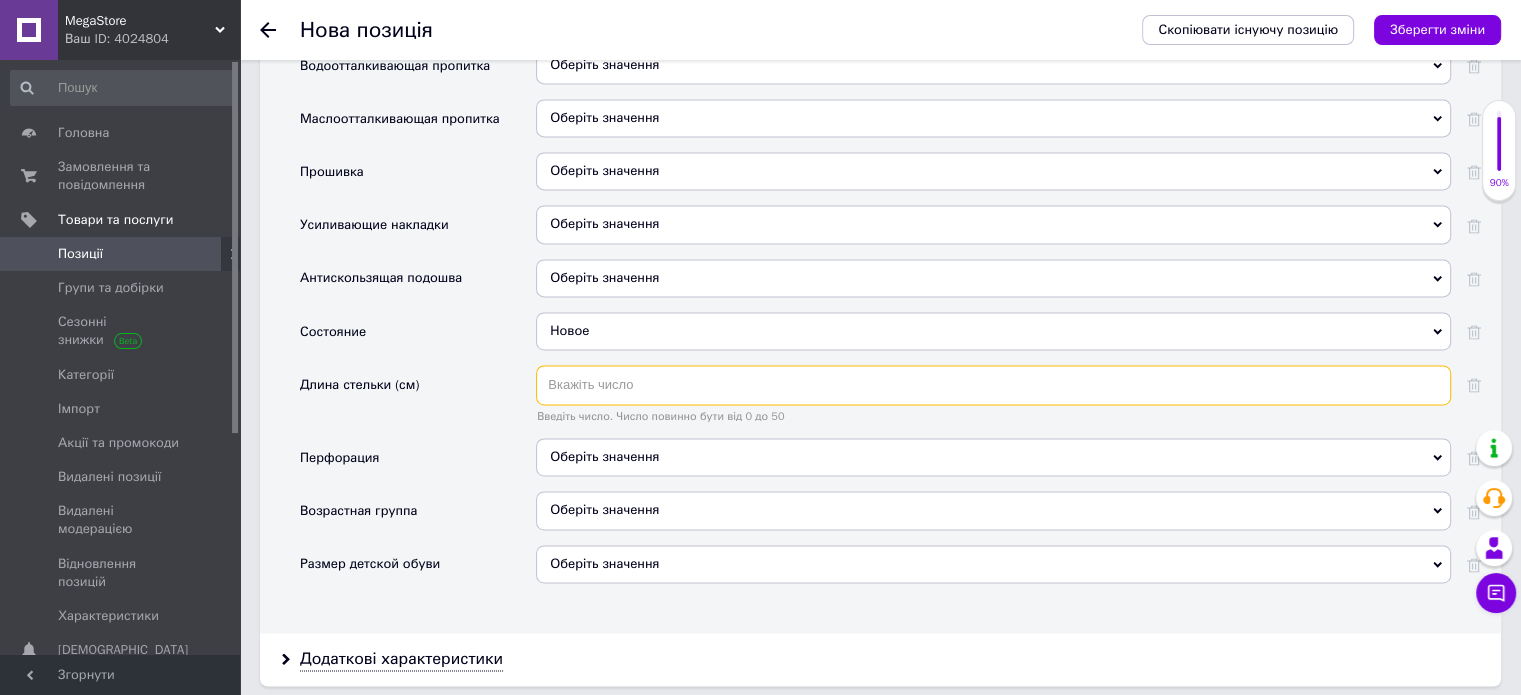 click at bounding box center [993, 385] 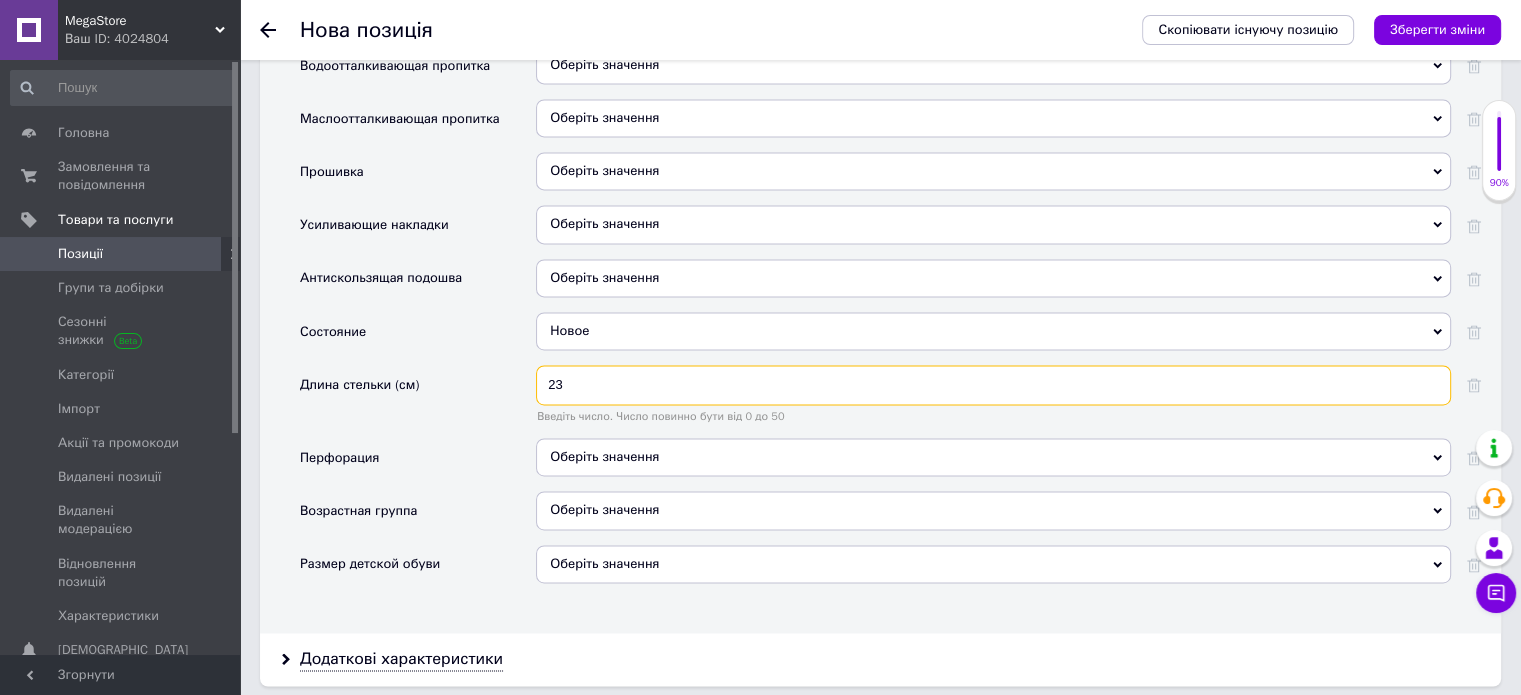 type on "23" 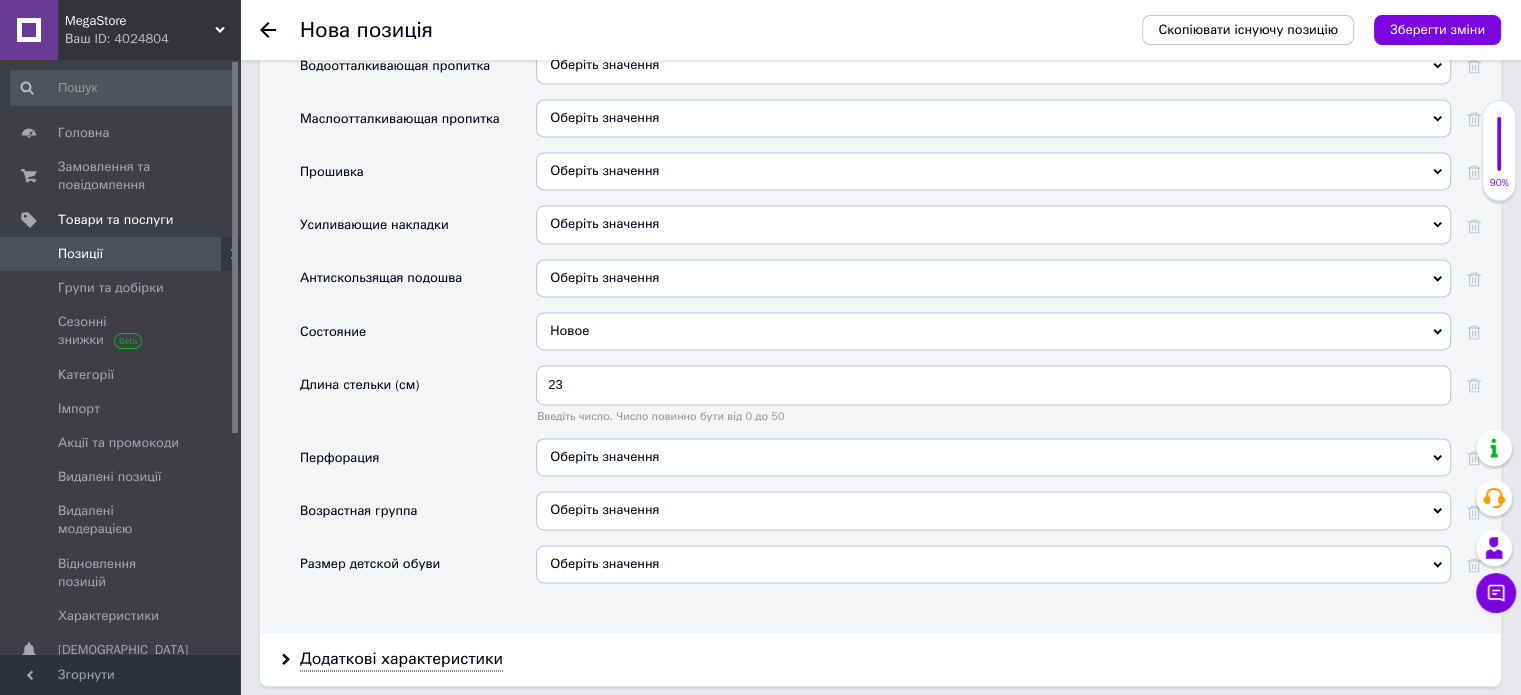click on "Оберіть значення" at bounding box center [604, 456] 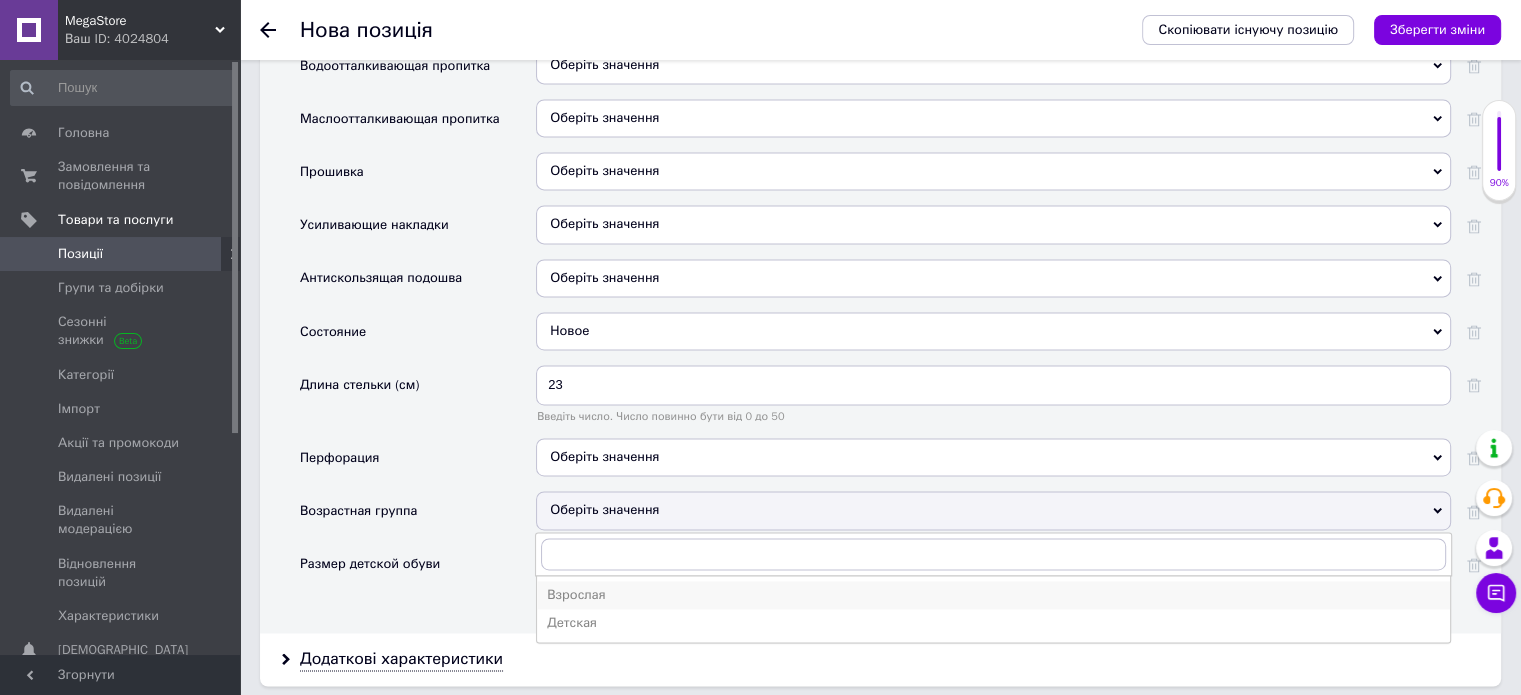 click on "Взрослая" at bounding box center (993, 595) 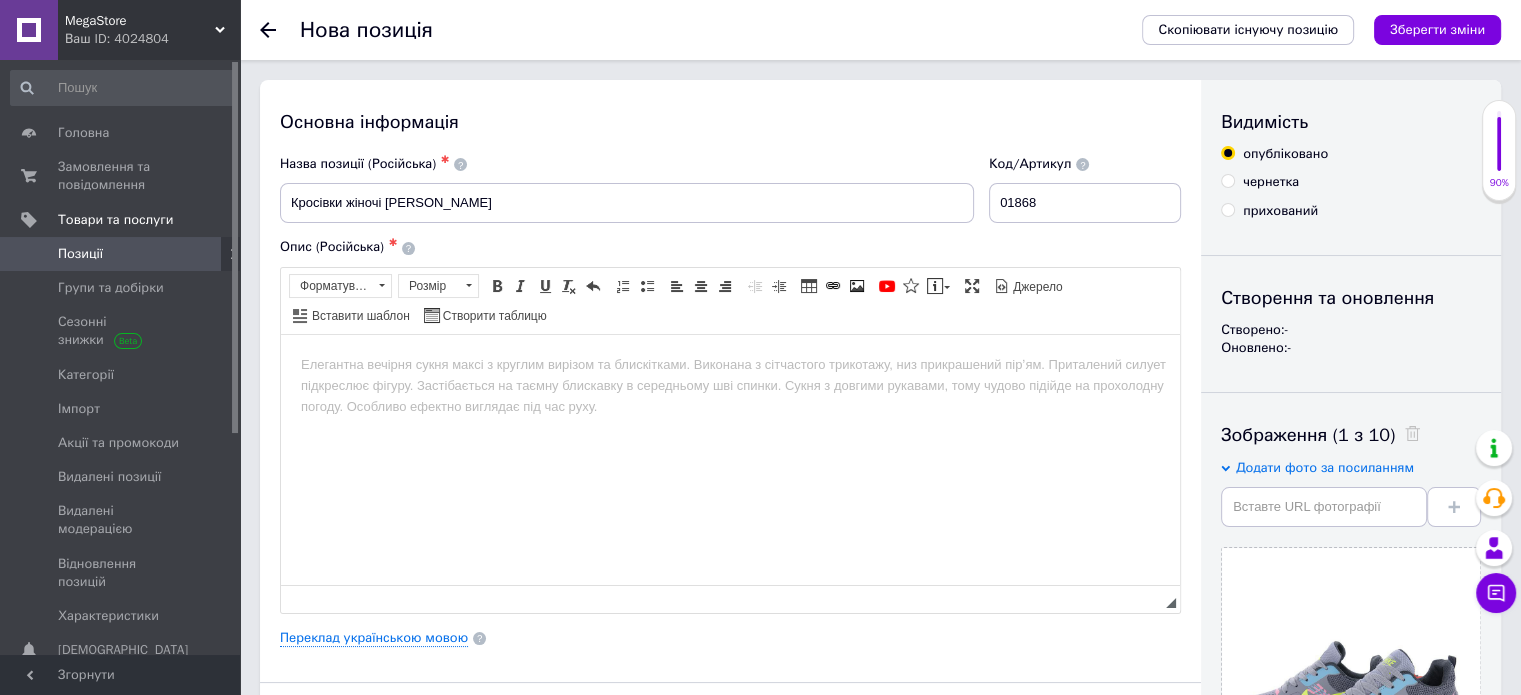 scroll, scrollTop: 0, scrollLeft: 0, axis: both 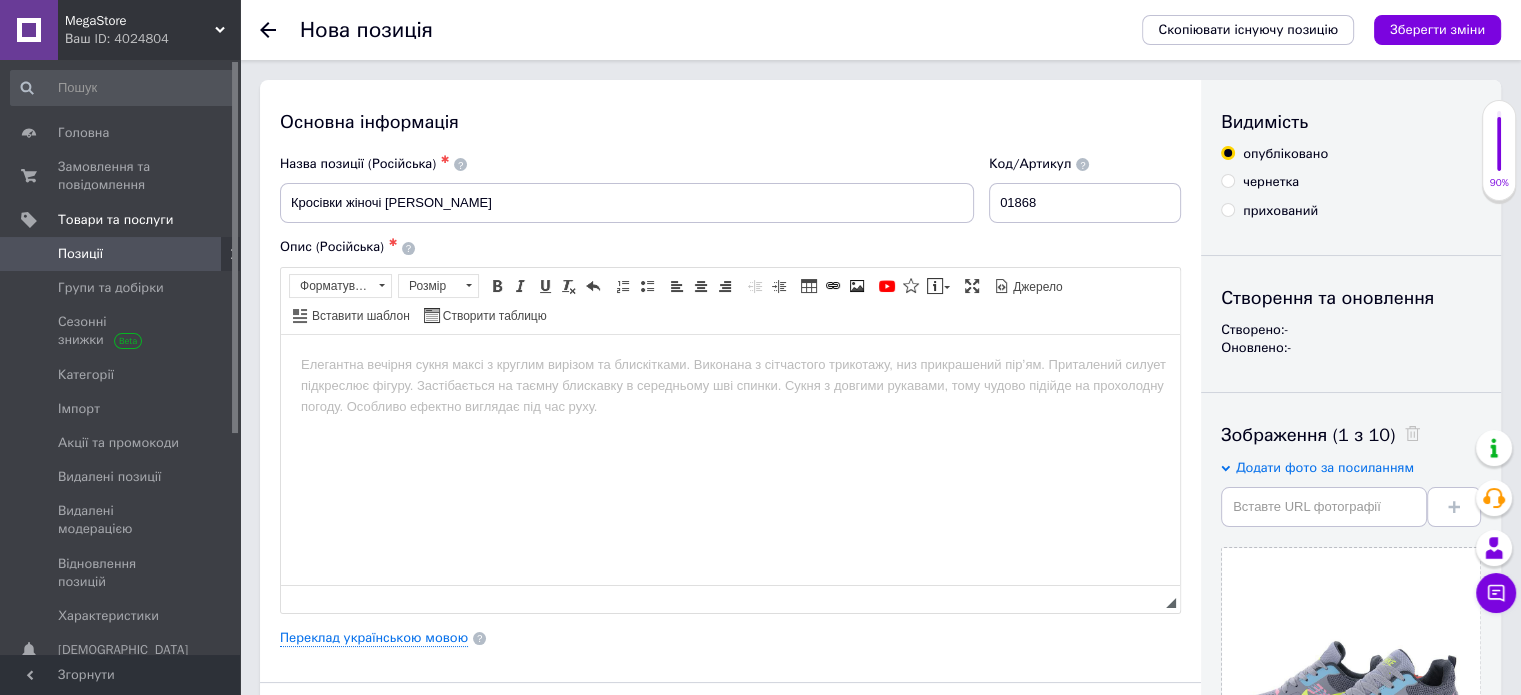 click at bounding box center (730, 364) 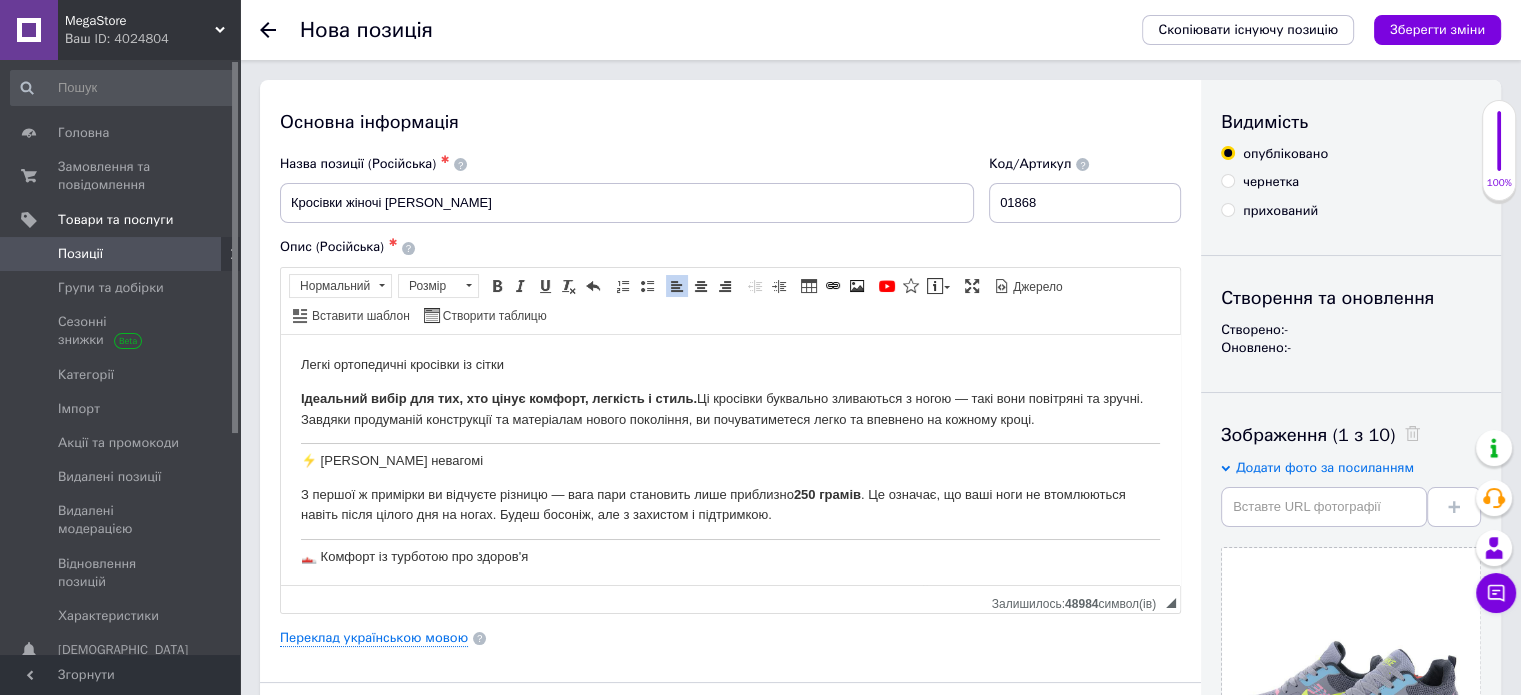 scroll, scrollTop: 0, scrollLeft: 0, axis: both 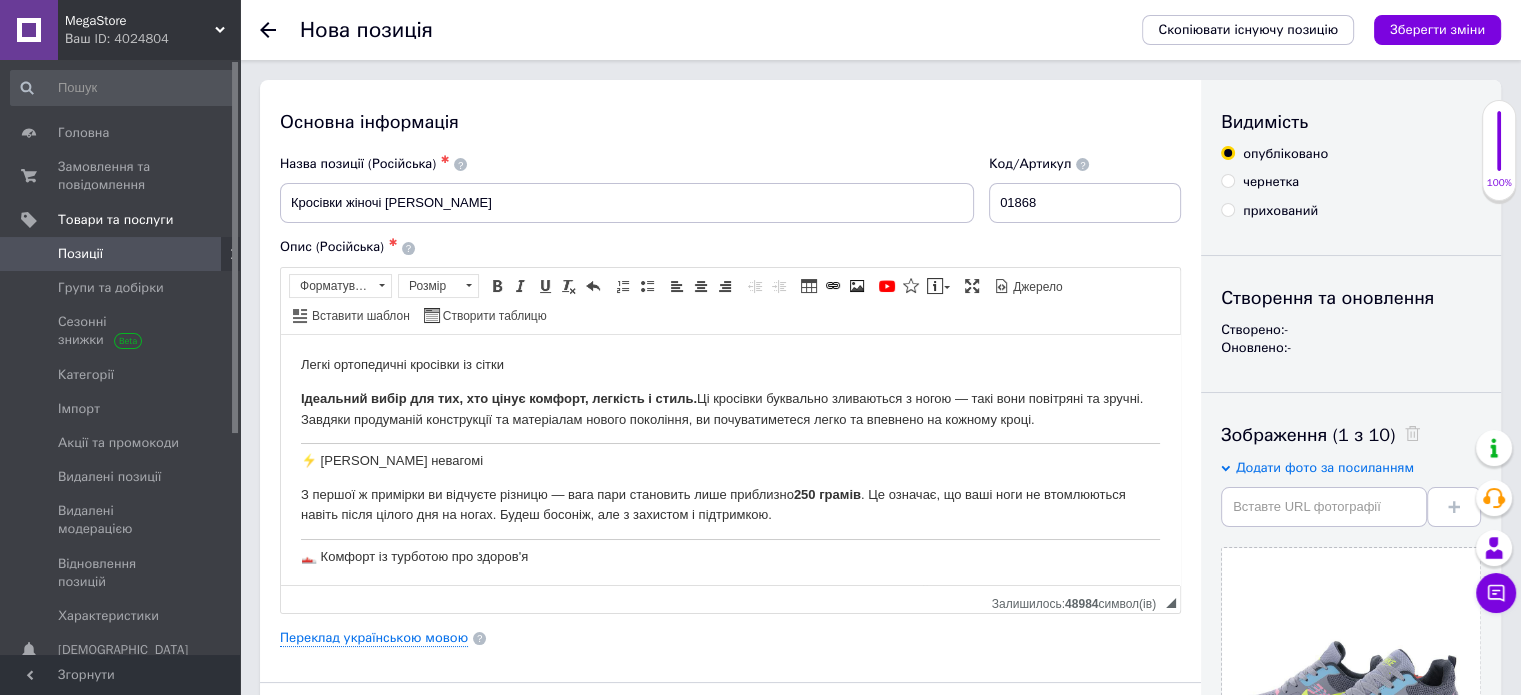 click on "Легкі ортопедичні кросівки із сітки Ідеальний вибір для тих, хто цінує комфорт, легкість і стиль.  Ці кросівки буквально зливаються з ногою — такі вони повітряні та зручні. Завдяки продуманій конструкції та матеріалам нового покоління, ви почуватиметеся легко та впевнено на кожному кроці. ⚡ [PERSON_NAME] невагомі З першої ж примірки ви відчуєте різницю — вага пари становить лише приблизно  250 грамів . Це означає, що ваші ноги не втомлюються навіть після цілого дня на ногах. Будеш босоніж, але з захистом і підтримкою. 👟 Комфорт із турботою про здоров'я" at bounding box center [730, 535] 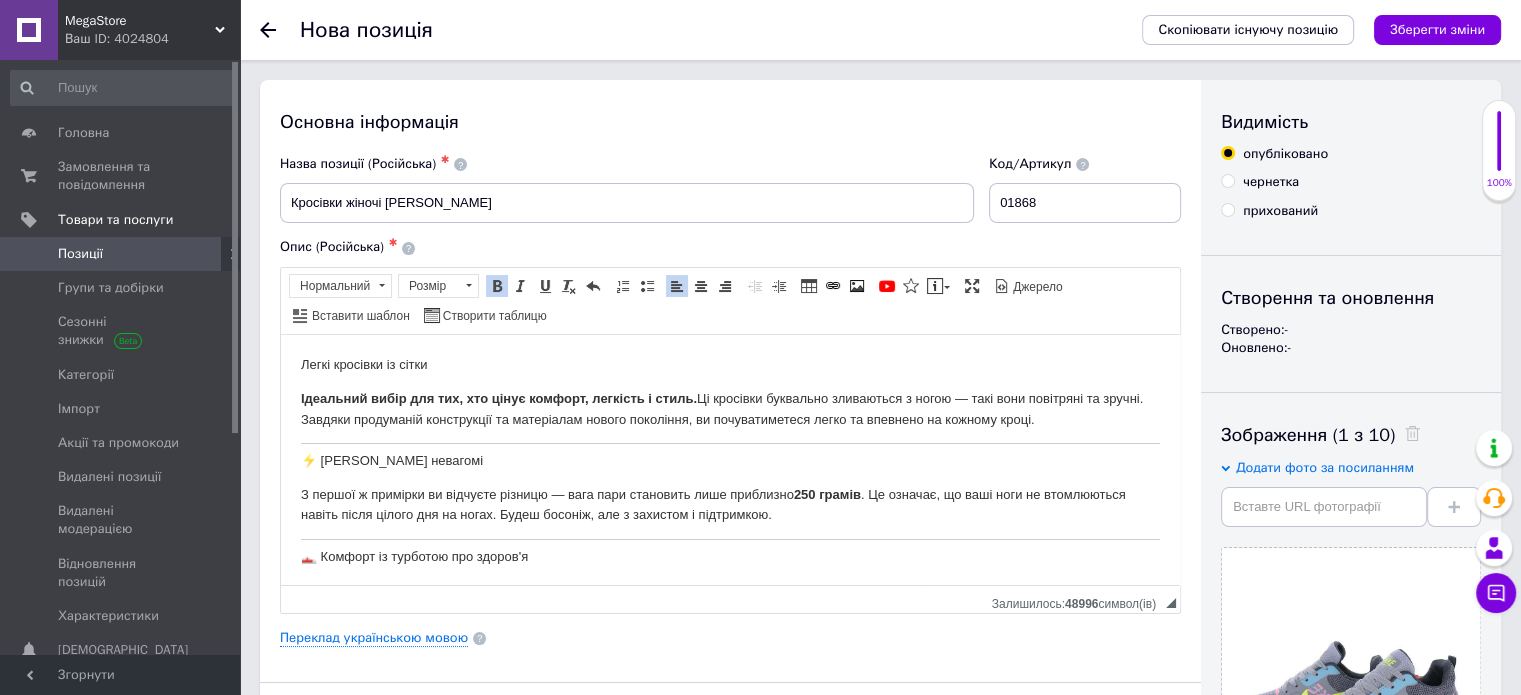 drag, startPoint x: 298, startPoint y: 397, endPoint x: 1116, endPoint y: 428, distance: 818.5872 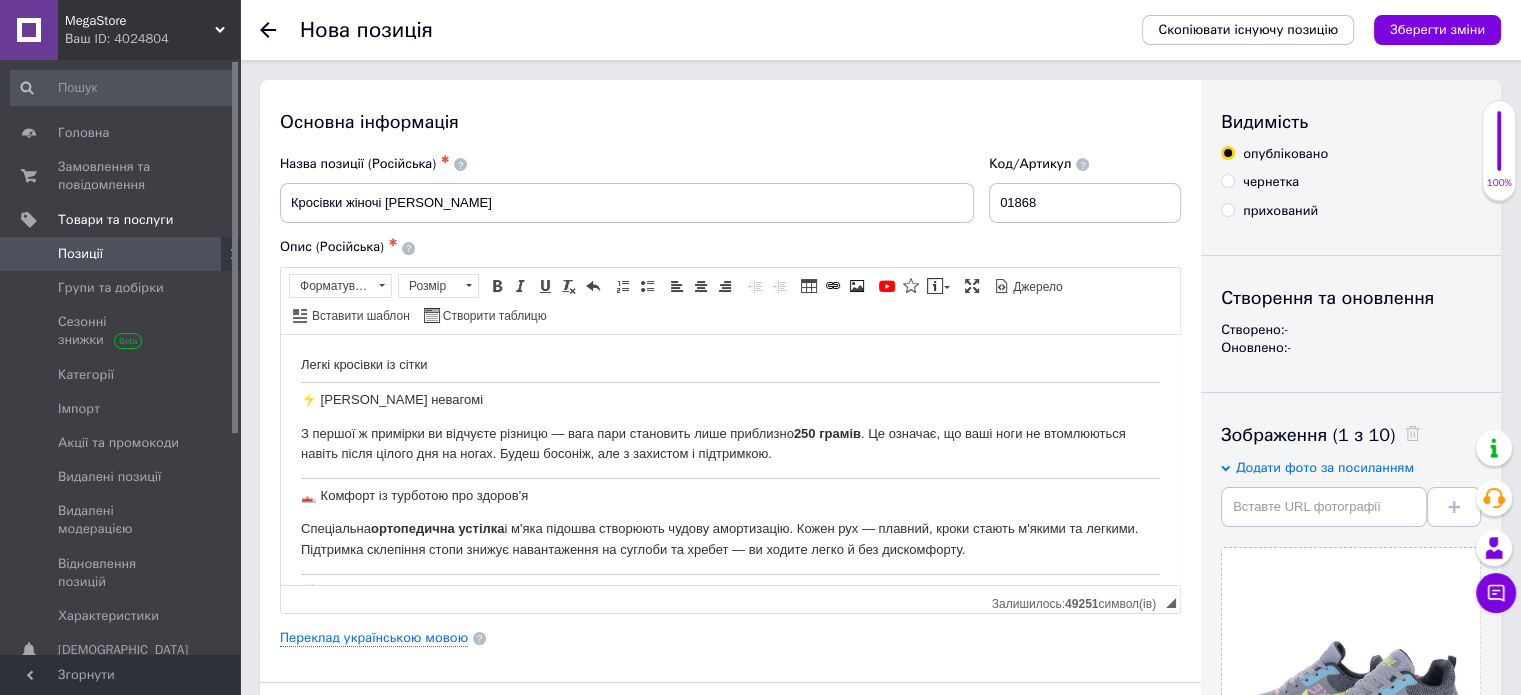 drag, startPoint x: 1139, startPoint y: 366, endPoint x: 1152, endPoint y: 364, distance: 13.152946 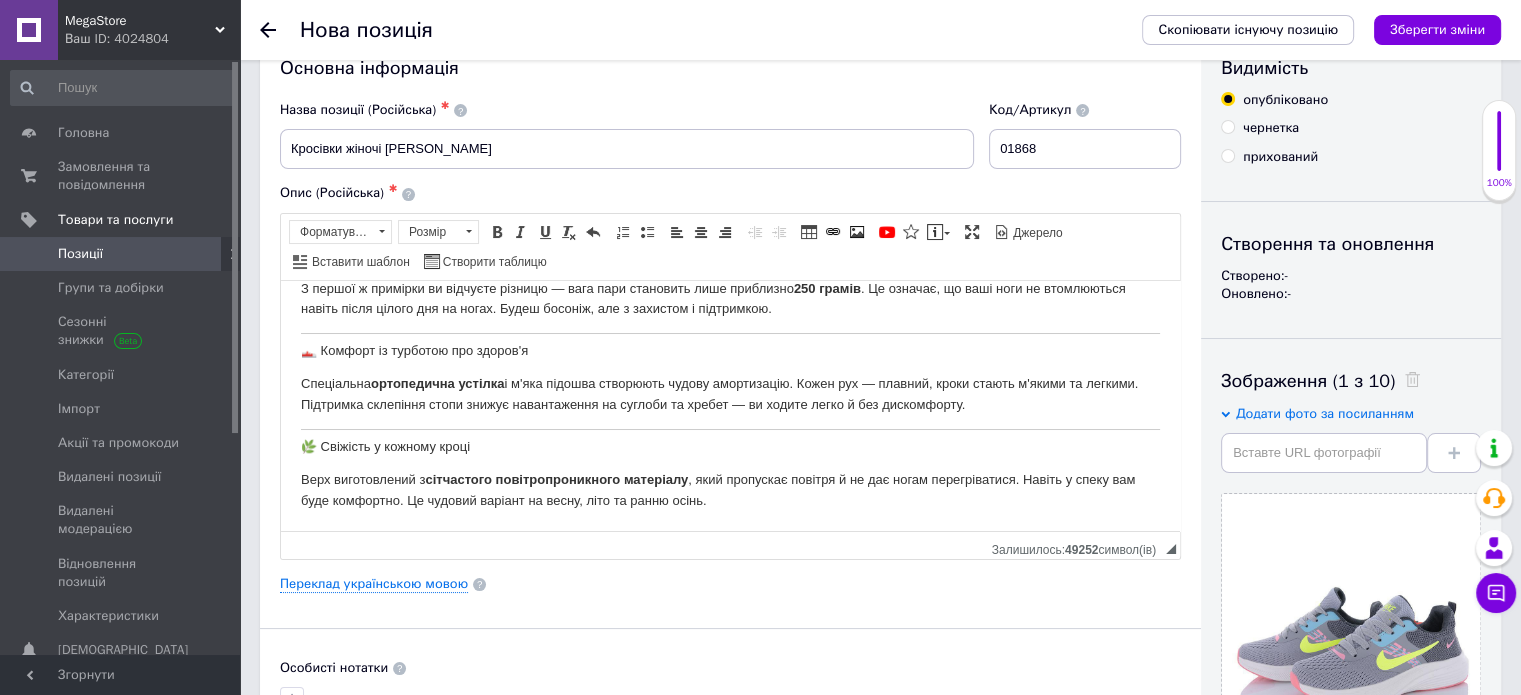 scroll, scrollTop: 100, scrollLeft: 0, axis: vertical 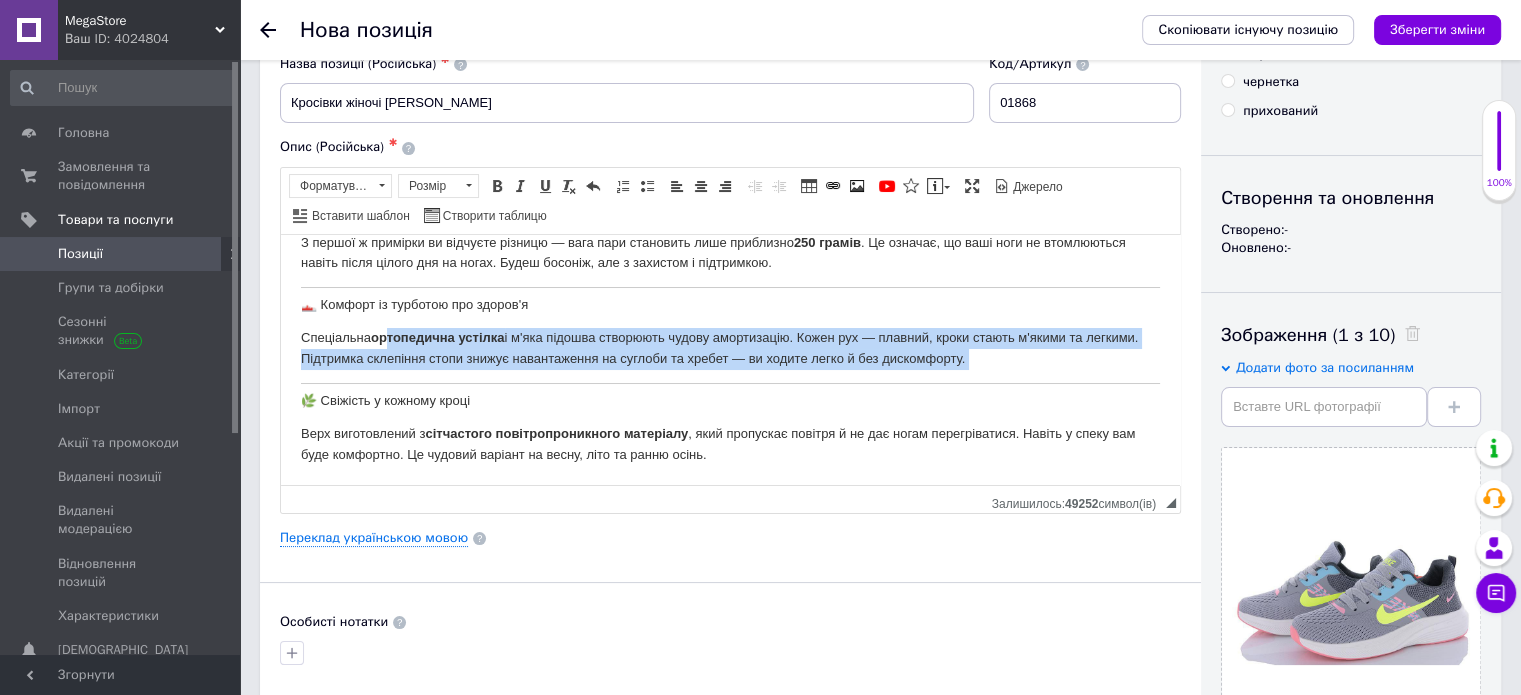 drag, startPoint x: 297, startPoint y: 397, endPoint x: 388, endPoint y: 325, distance: 116.03879 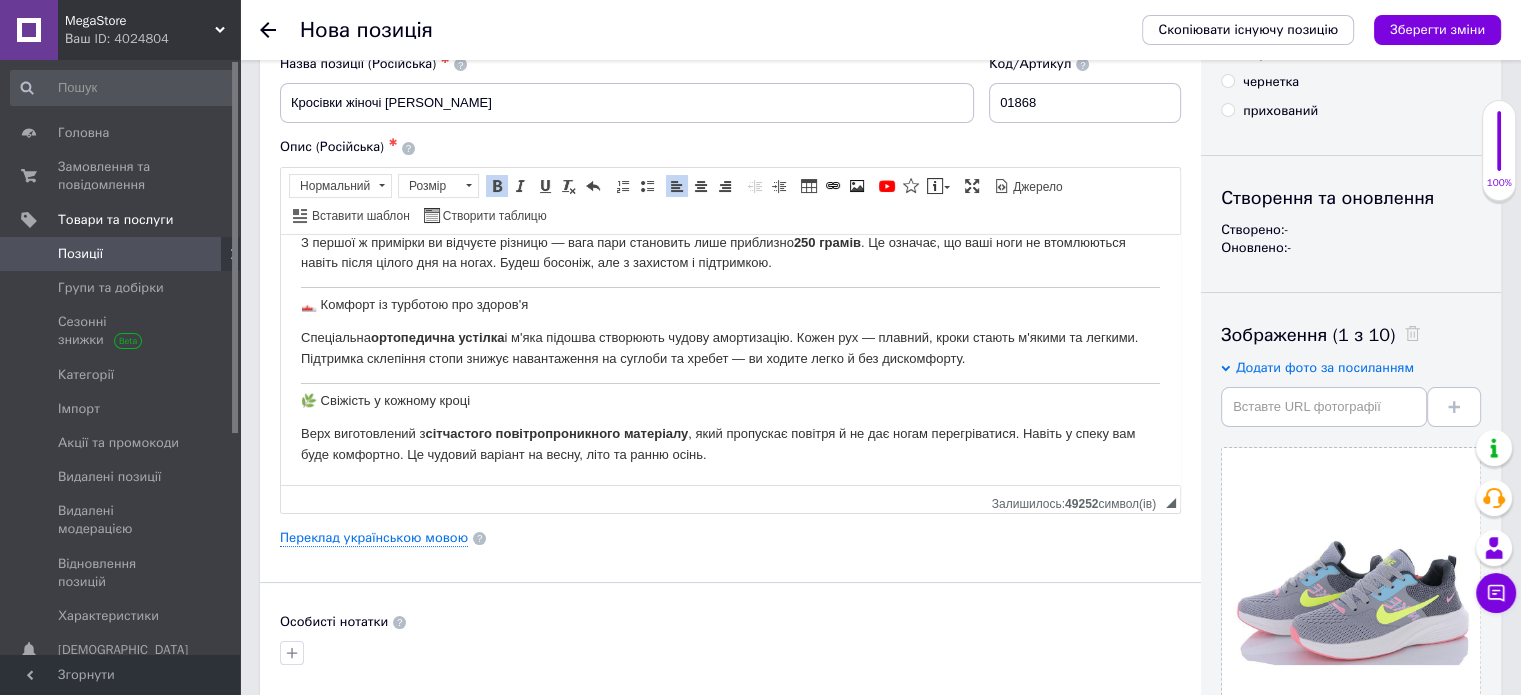 click on "Легкі кросівки із [PERSON_NAME] невагомі З першої ж примірки ви відчуєте різницю — вага пари становить лише приблизно  250 грамів . Це означає, що ваші ноги не втомлюються навіть після цілого дня на ногах. Будеш босоніж, але з захистом і підтримкою. 👟 Комфорт із турботою про здоров'я Спеціальна  ортопедична устілка  і м'яка підошва створюють чудову амортизацію. Кожен рух — плавний, кроки стають м'якими та легкими. Підтримка склепіння стопи знижує навантаження на суглоби та хребет — ви ходите легко й без дискомфорту. 🌿 Свіжість у кожному кроці" at bounding box center [730, 314] 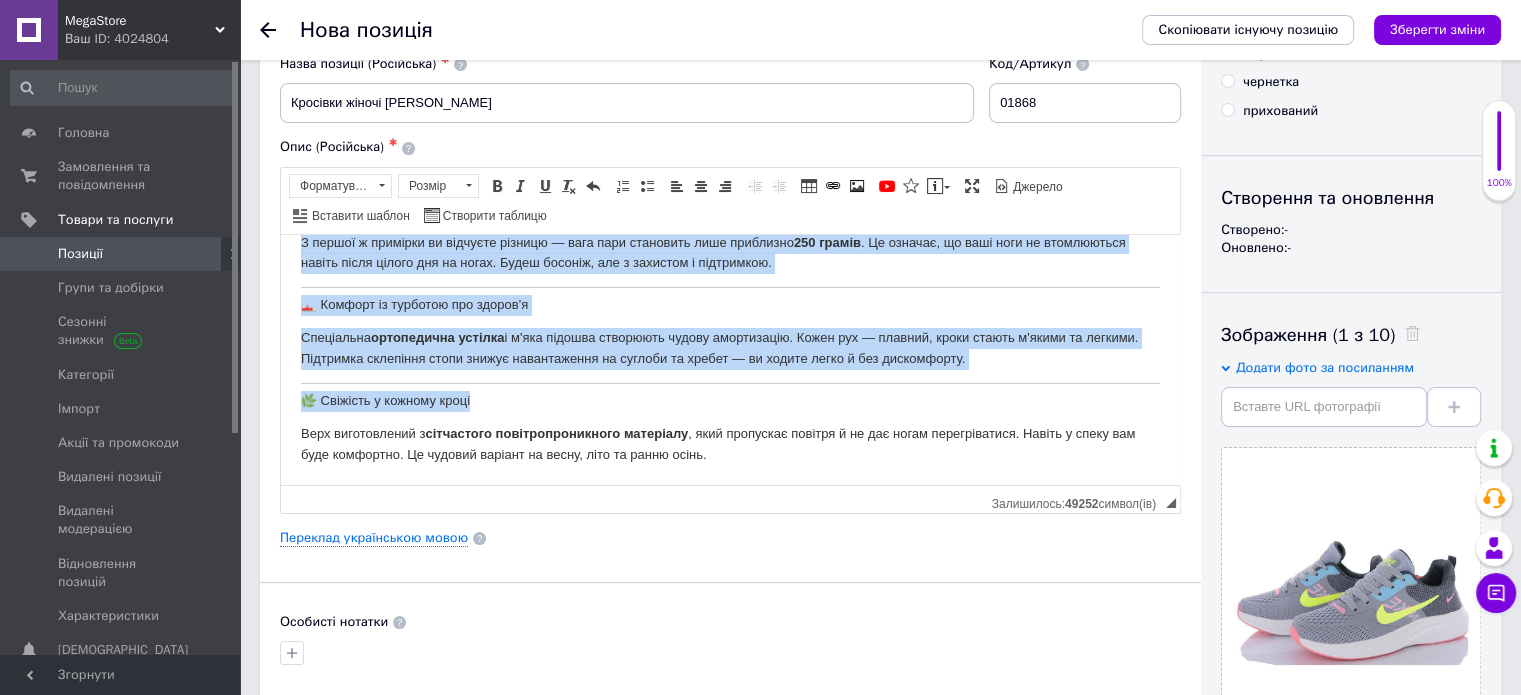 drag, startPoint x: 281, startPoint y: 279, endPoint x: 491, endPoint y: 407, distance: 245.93495 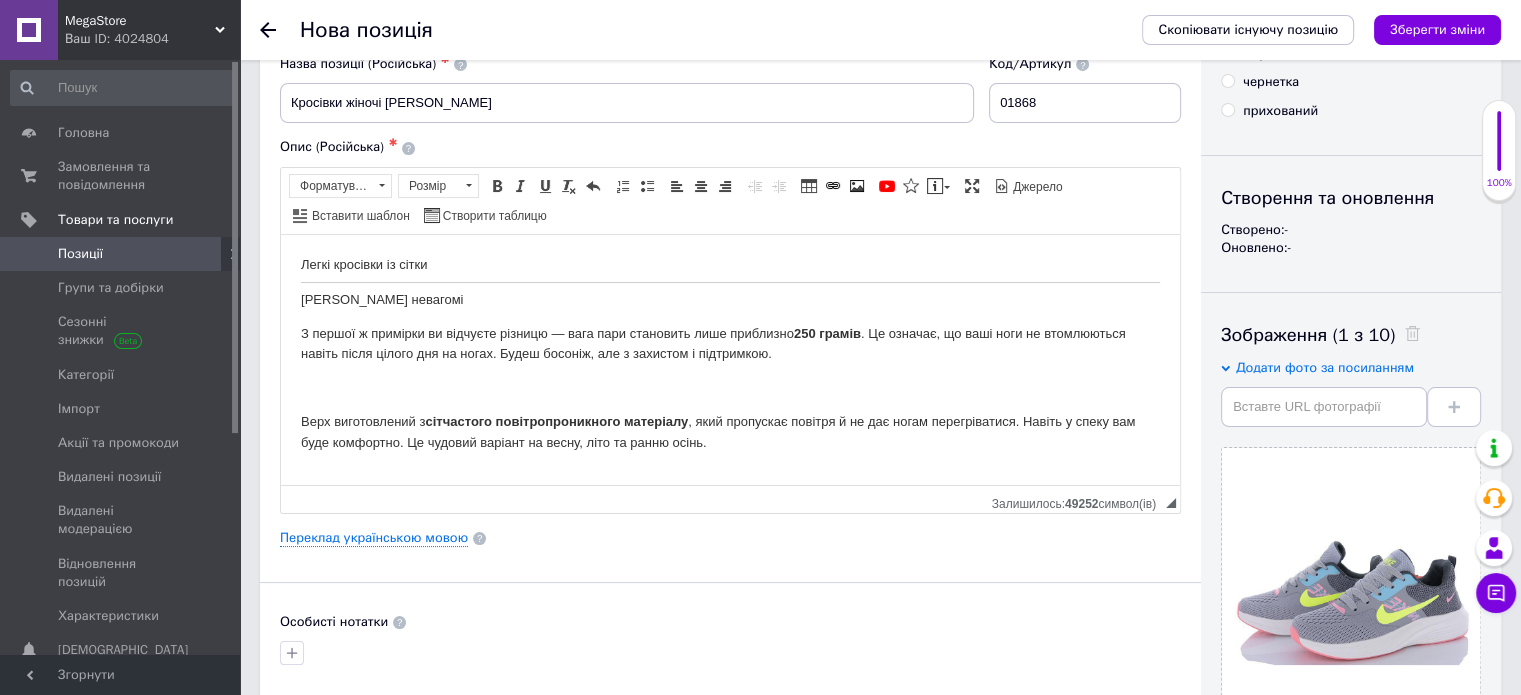 scroll, scrollTop: 0, scrollLeft: 0, axis: both 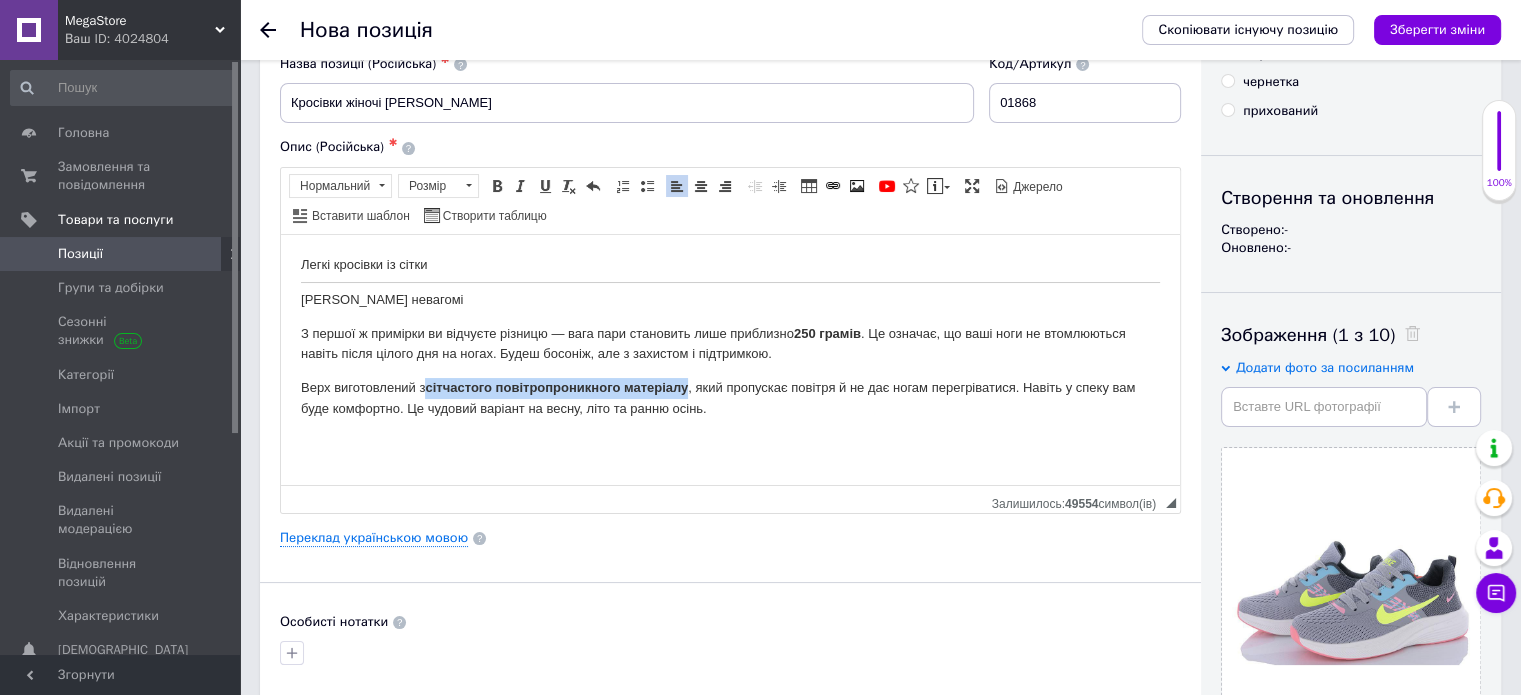 drag, startPoint x: 430, startPoint y: 383, endPoint x: 690, endPoint y: 376, distance: 260.0942 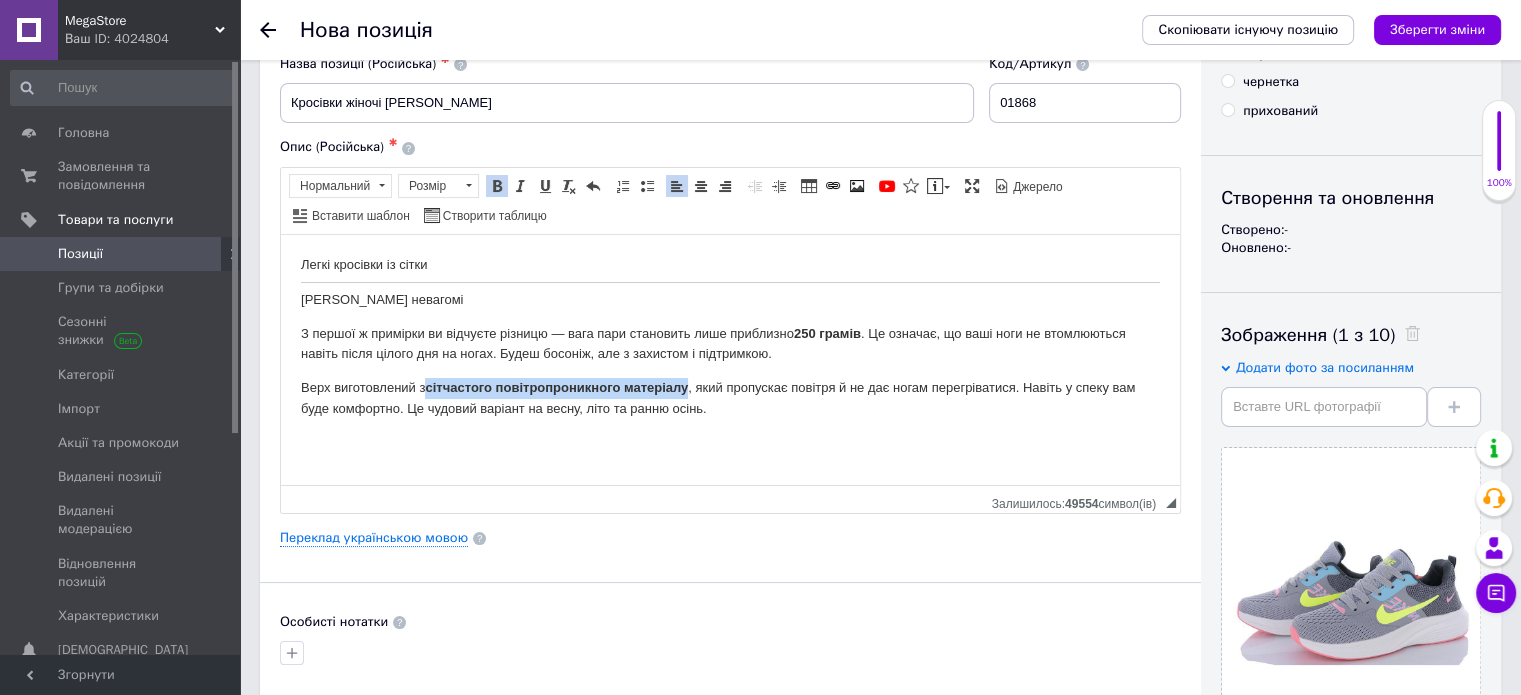 click at bounding box center (497, 186) 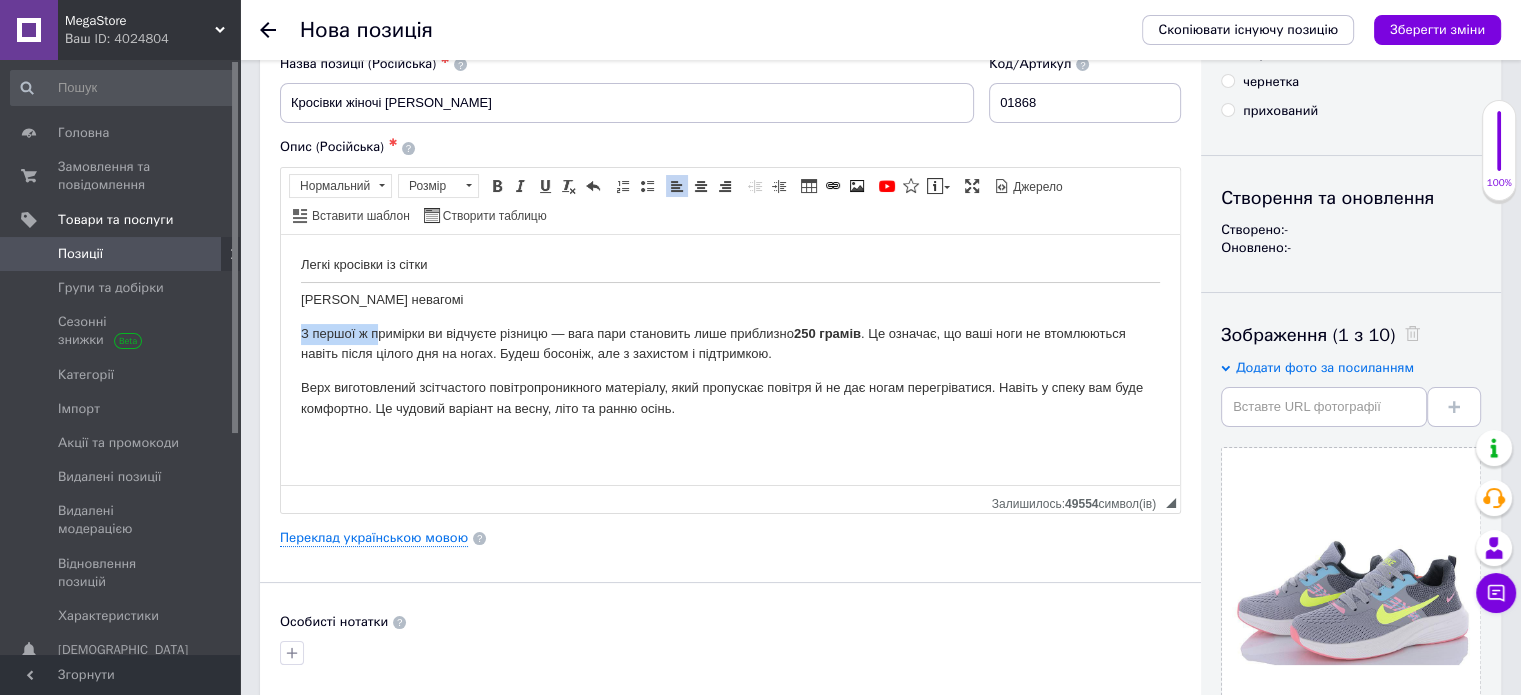drag, startPoint x: 301, startPoint y: 335, endPoint x: 378, endPoint y: 333, distance: 77.02597 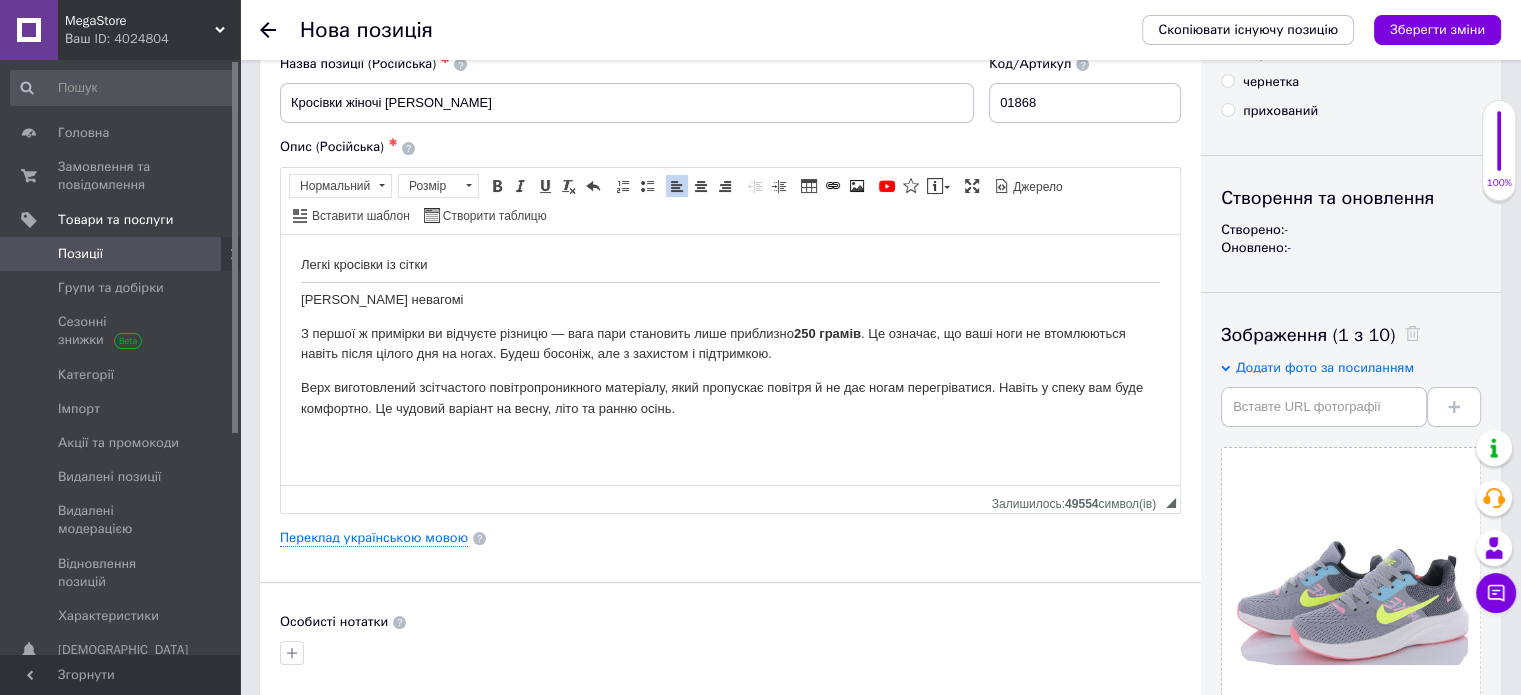 click on "Легкі кросівки із [PERSON_NAME] невагомі З першої ж примірки ви відчуєте різницю — вага пари становить лише приблизно  250 грамів . Це означає, що ваші ноги не втомлюються навіть після цілого дня на ногах. Будеш босоніж, але з захистом і підтримкою. Верх виготовлений з  сітчастого повітропроникного матеріалу , який пропускає повітря й не дає ногам перегріватися. Навіть у спеку вам буде комфортно. Це чудовий варіант на весну, літо та ранню осінь." at bounding box center [730, 336] 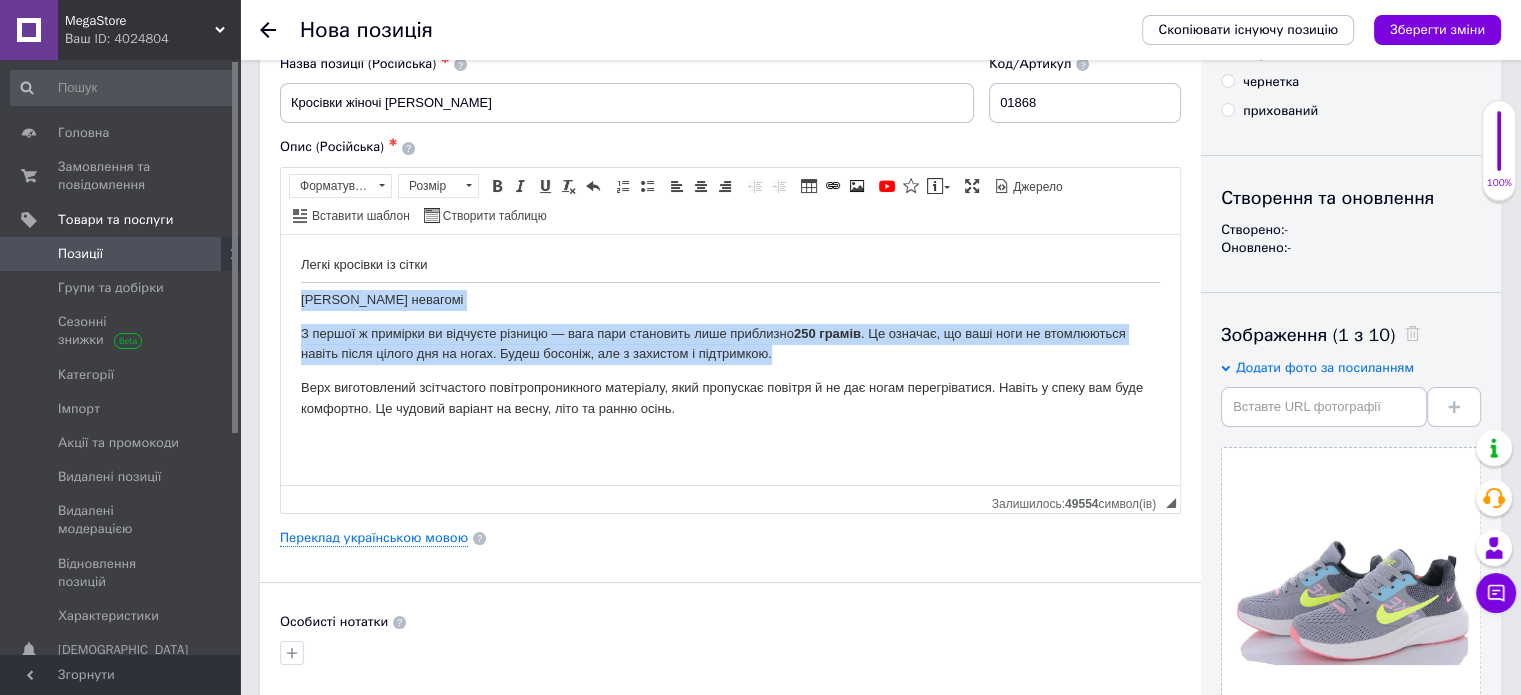 drag, startPoint x: 295, startPoint y: 300, endPoint x: 805, endPoint y: 356, distance: 513.0653 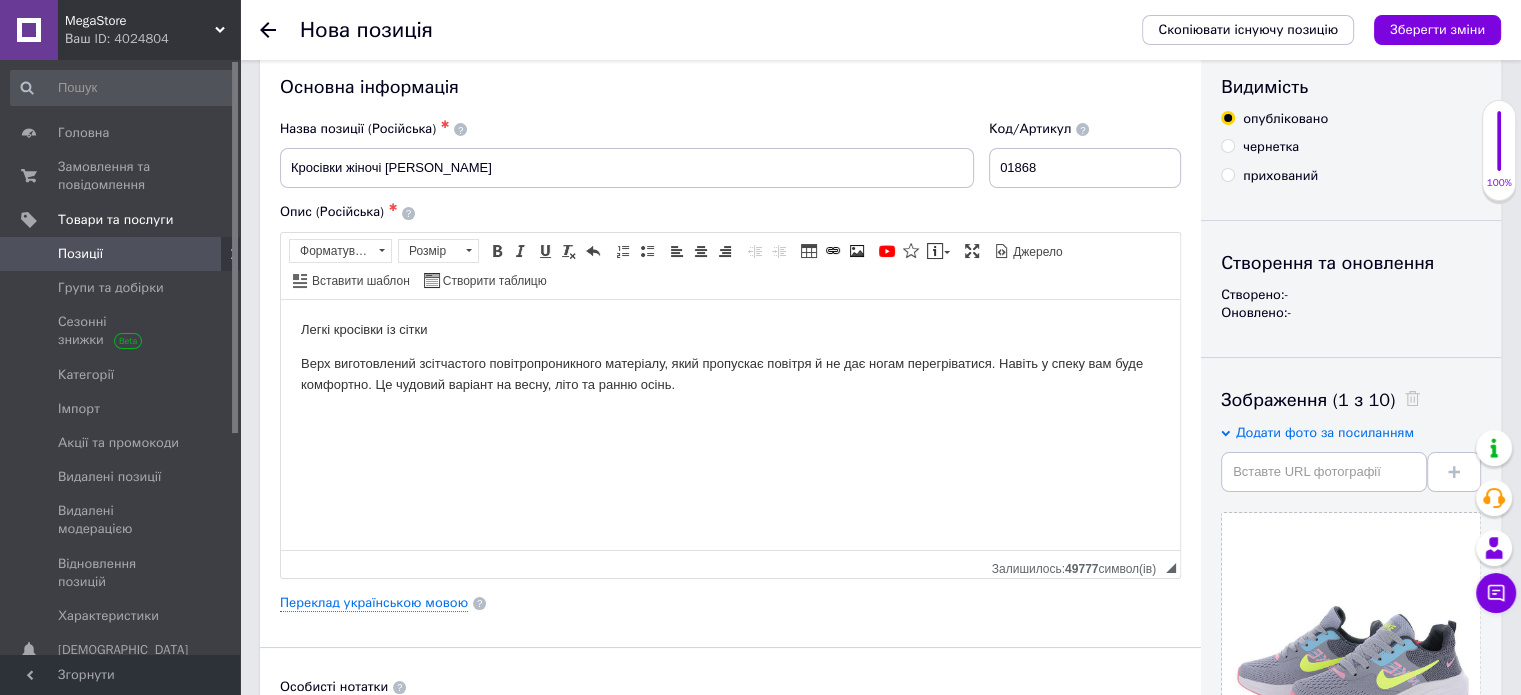 scroll, scrollTop: 0, scrollLeft: 0, axis: both 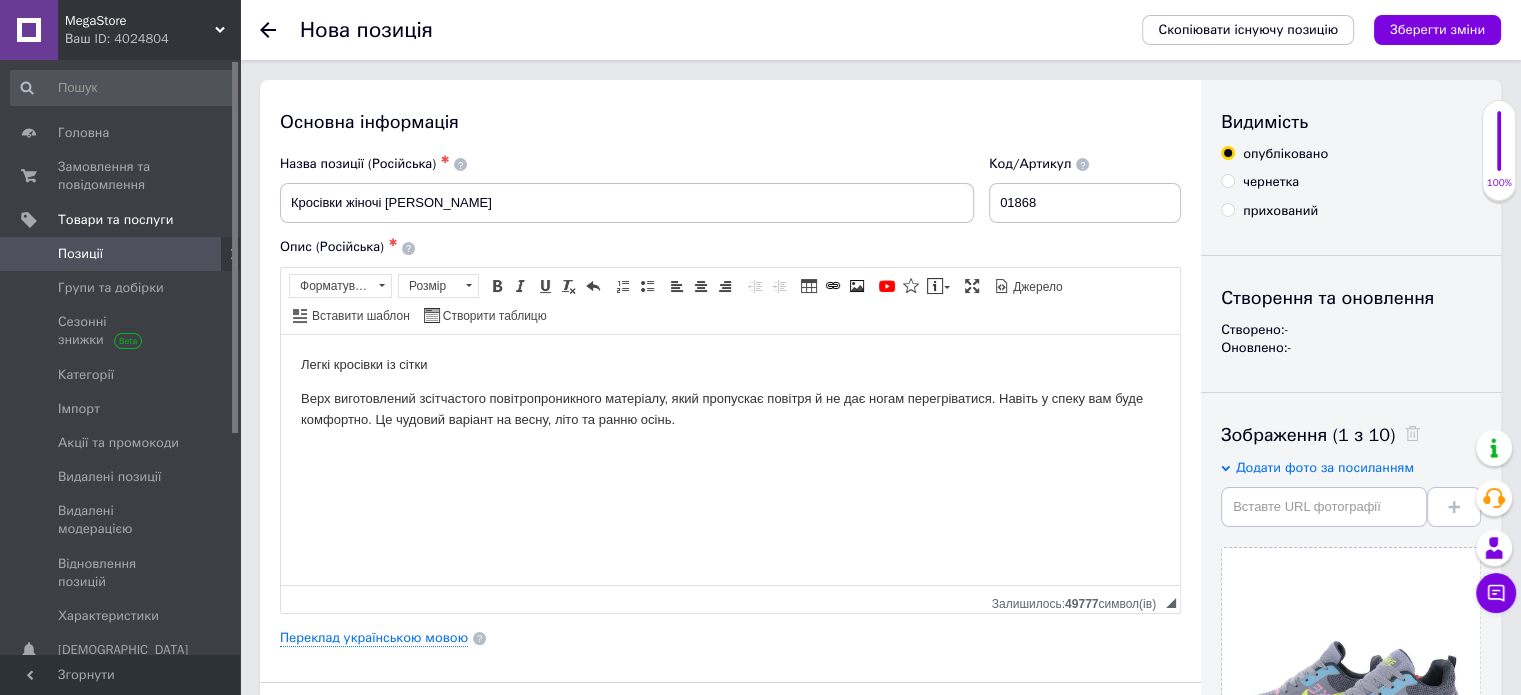 click on "Верх виготовлений з  сітчастого повітропроникного матеріалу , який пропускає повітря й не дає ногам перегріватися. Навіть у спеку вам буде комфортно. Це чудовий варіант на весну, літо та ранню осінь." at bounding box center (730, 409) 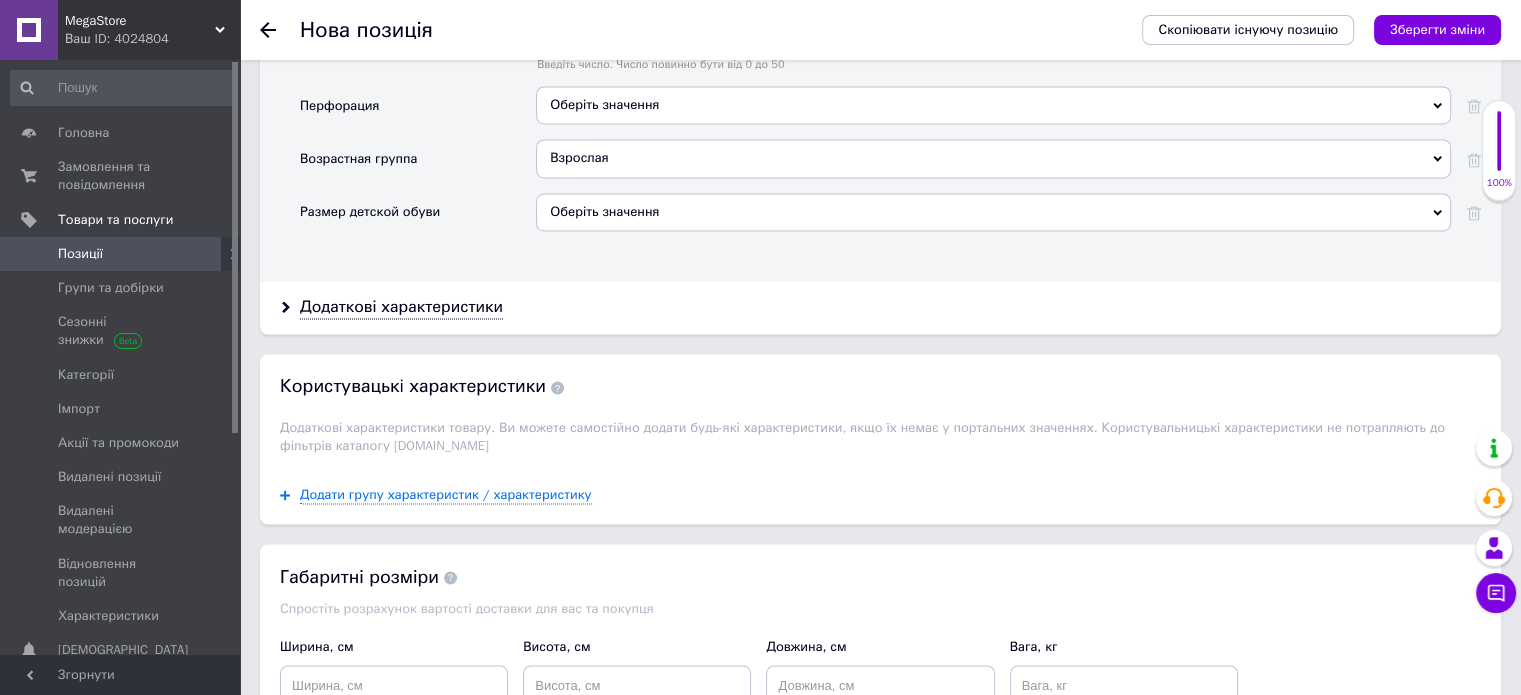 scroll, scrollTop: 3400, scrollLeft: 0, axis: vertical 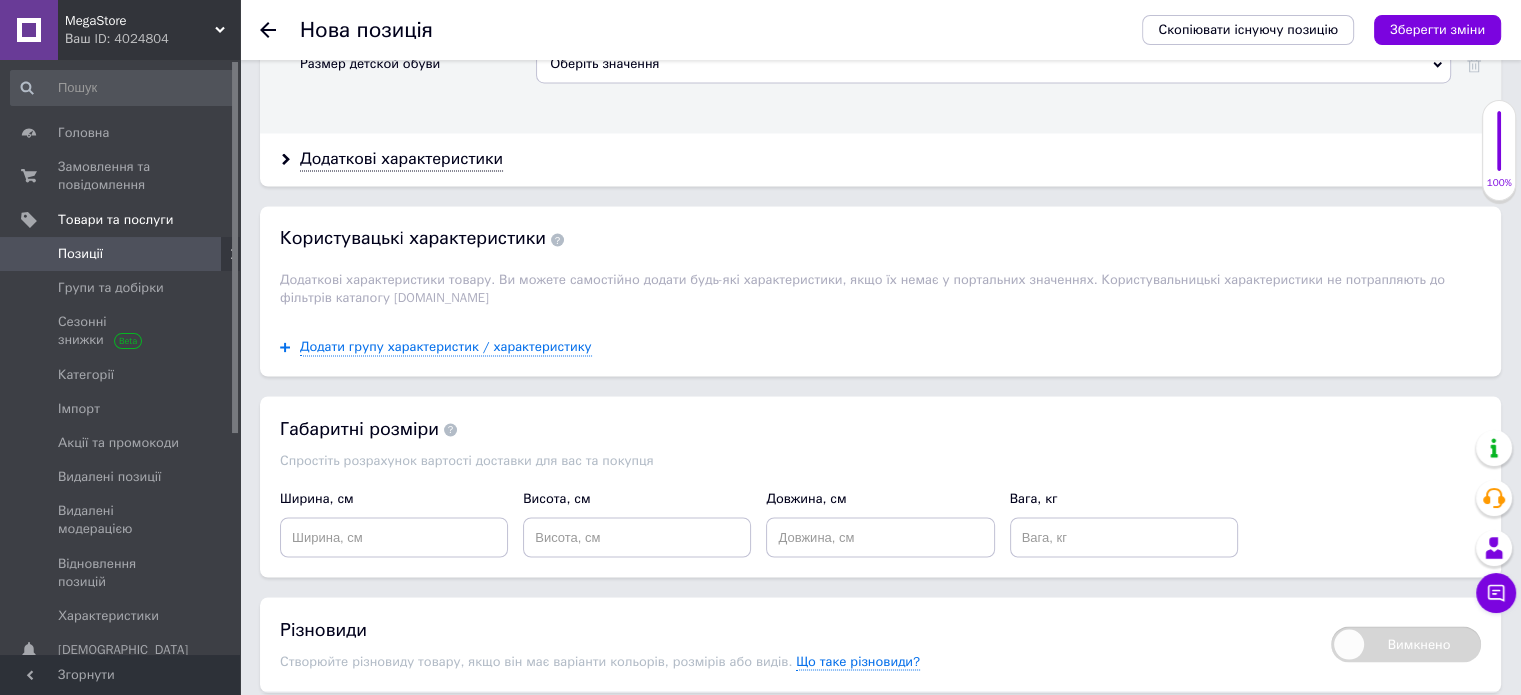 click on "Скопіювати існуючу позицію Зберегти зміни" at bounding box center (1311, 30) 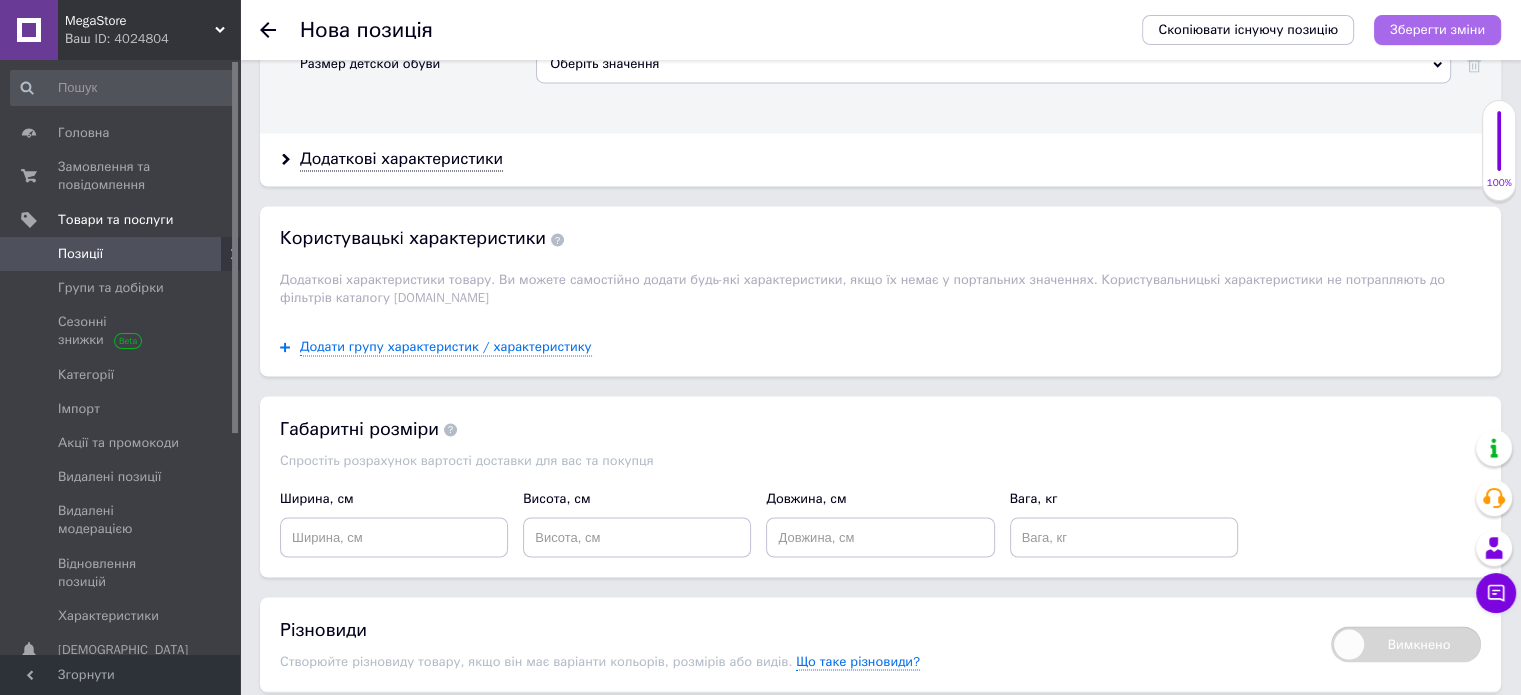 click on "Зберегти зміни" at bounding box center (1437, 30) 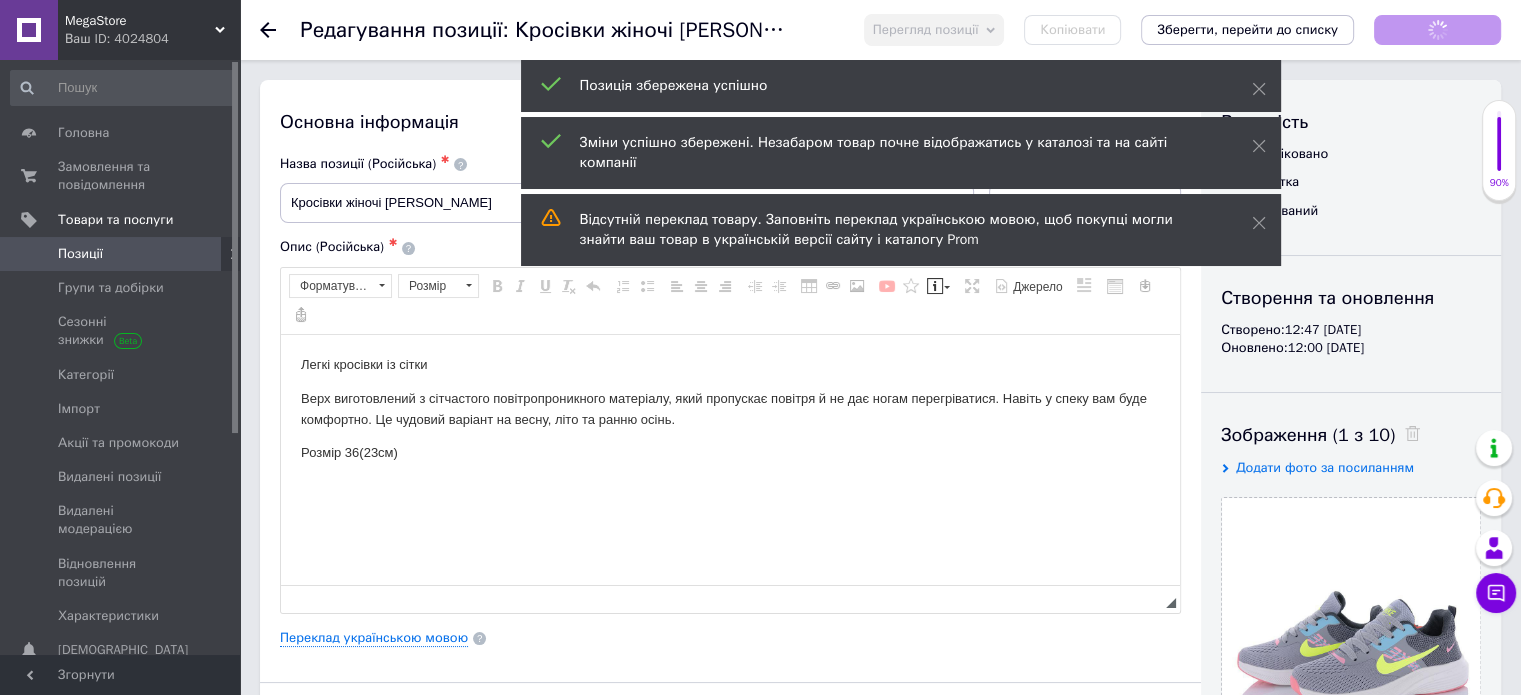 scroll, scrollTop: 0, scrollLeft: 0, axis: both 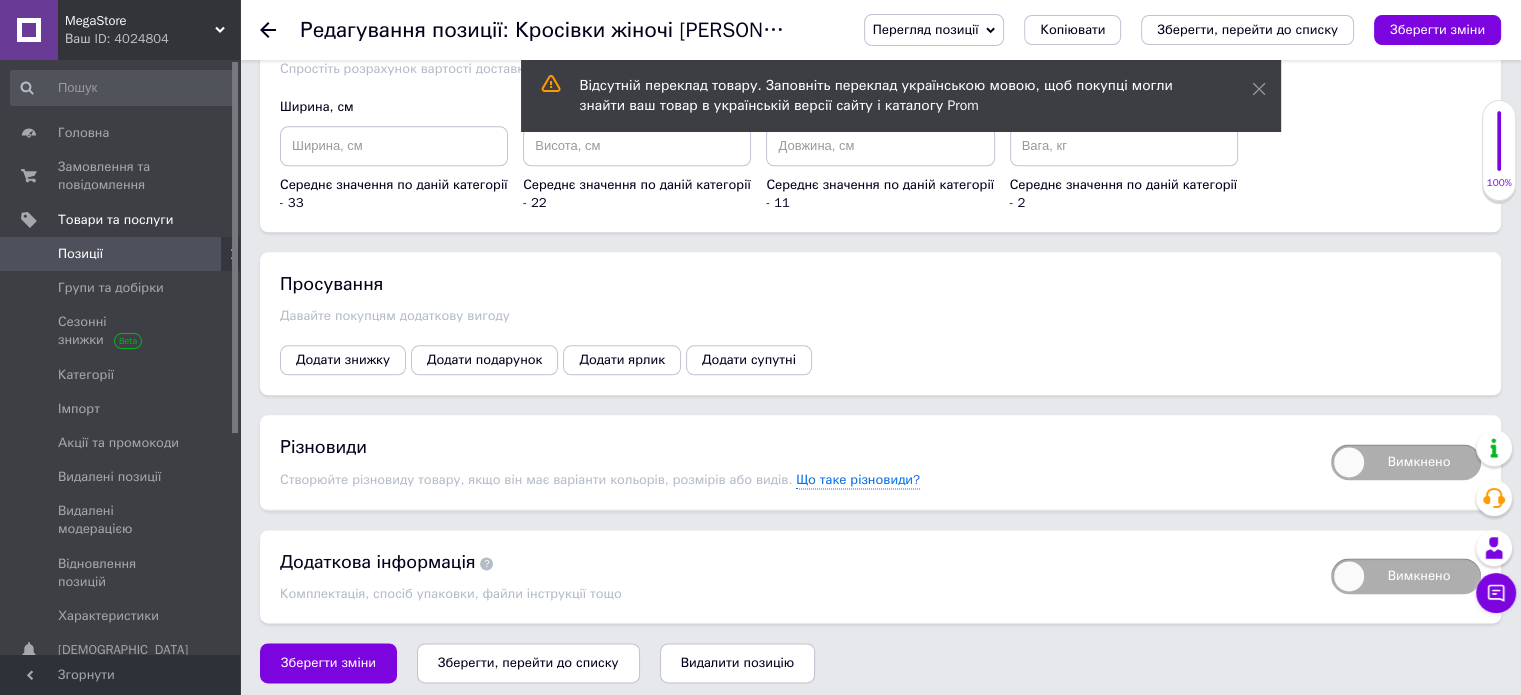 click on "Вимкнено" at bounding box center [1406, 462] 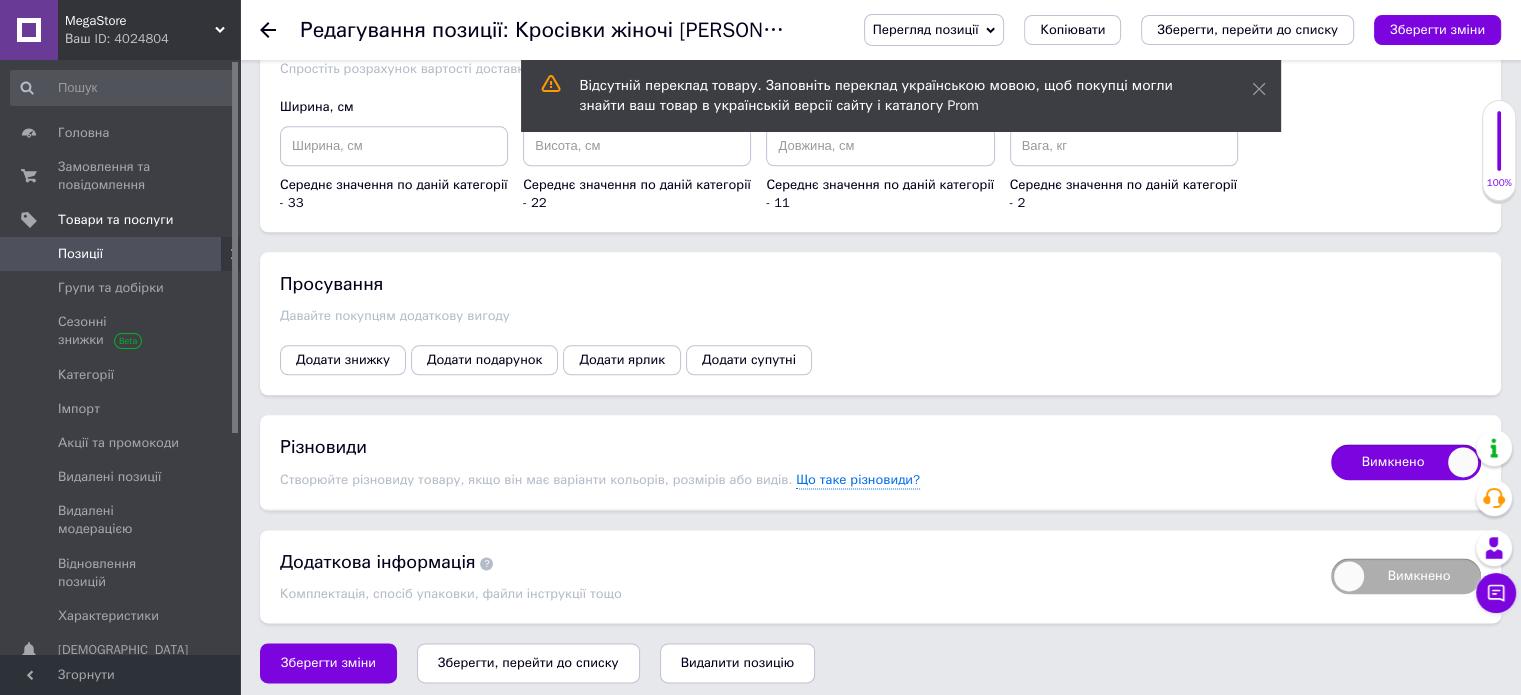 checkbox on "true" 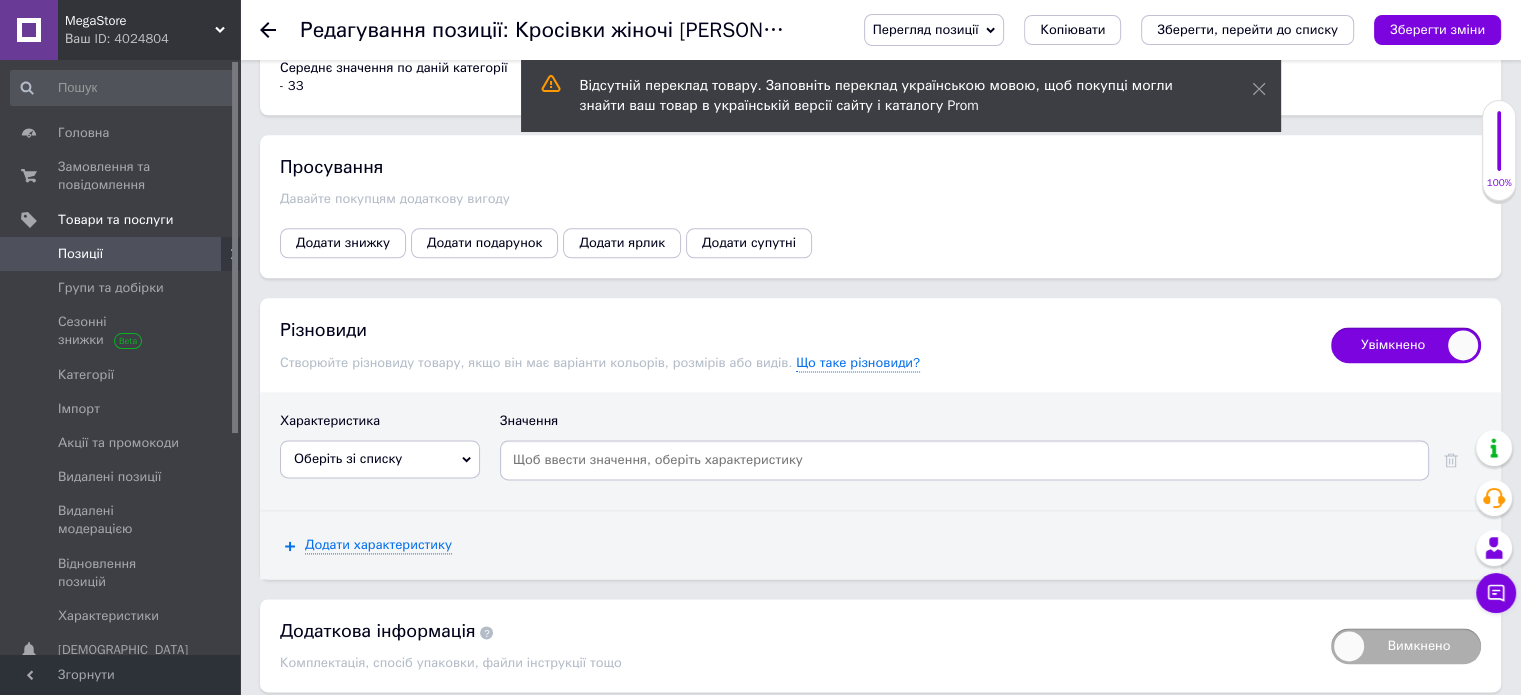 scroll, scrollTop: 2614, scrollLeft: 0, axis: vertical 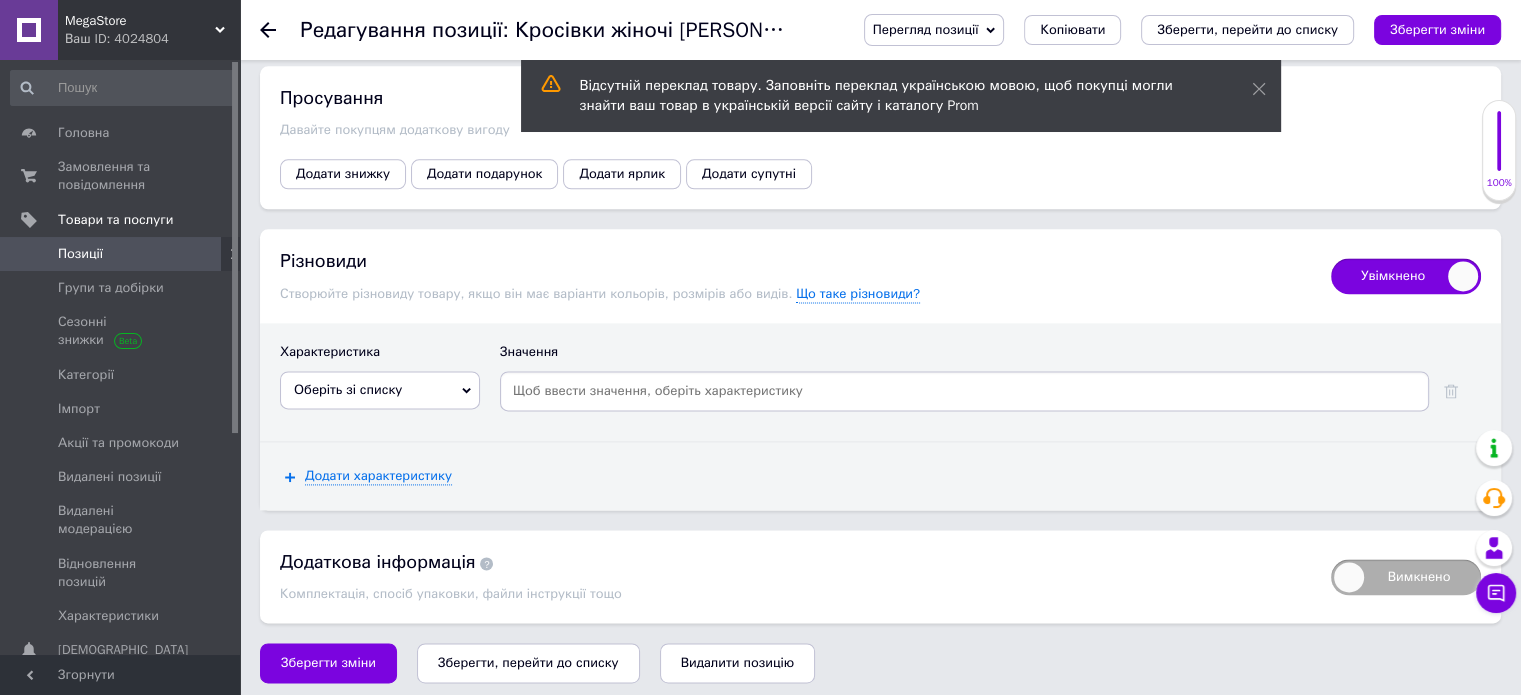click on "Оберіть зі списку" at bounding box center [380, 390] 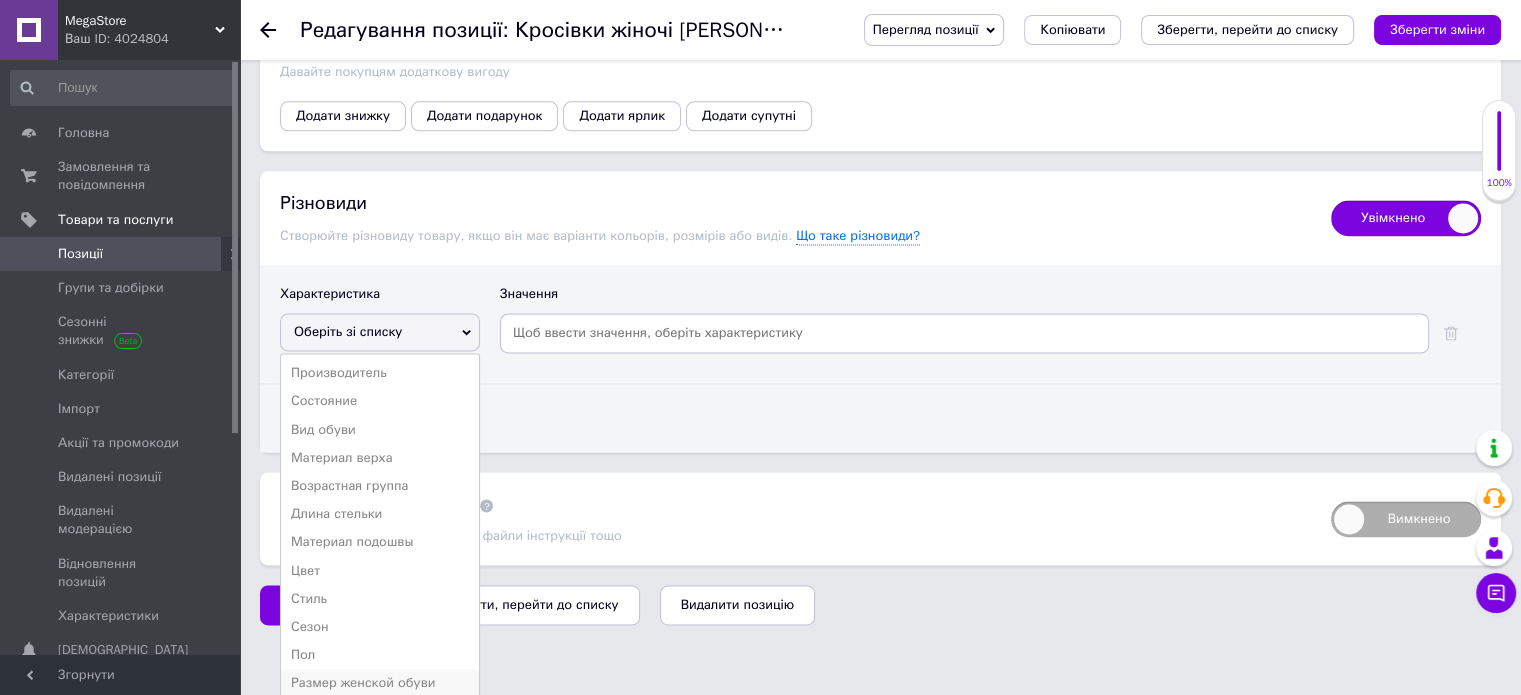 click on "Размер женской обуви" at bounding box center (380, 683) 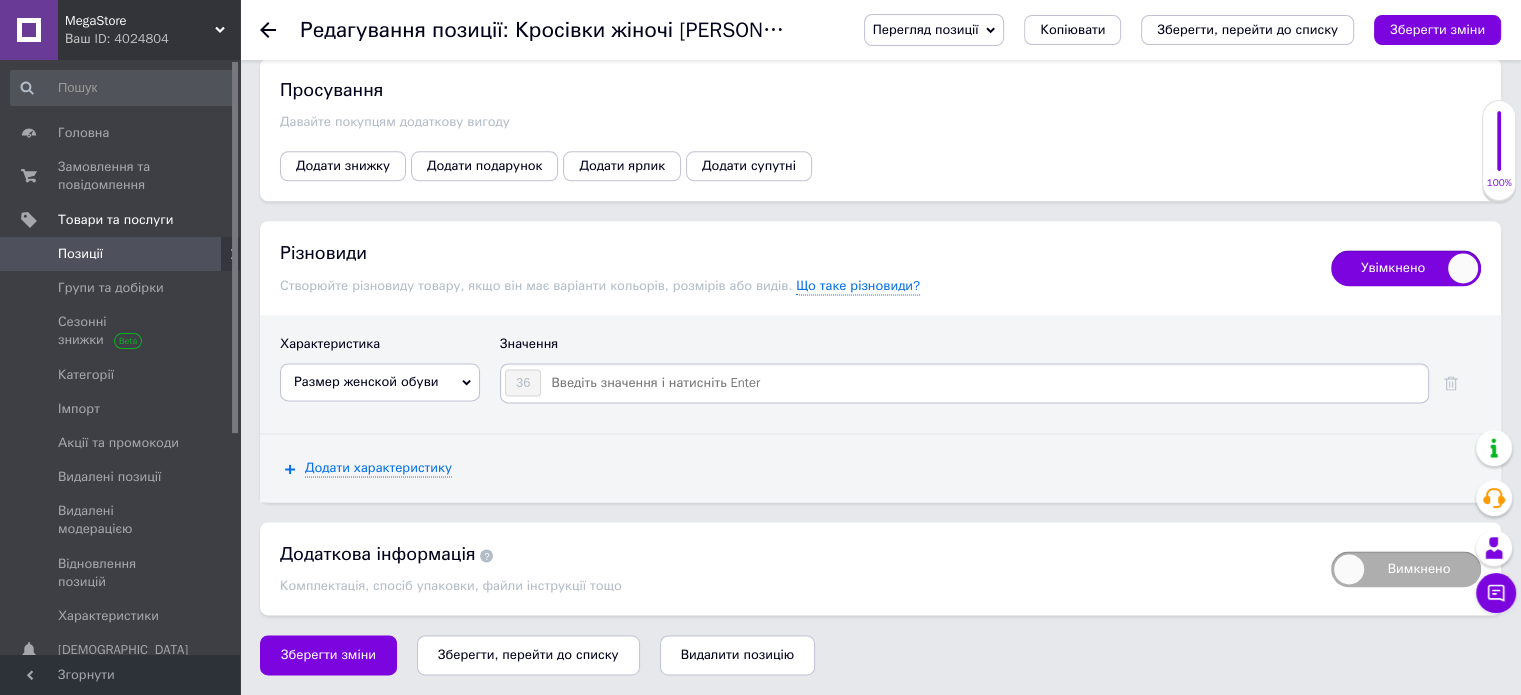 scroll, scrollTop: 2614, scrollLeft: 0, axis: vertical 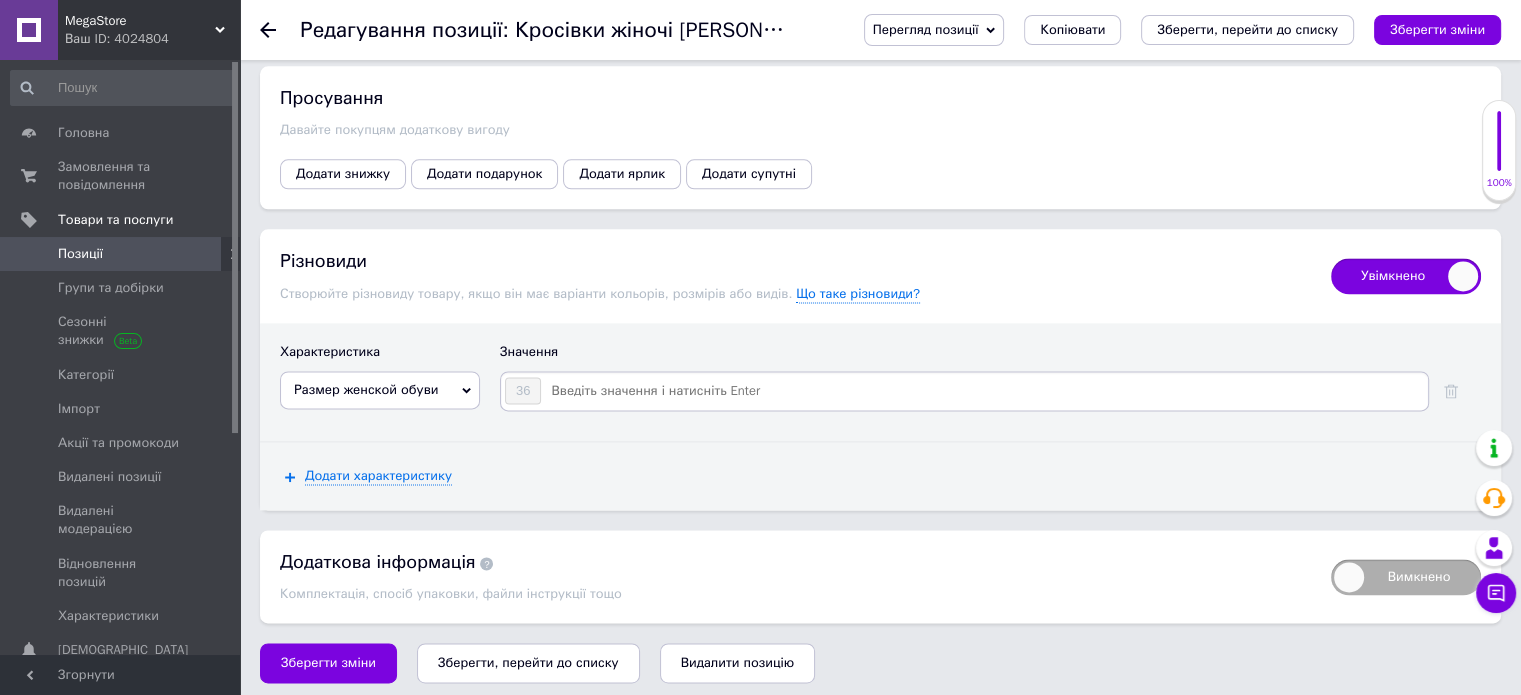 click at bounding box center [983, 391] 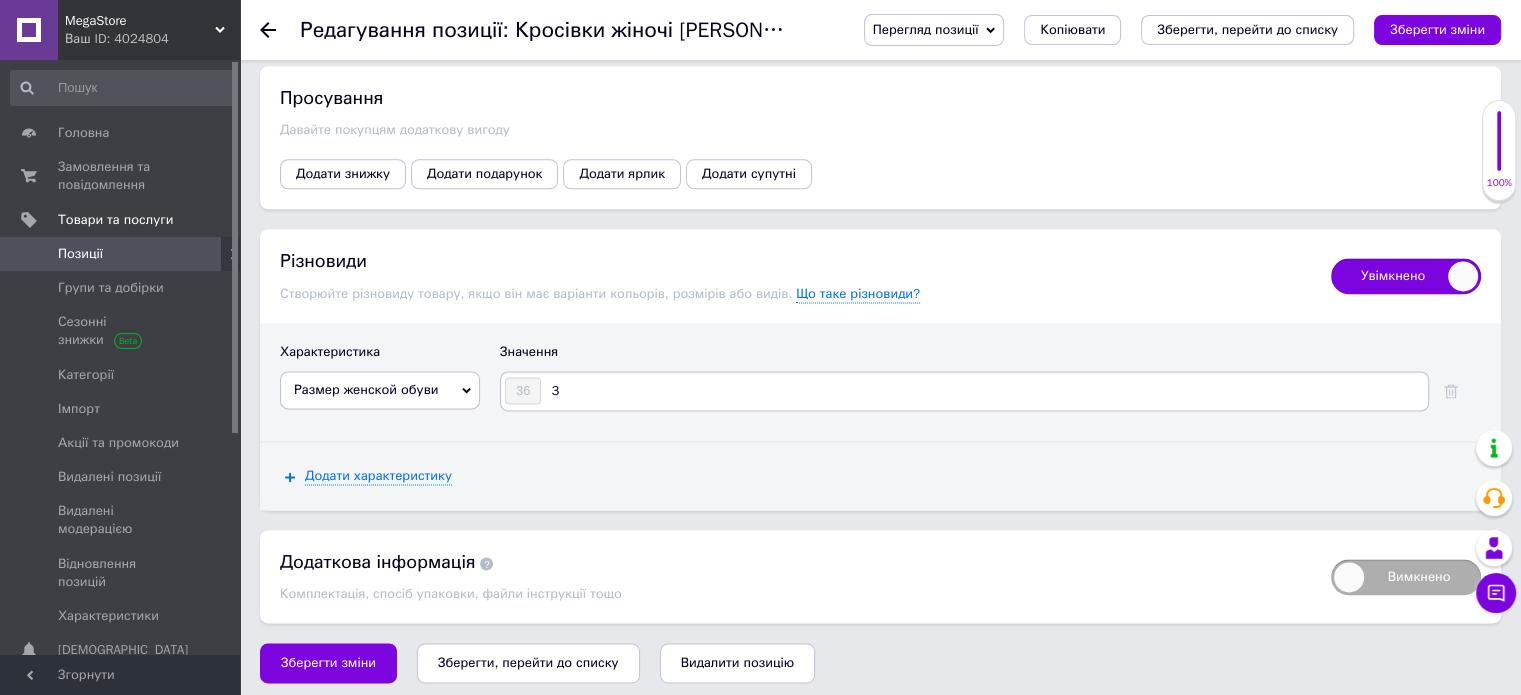 type on "37" 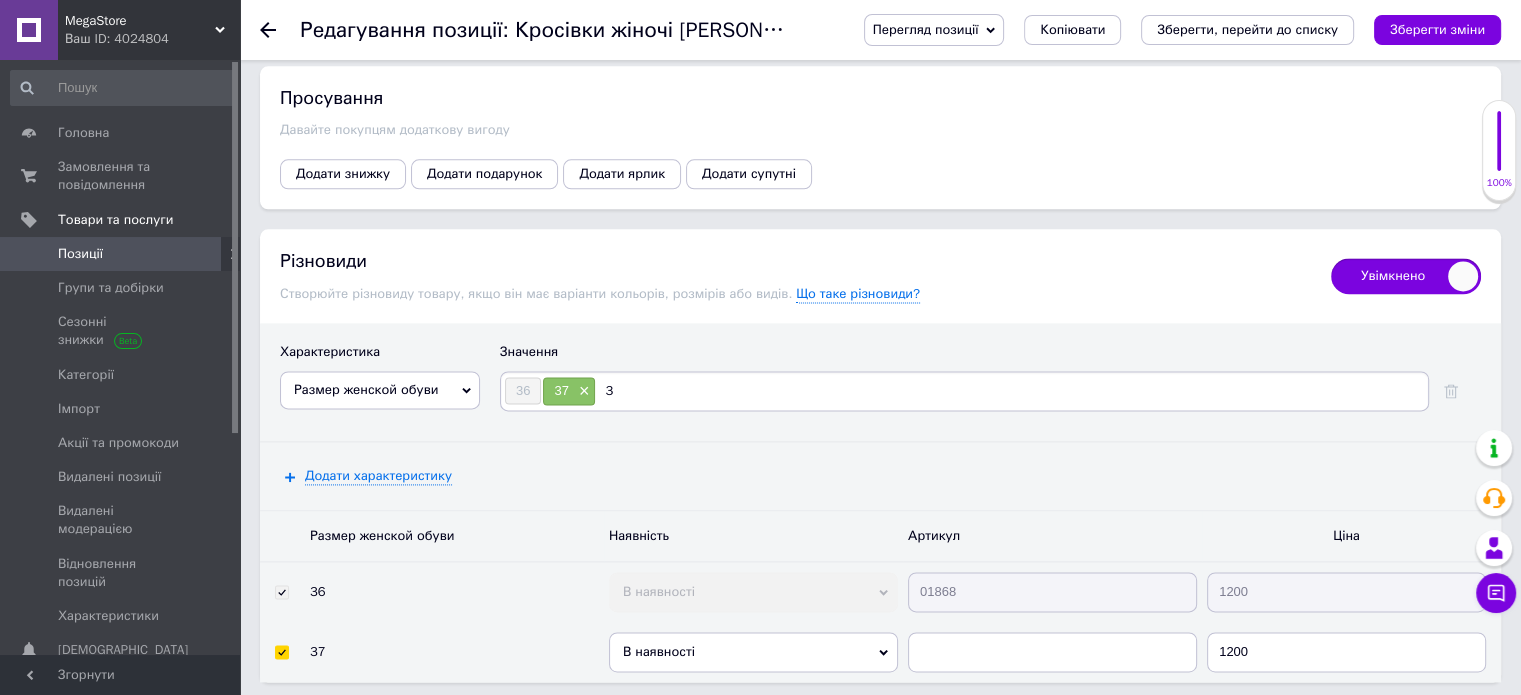type on "38" 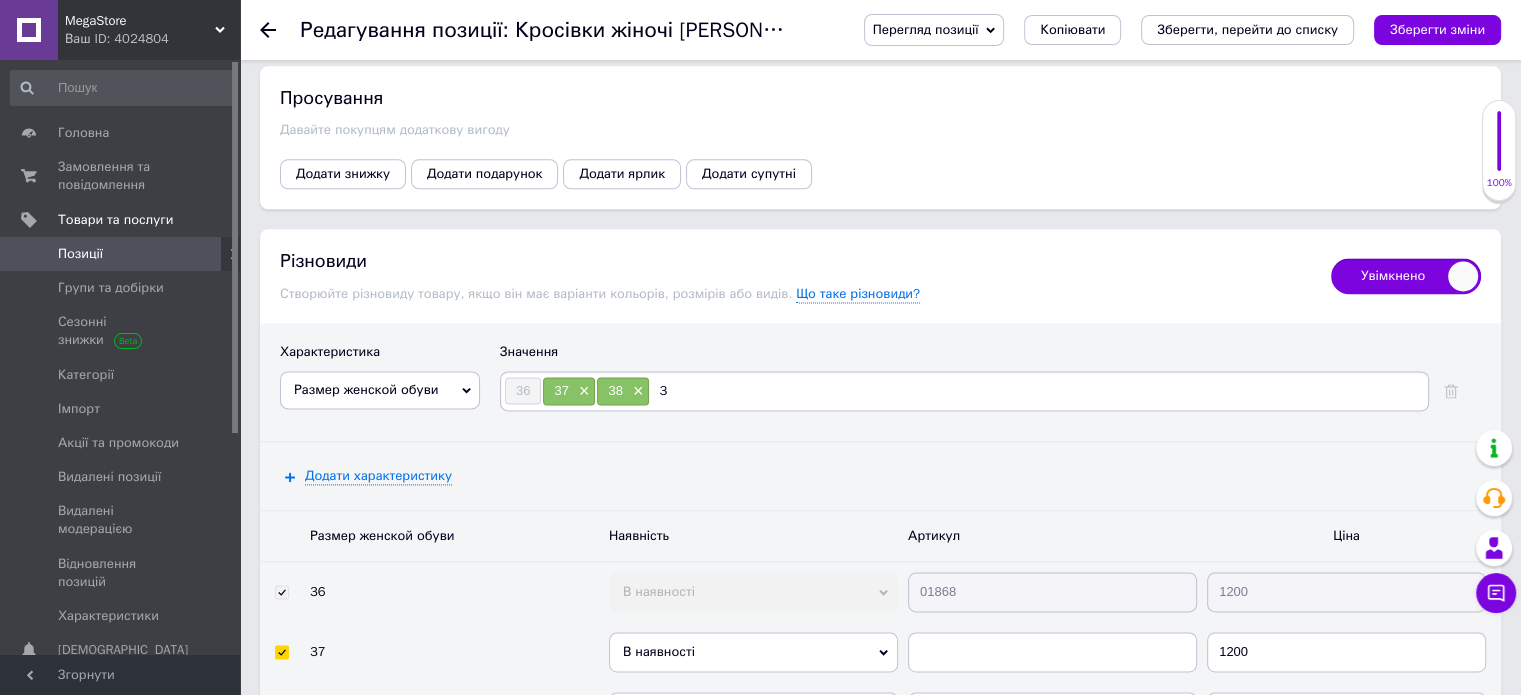 type on "39" 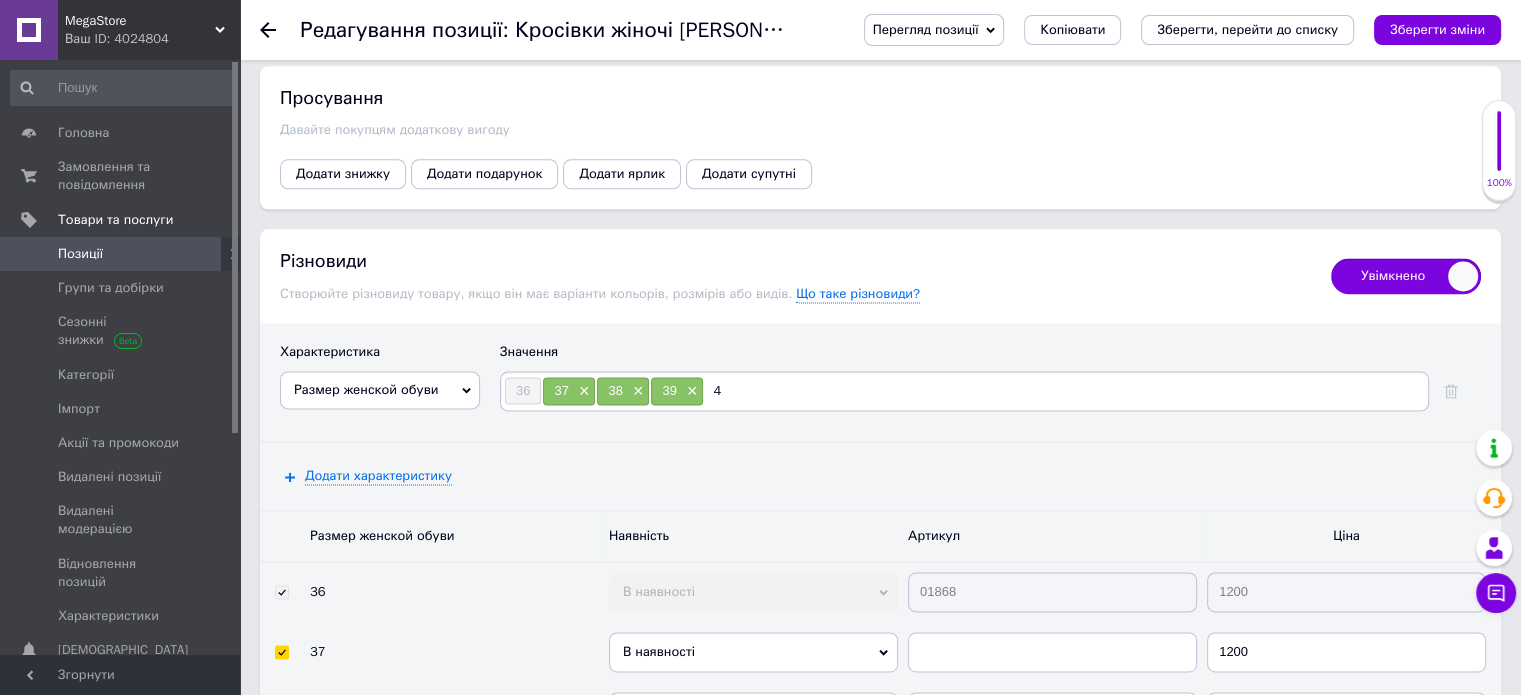 type on "40" 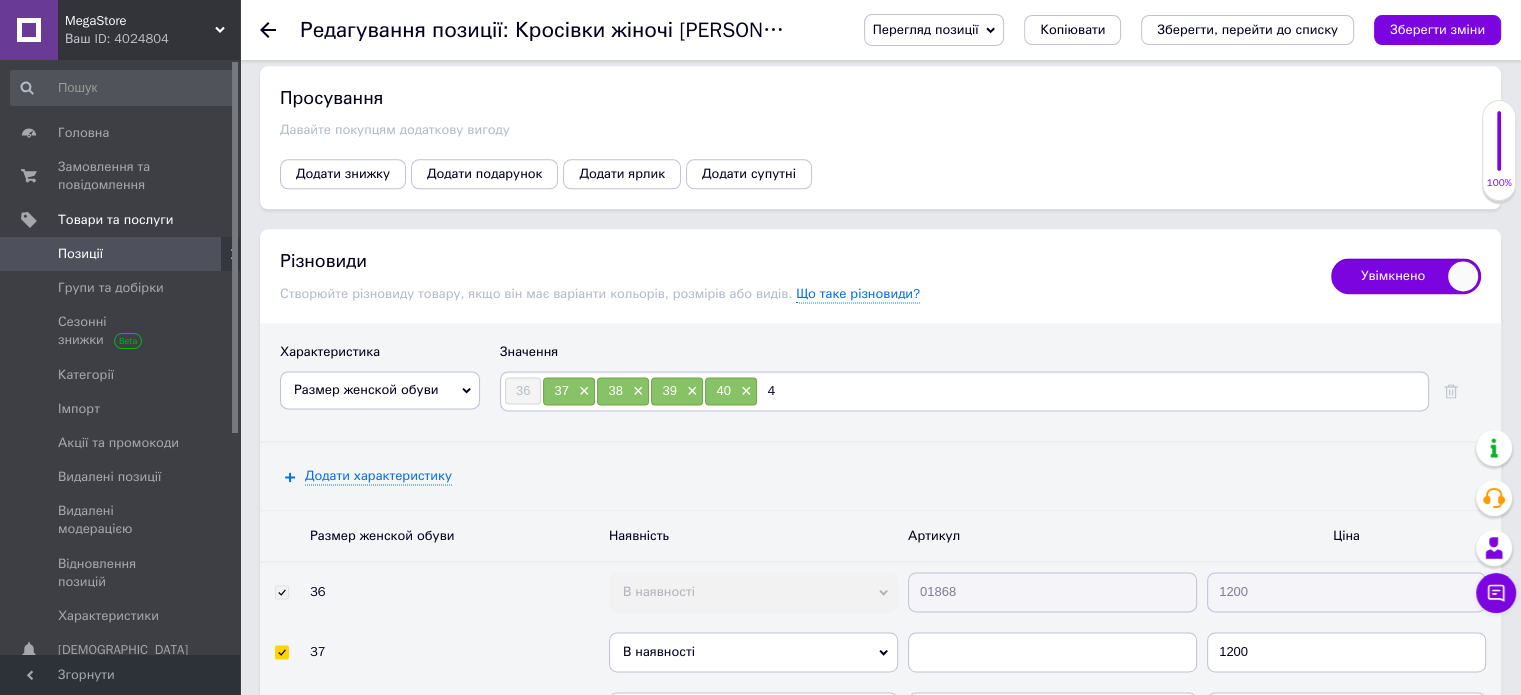 type on "41" 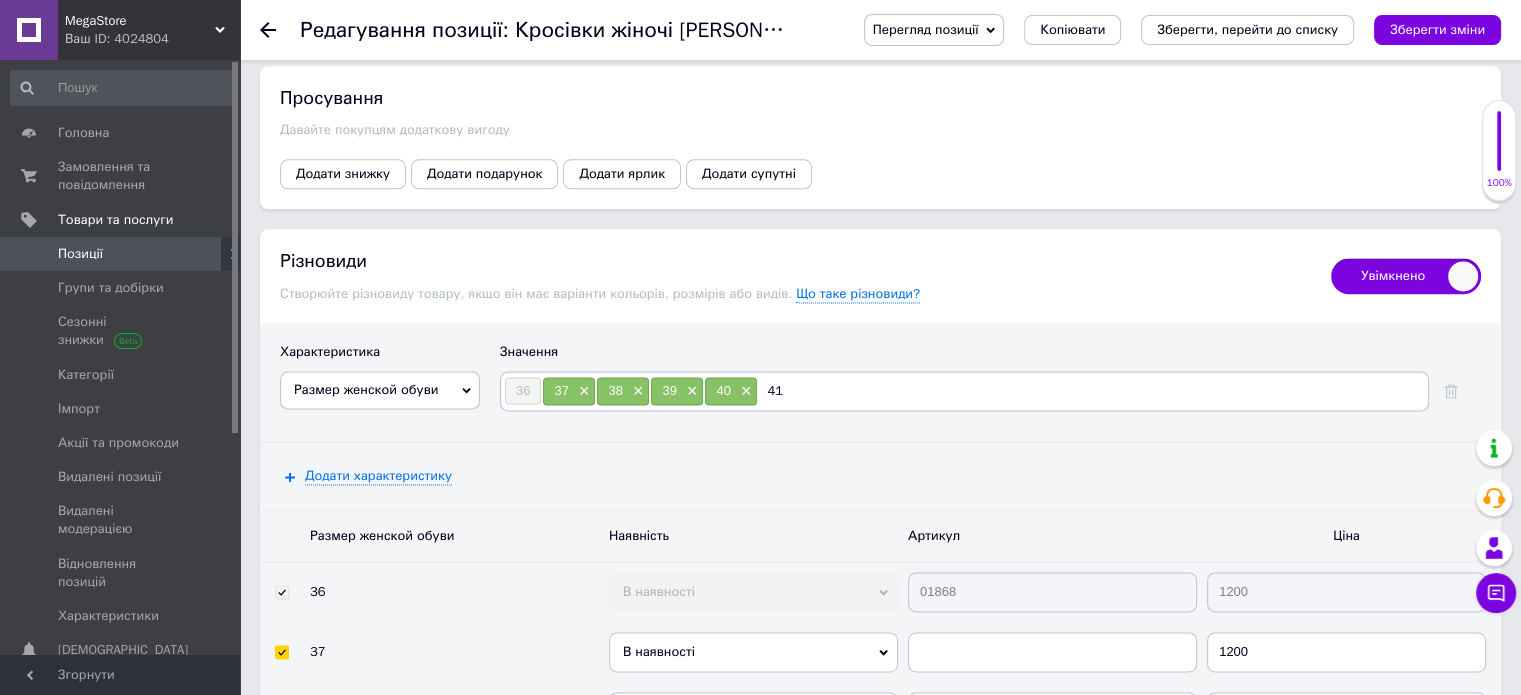 type 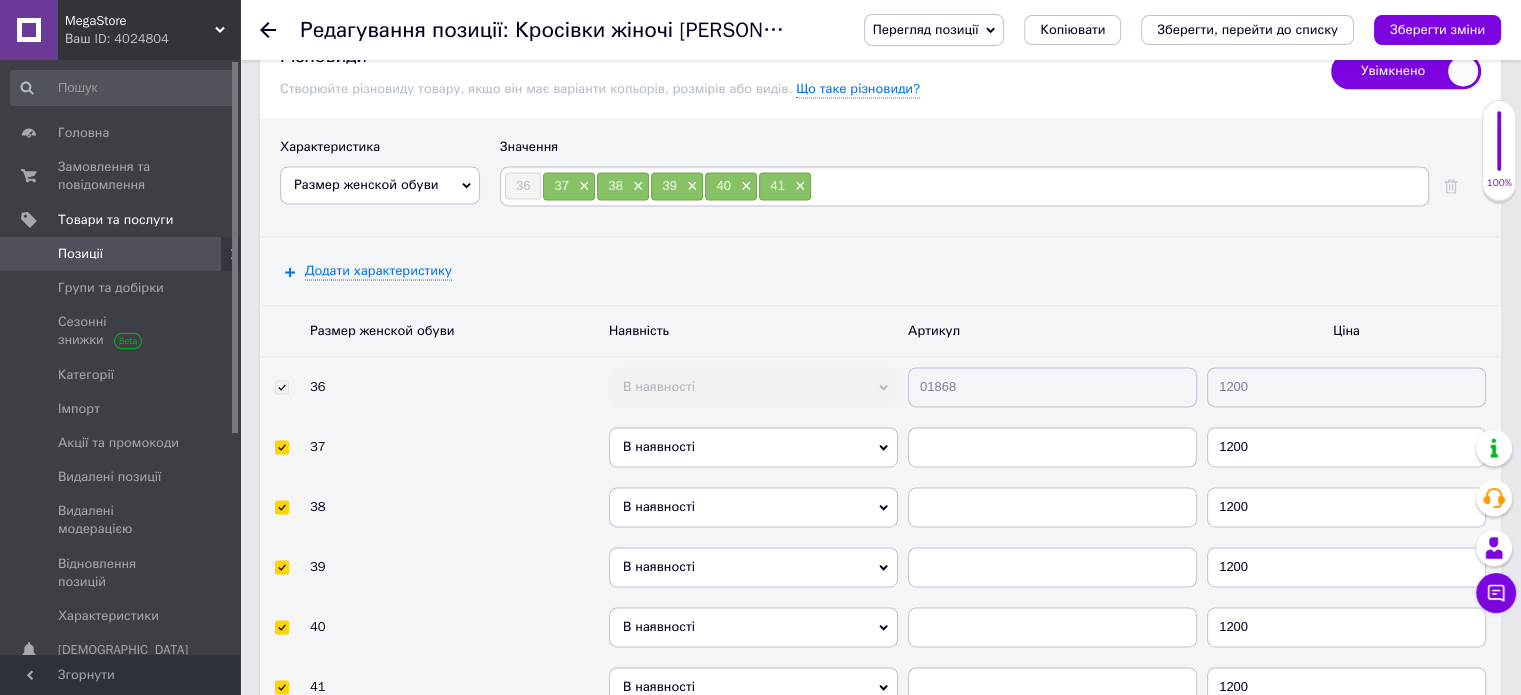 scroll, scrollTop: 2914, scrollLeft: 0, axis: vertical 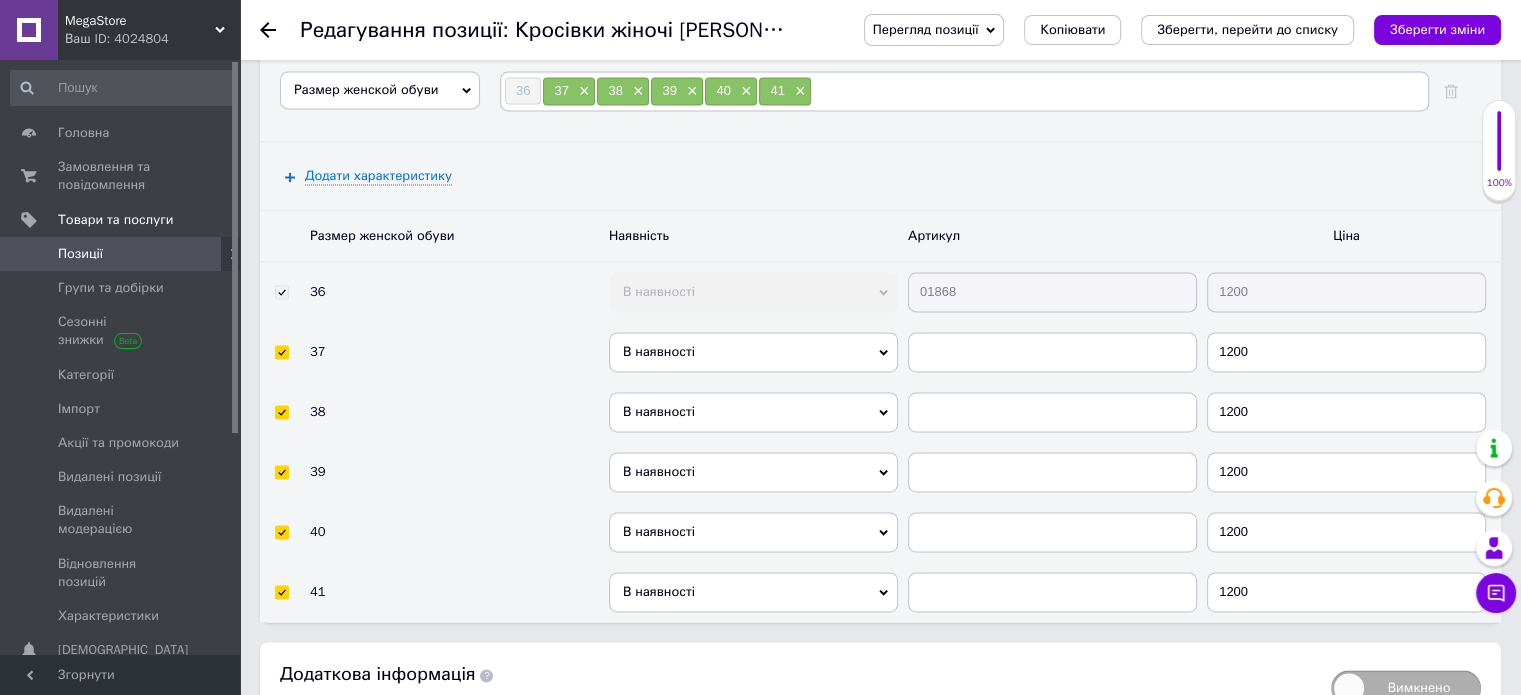 click on "В наявності Немає в наявності Під замовлення [PERSON_NAME] до відправки" at bounding box center [753, 352] 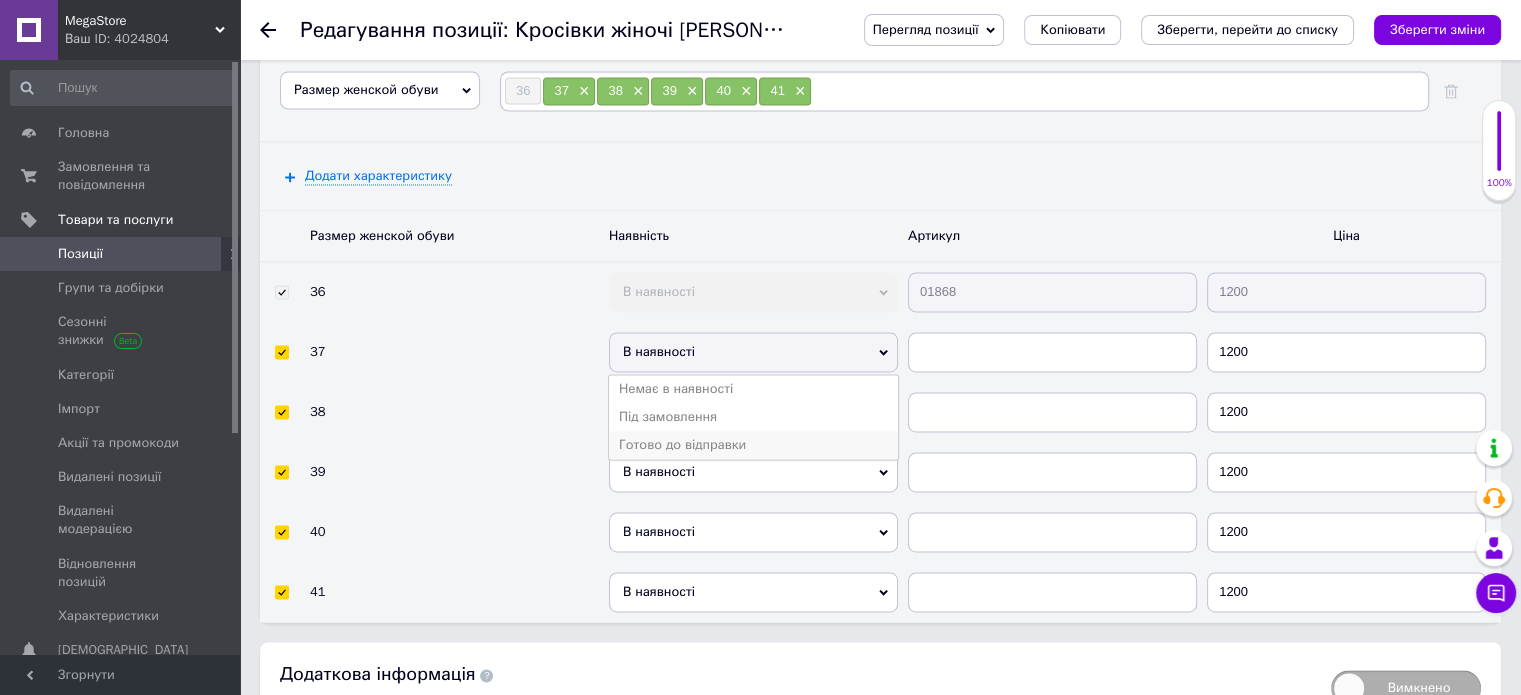 click on "Готово до відправки" at bounding box center [753, 445] 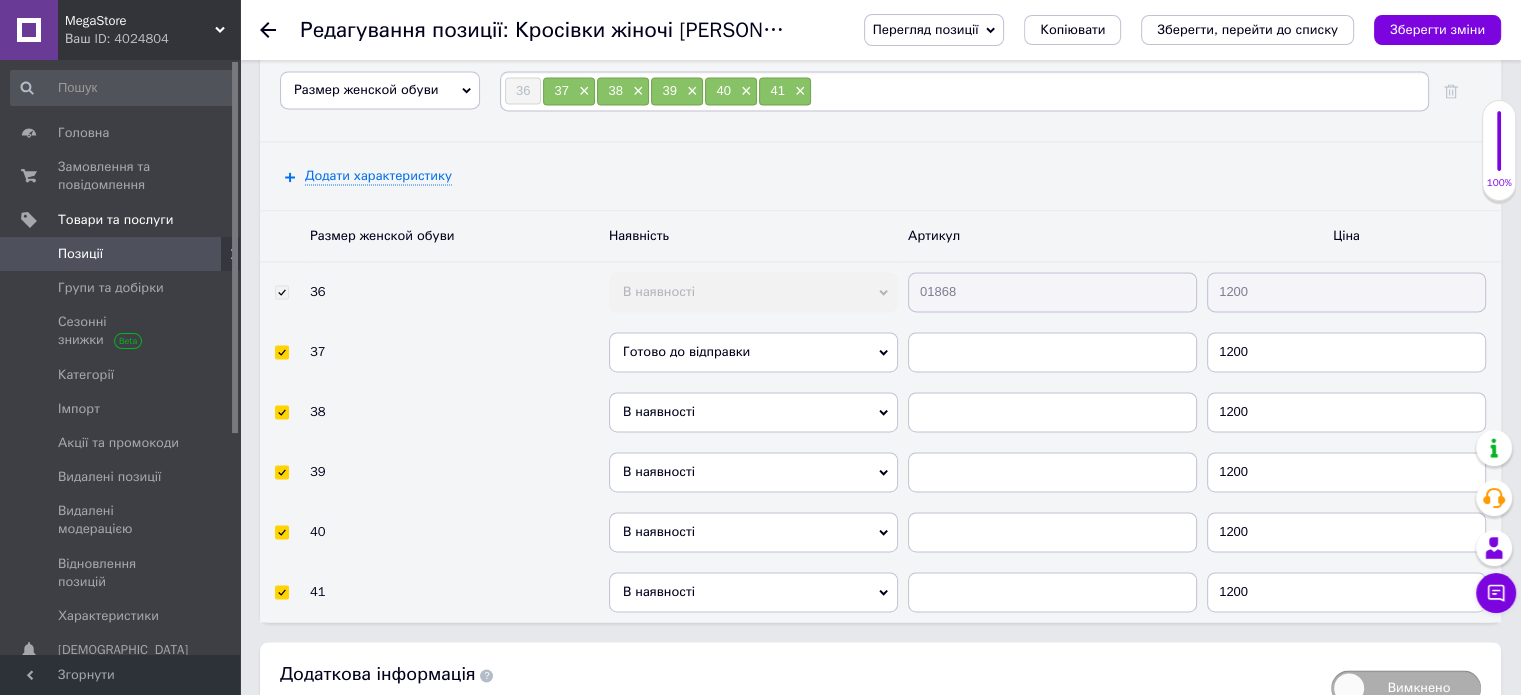 click on "В наявності" at bounding box center (753, 412) 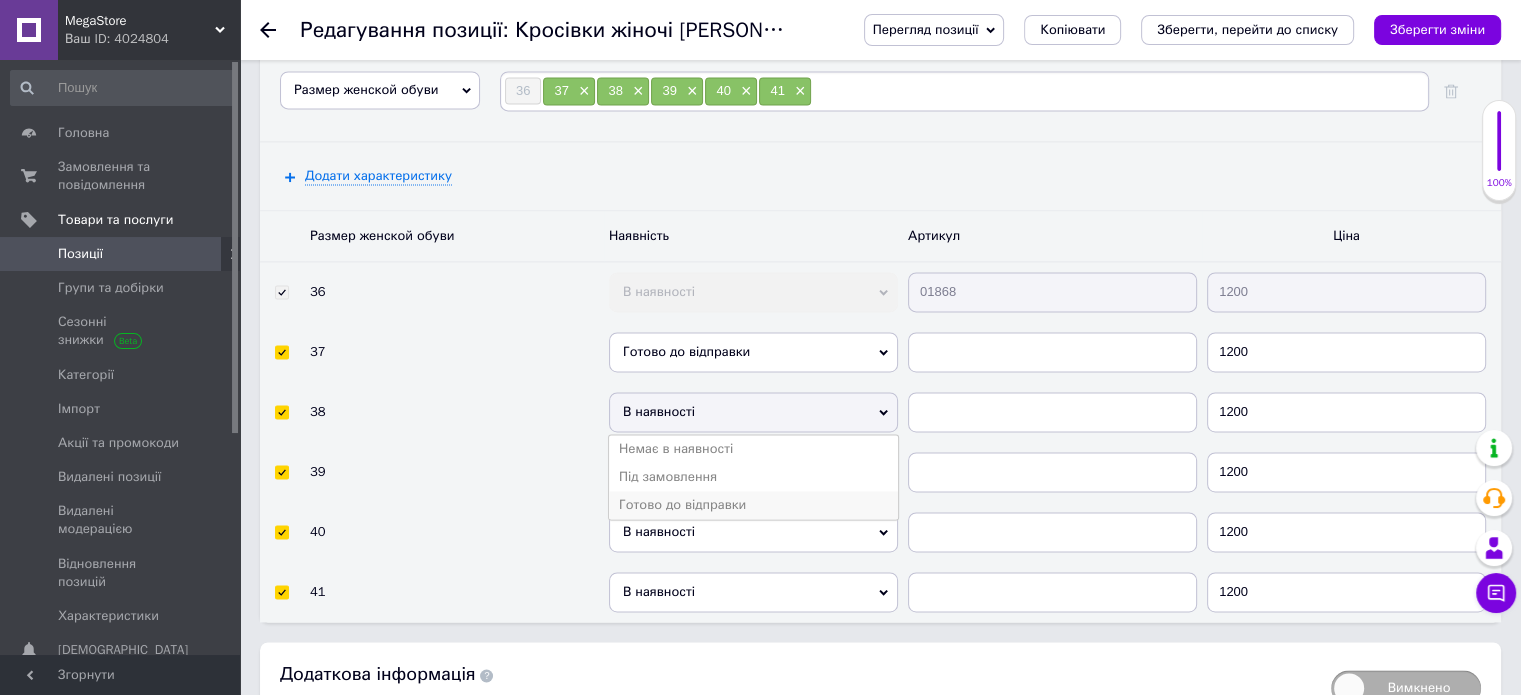 click on "Готово до відправки" at bounding box center [753, 505] 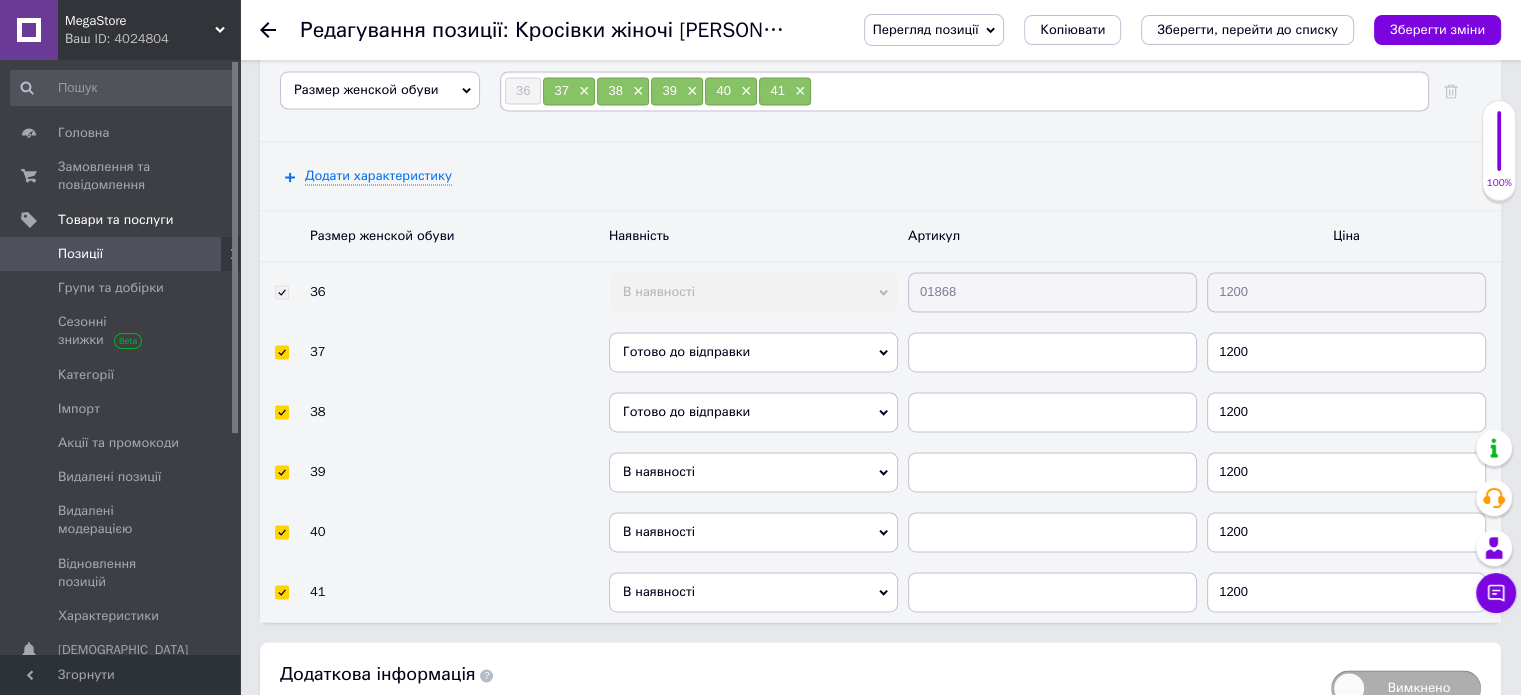 click on "В наявності" at bounding box center (753, 472) 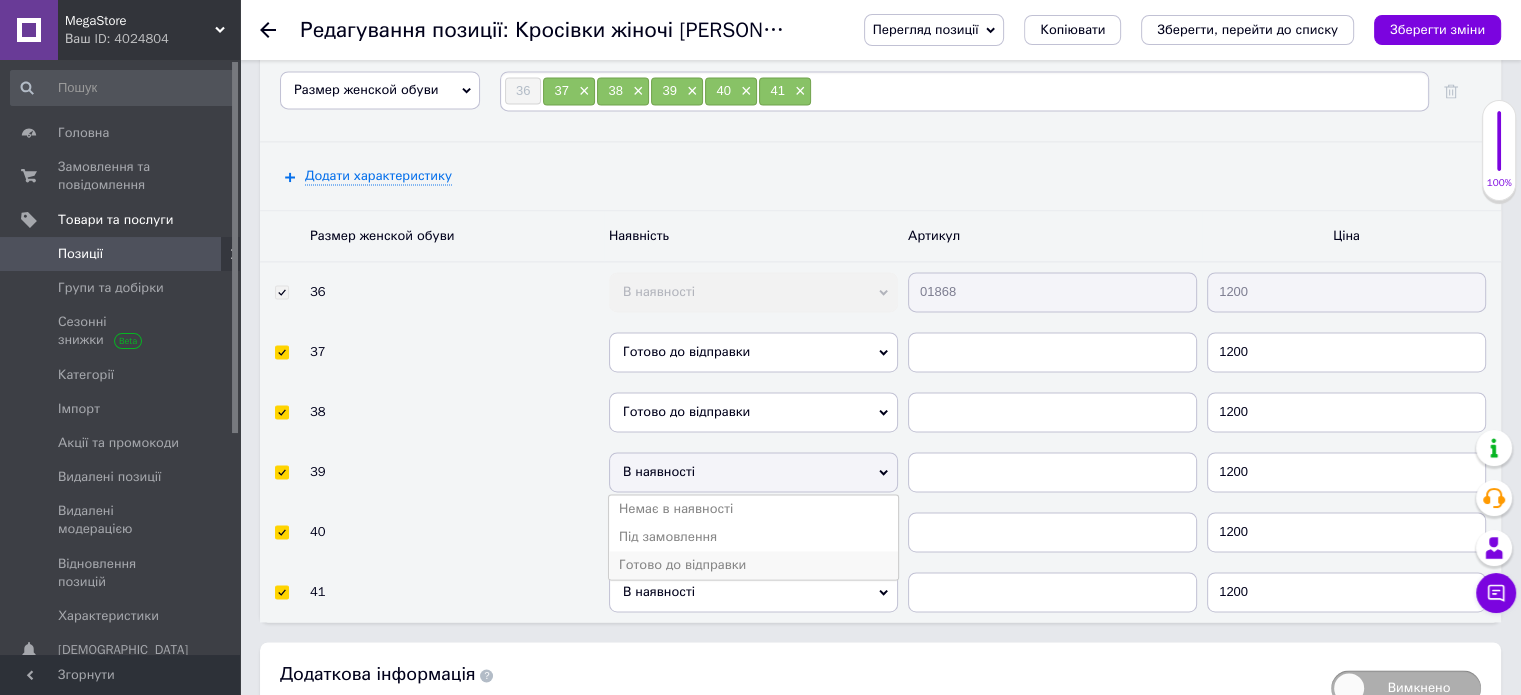 click on "Готово до відправки" at bounding box center (753, 565) 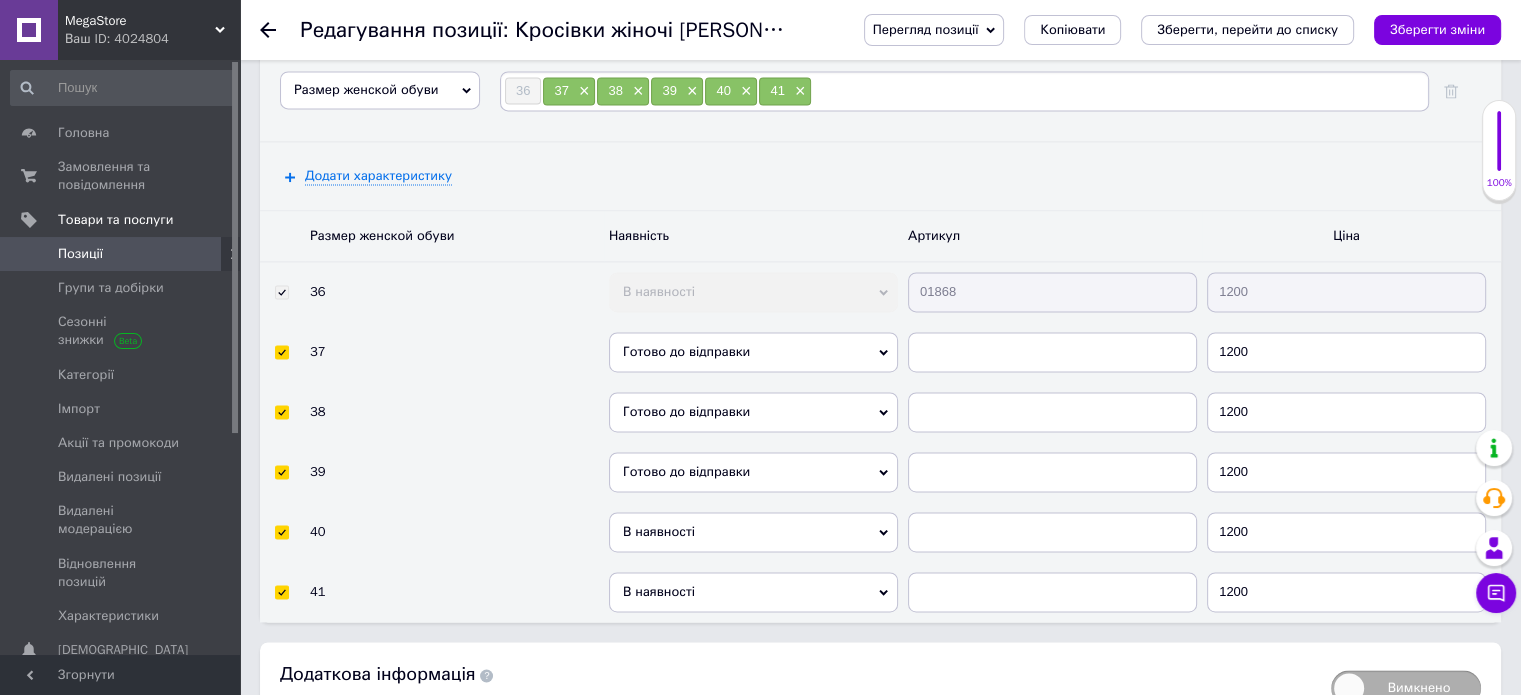 click on "В наявності" at bounding box center [753, 532] 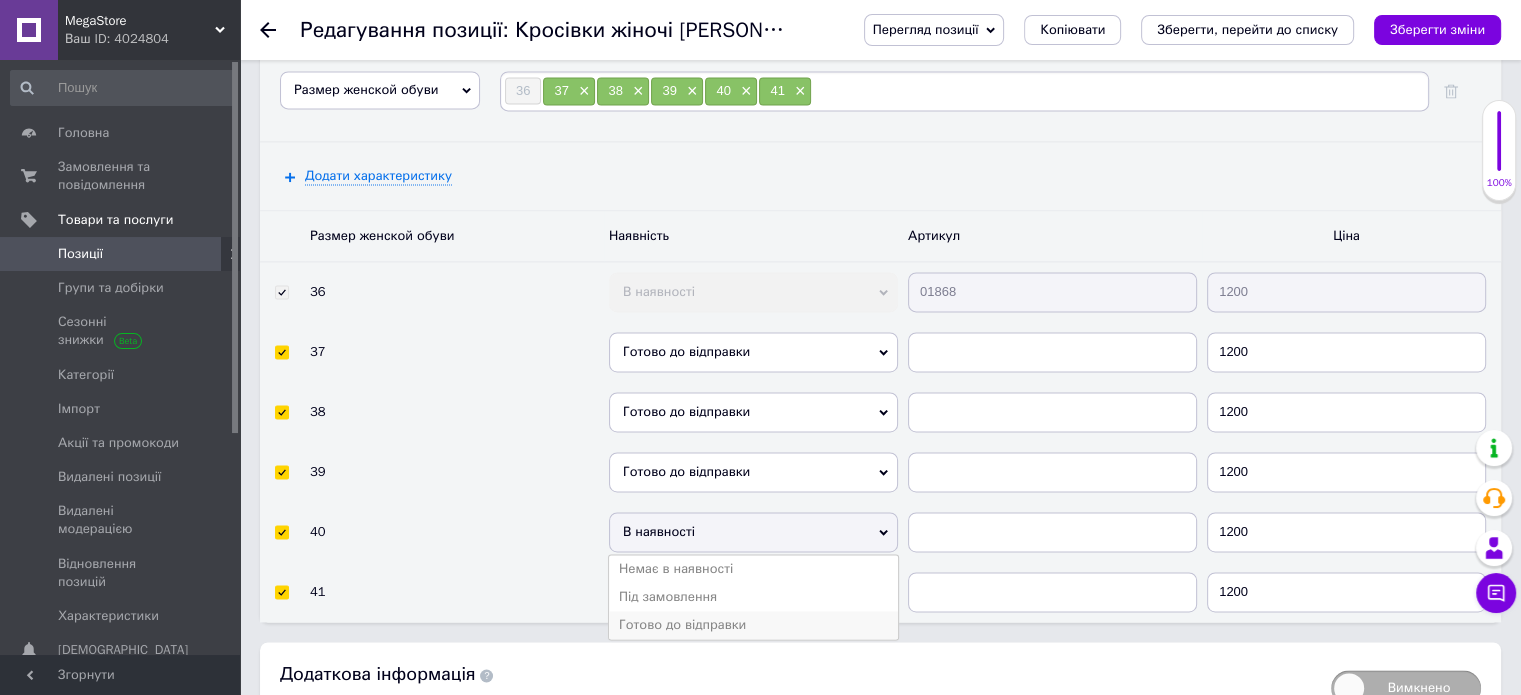 click on "Готово до відправки" at bounding box center [753, 625] 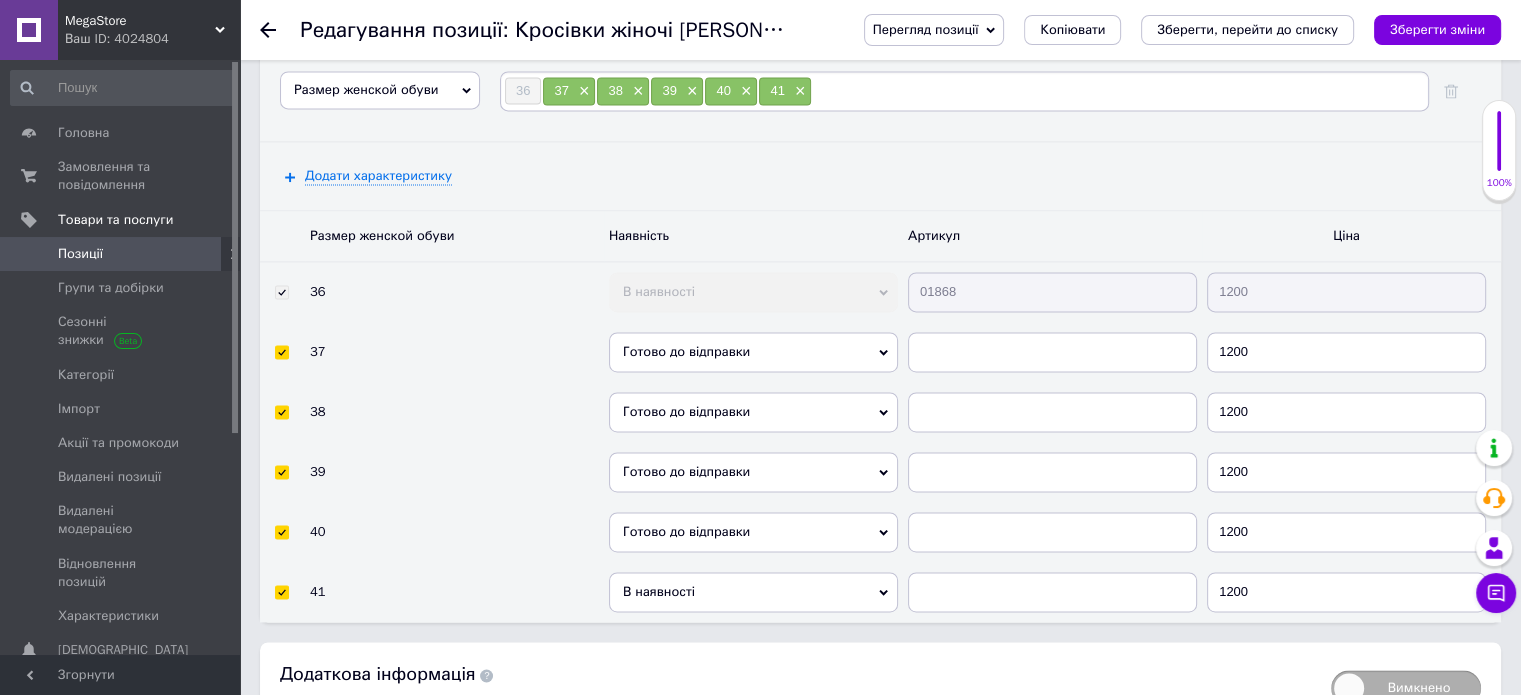 click on "В наявності" at bounding box center (753, 592) 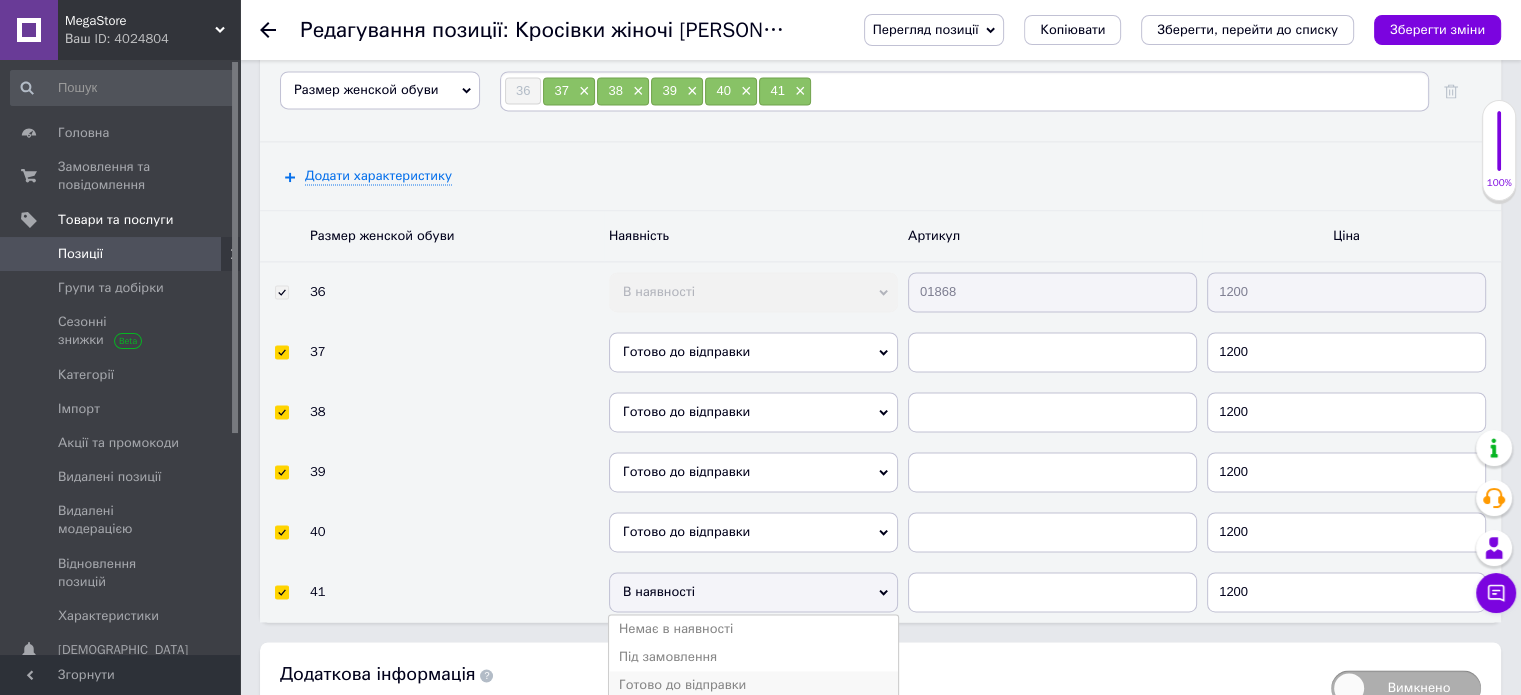 click on "Готово до відправки" at bounding box center [753, 685] 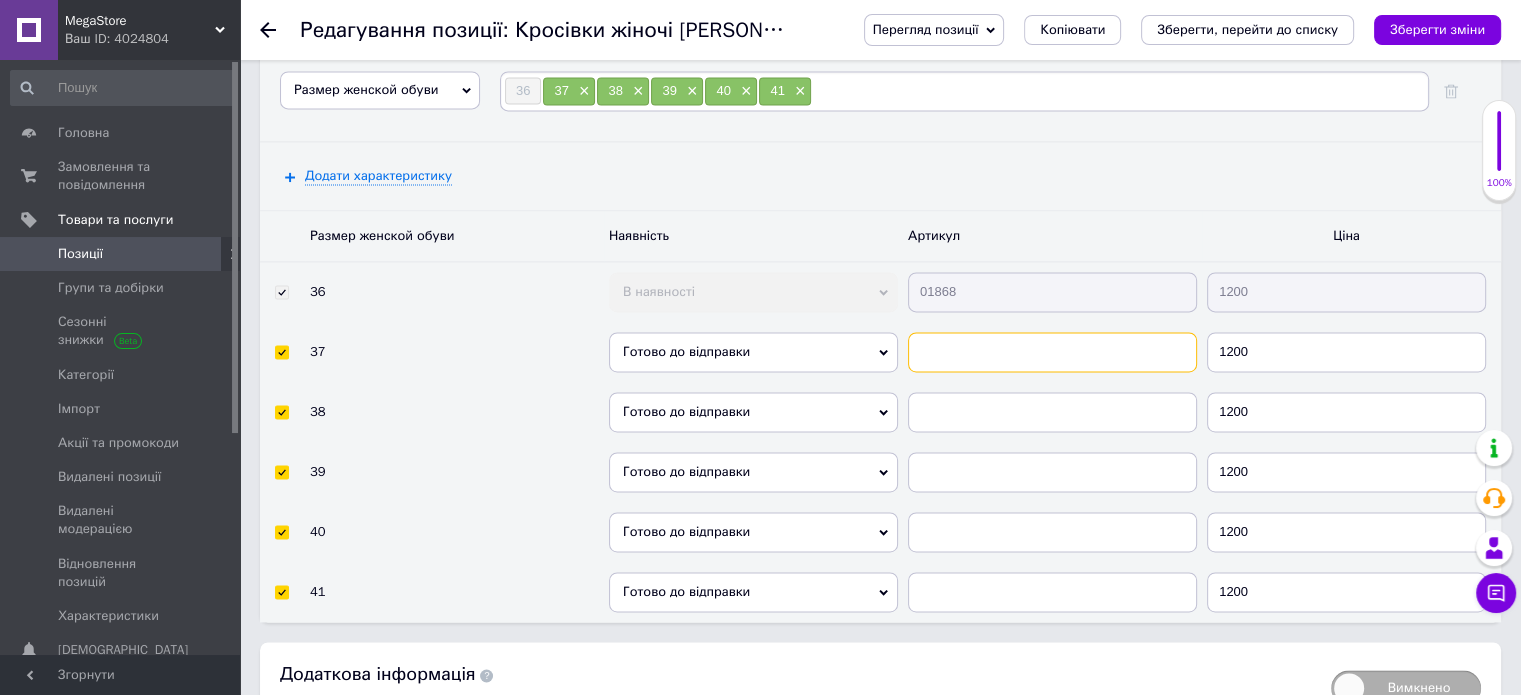 click at bounding box center [1052, 352] 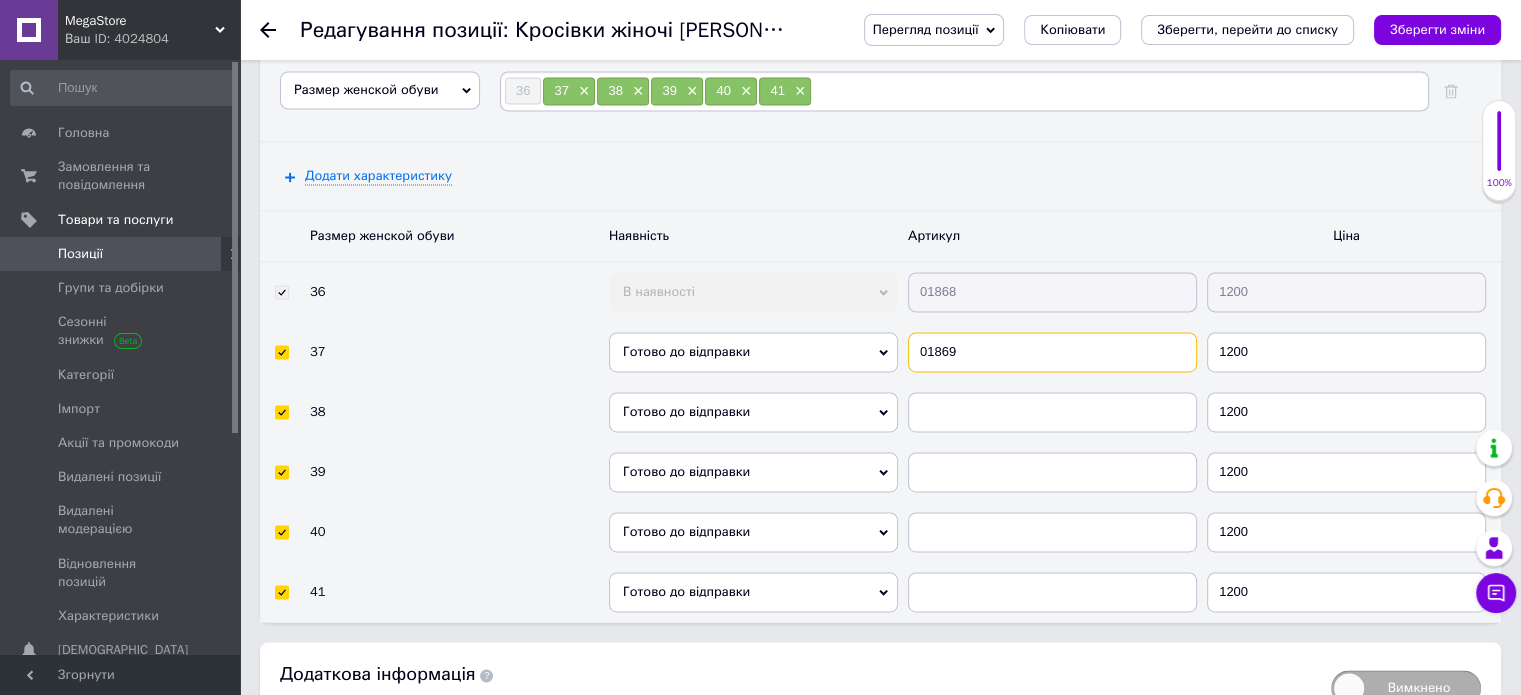 type on "01869" 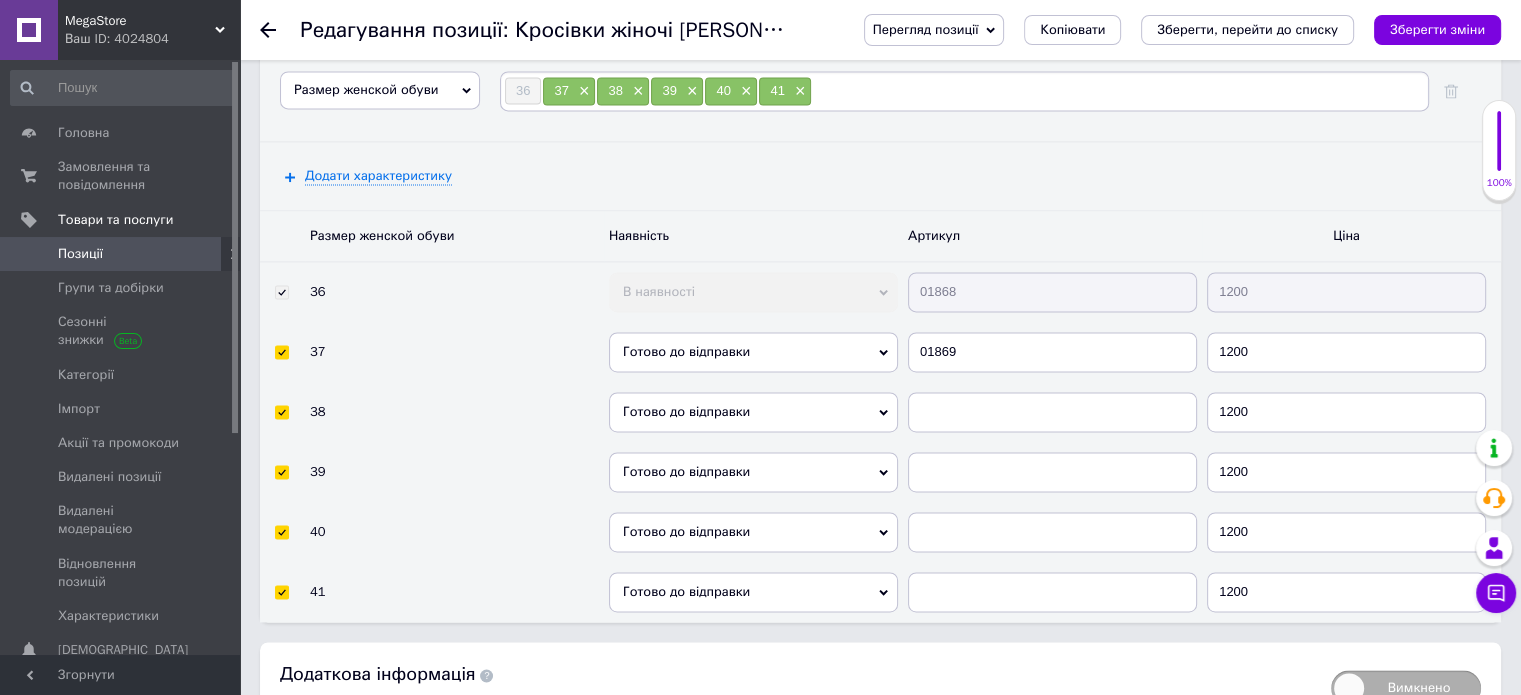 click at bounding box center [1052, 412] 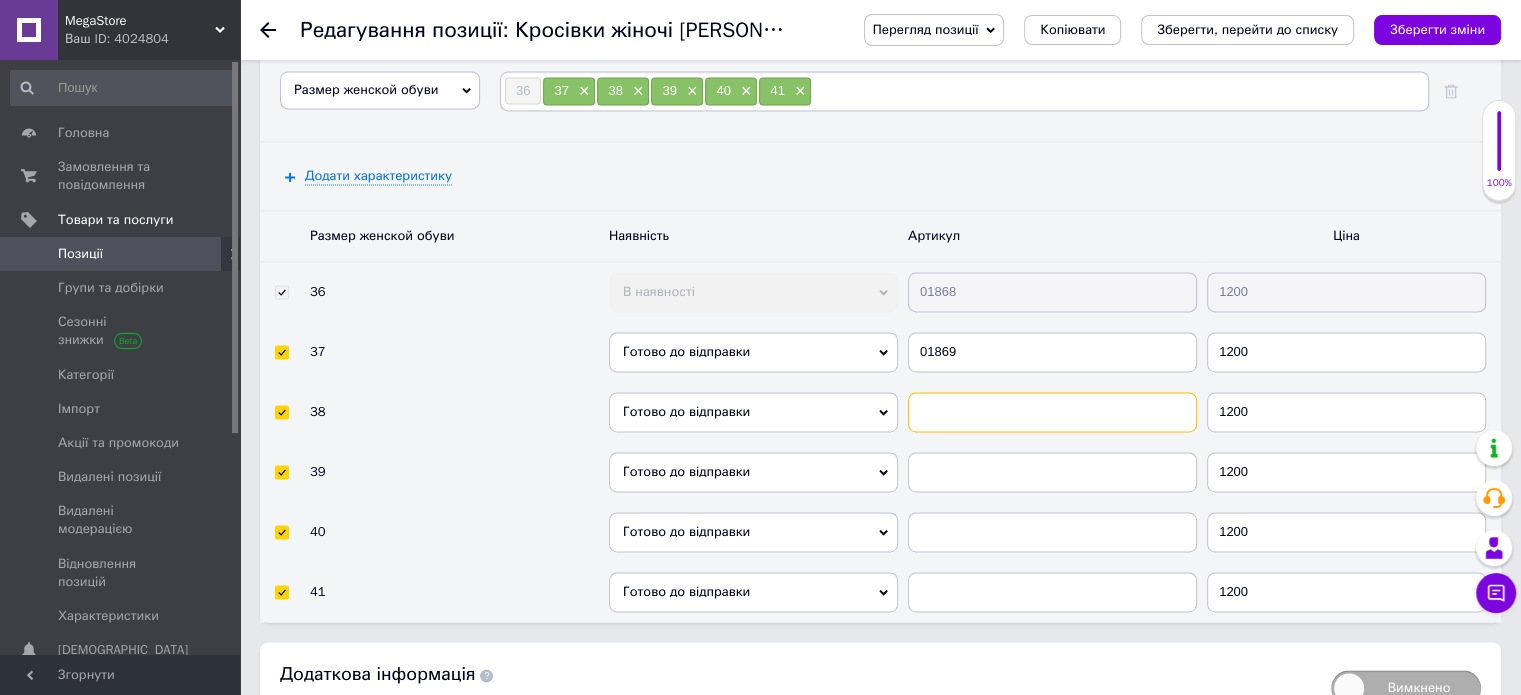 click at bounding box center [1052, 412] 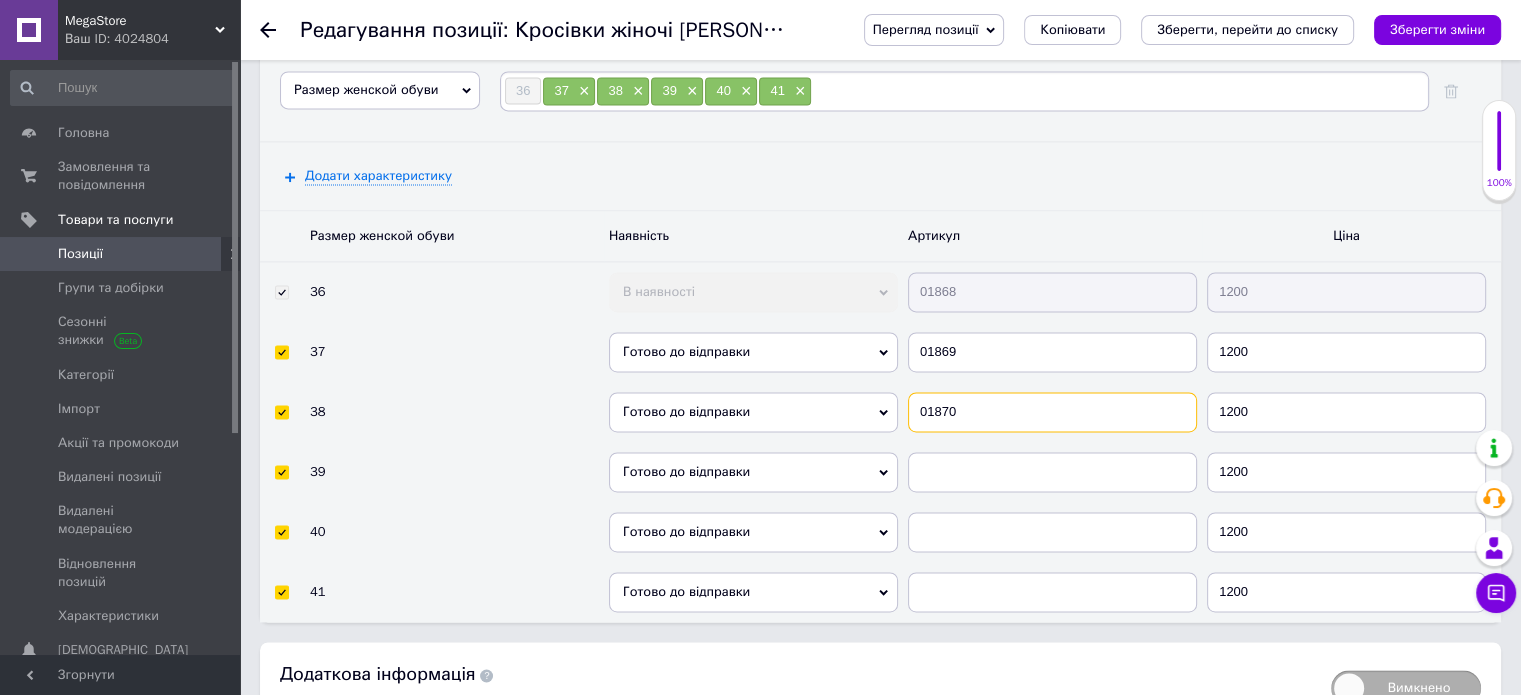 type on "01870" 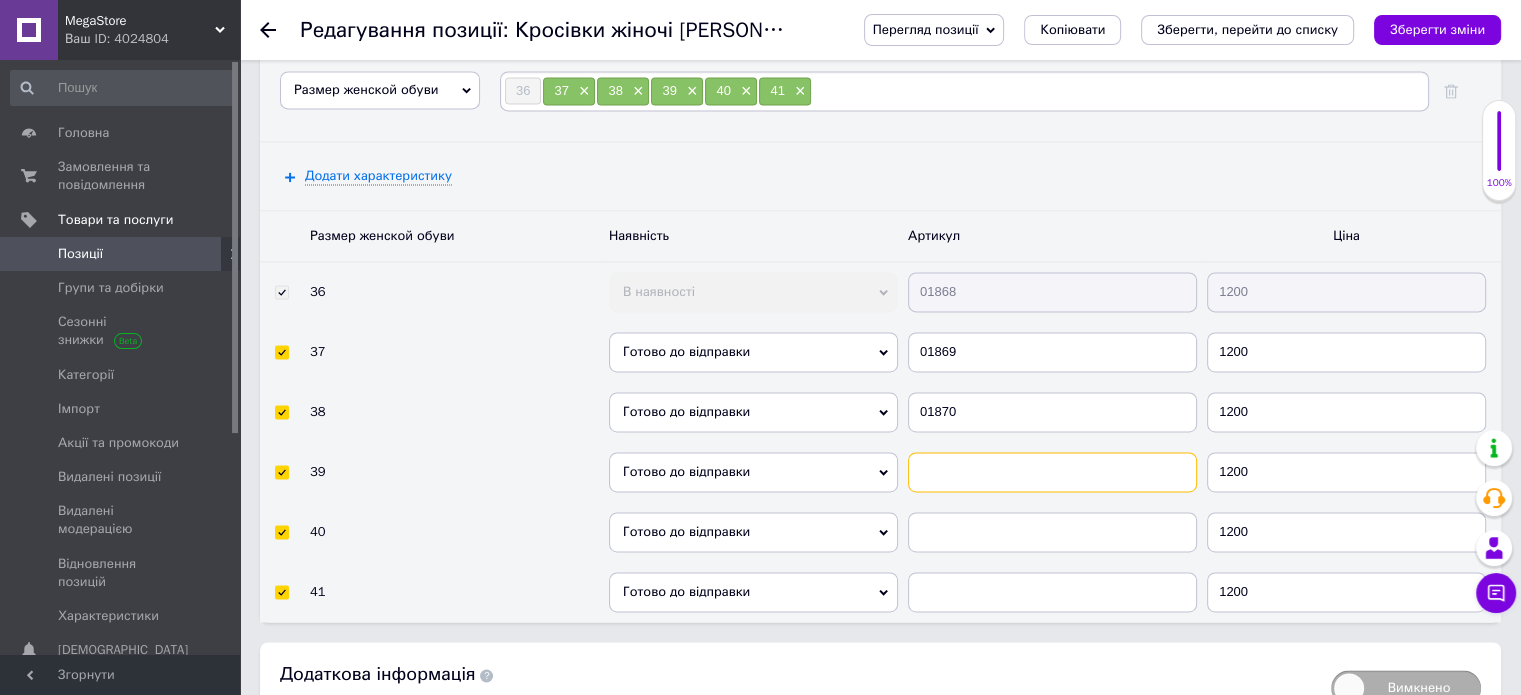 click at bounding box center (1052, 472) 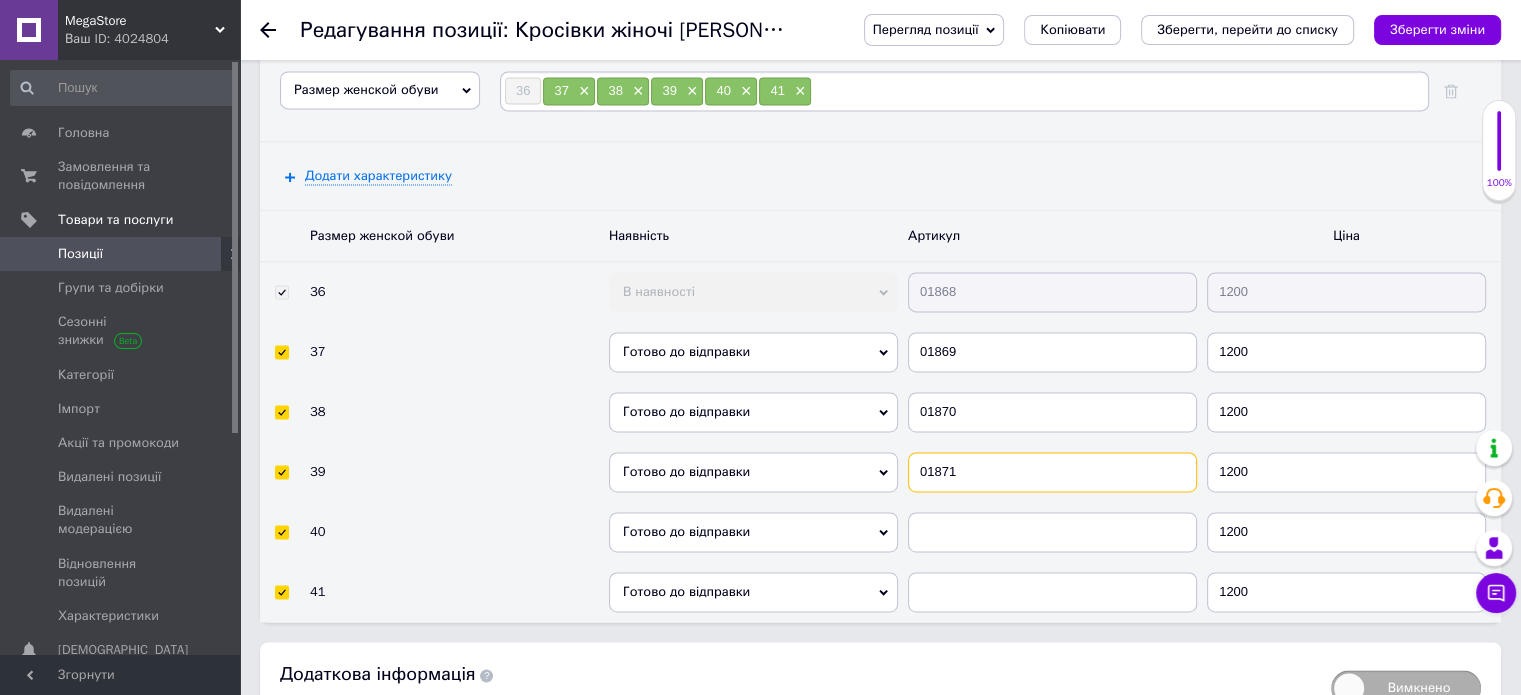 type on "01871" 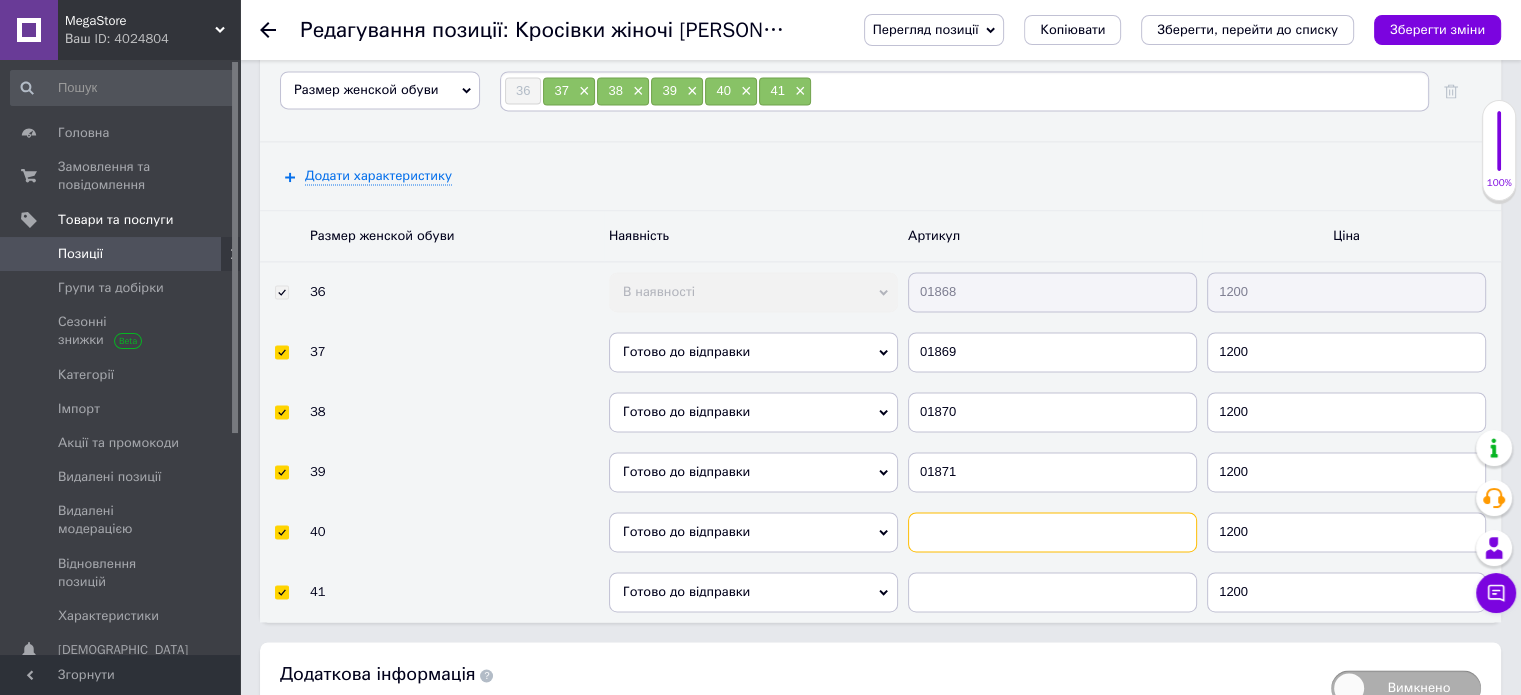 click at bounding box center [1052, 532] 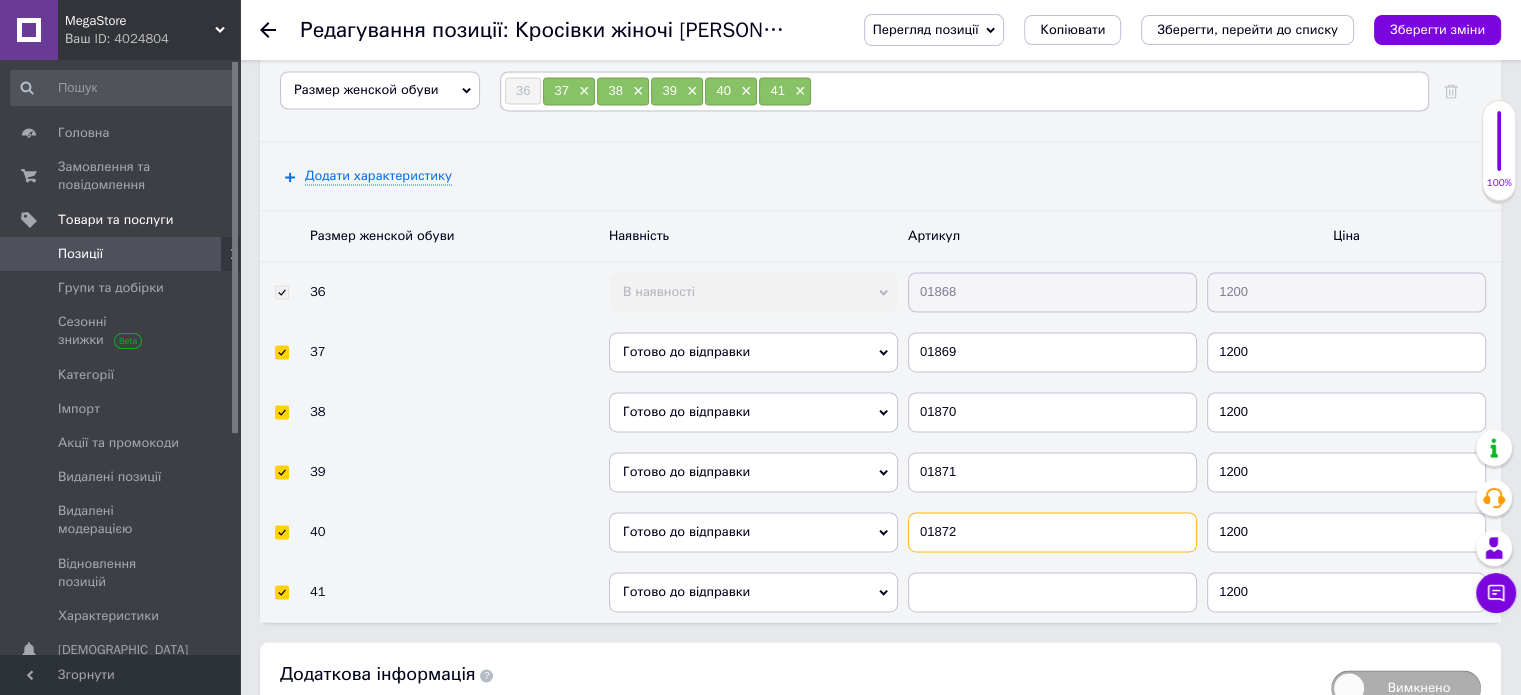 type on "01872" 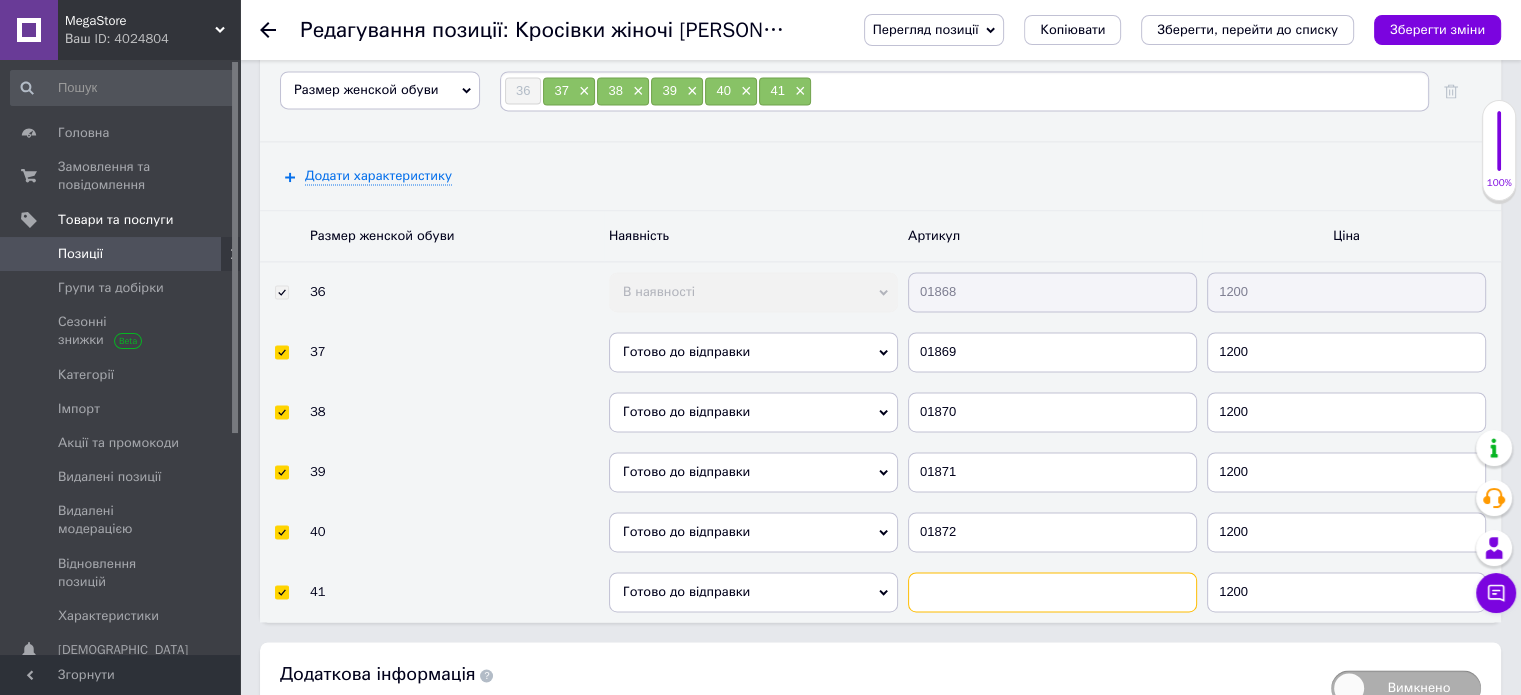 click at bounding box center [1052, 592] 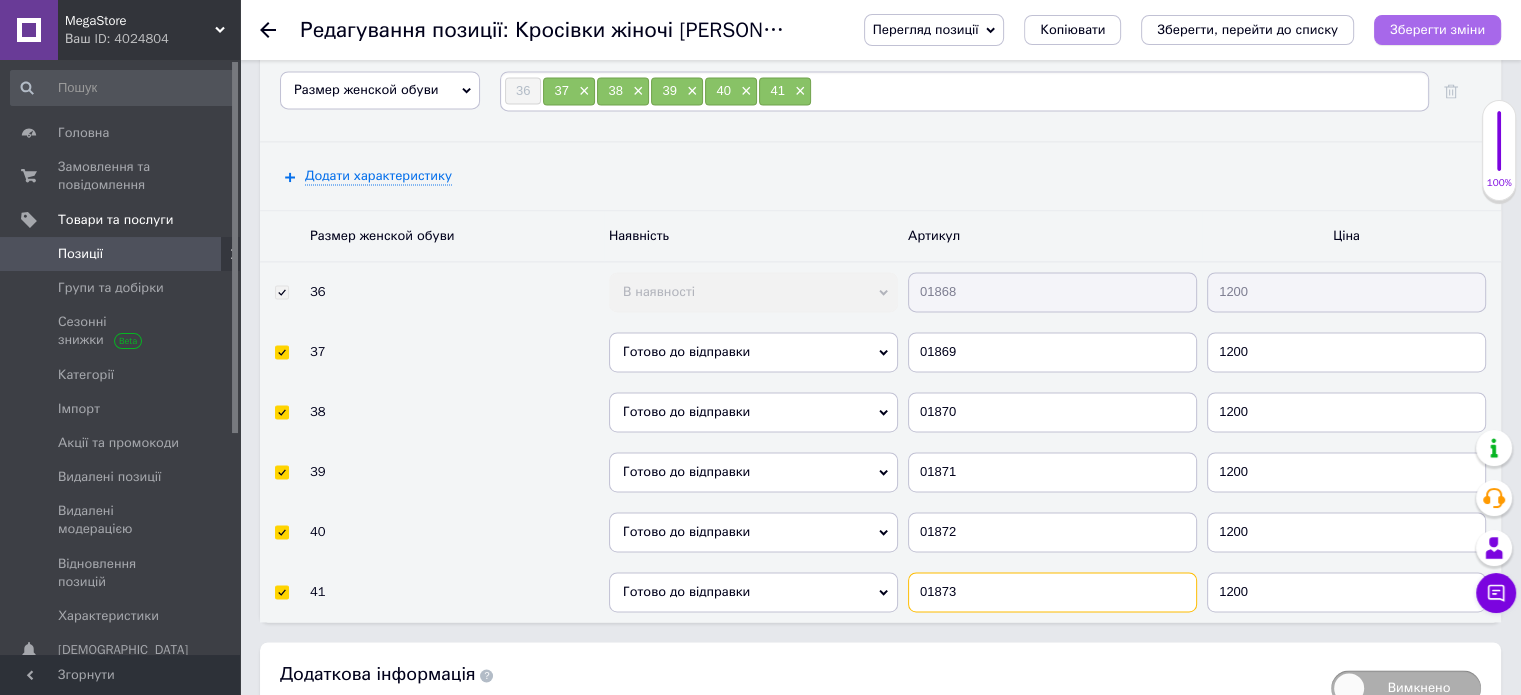 type on "01873" 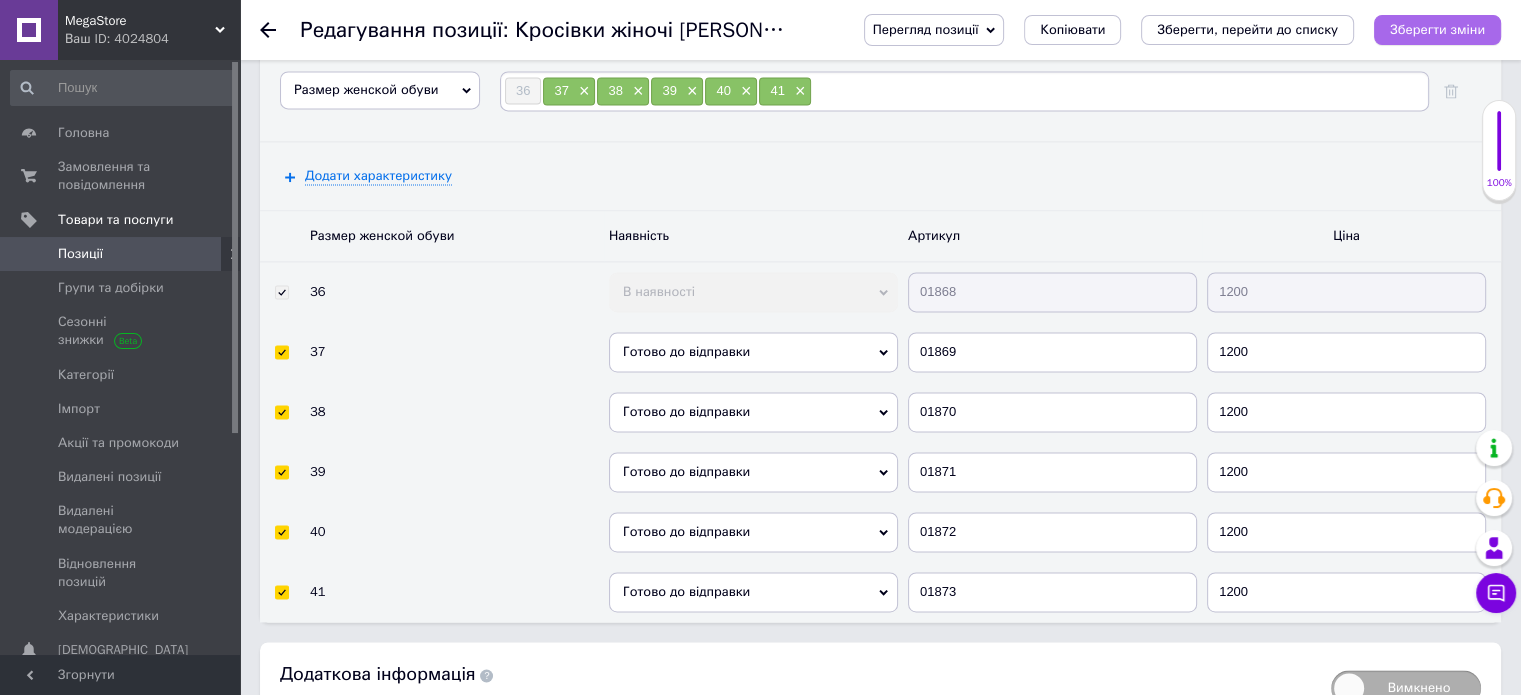 click on "Зберегти зміни" at bounding box center [1437, 30] 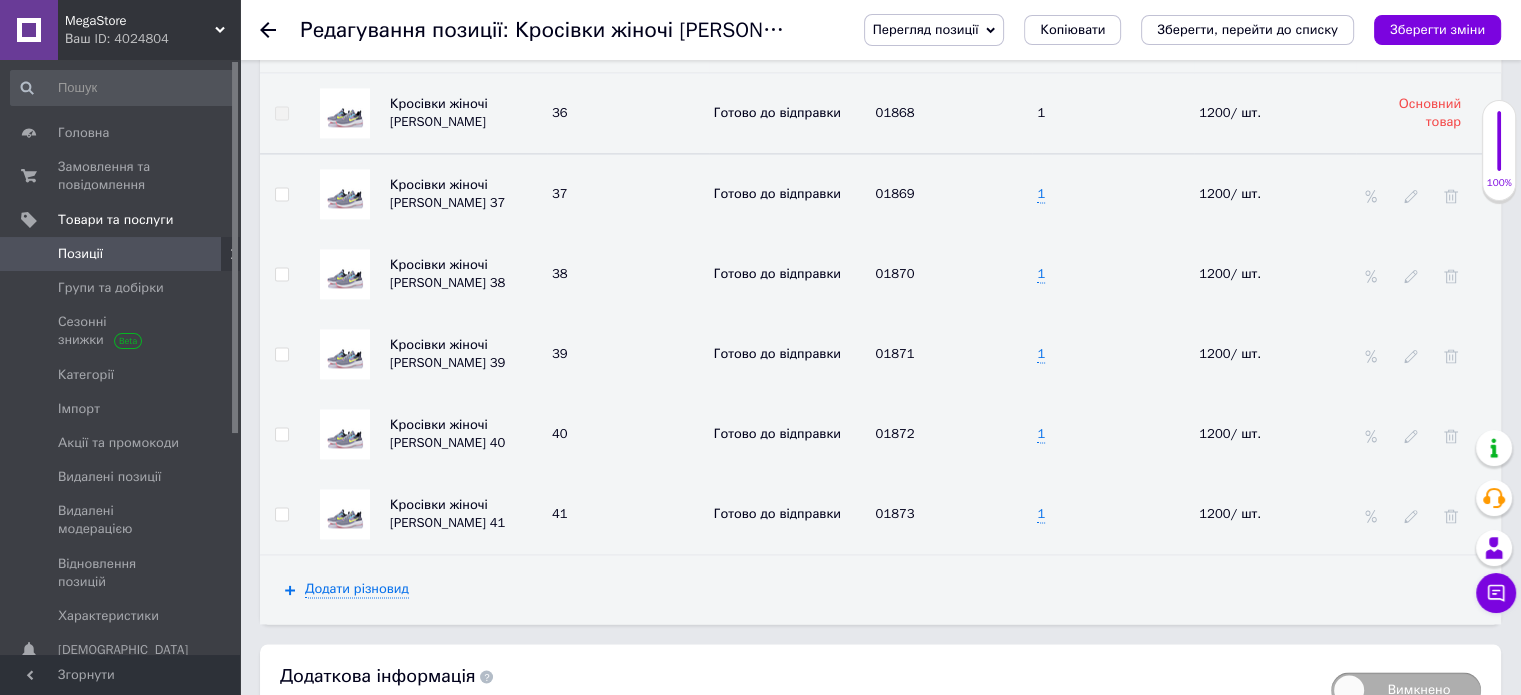 click on "1" at bounding box center (1113, 274) 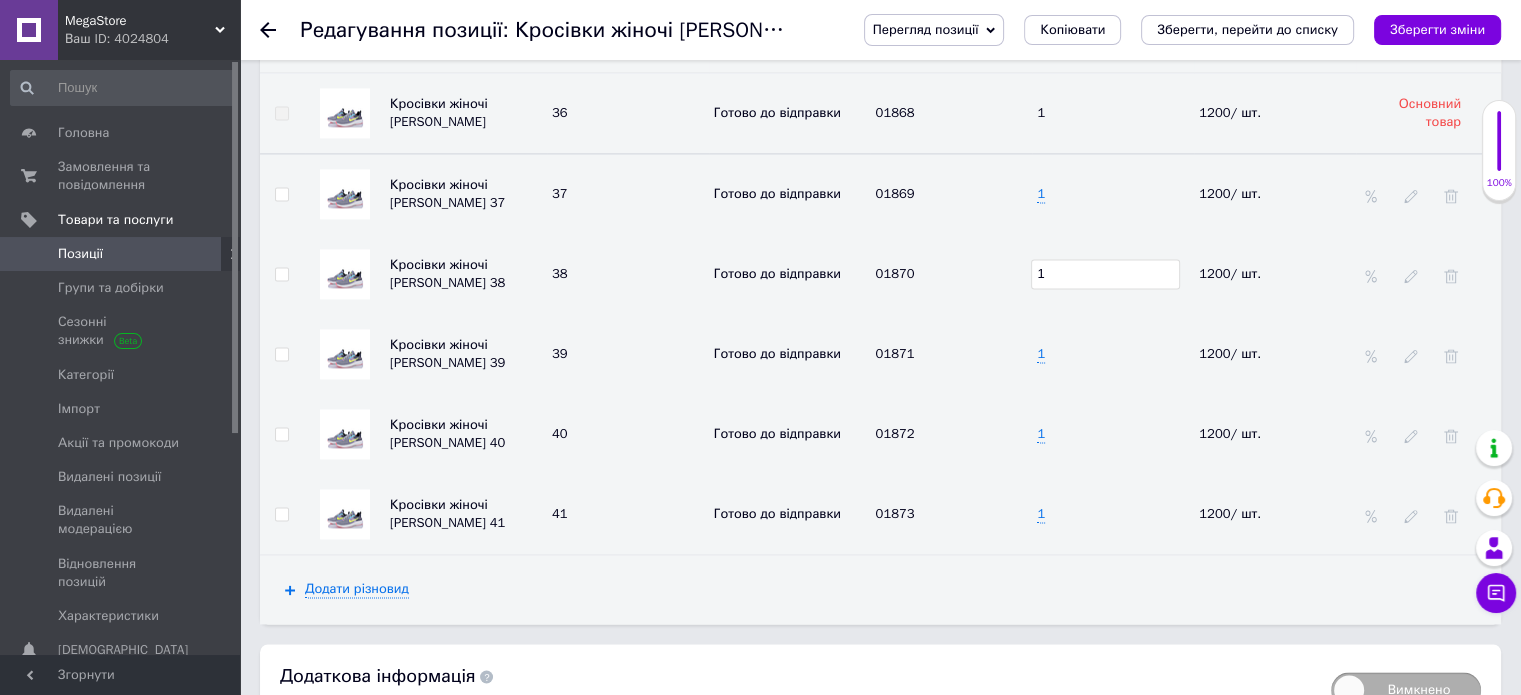 click on "1" at bounding box center [1105, 274] 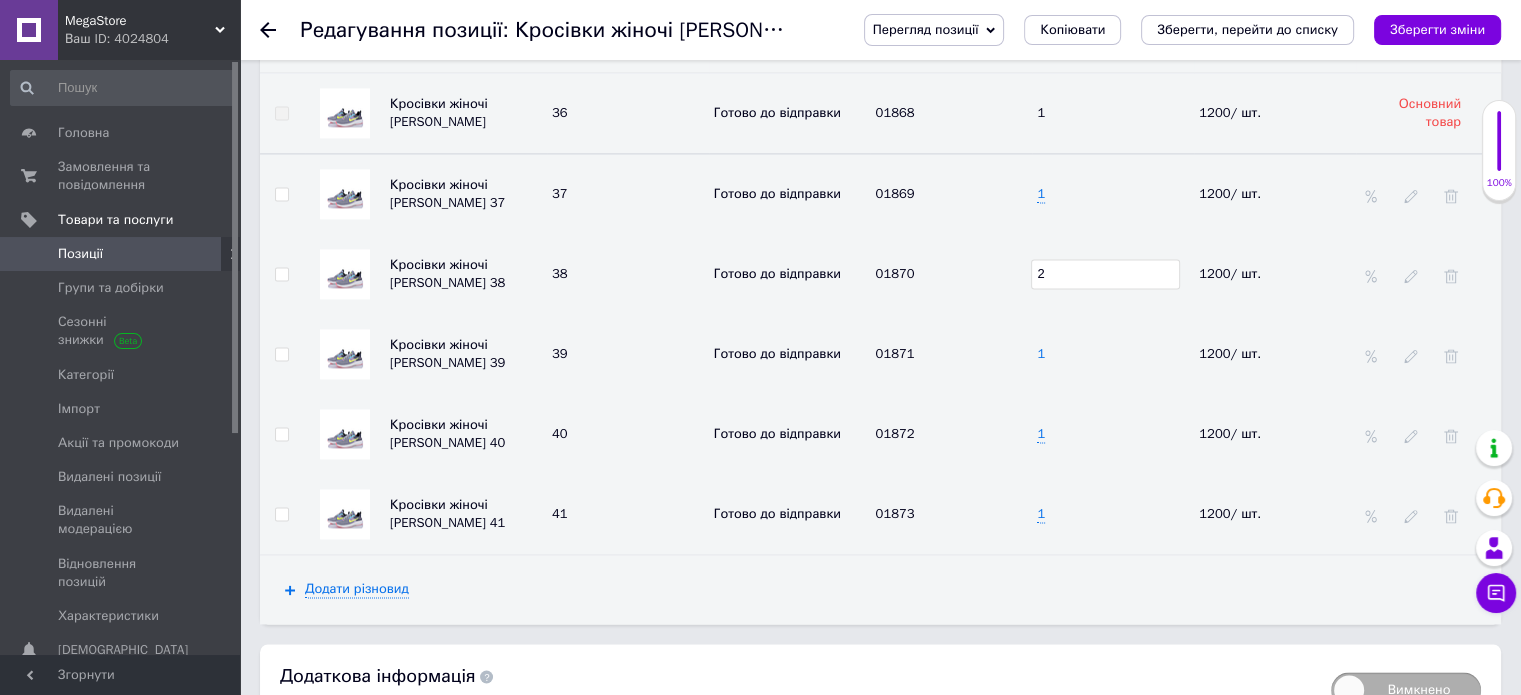 type on "2" 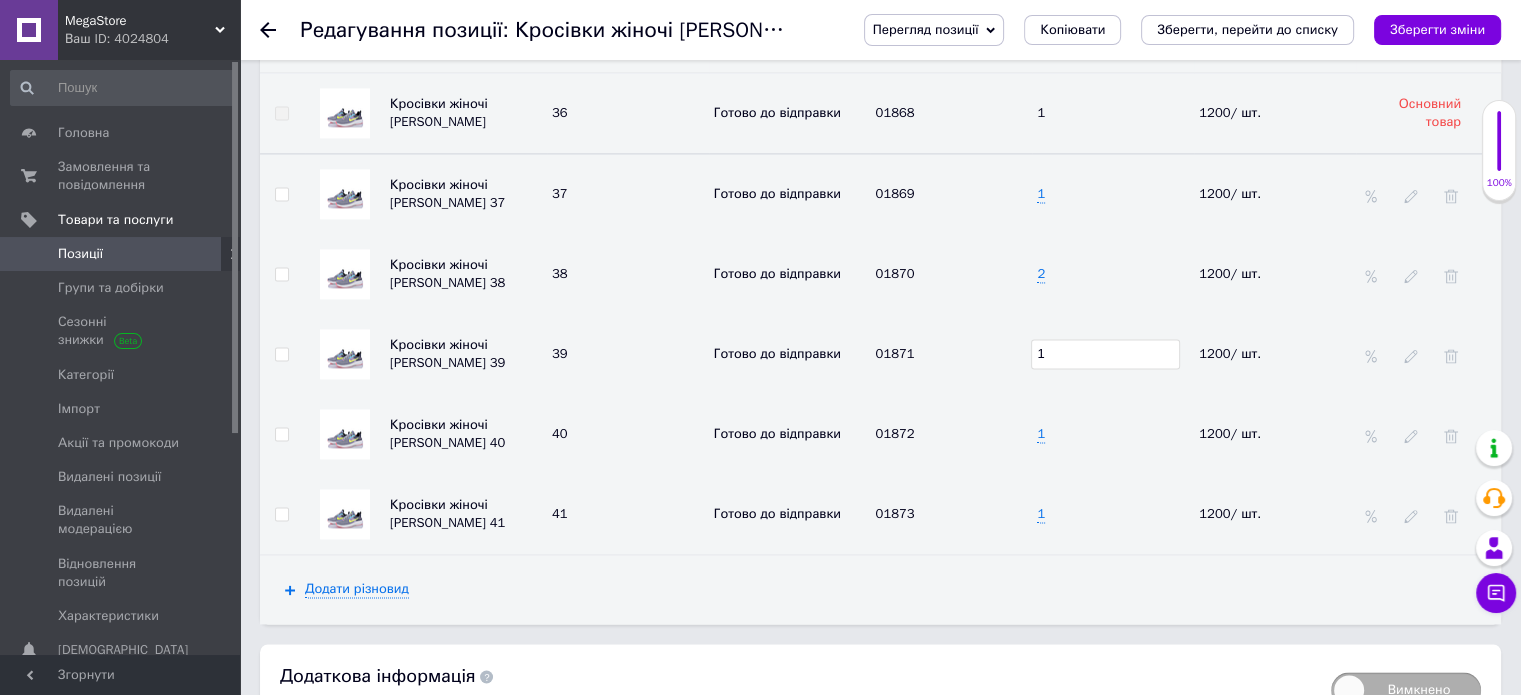 click on "1" at bounding box center [1105, 354] 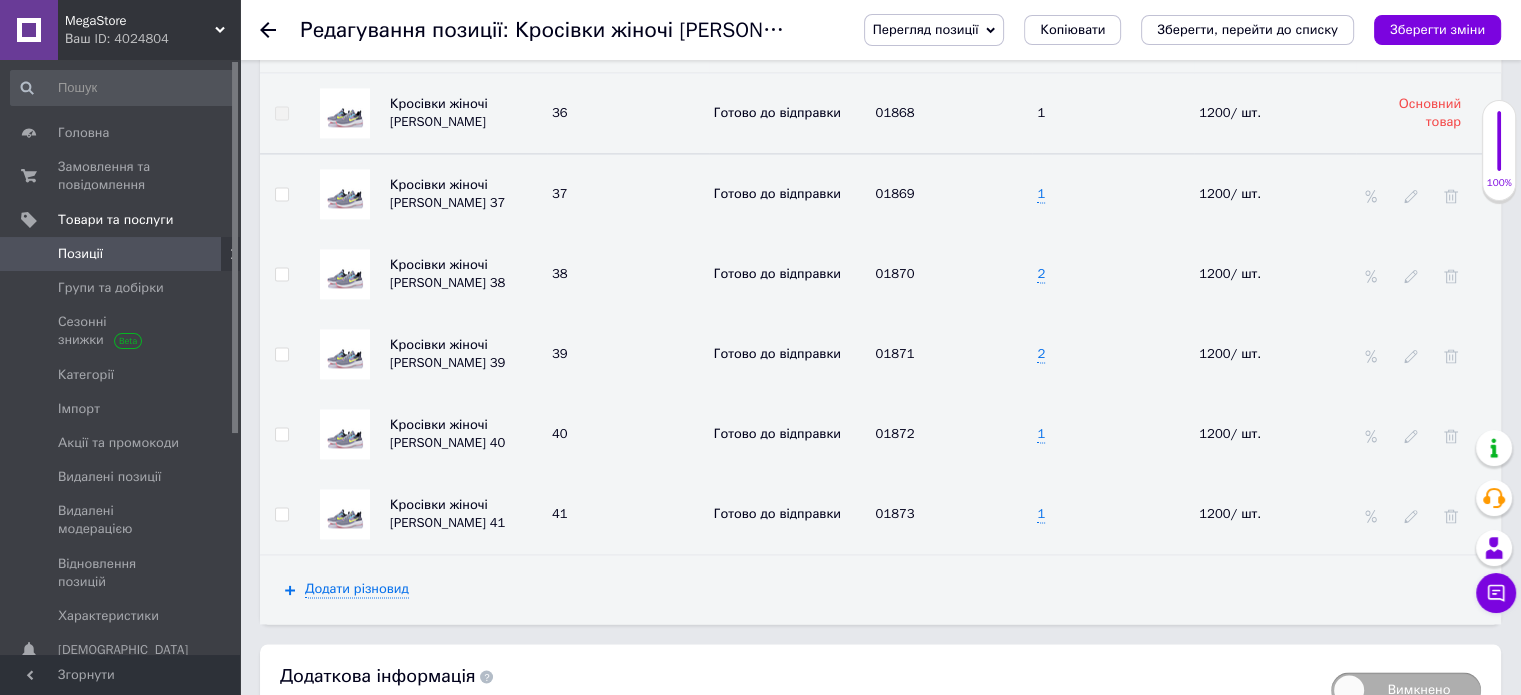 scroll, scrollTop: 2814, scrollLeft: 0, axis: vertical 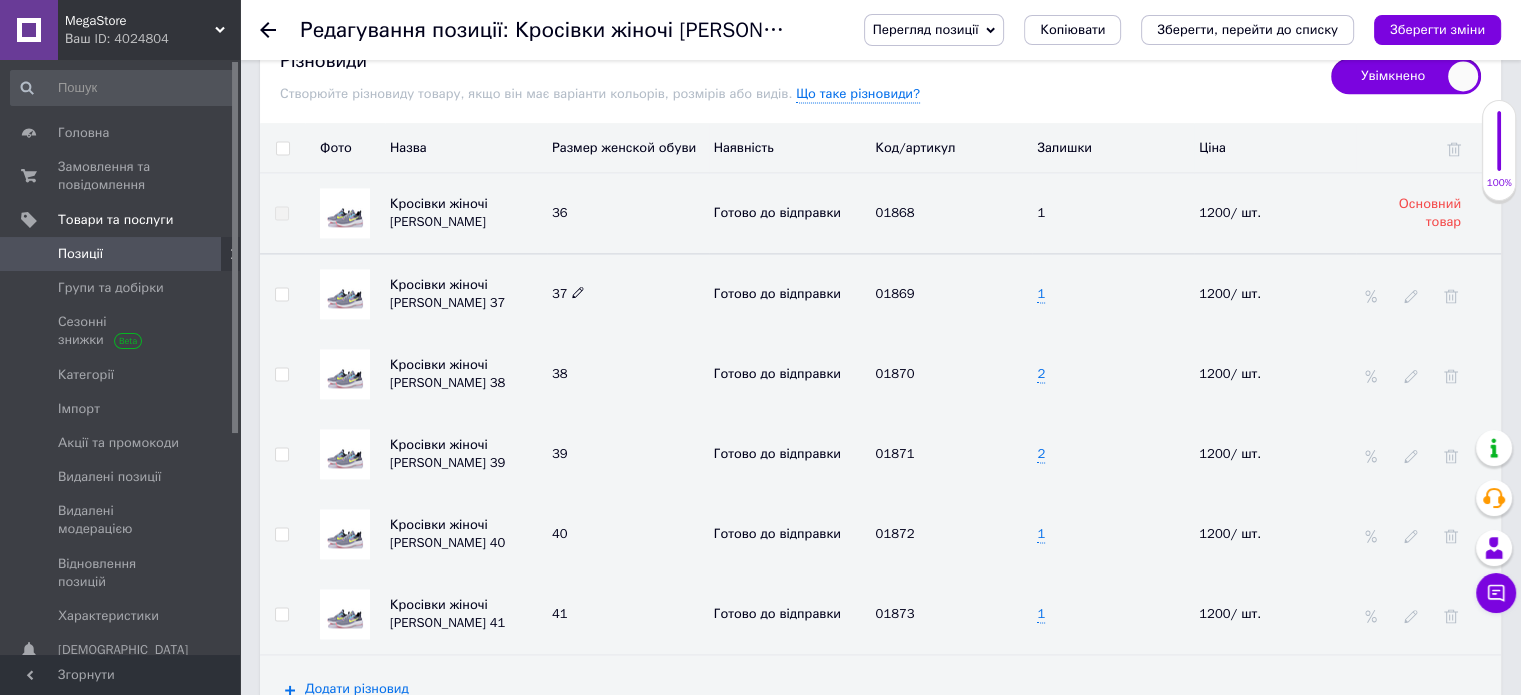 click 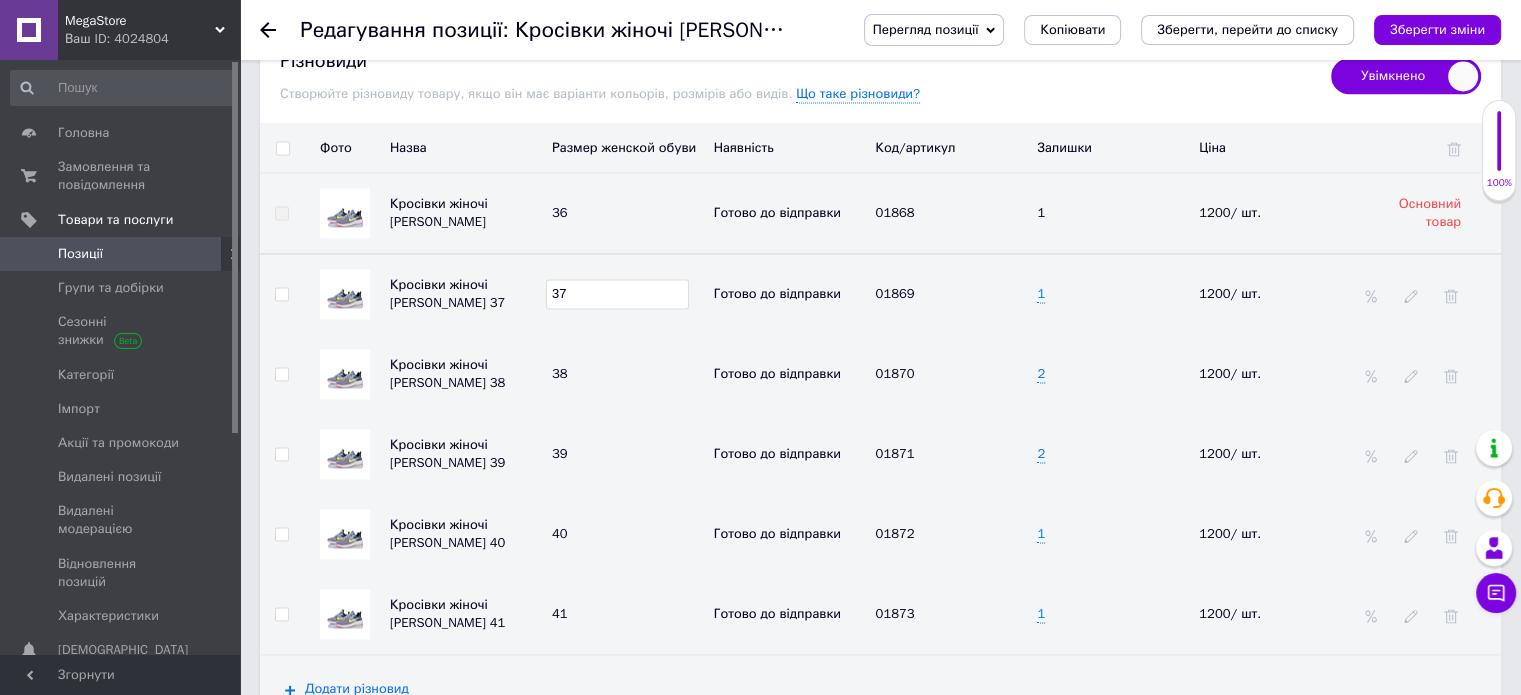 click on "37" at bounding box center (617, 294) 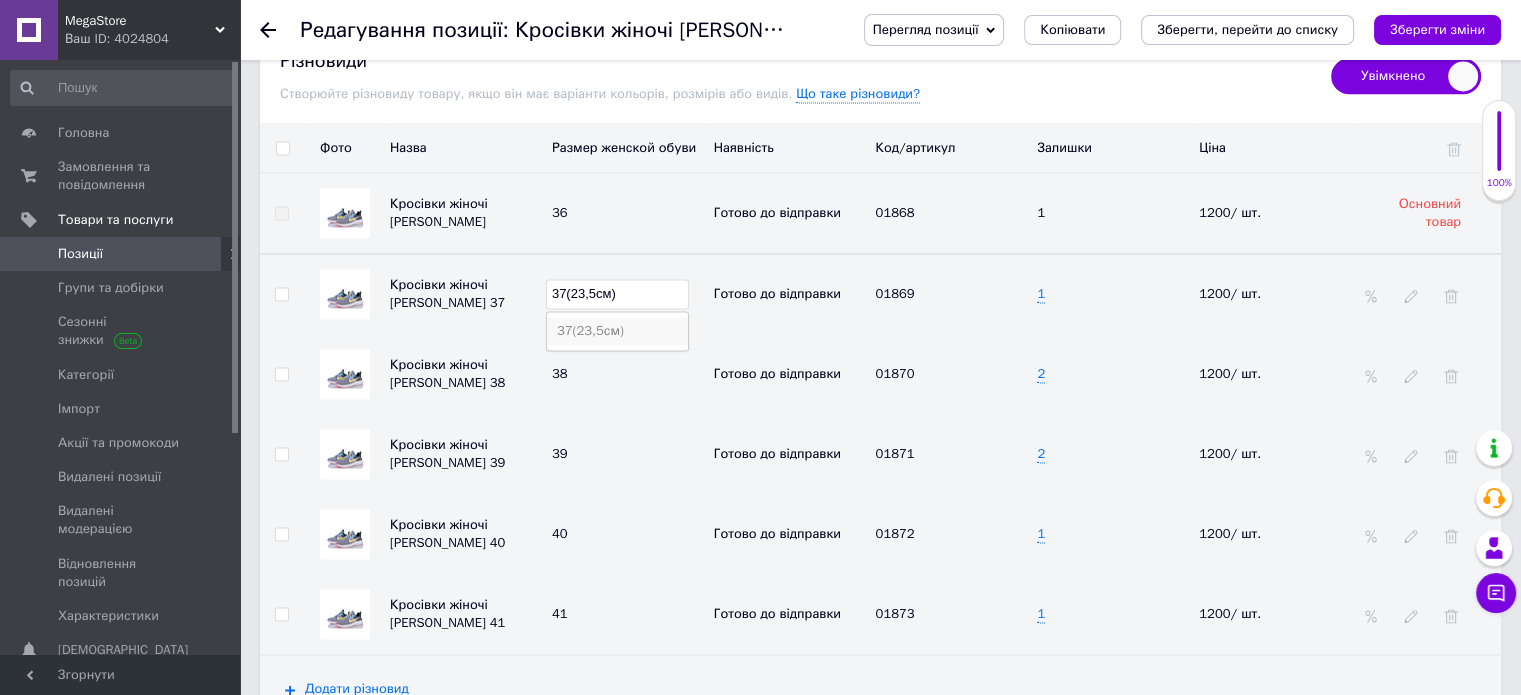 type on "37(23,5см)" 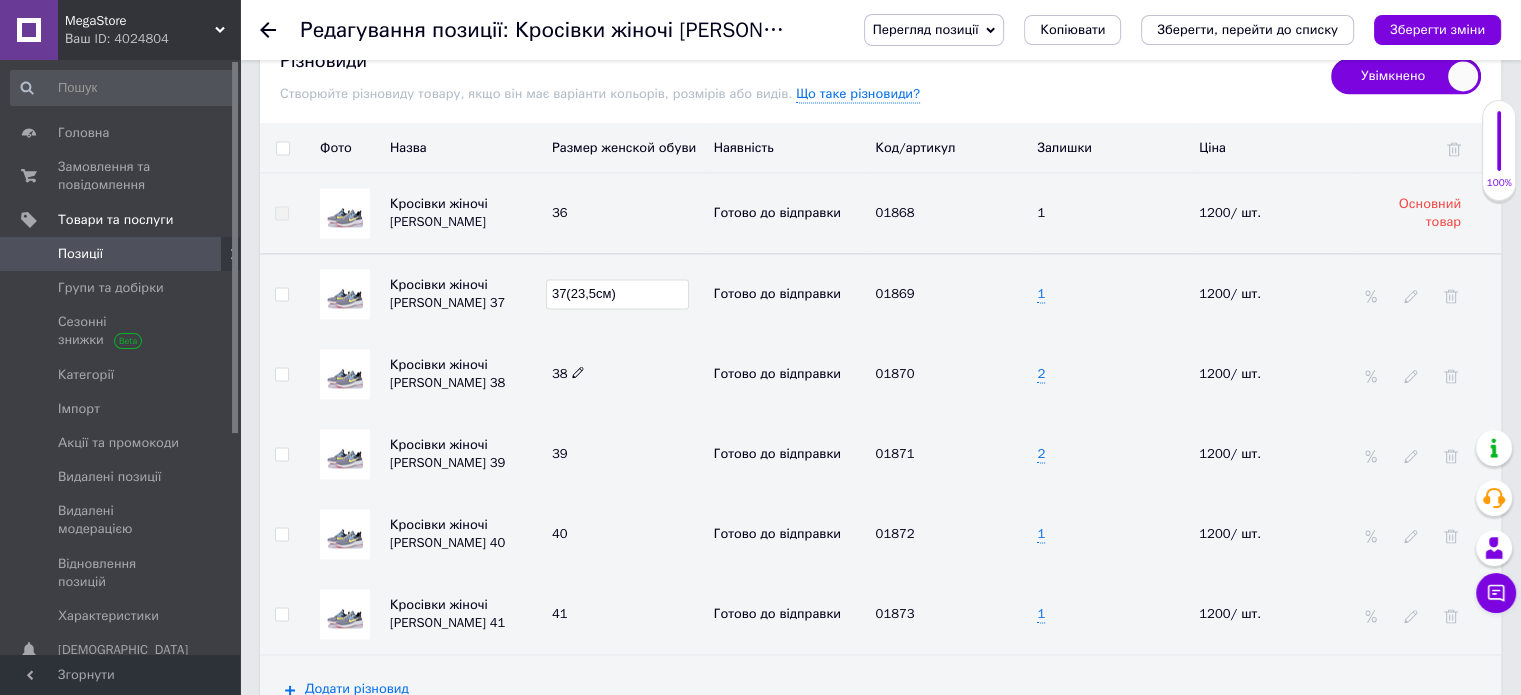 click 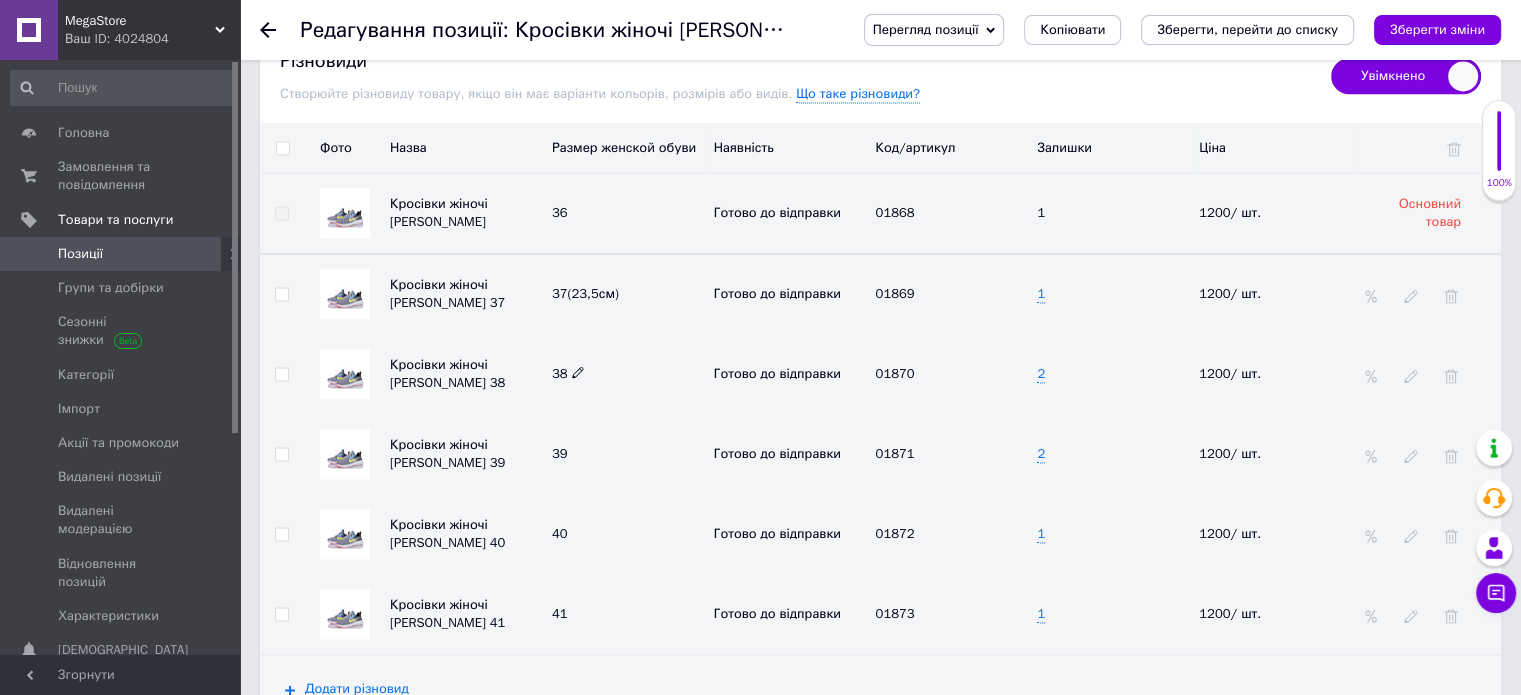 click 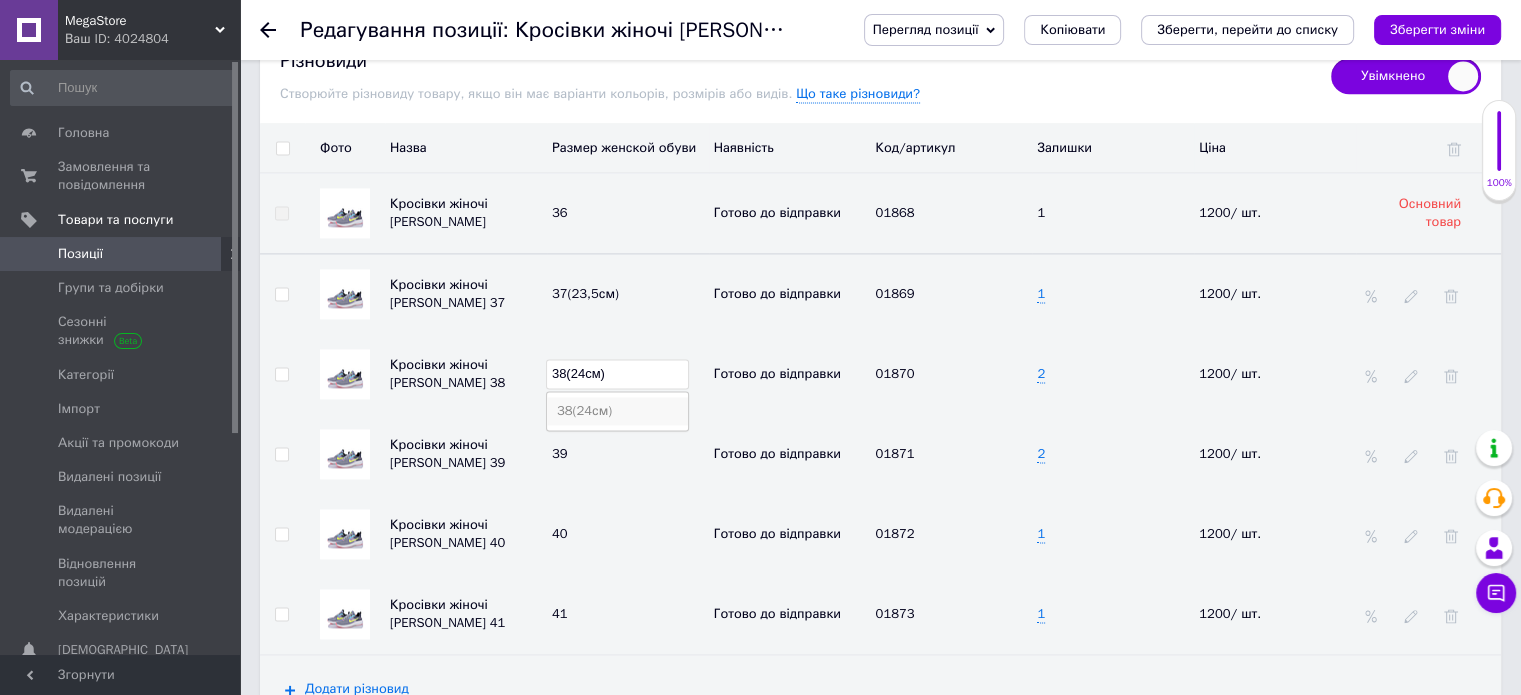 type on "38(24см)" 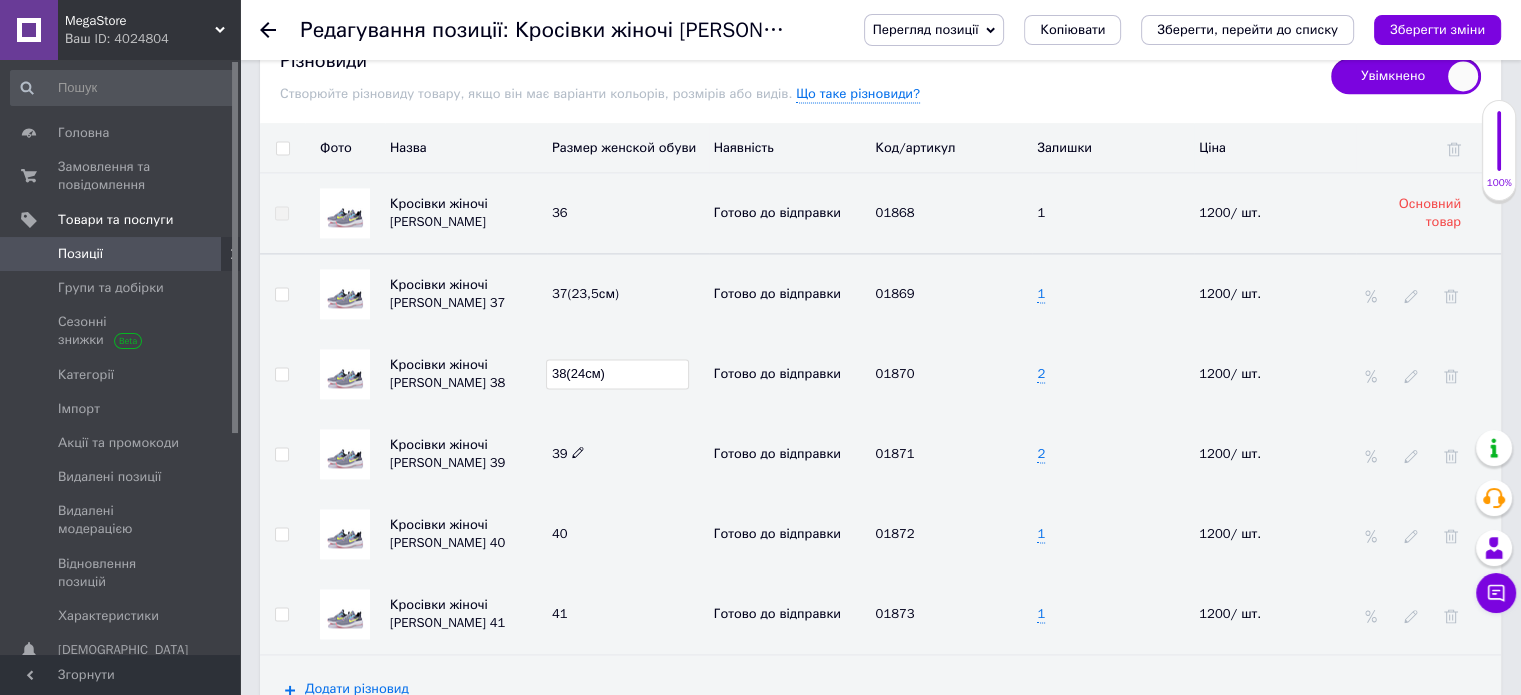 click 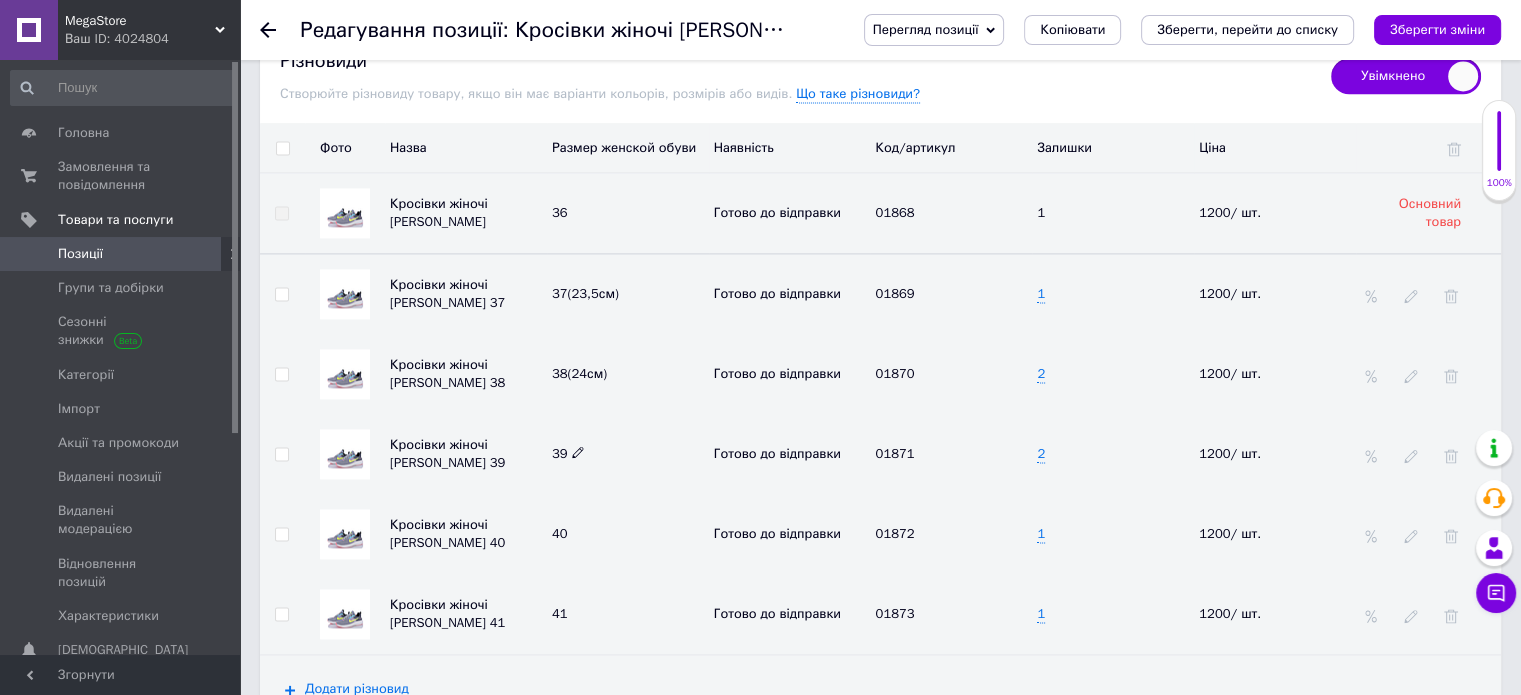 click at bounding box center [578, 452] 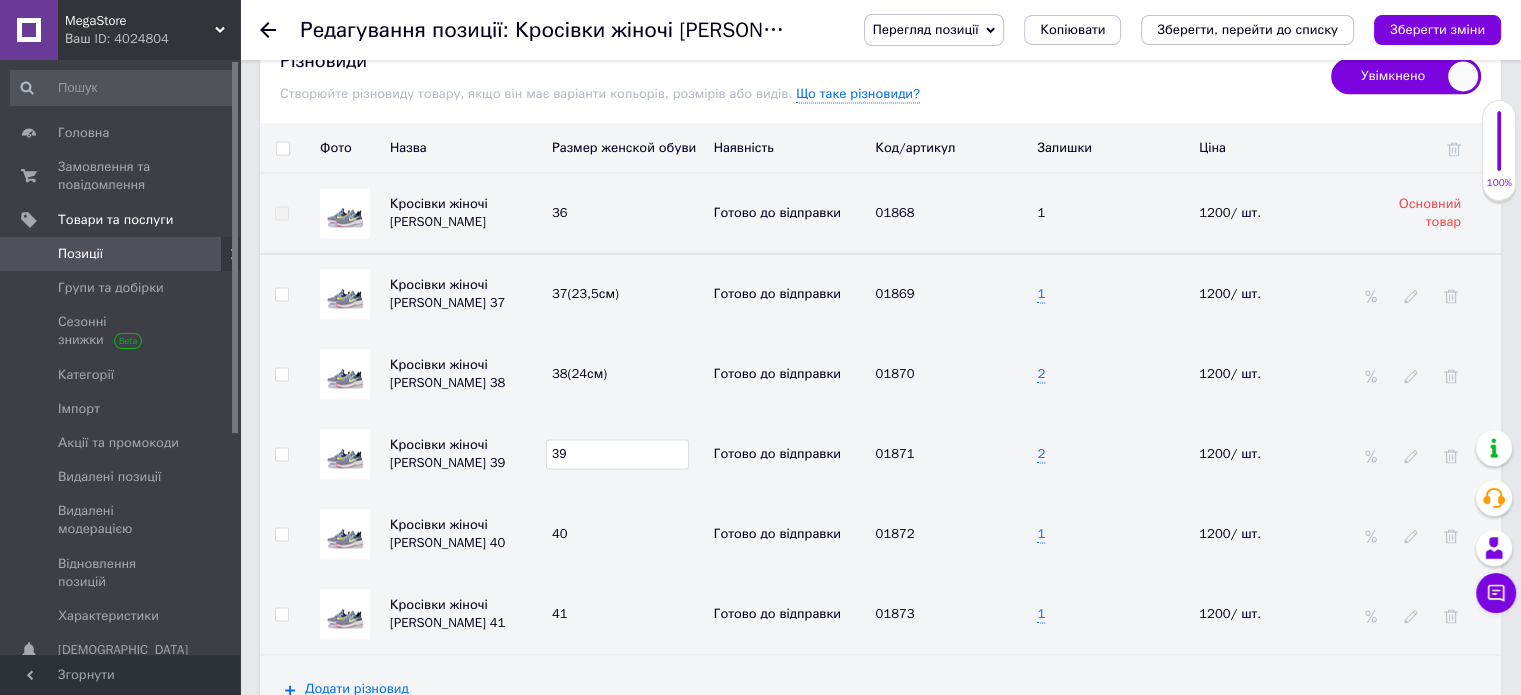 click on "39" at bounding box center [617, 454] 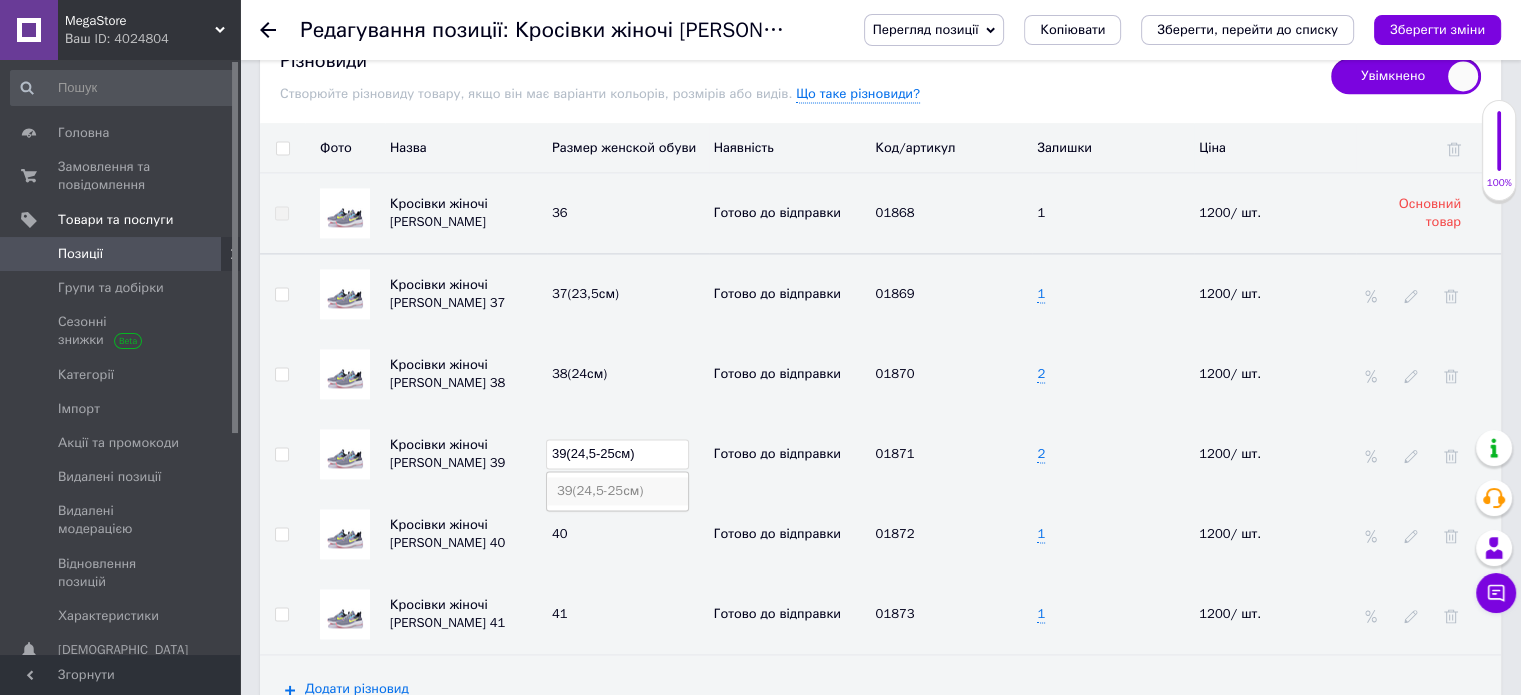 type on "39(24,5-25см)" 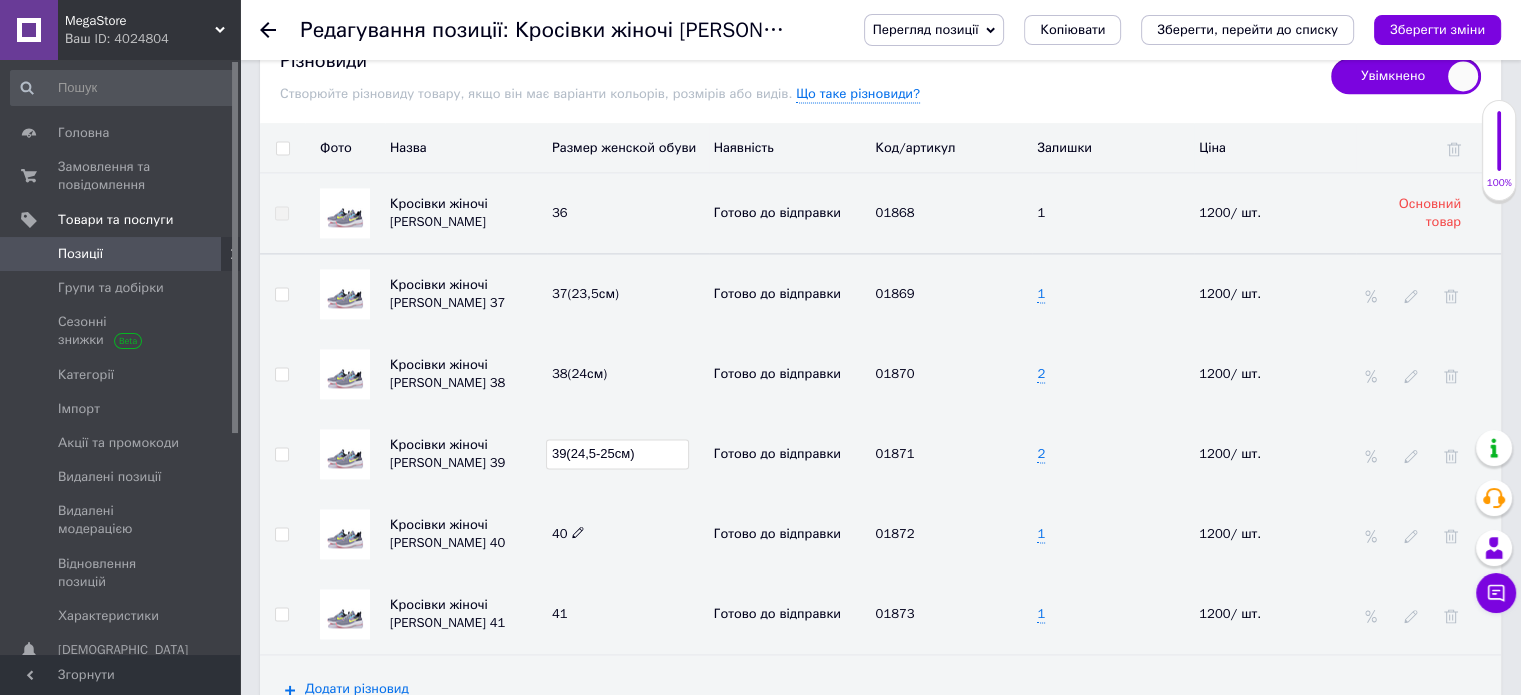 click 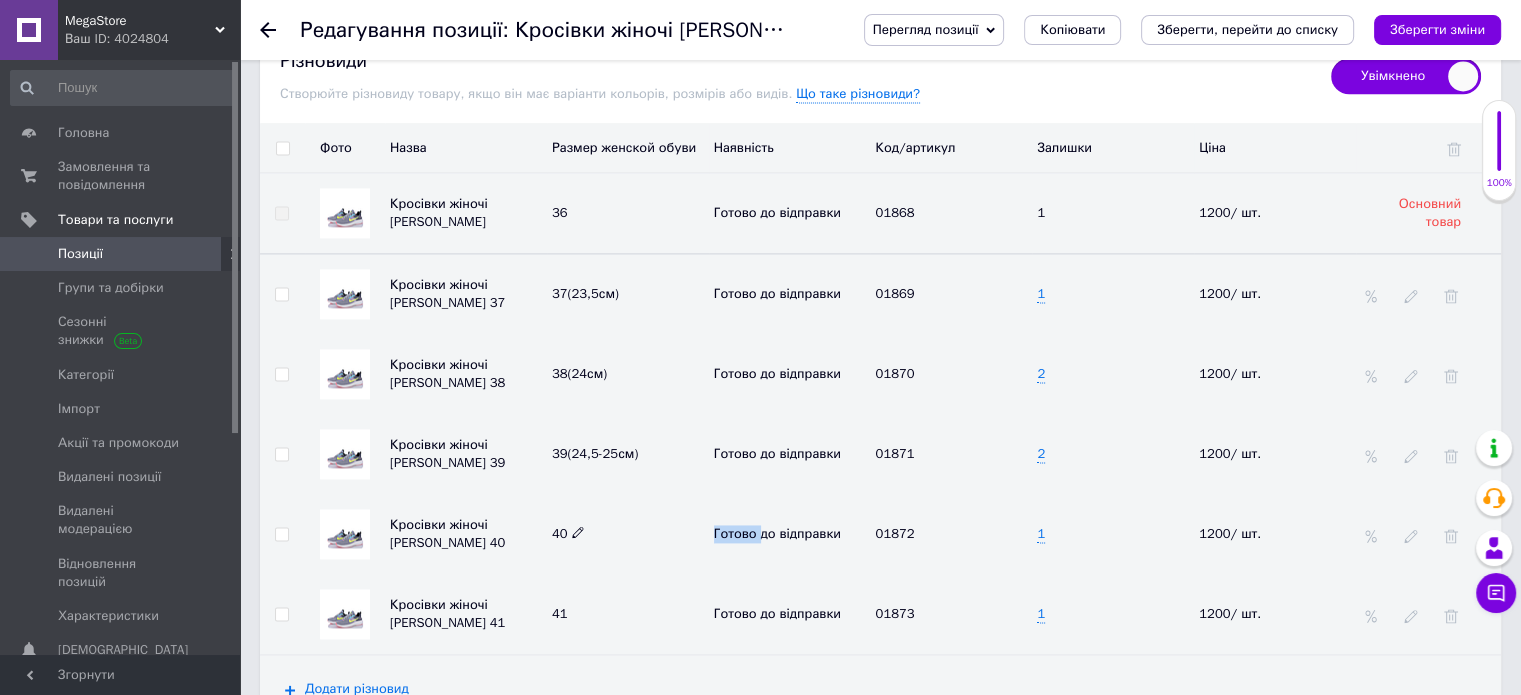 click 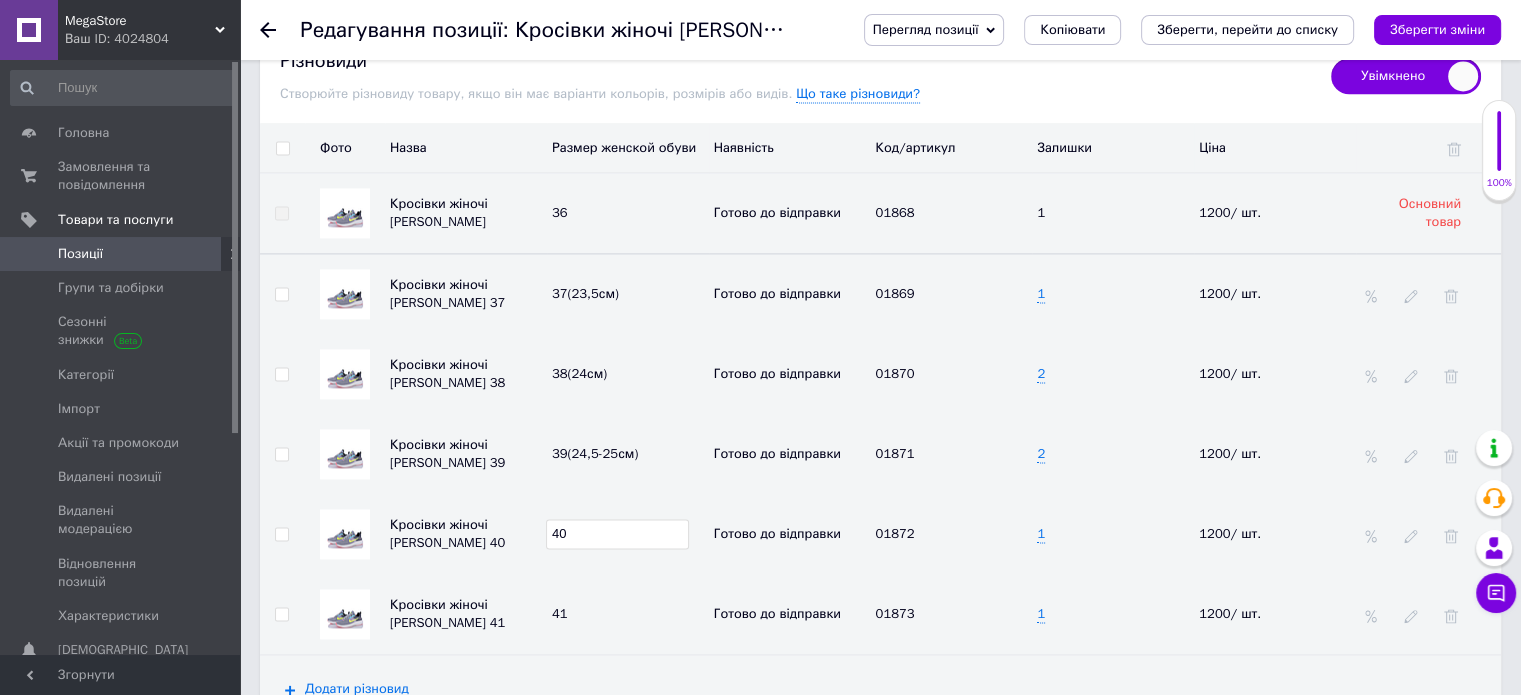 click on "40" at bounding box center (617, 534) 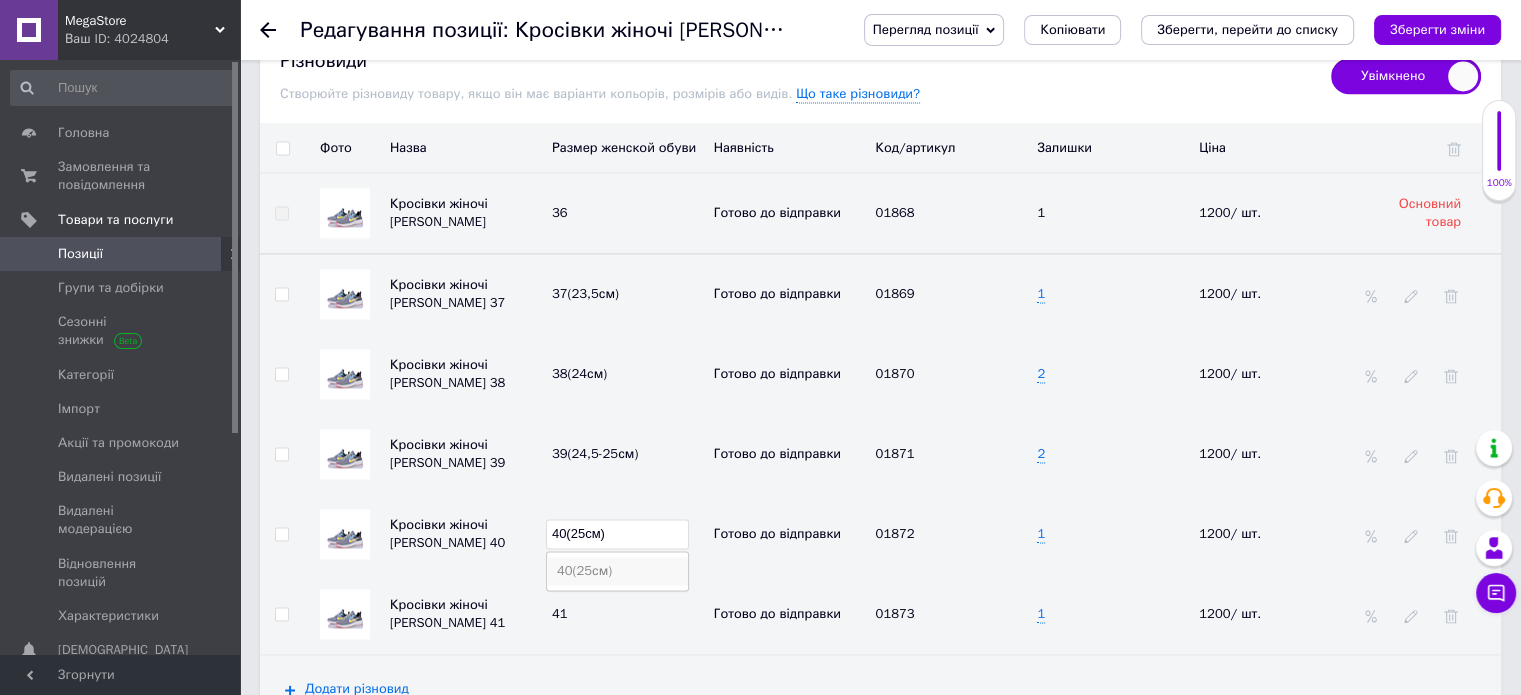 type on "40(25см)" 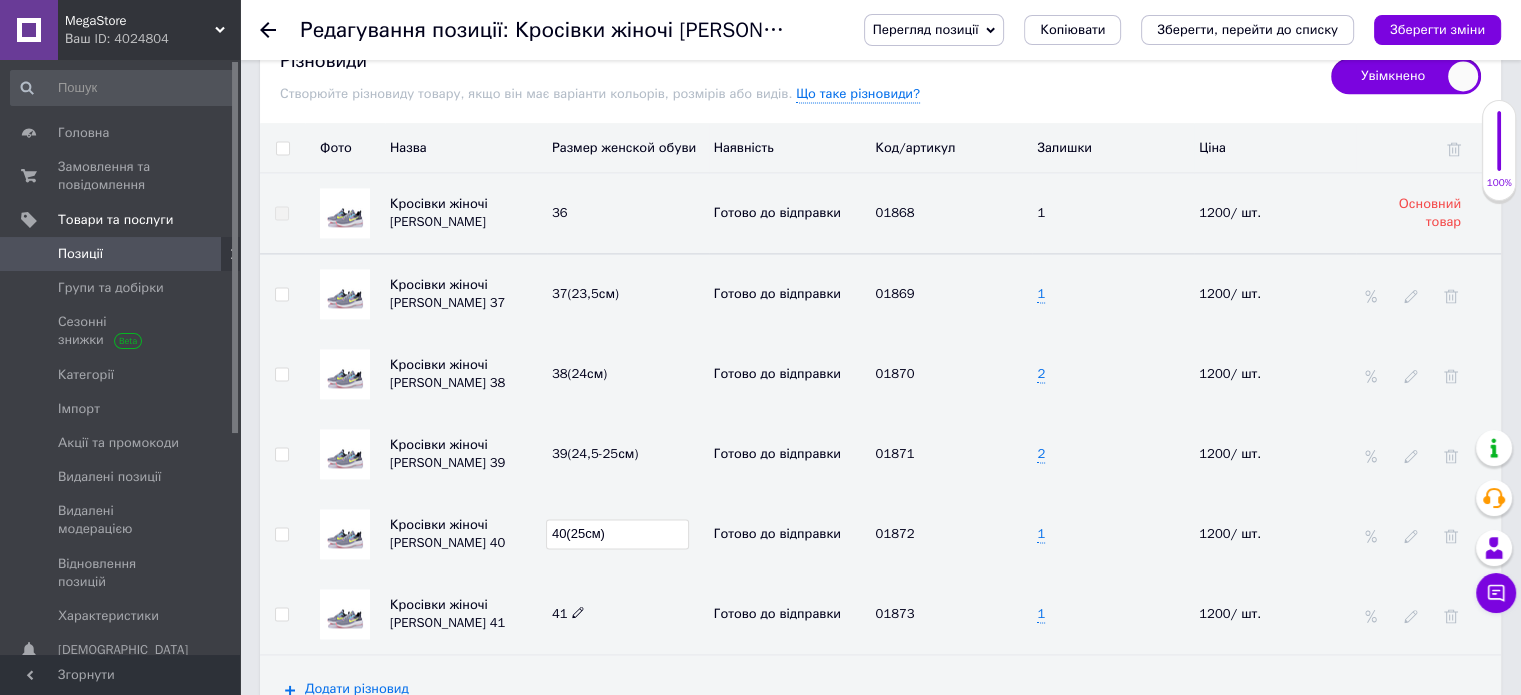 click 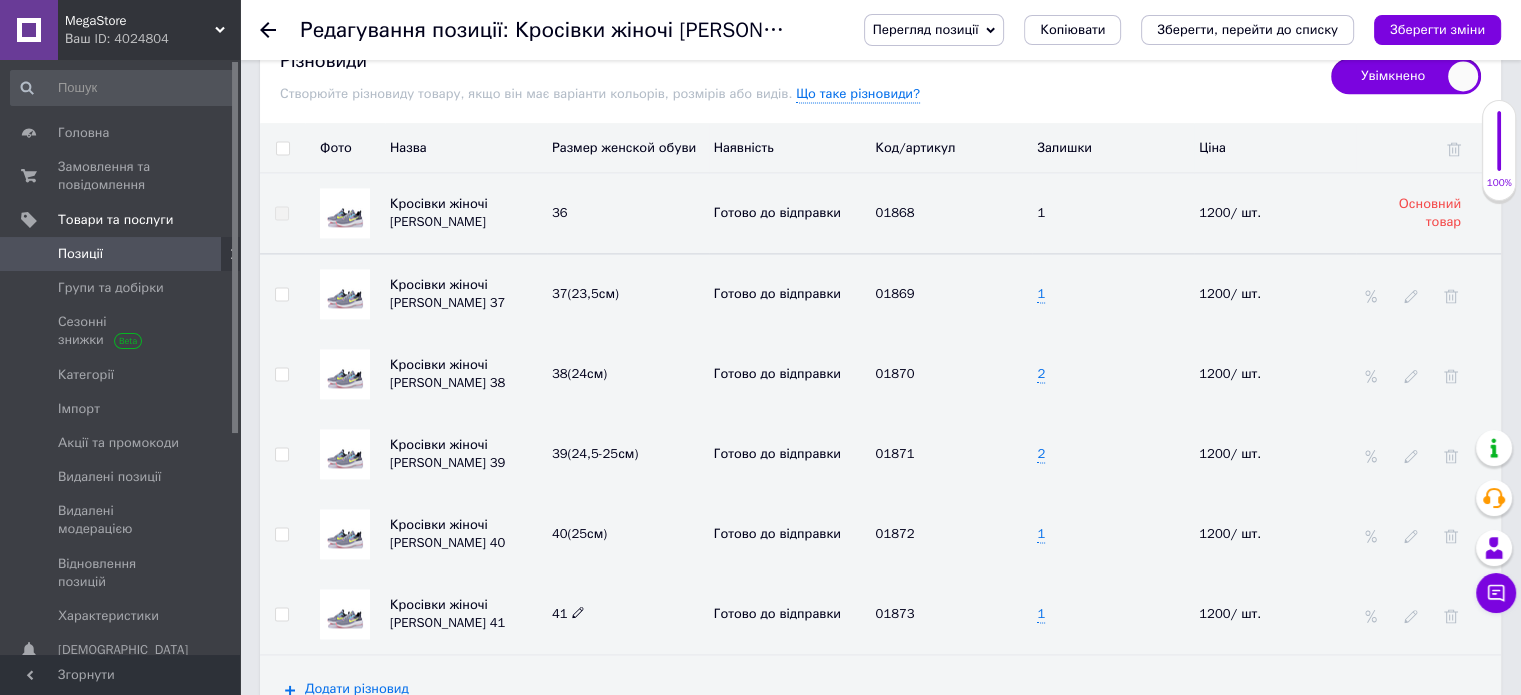 click 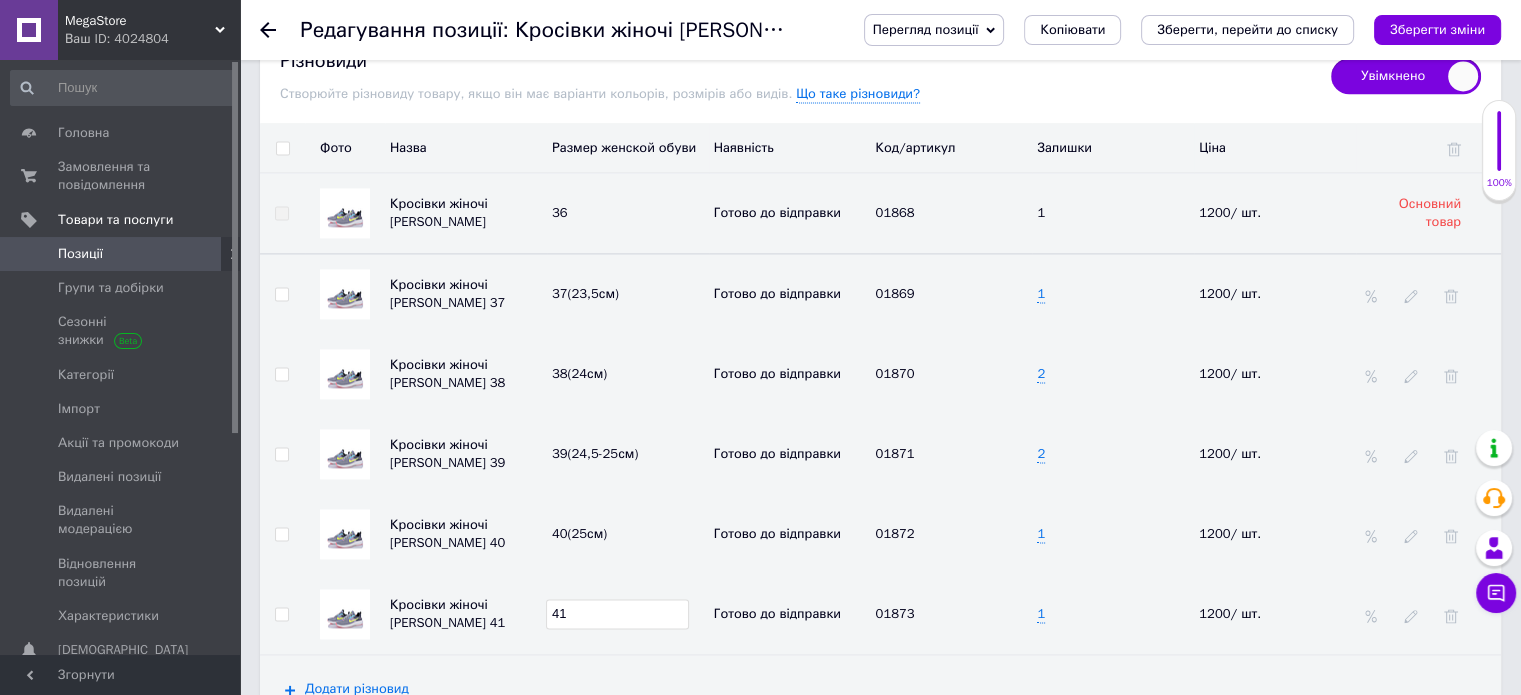 click on "41" at bounding box center (617, 614) 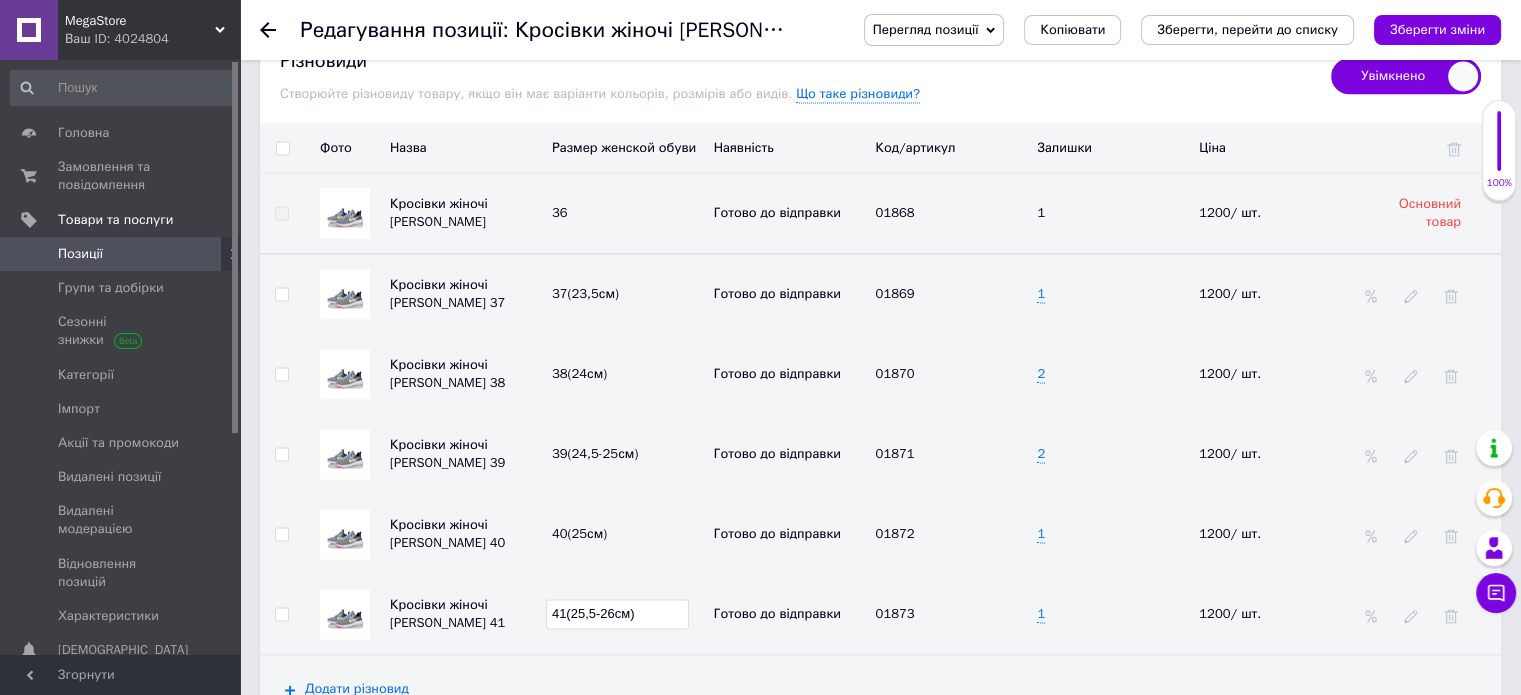 type on "41(25,5-26см)" 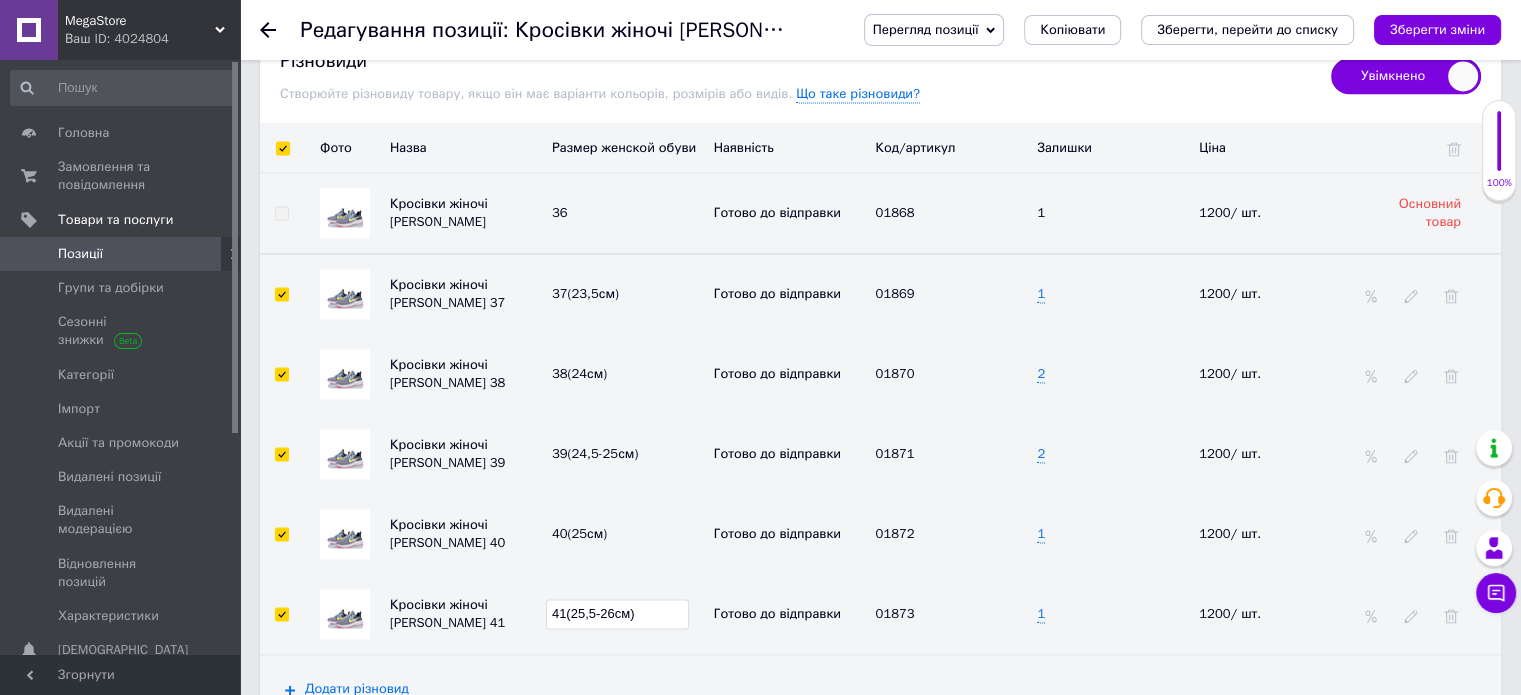 checkbox on "true" 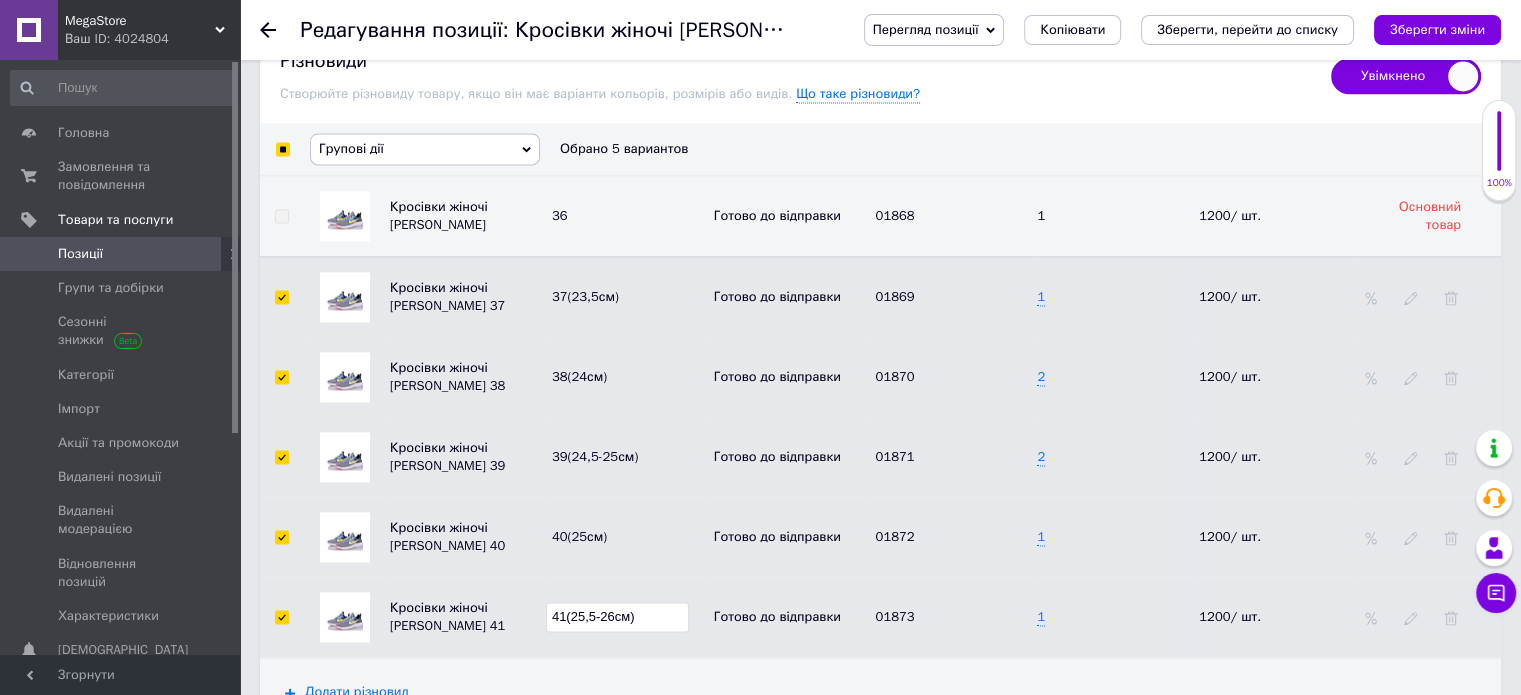 click at bounding box center (282, 149) 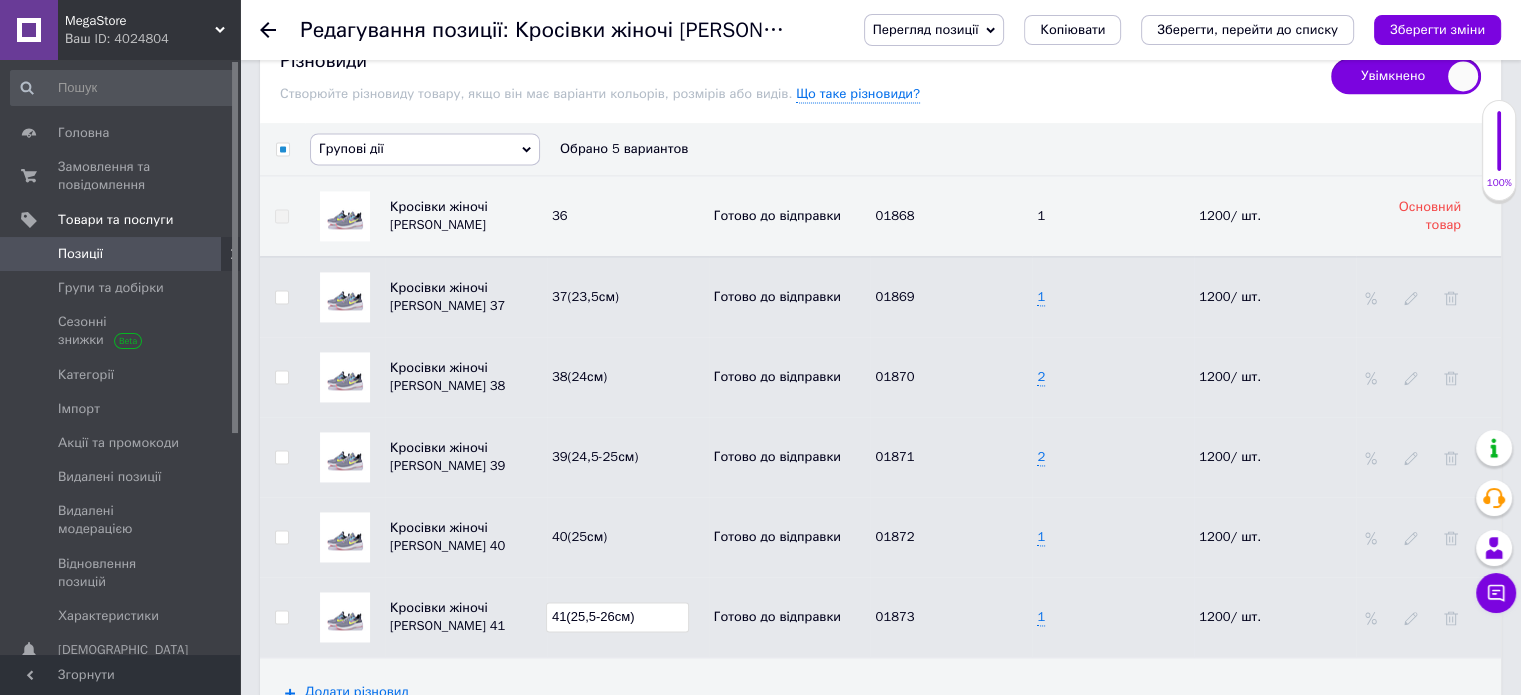 checkbox on "false" 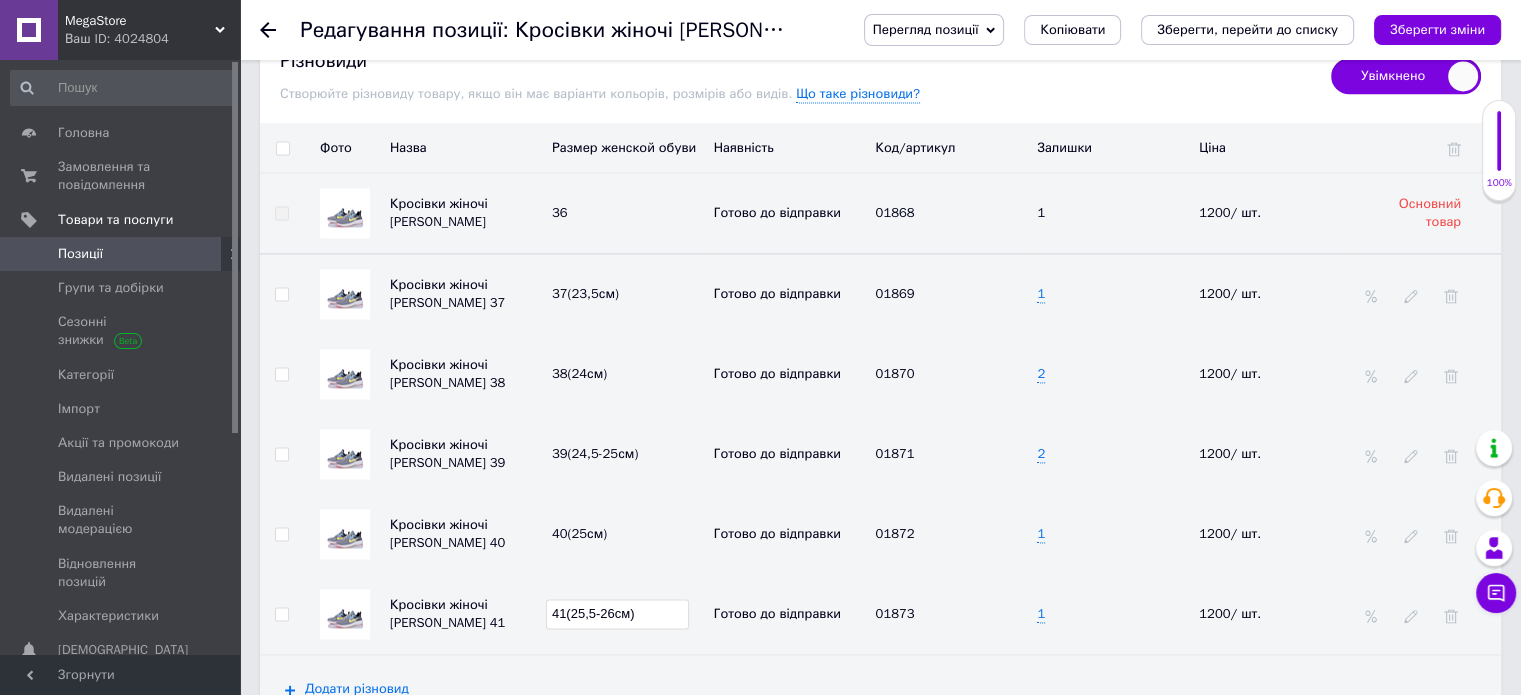 click at bounding box center [282, 148] 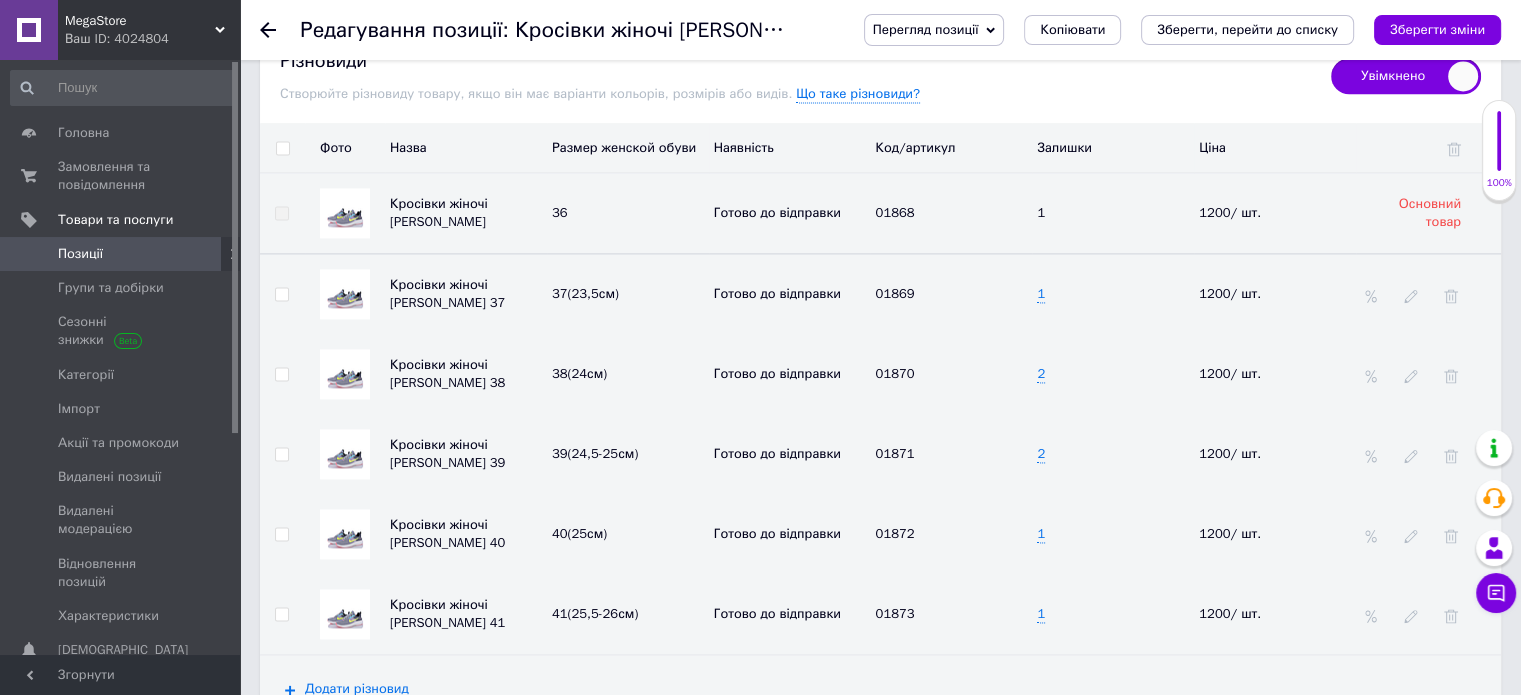 click at bounding box center [282, 148] 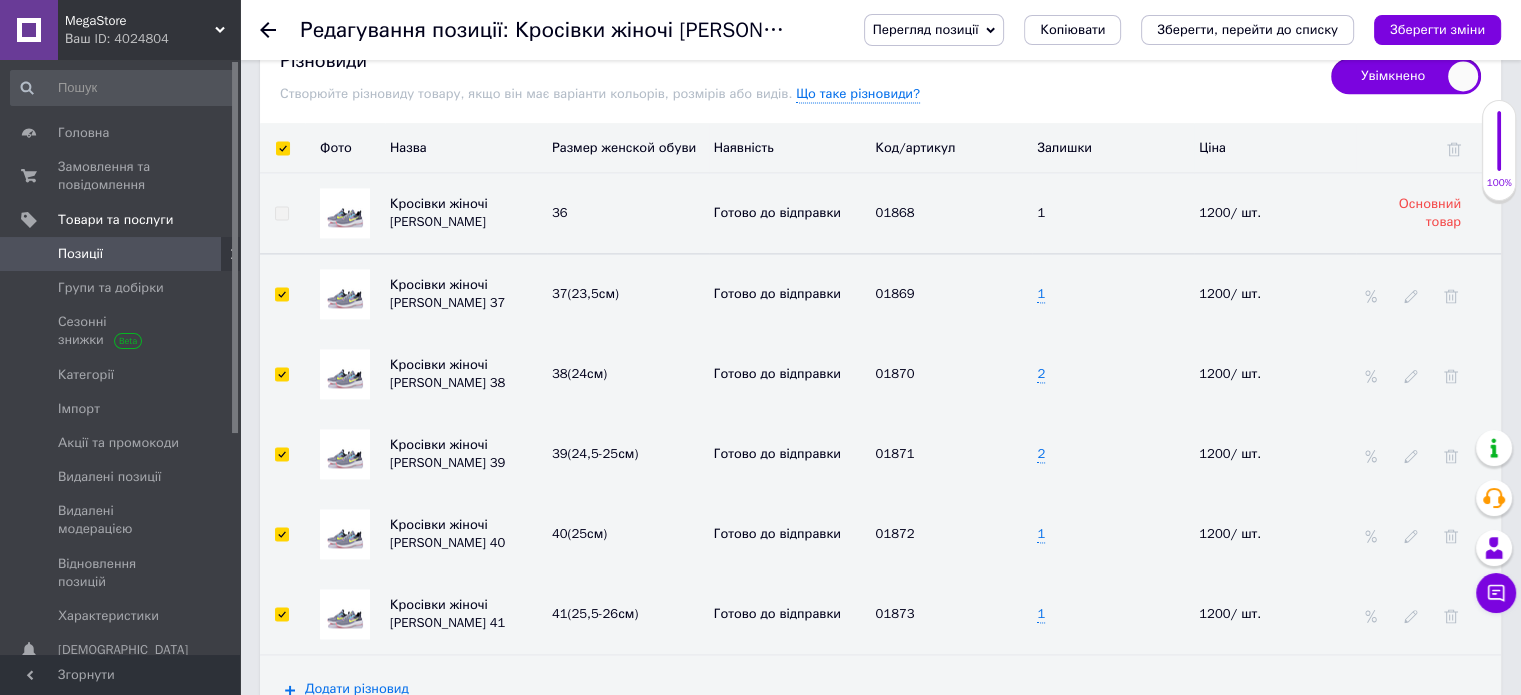 checkbox on "true" 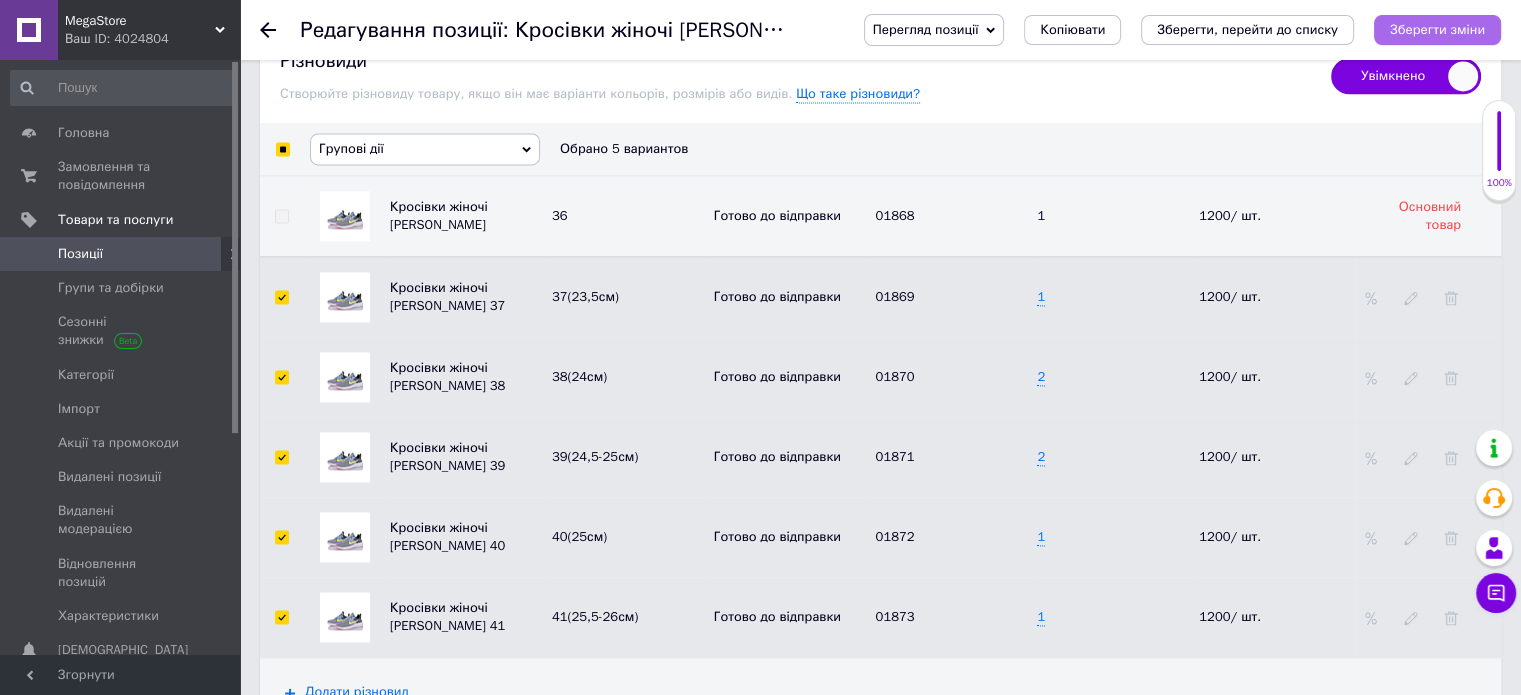 click on "Зберегти зміни" at bounding box center (1437, 30) 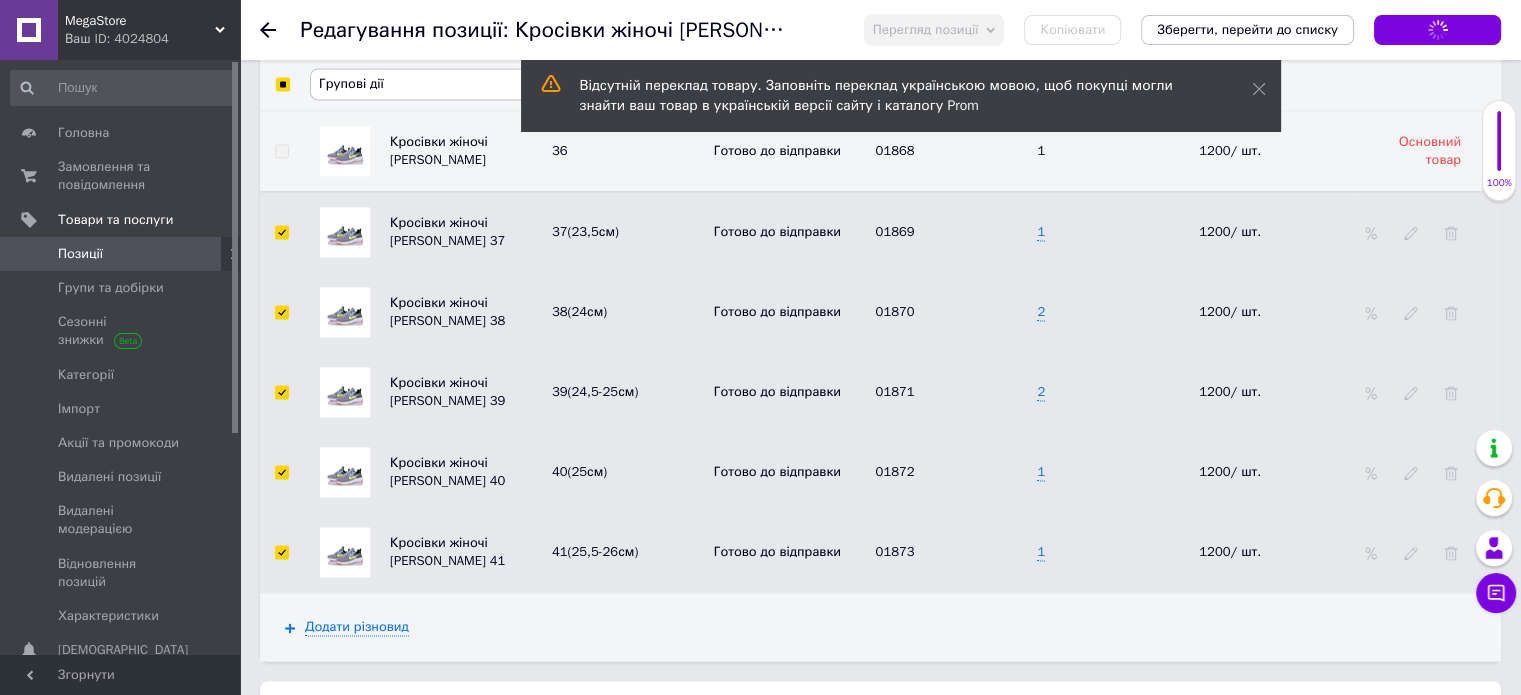 scroll, scrollTop: 2914, scrollLeft: 0, axis: vertical 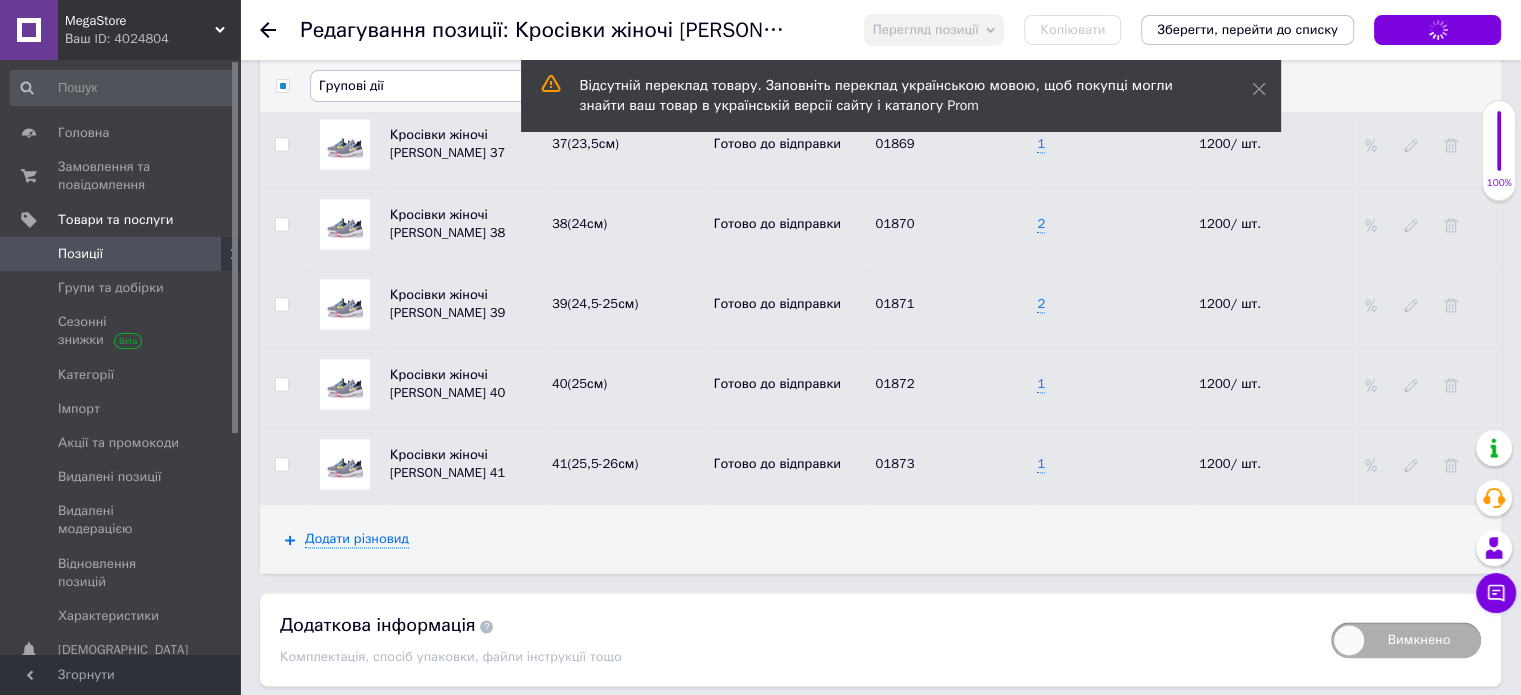 checkbox on "false" 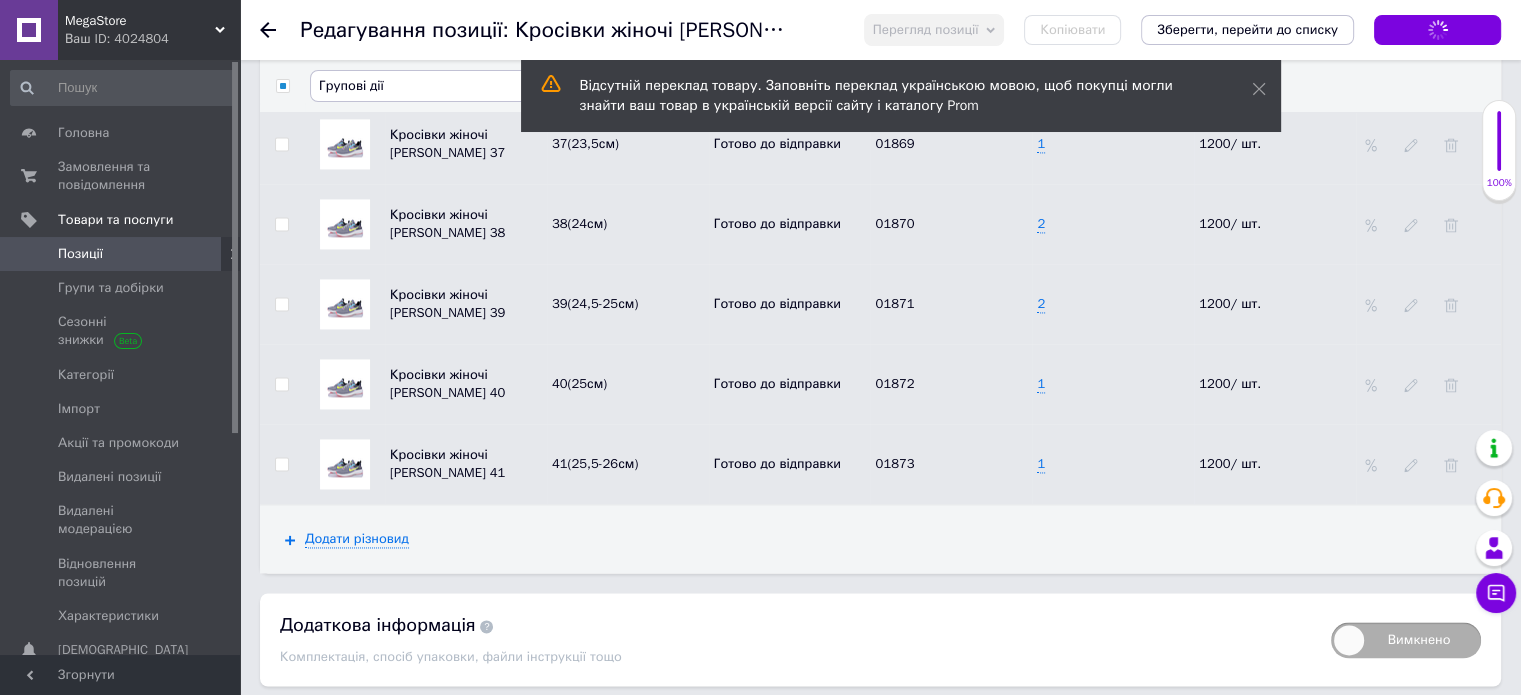 checkbox on "false" 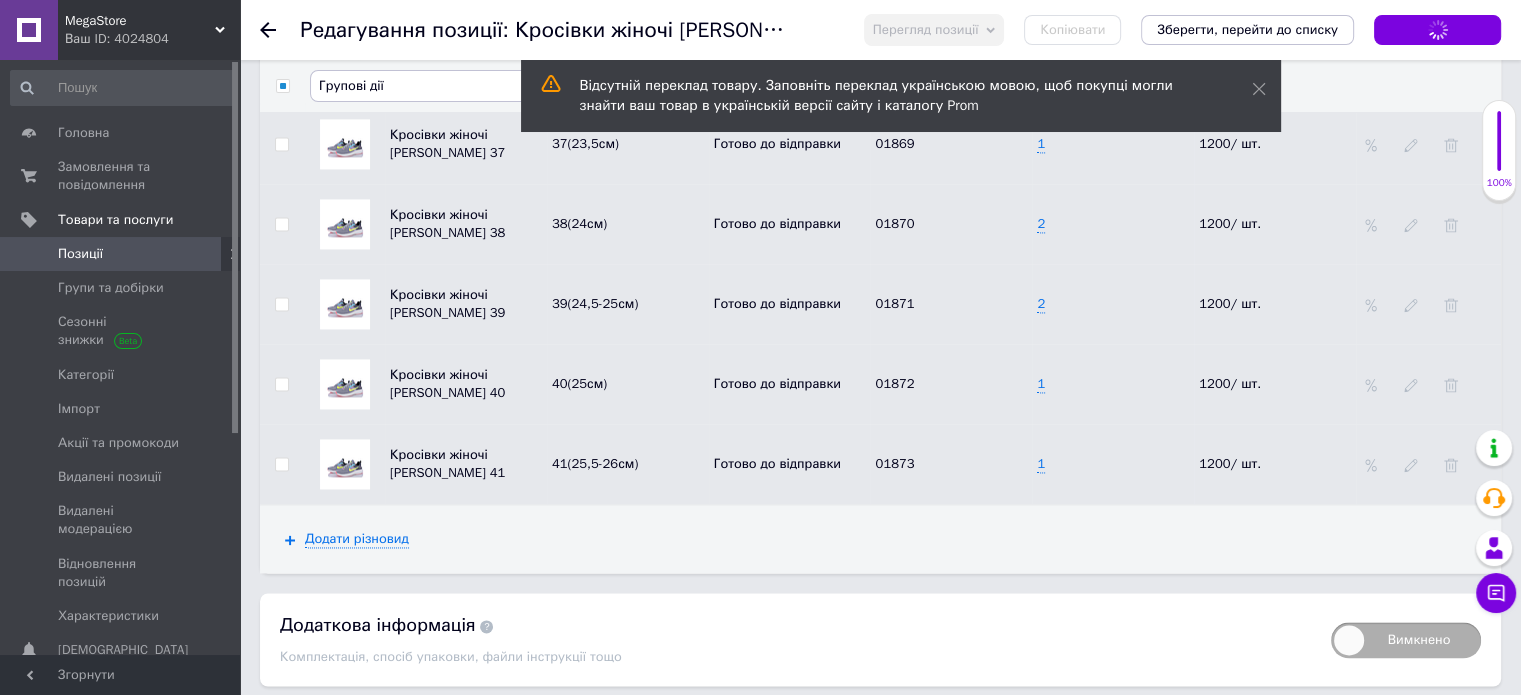 checkbox on "false" 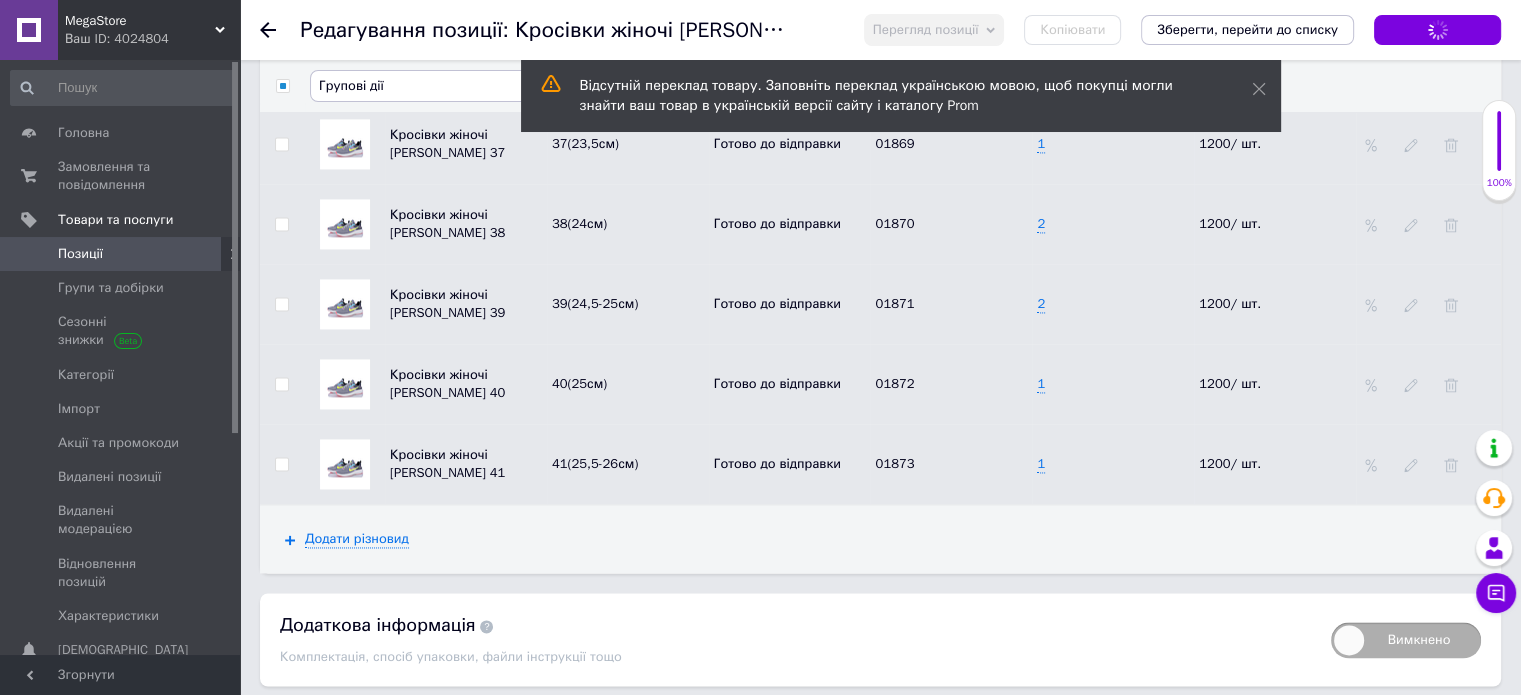 checkbox on "false" 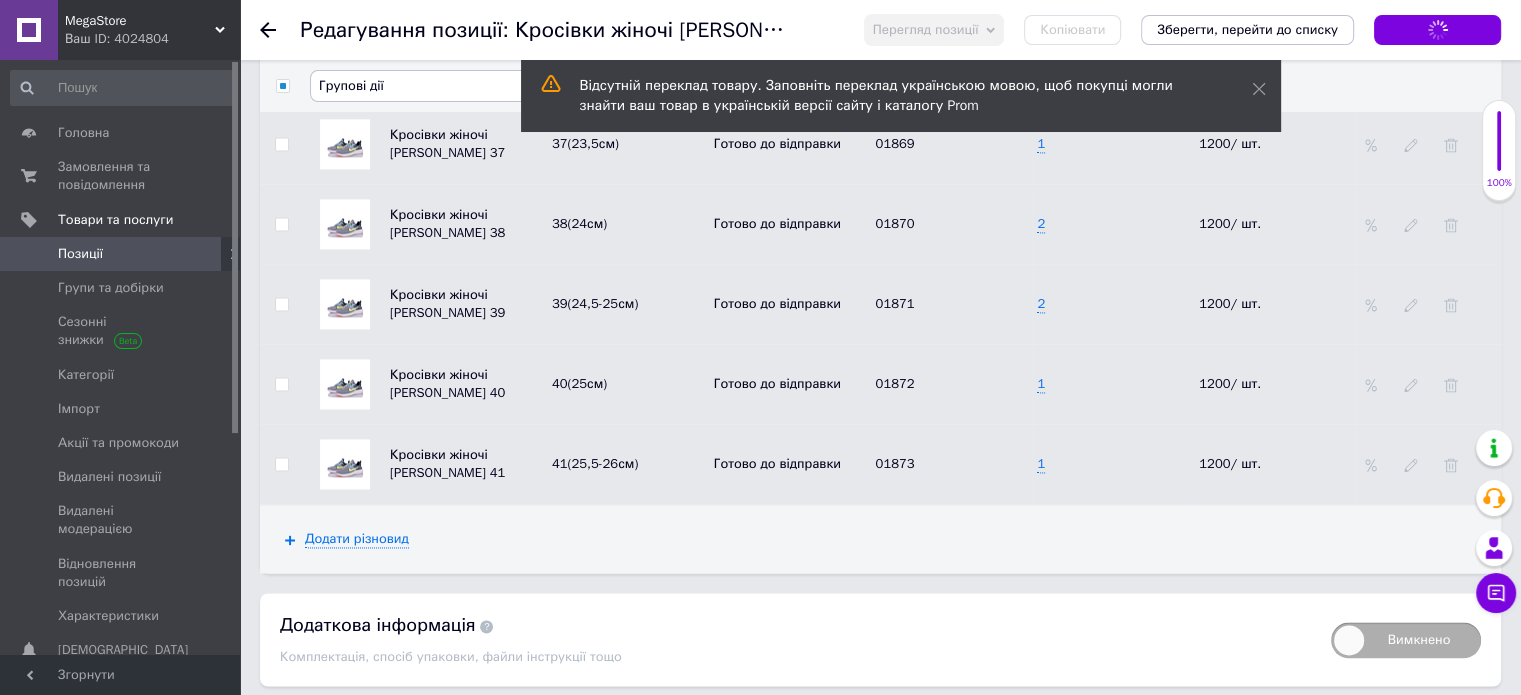 checkbox on "false" 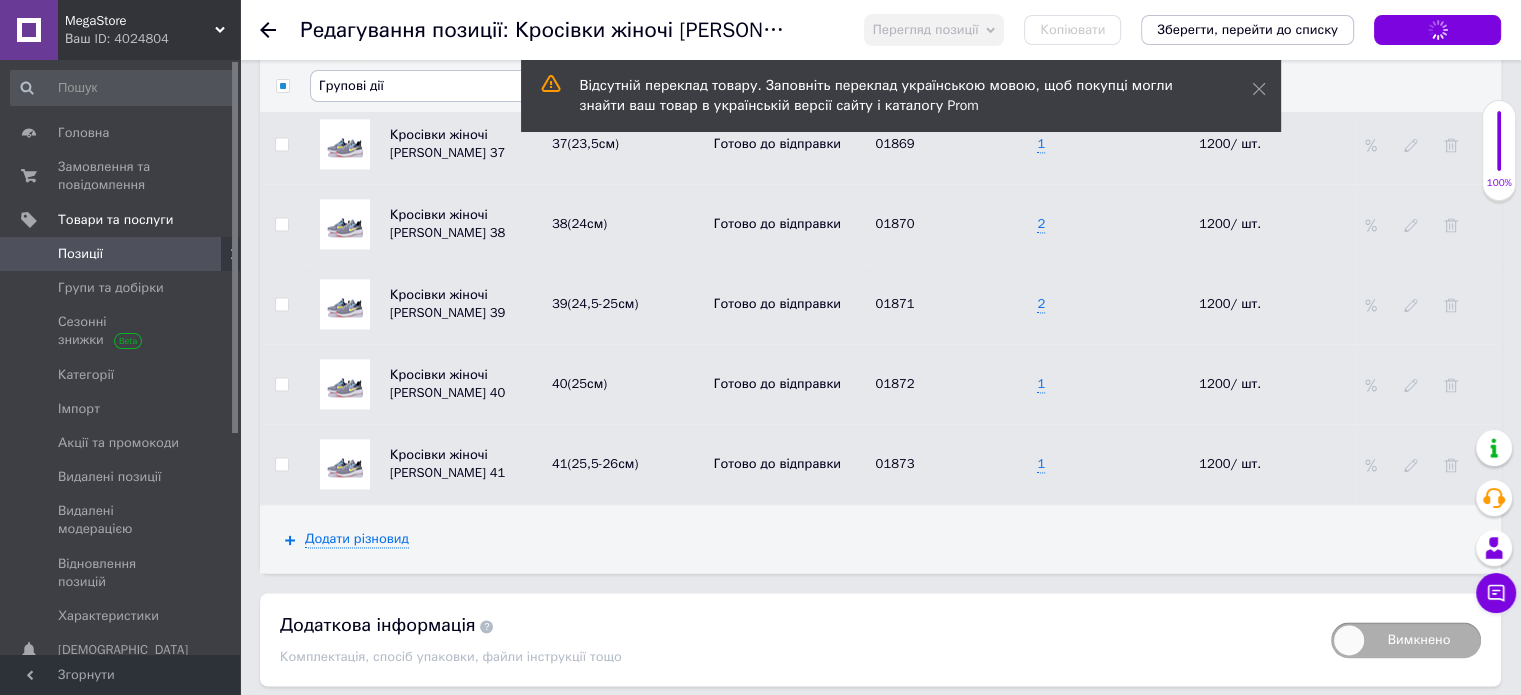 checkbox on "false" 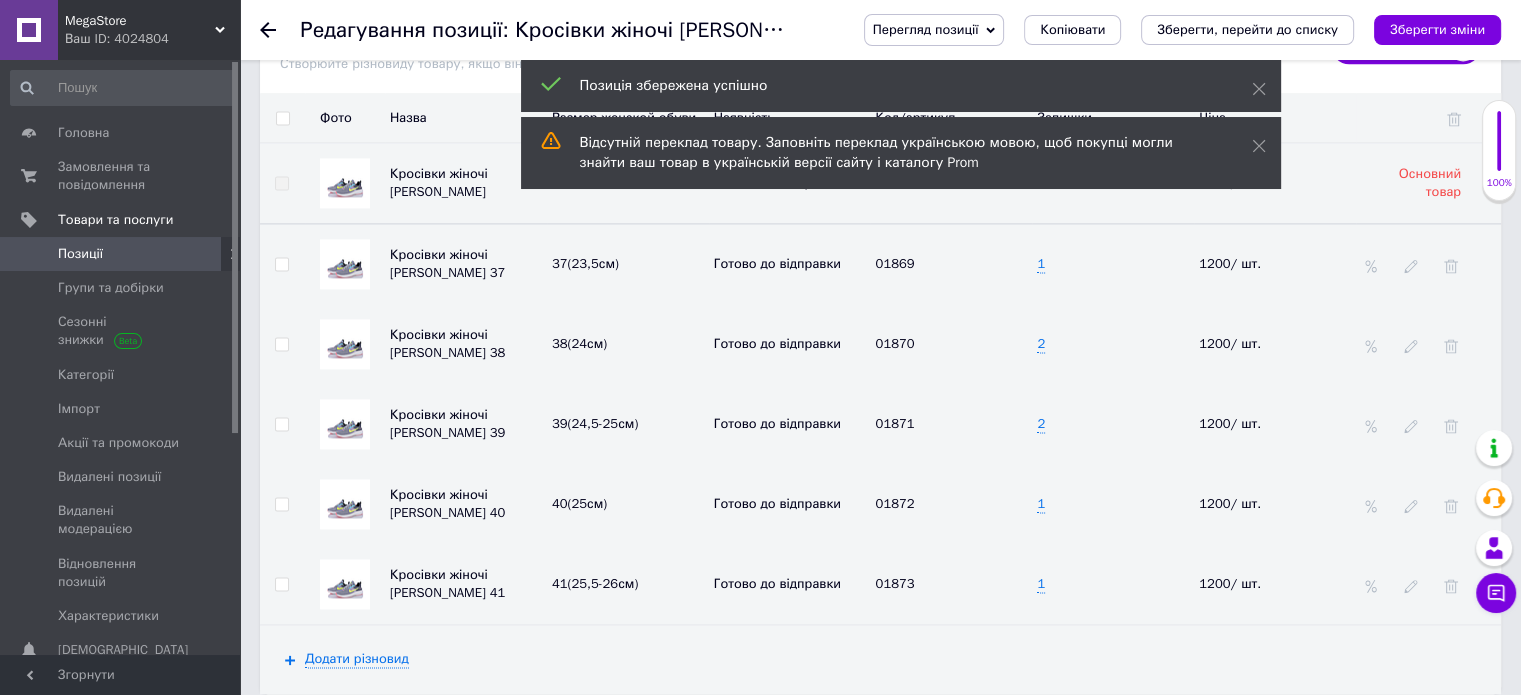 scroll, scrollTop: 2814, scrollLeft: 0, axis: vertical 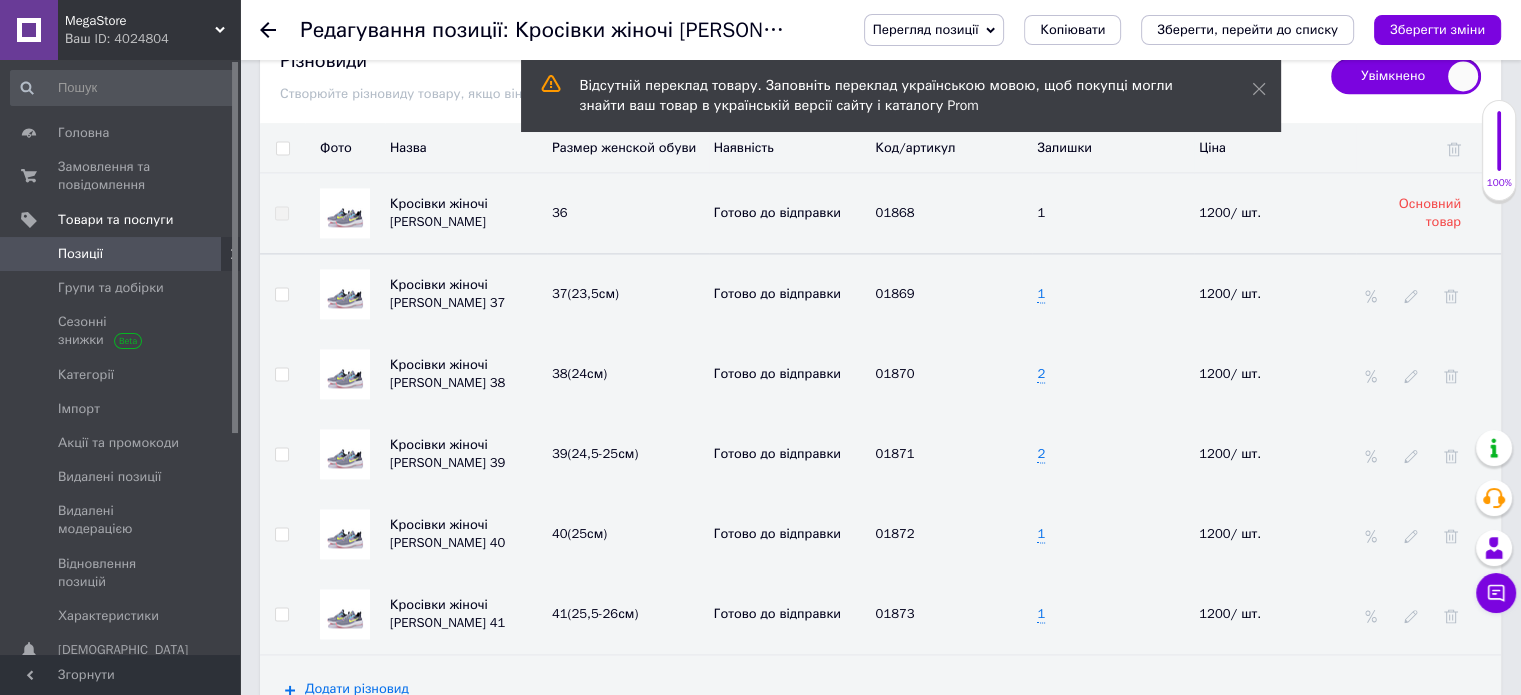 click at bounding box center (282, 148) 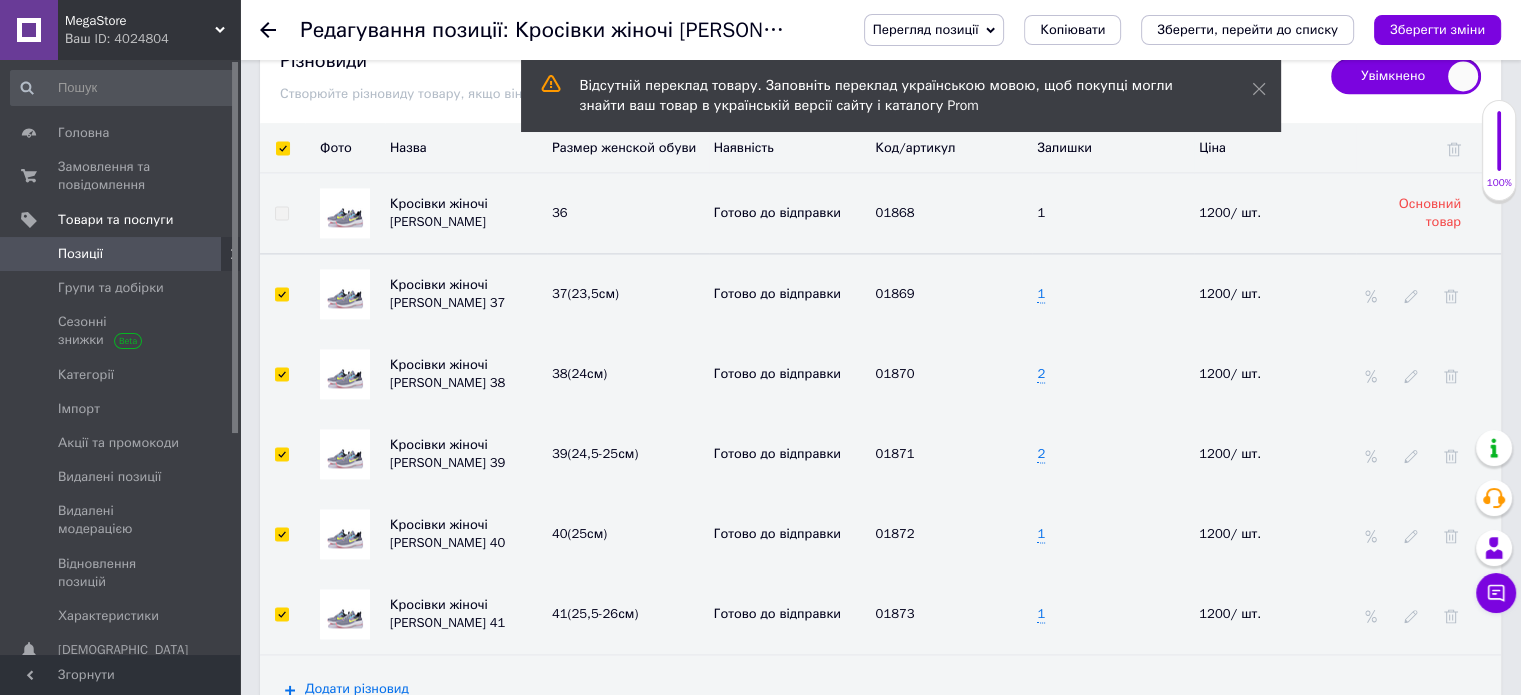 checkbox on "true" 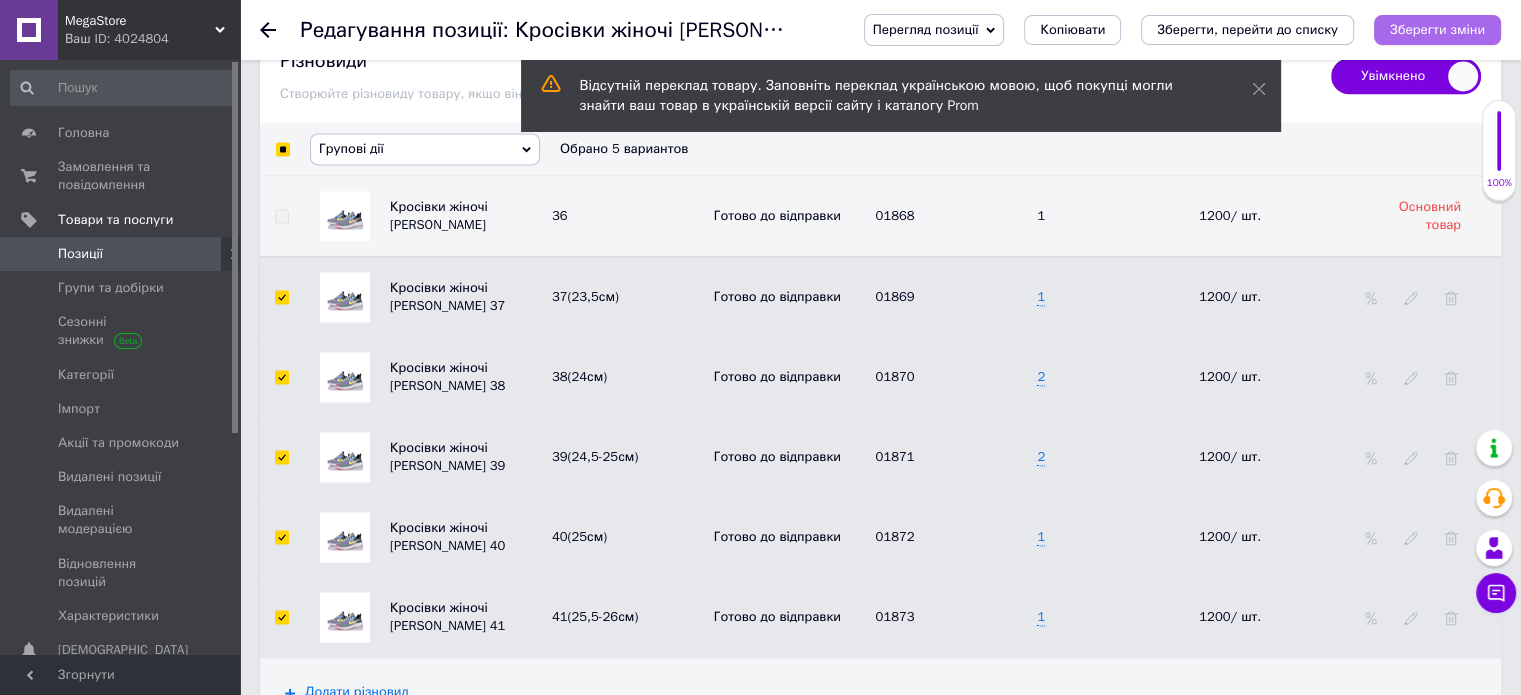 click on "Зберегти зміни" at bounding box center (1437, 29) 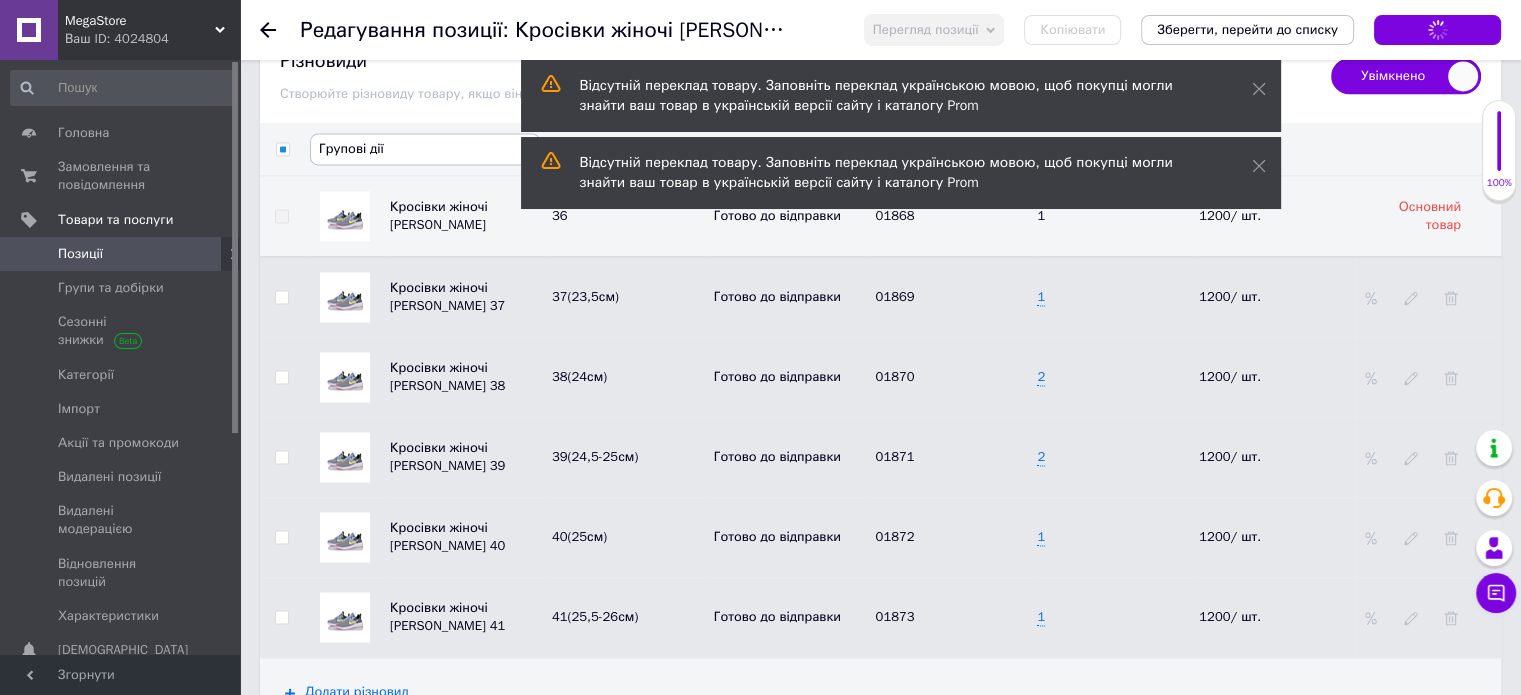 checkbox on "false" 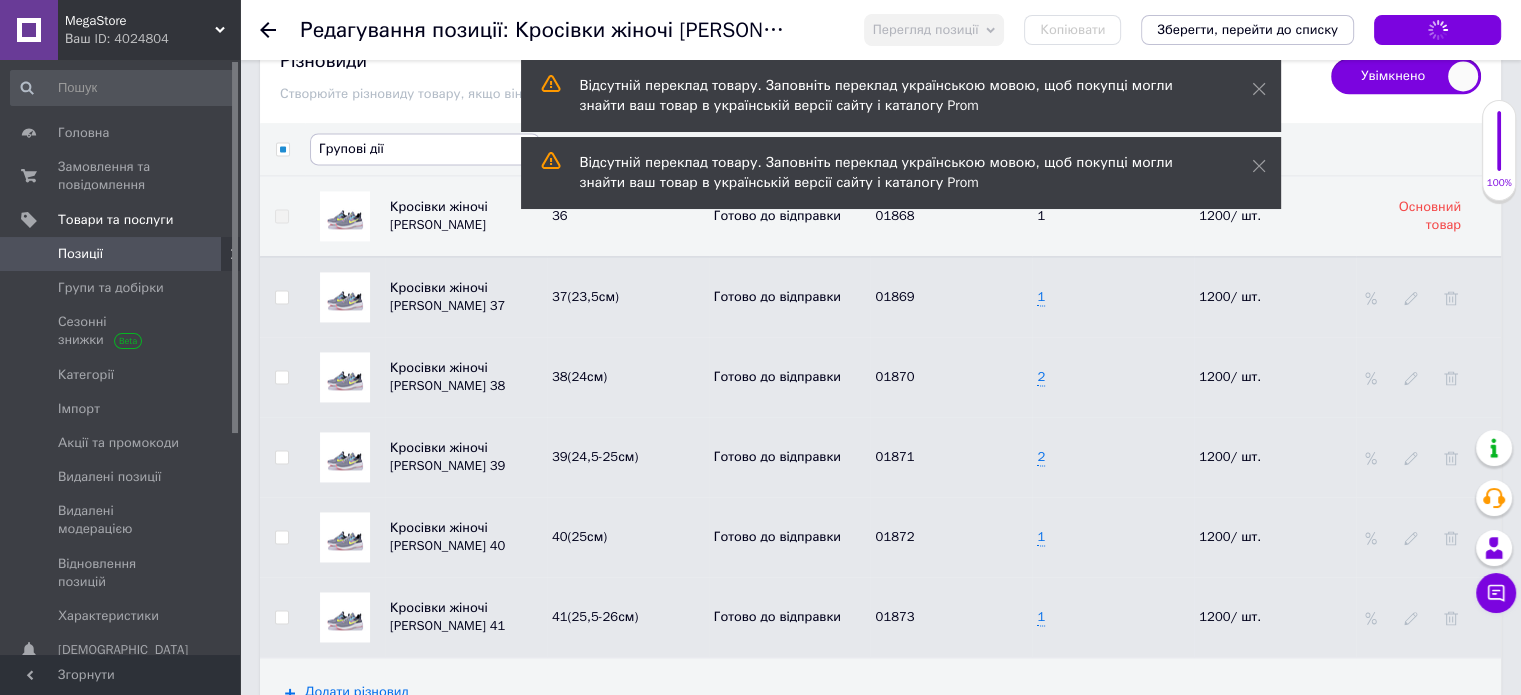 checkbox on "false" 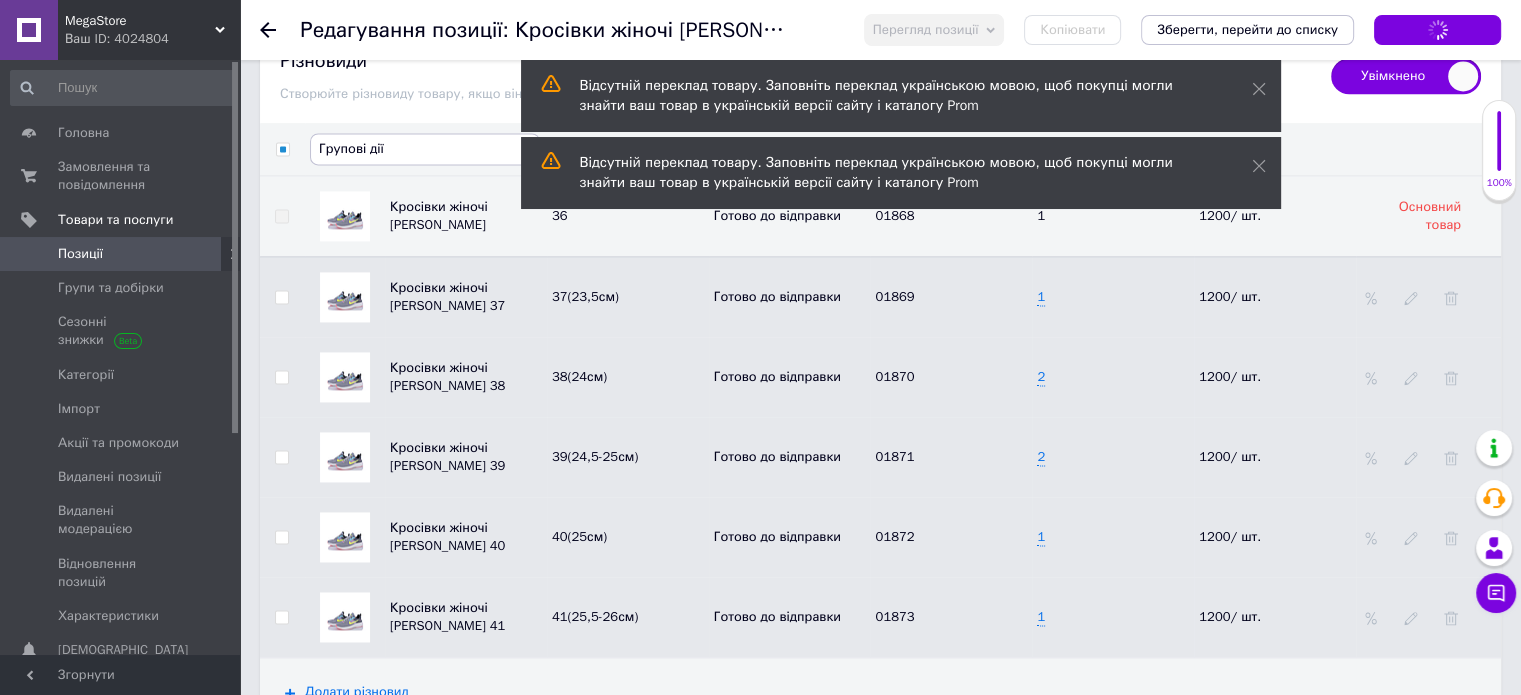 checkbox on "false" 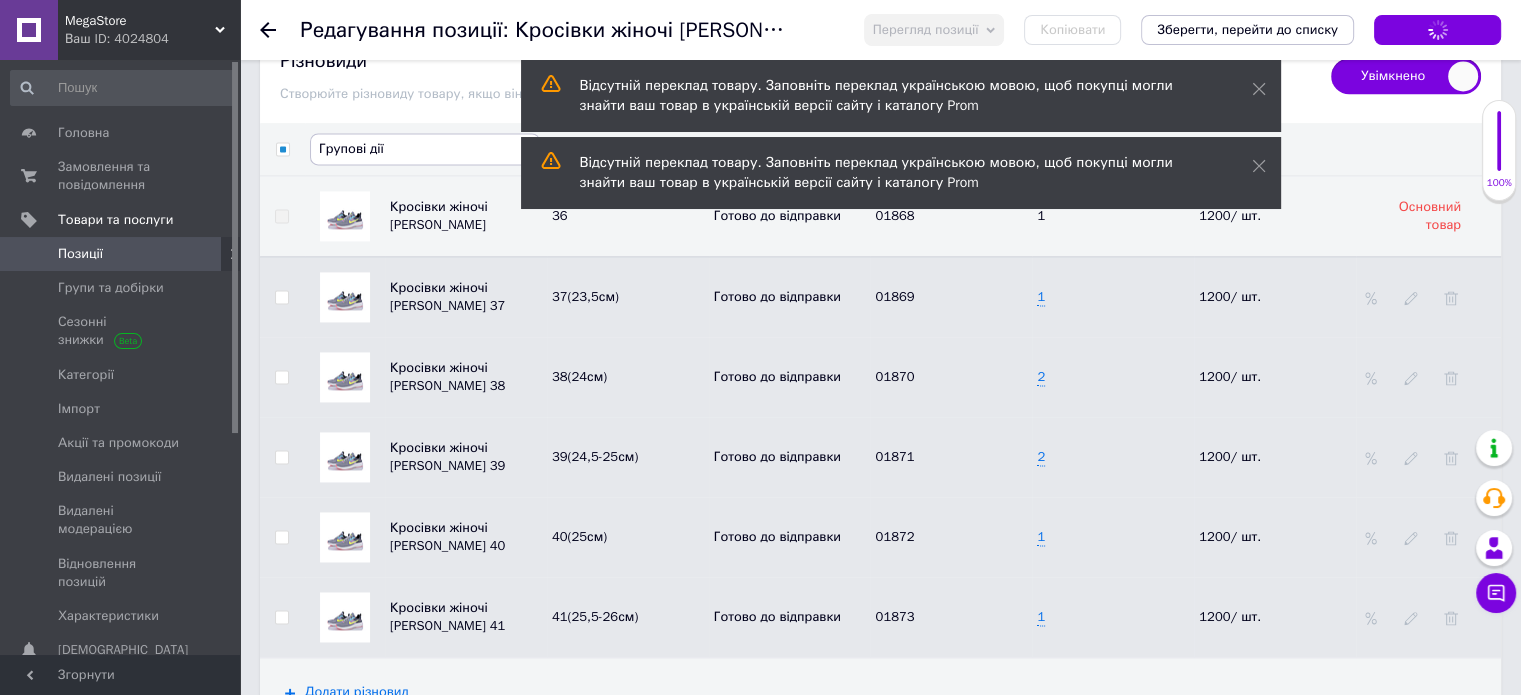 checkbox on "false" 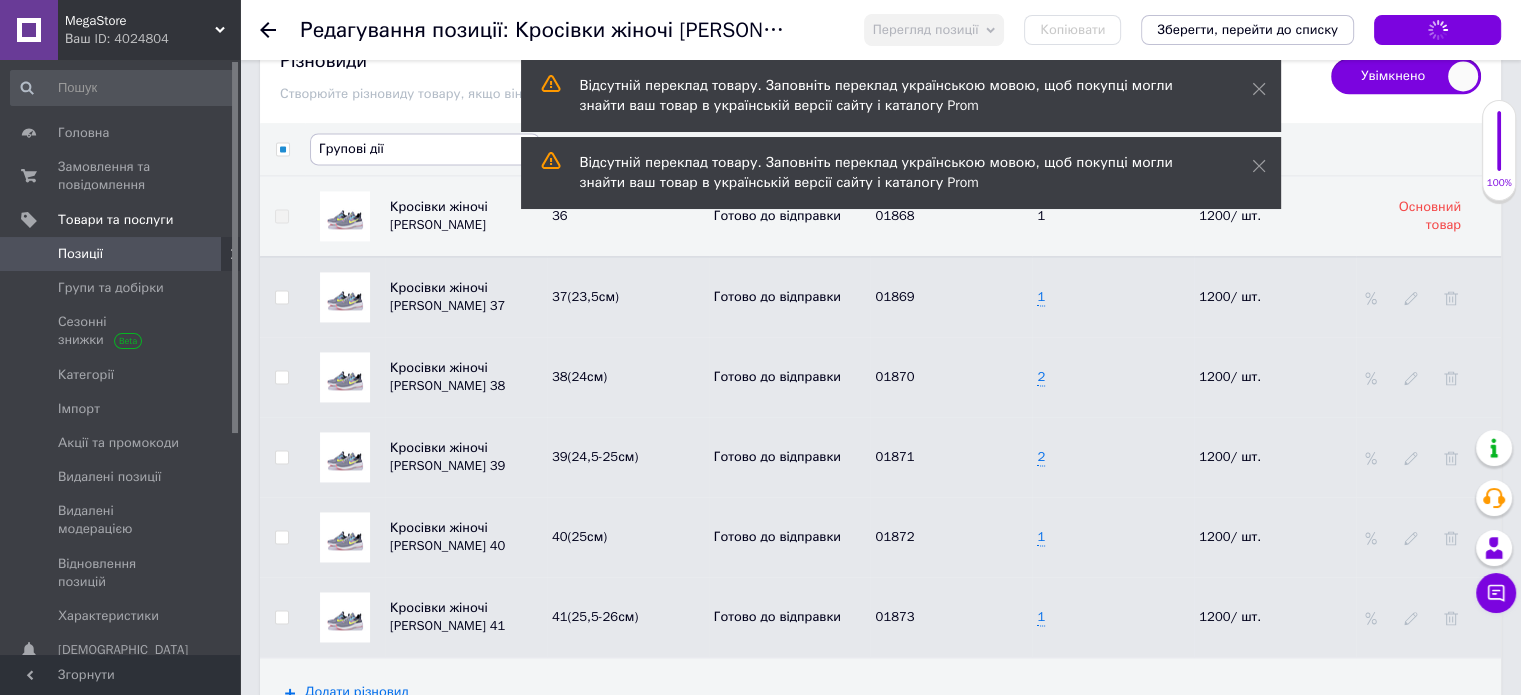checkbox on "false" 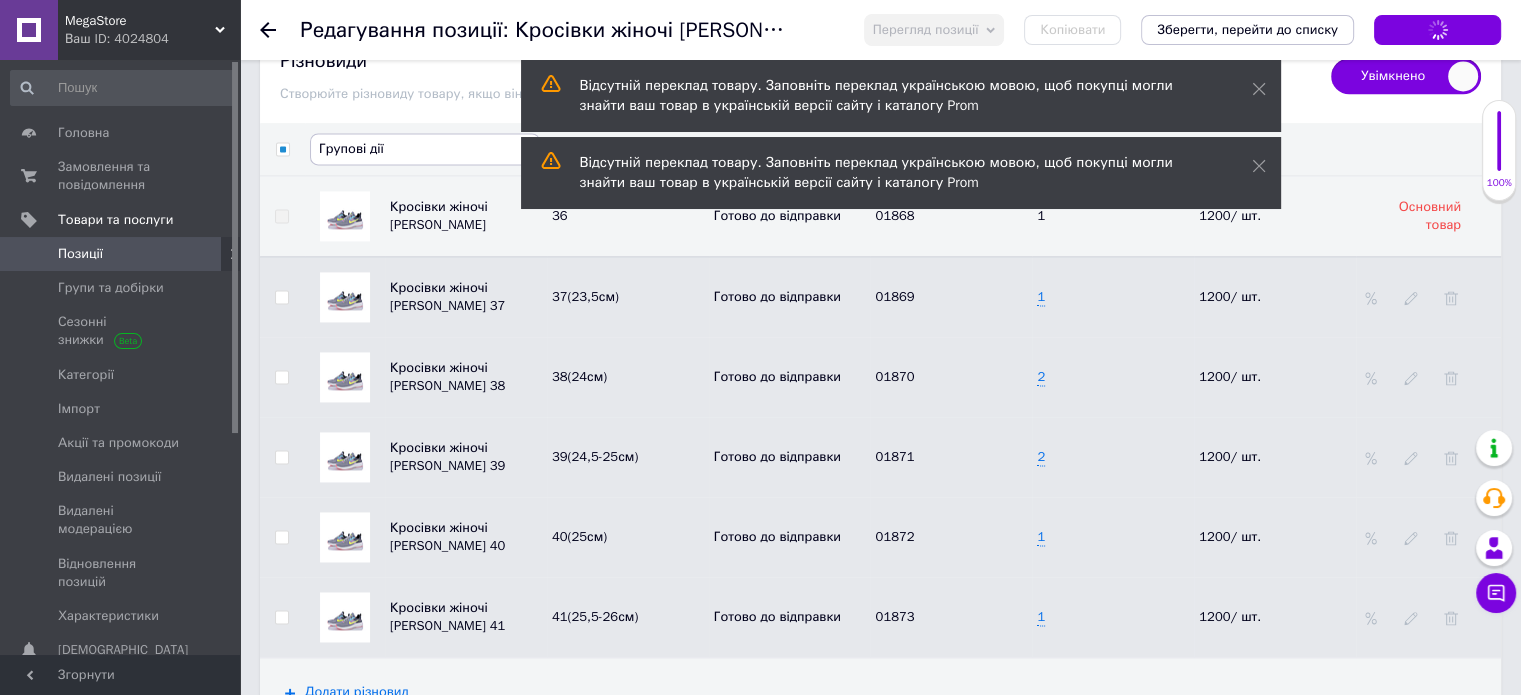 checkbox on "false" 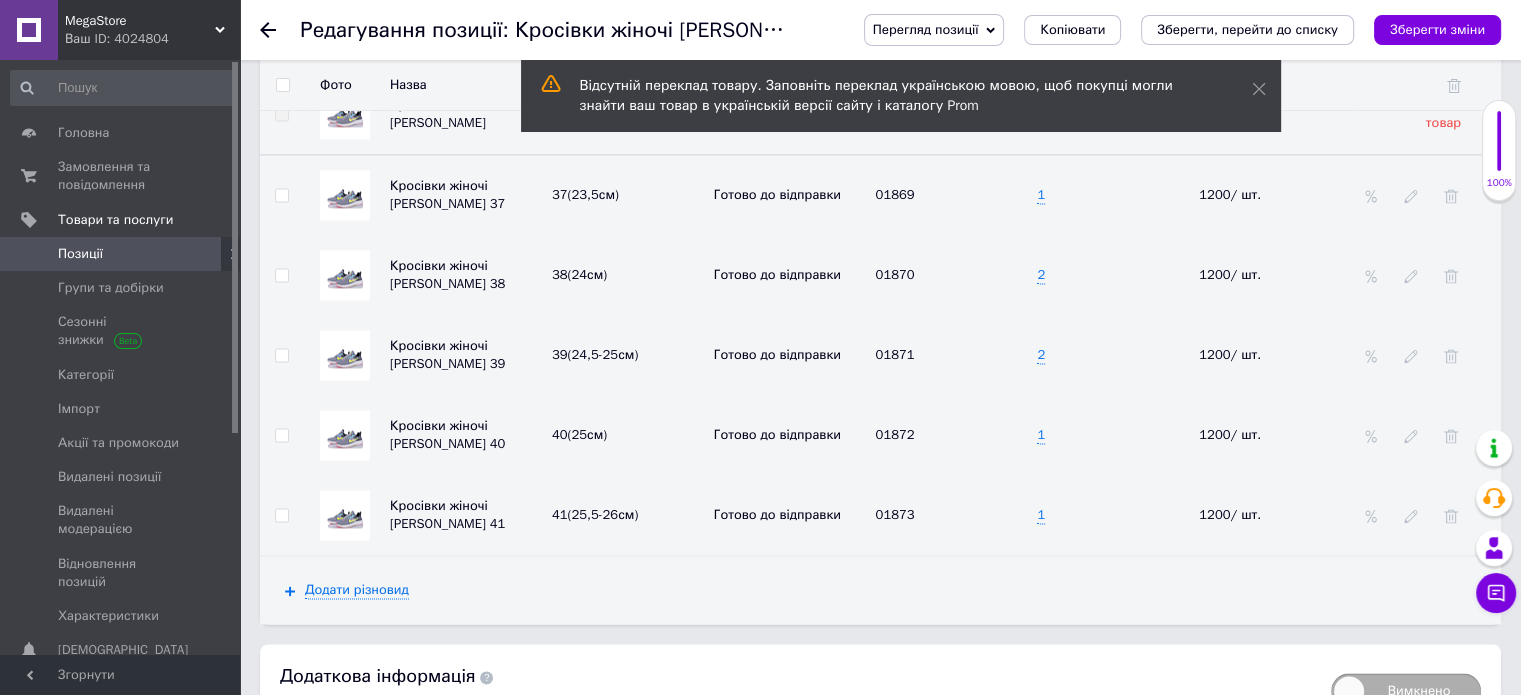 scroll, scrollTop: 2777, scrollLeft: 0, axis: vertical 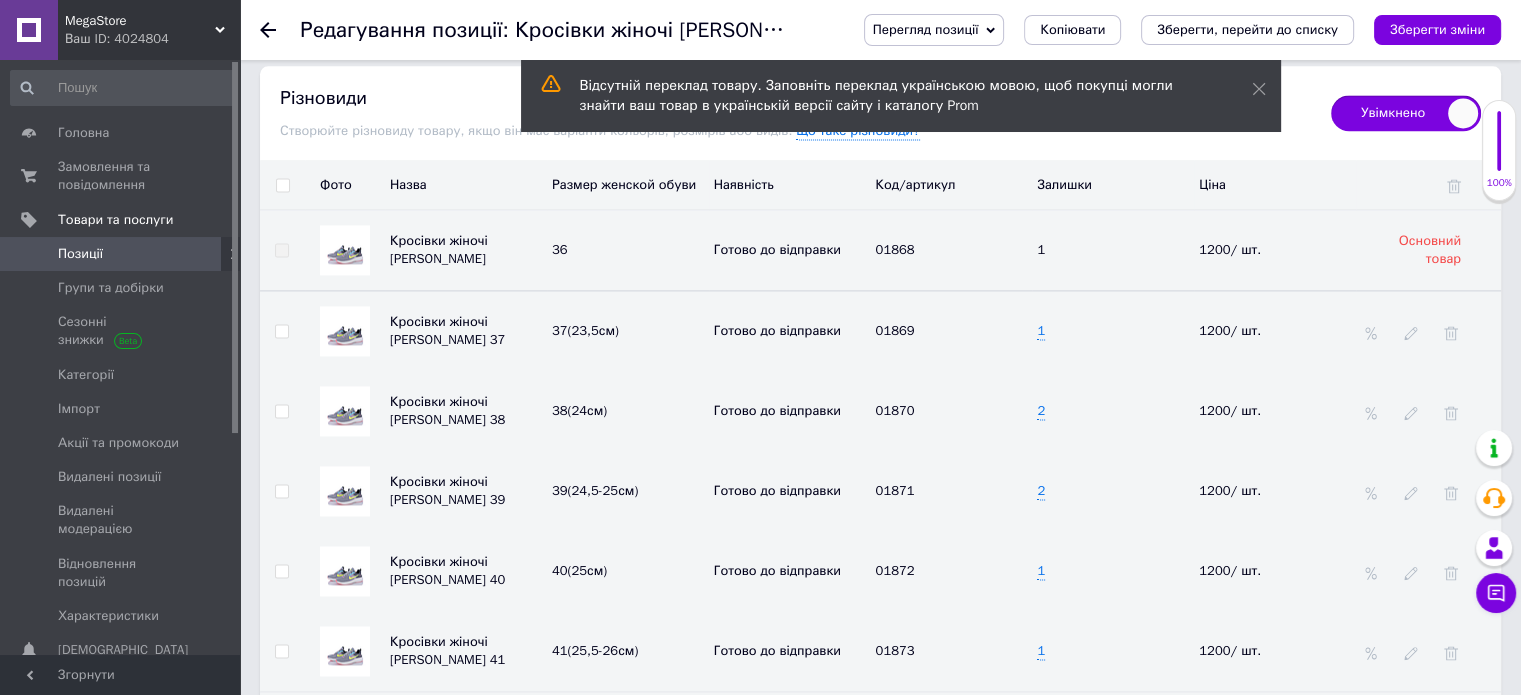 click at bounding box center [282, 185] 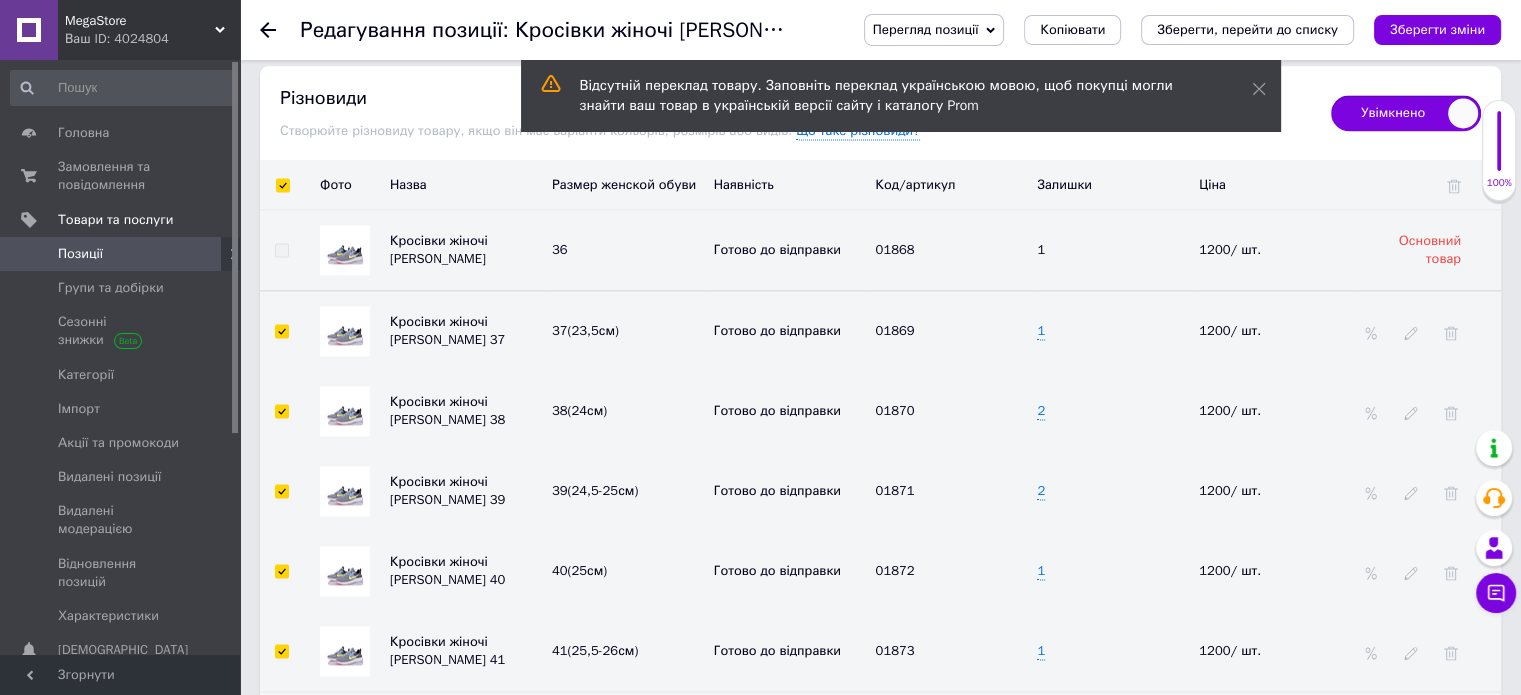 checkbox on "true" 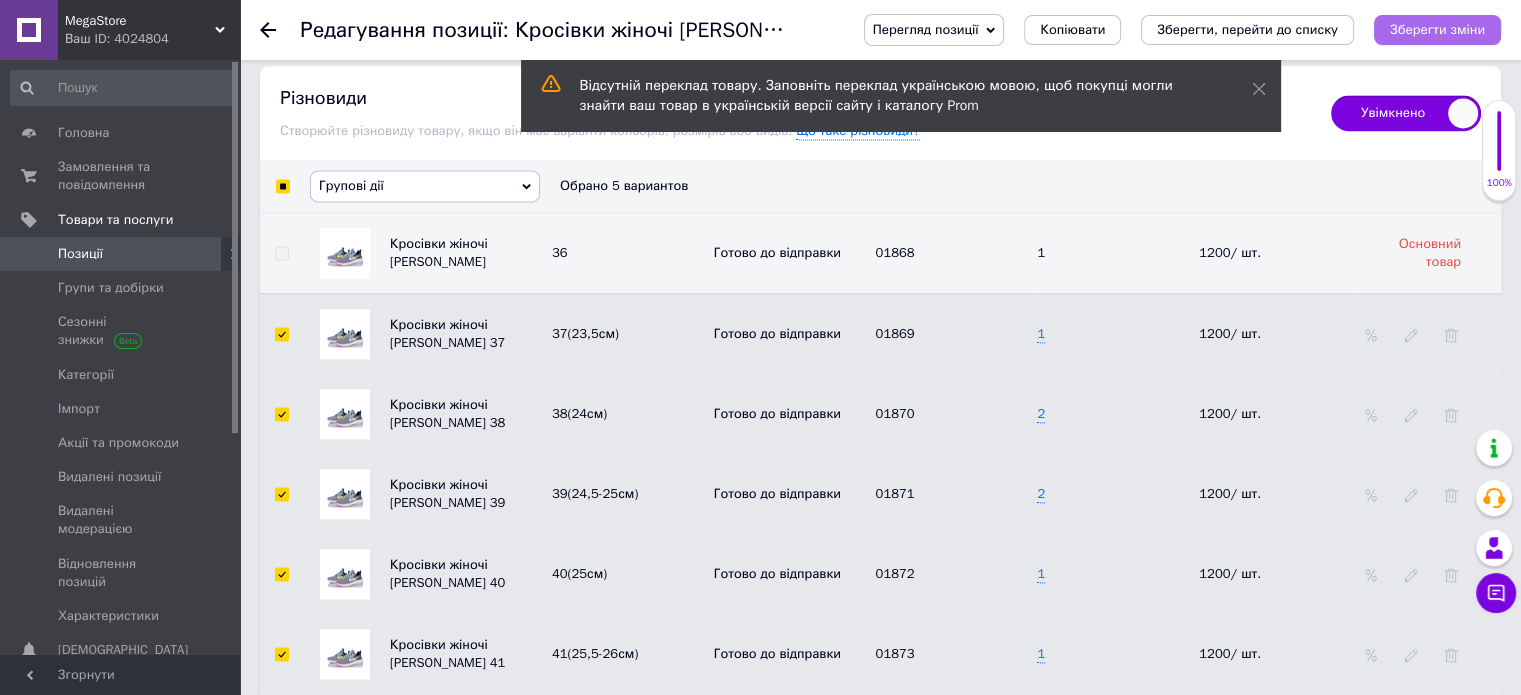 click on "Зберегти зміни" at bounding box center (1437, 29) 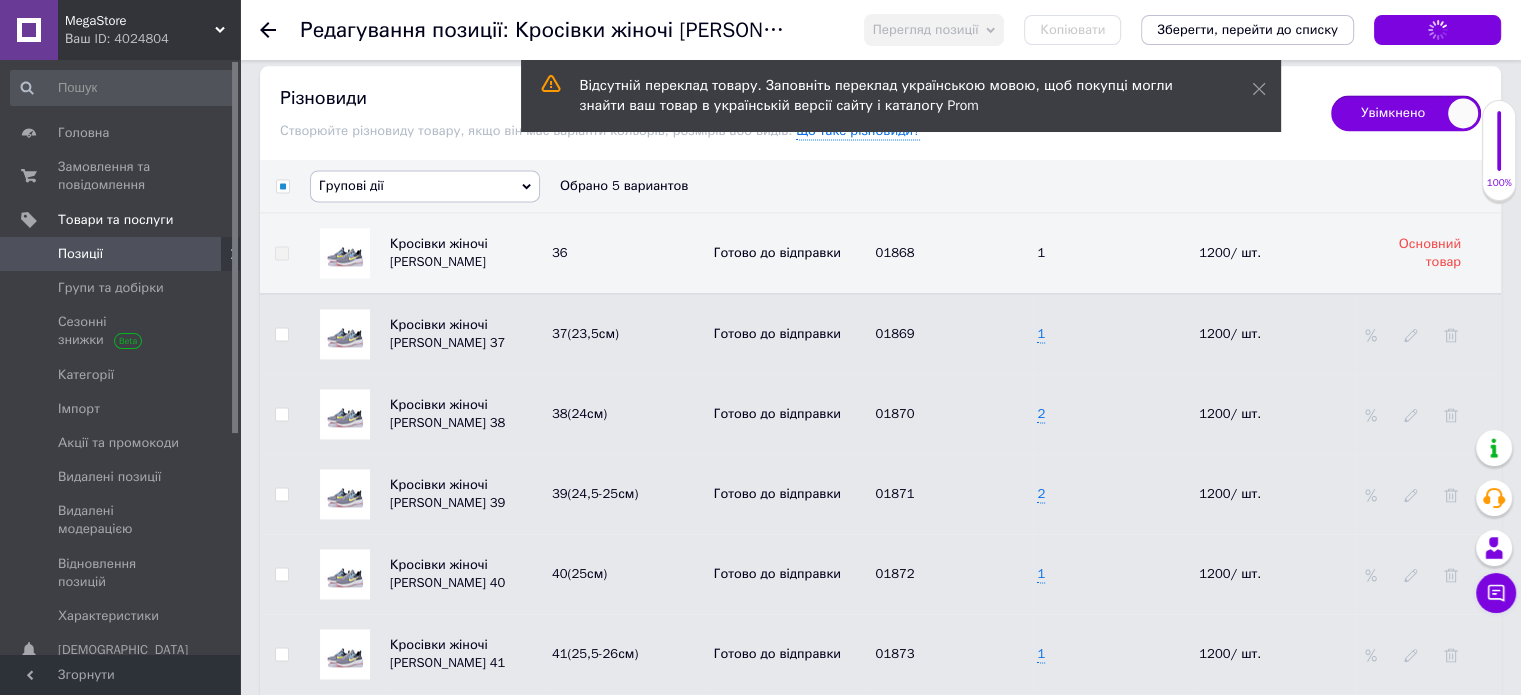 checkbox on "false" 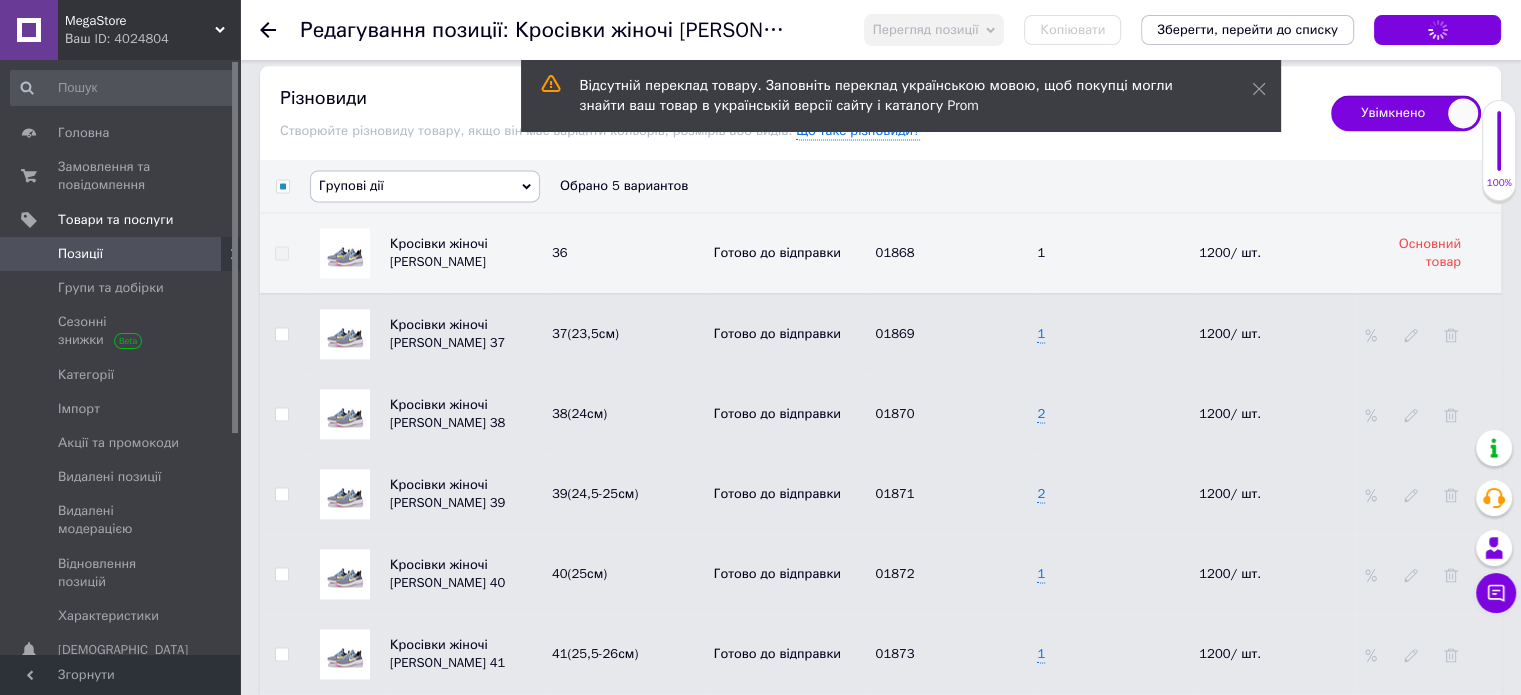 checkbox on "false" 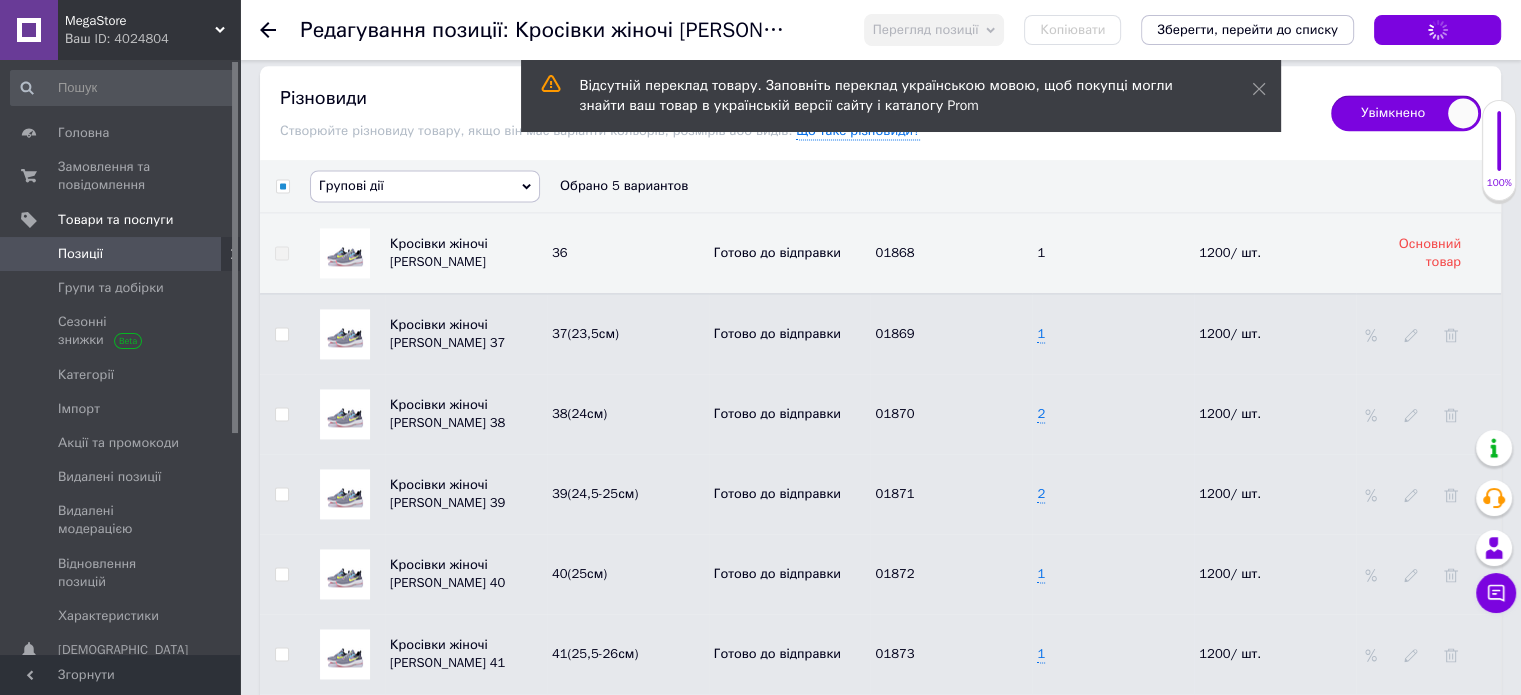 checkbox on "false" 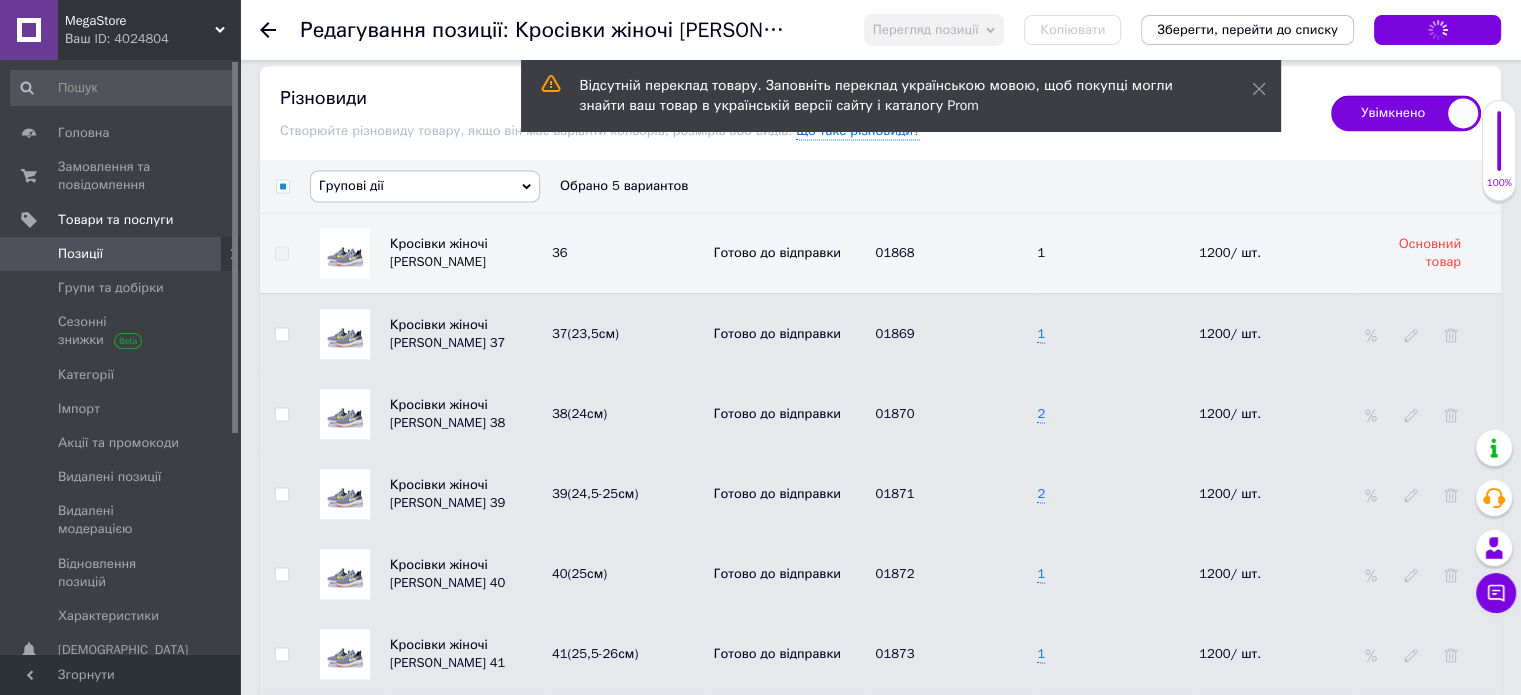 checkbox on "false" 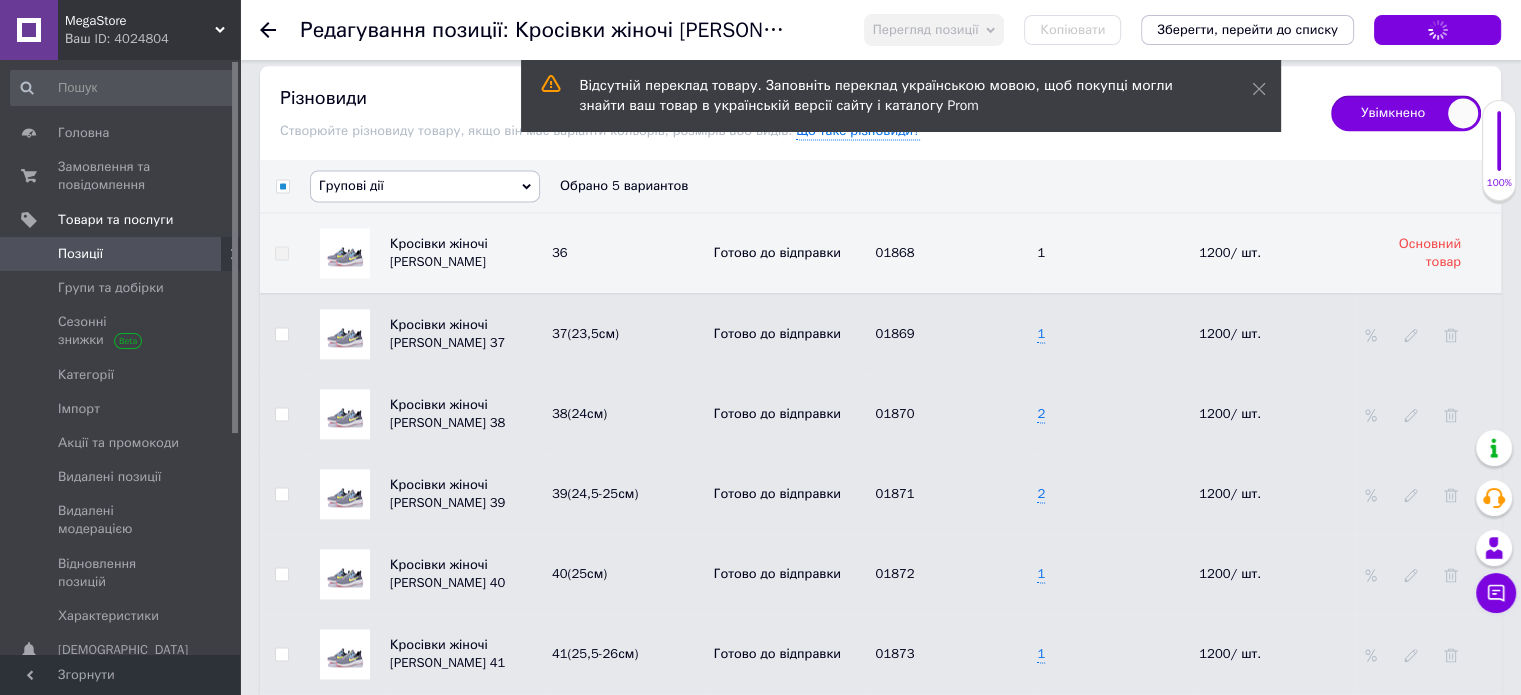 checkbox on "false" 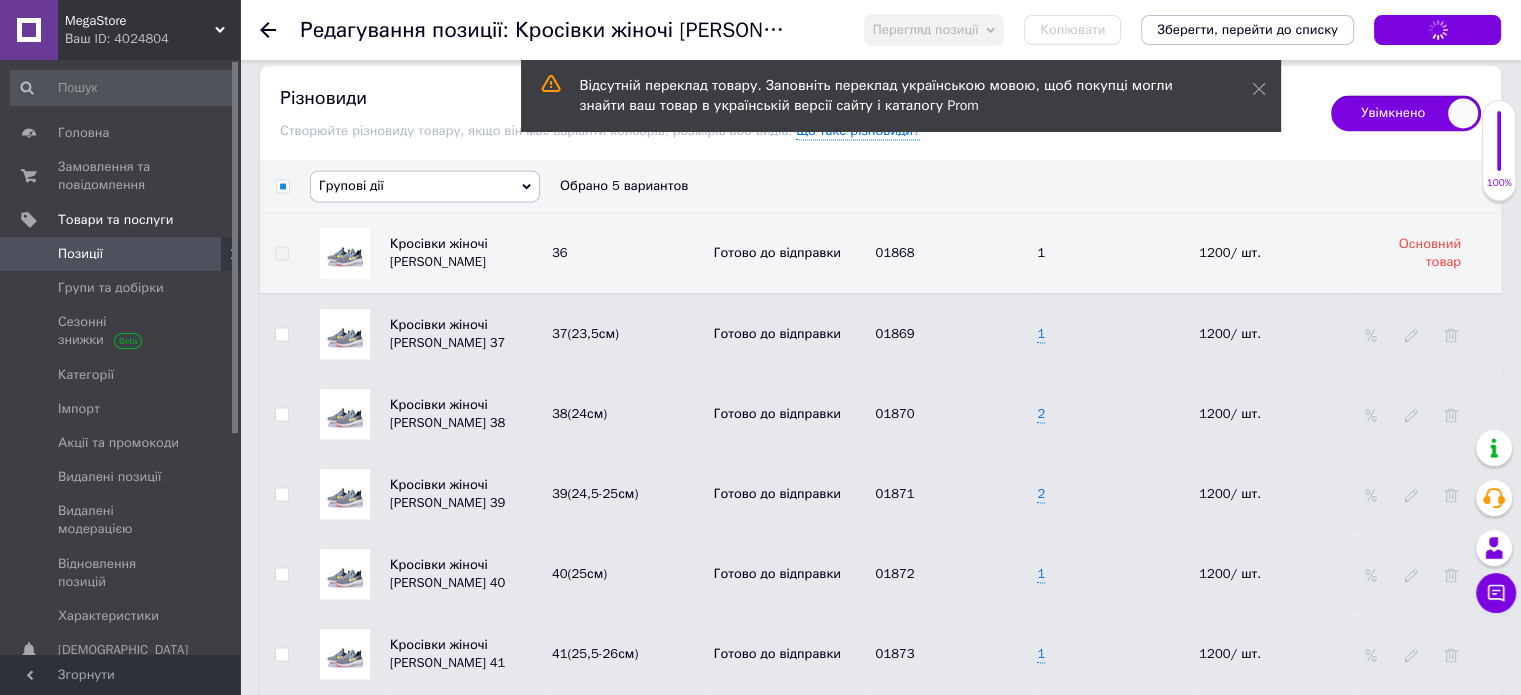 checkbox on "false" 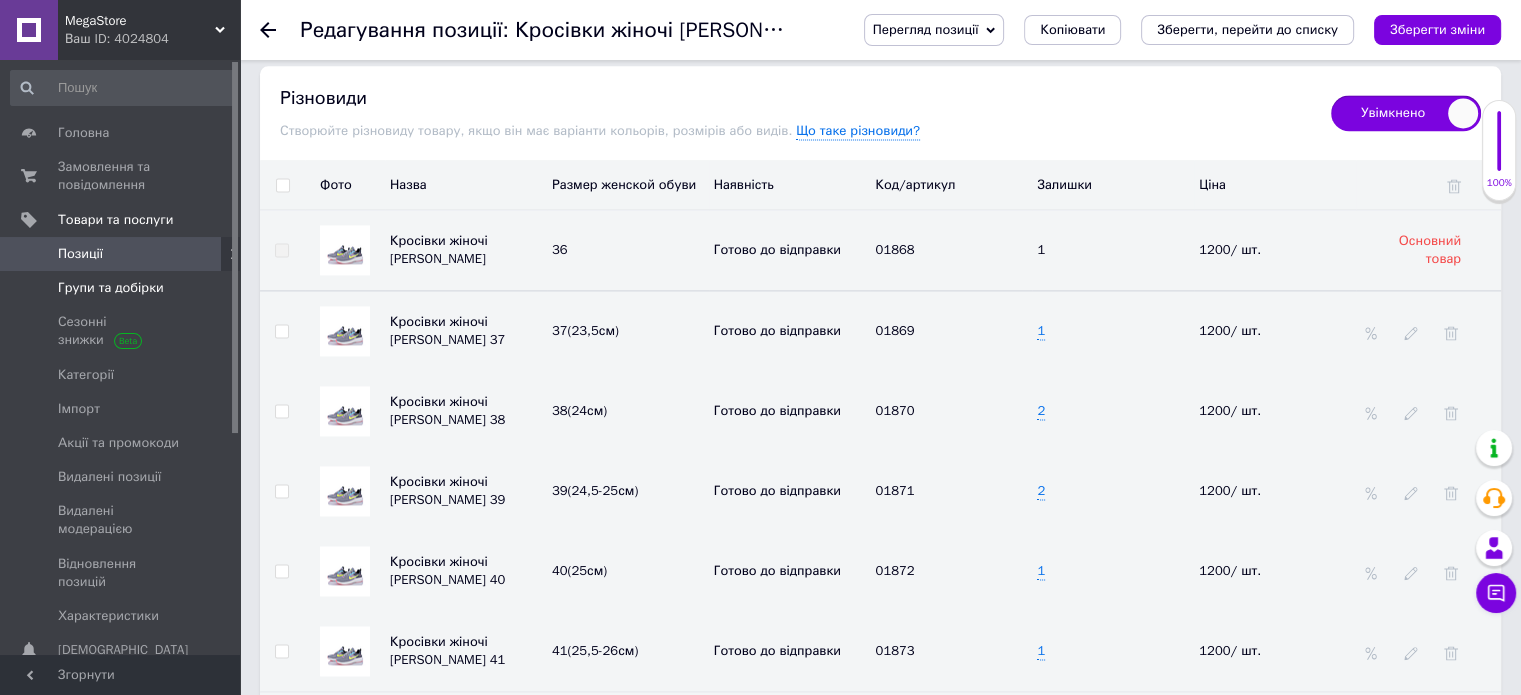 click on "Групи та добірки" at bounding box center [111, 288] 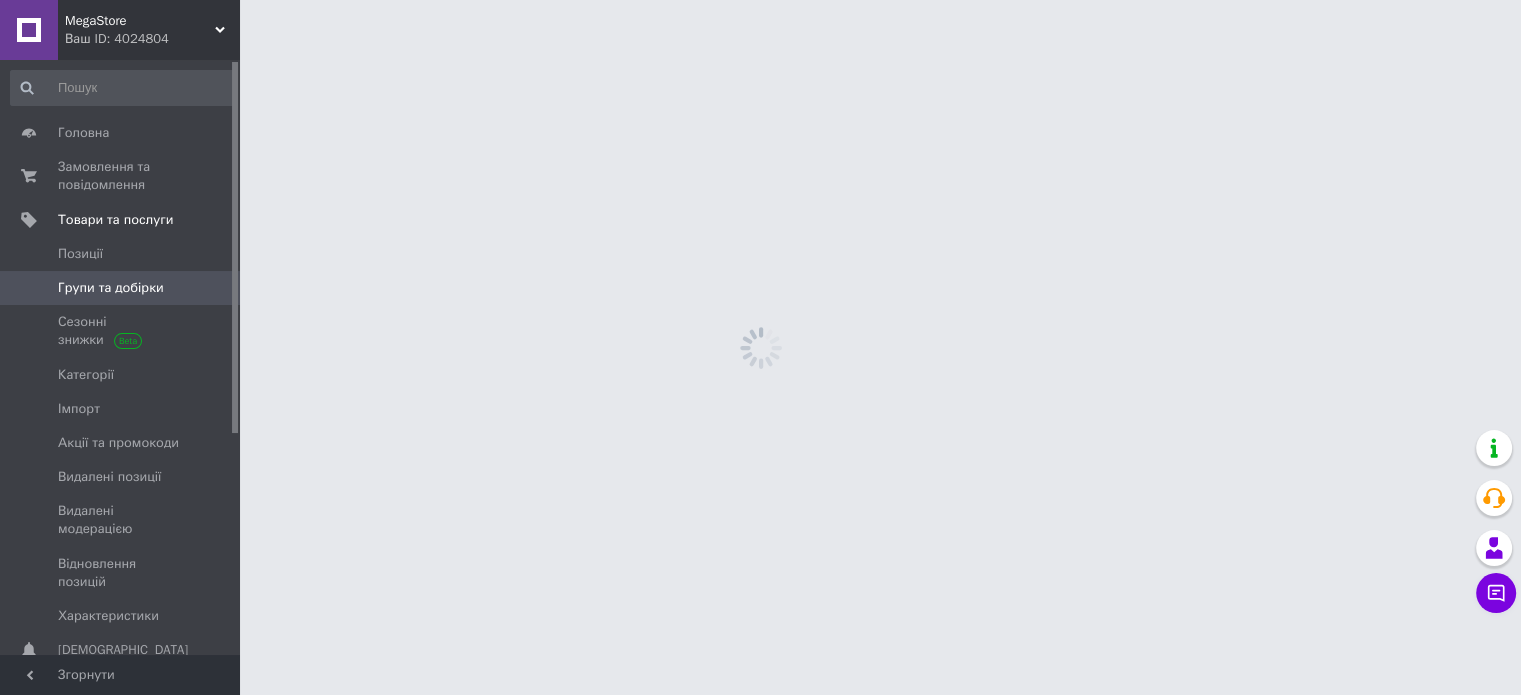 scroll, scrollTop: 0, scrollLeft: 0, axis: both 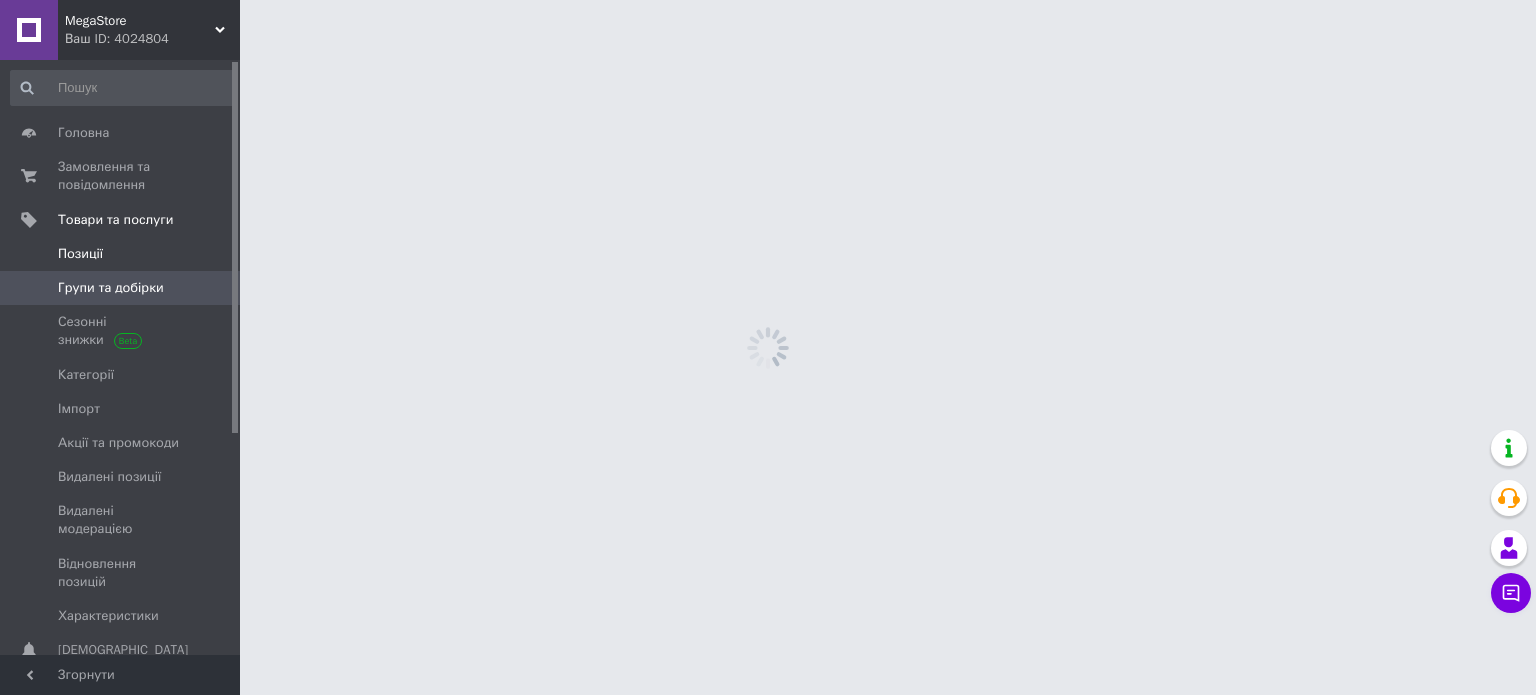 click on "Позиції" at bounding box center [121, 254] 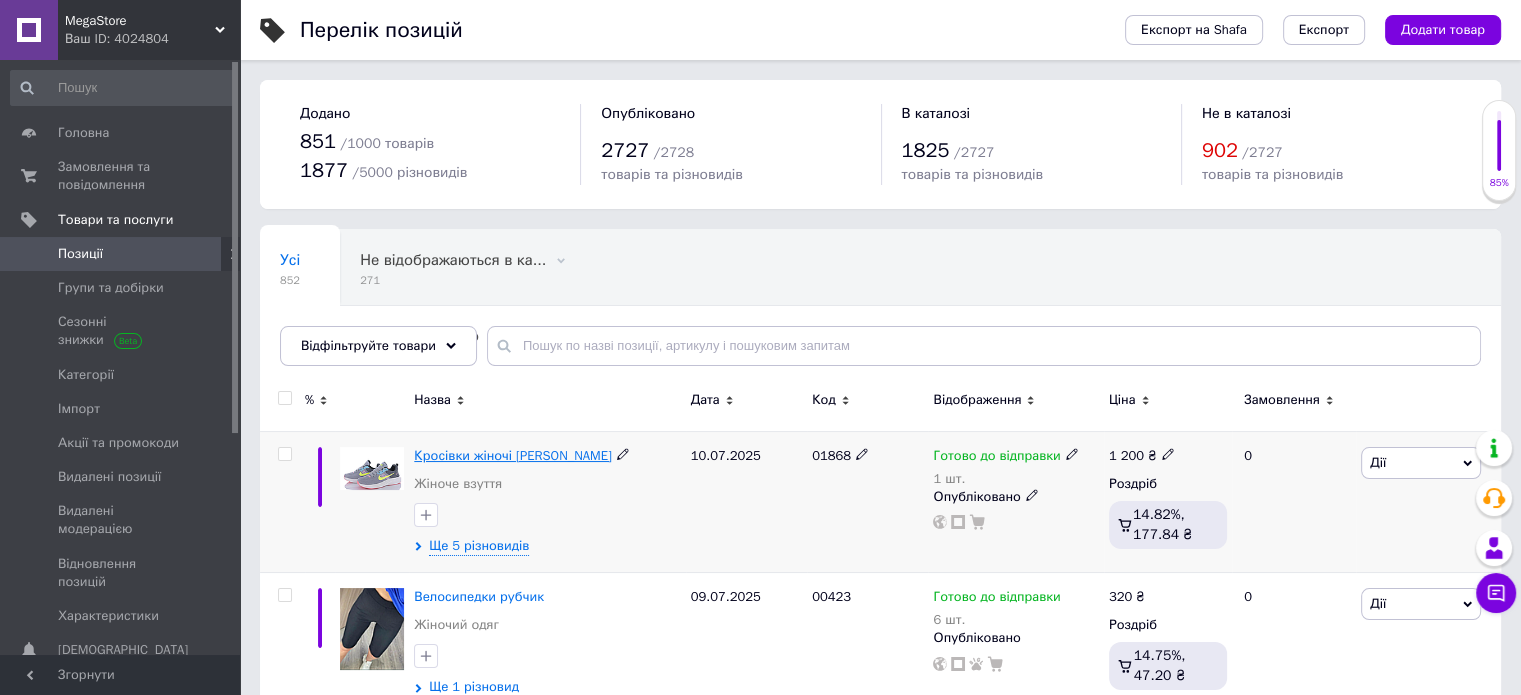 click on "Кросівки жіночі [PERSON_NAME]" at bounding box center [513, 455] 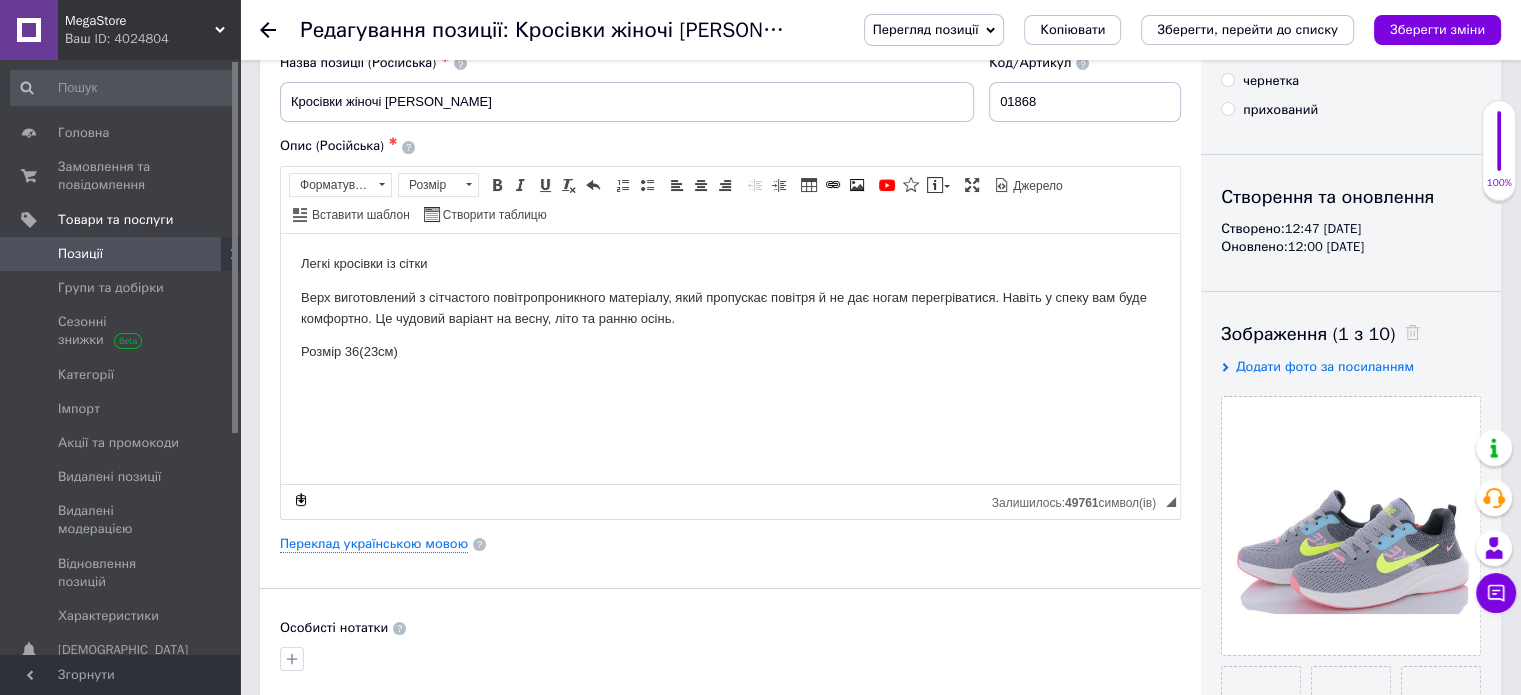scroll, scrollTop: 300, scrollLeft: 0, axis: vertical 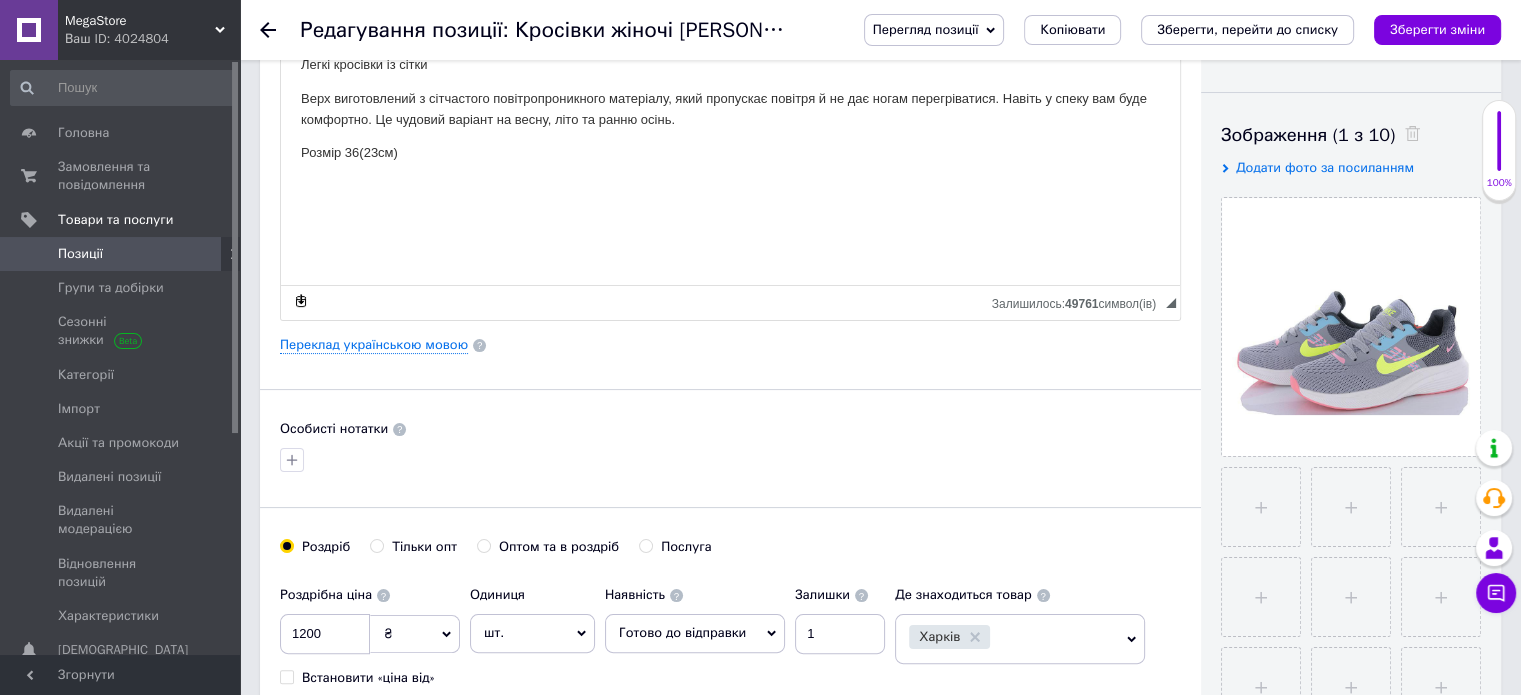 click on "Додати фото за посиланням" at bounding box center (1325, 167) 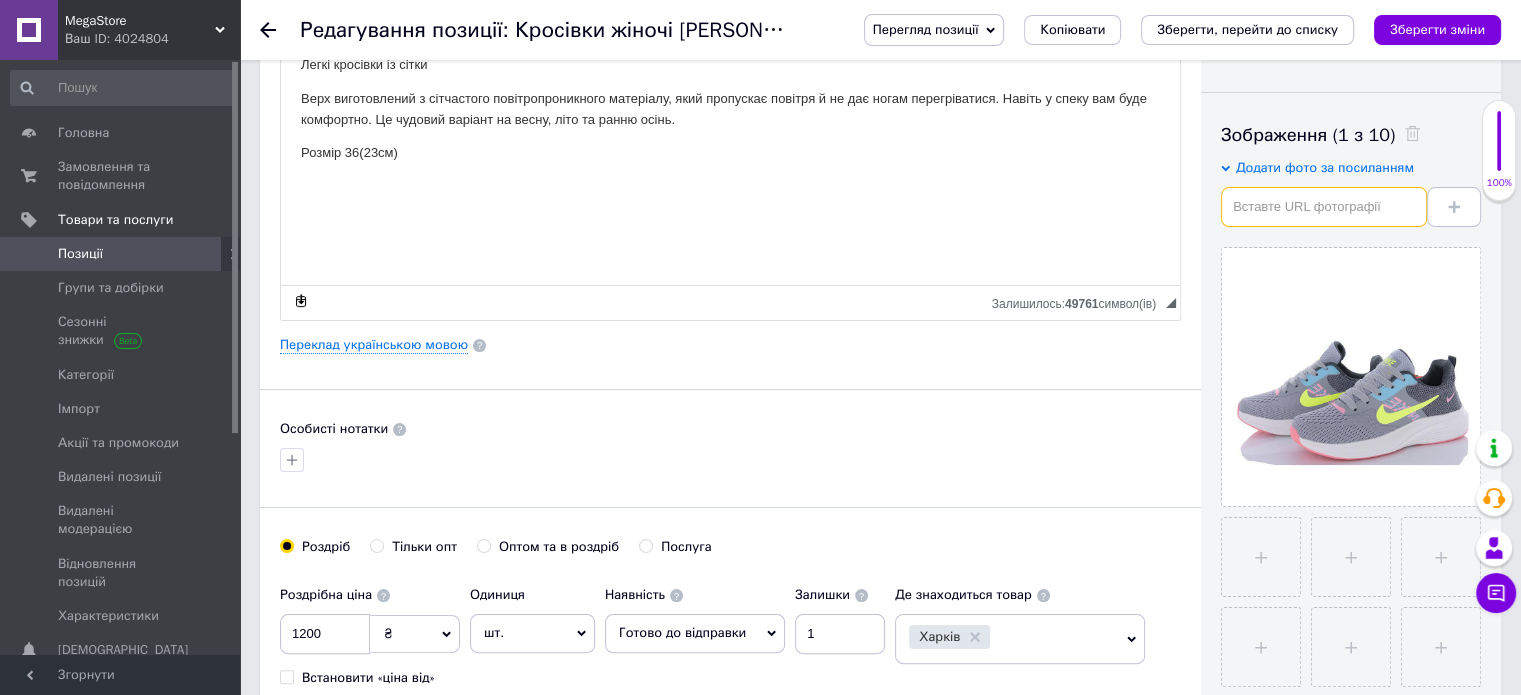 click at bounding box center (1324, 207) 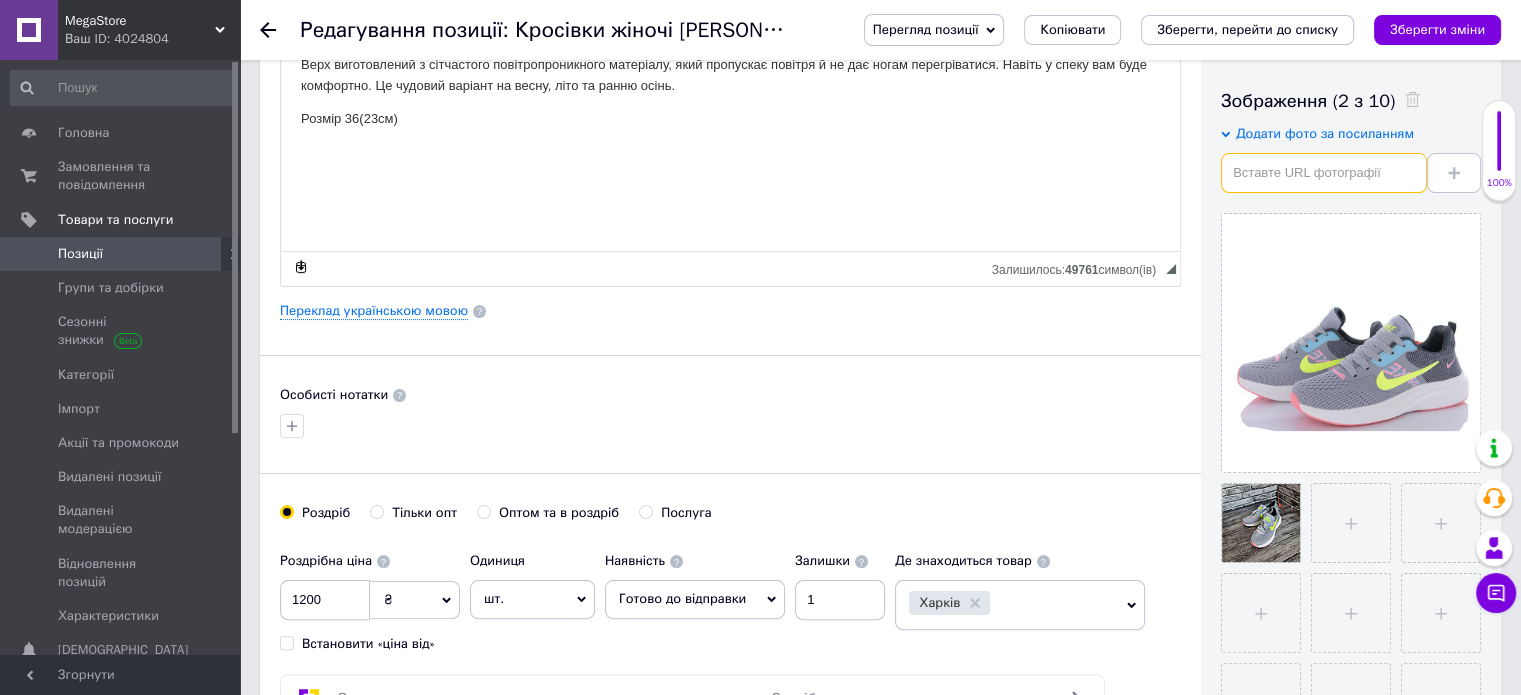 scroll, scrollTop: 300, scrollLeft: 0, axis: vertical 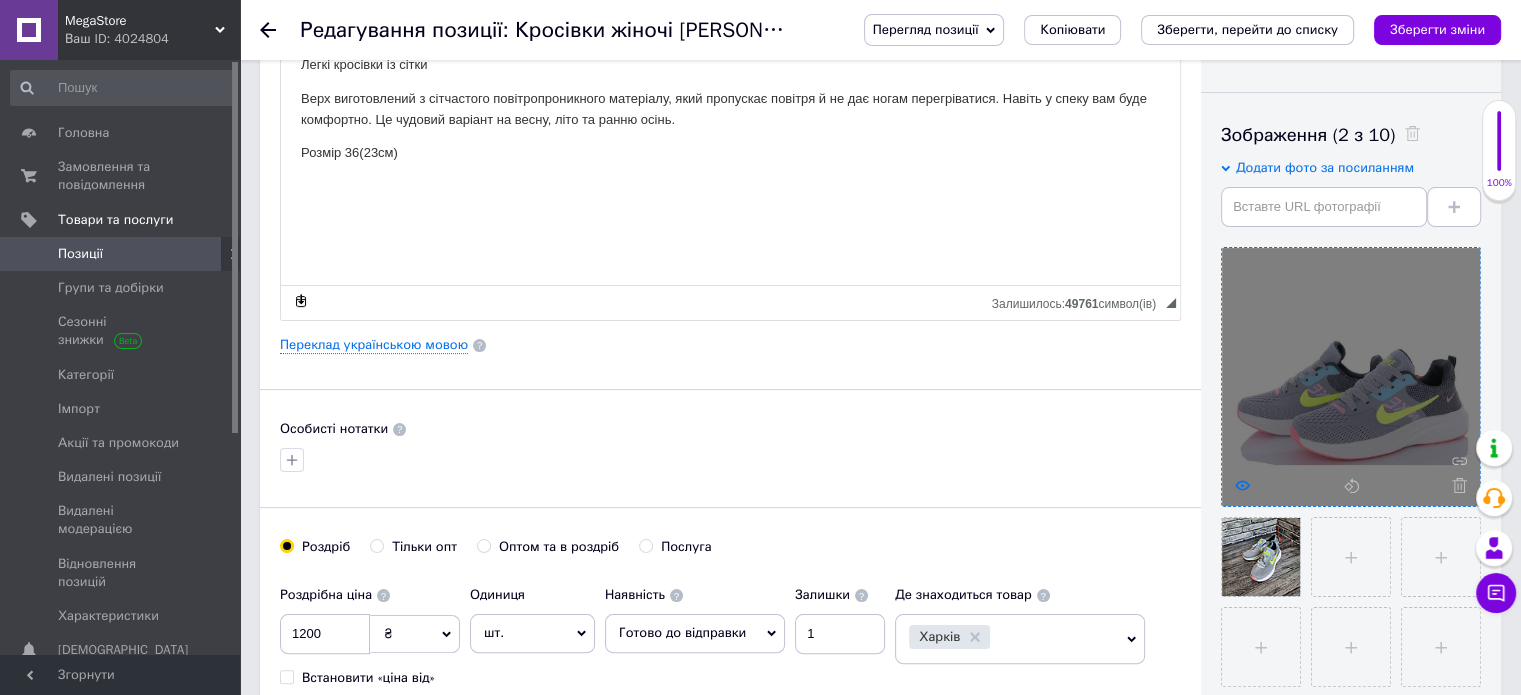 click 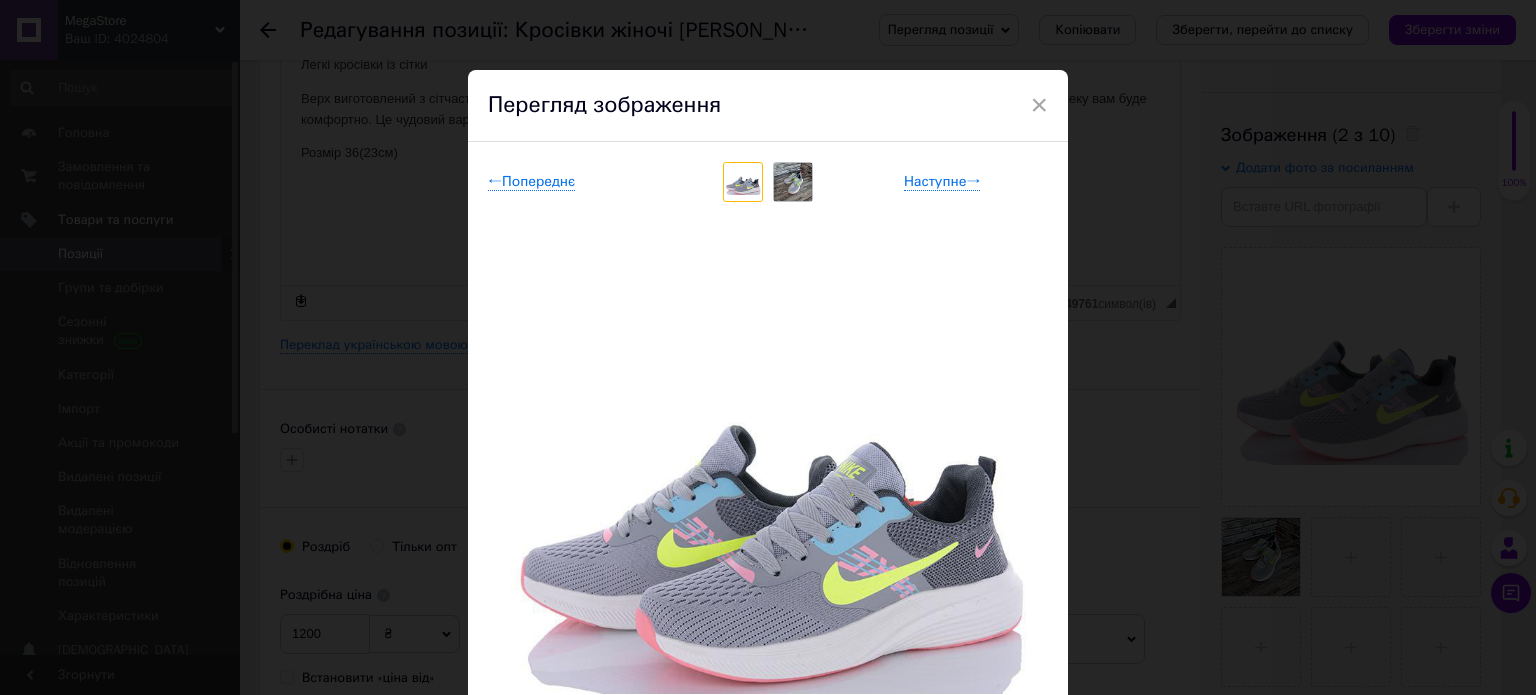 click at bounding box center (768, 502) 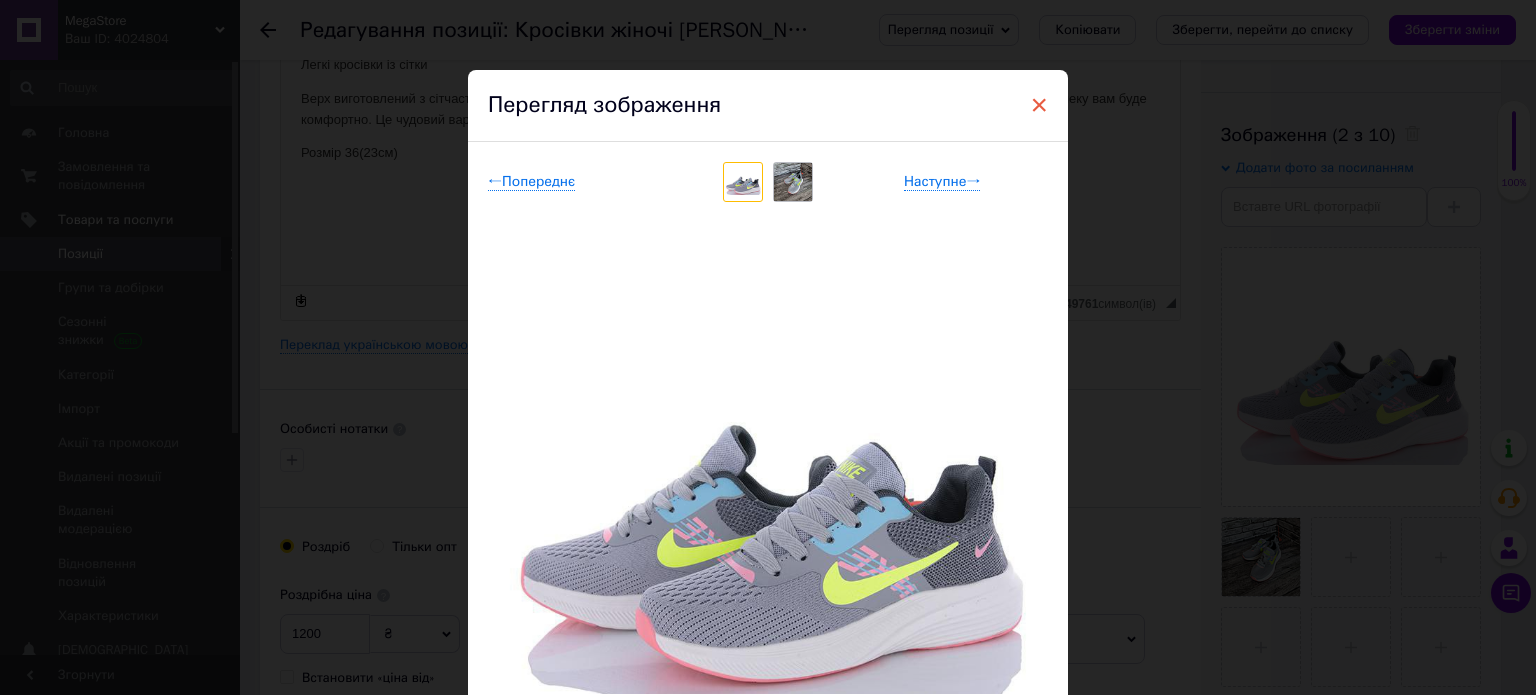drag, startPoint x: 836, startPoint y: 468, endPoint x: 1036, endPoint y: 95, distance: 423.23633 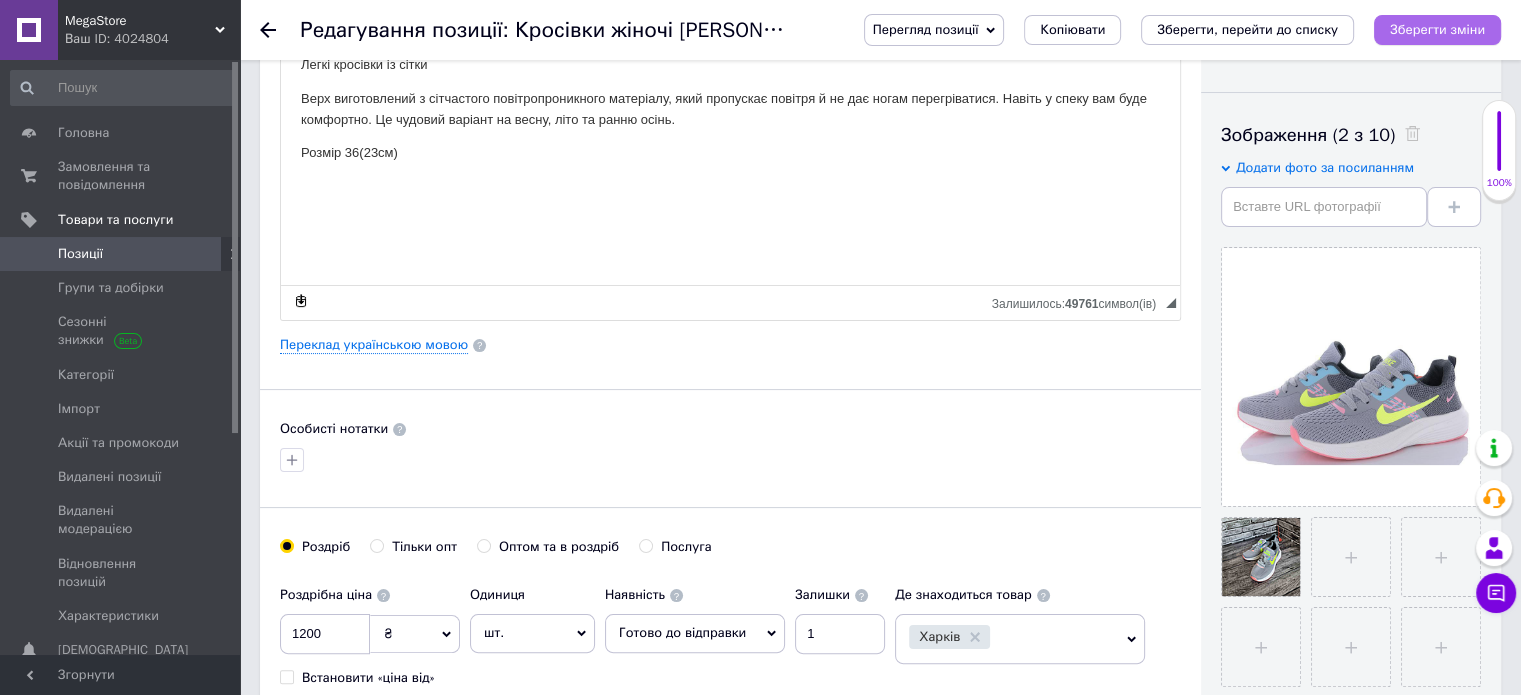 click on "Зберегти зміни" at bounding box center [1437, 29] 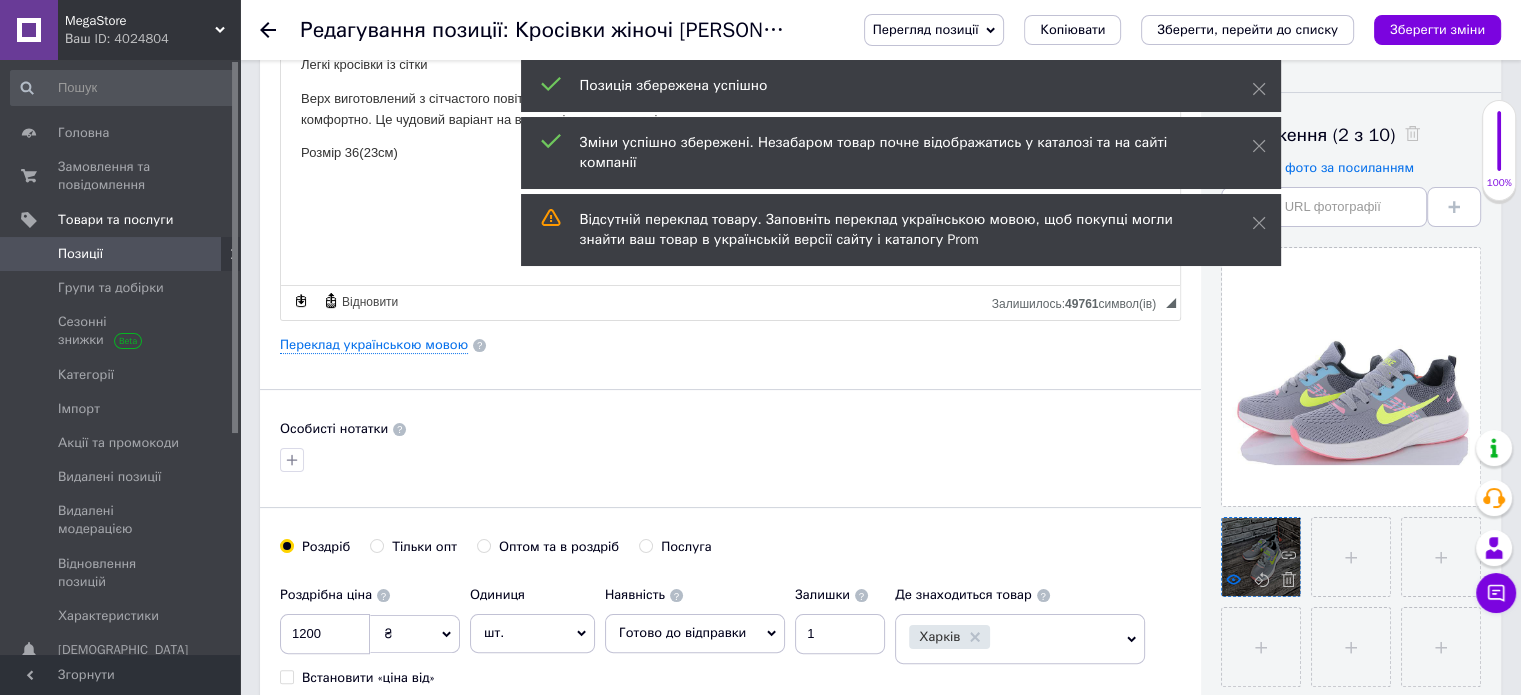 click 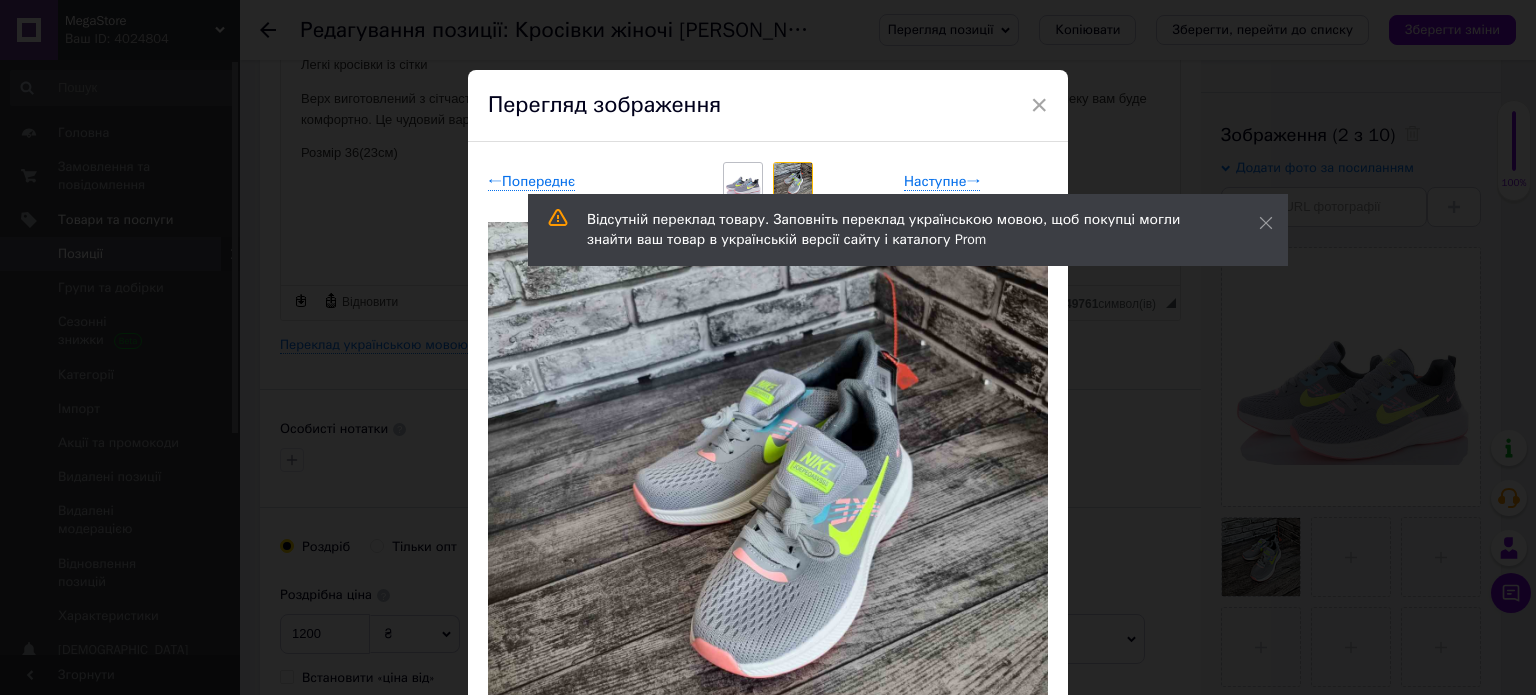click on "× Перегляд зображення ← Попереднє Наступне → Видалити зображення Видалити всі зображення" at bounding box center (768, 347) 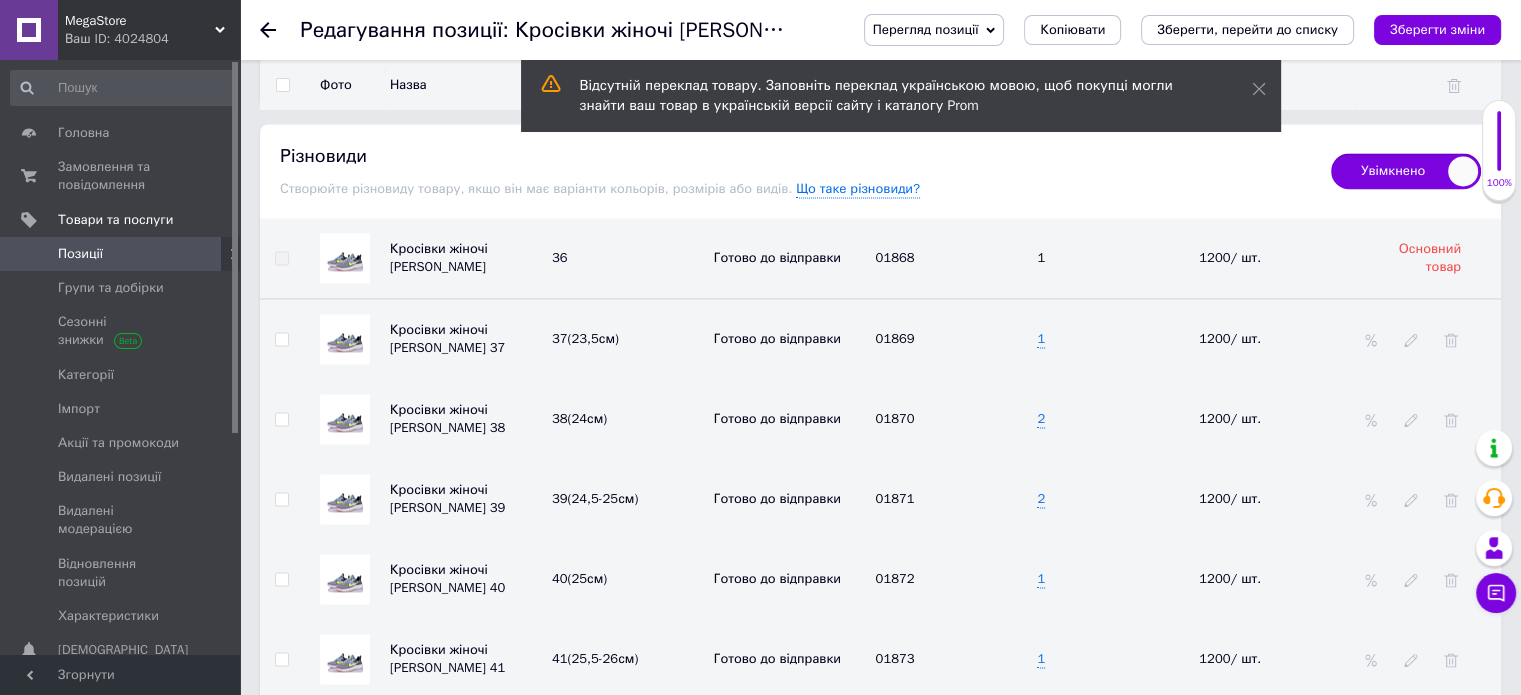scroll, scrollTop: 2700, scrollLeft: 0, axis: vertical 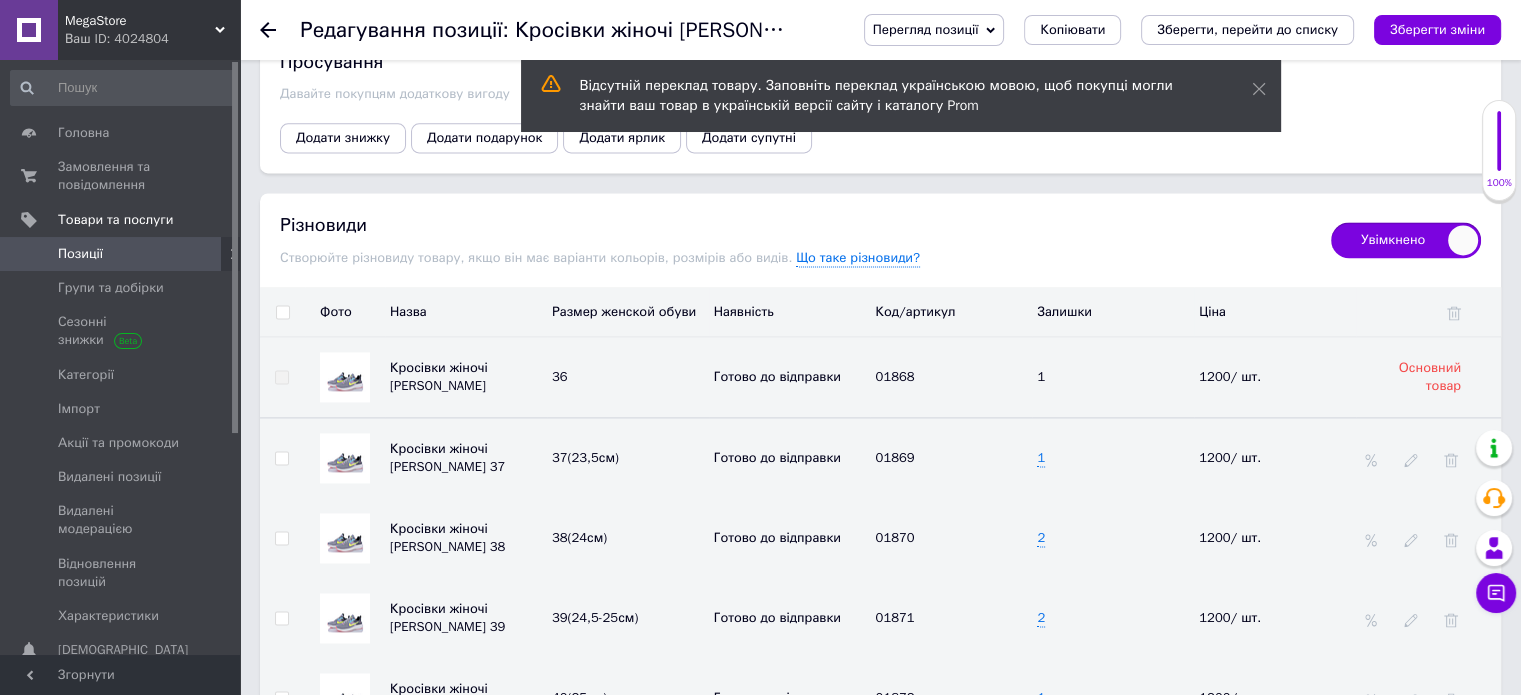 click at bounding box center [345, 458] 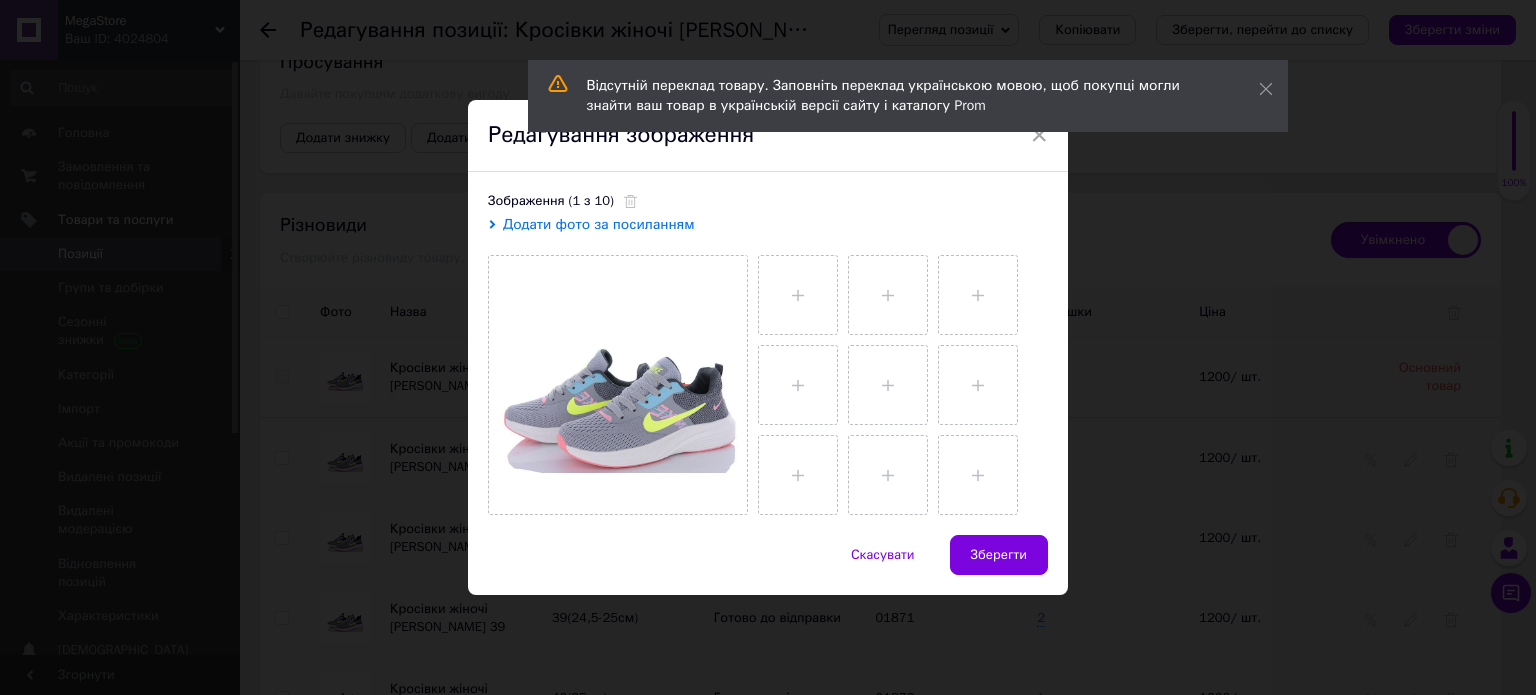 click on "Додати фото за посиланням" at bounding box center (599, 224) 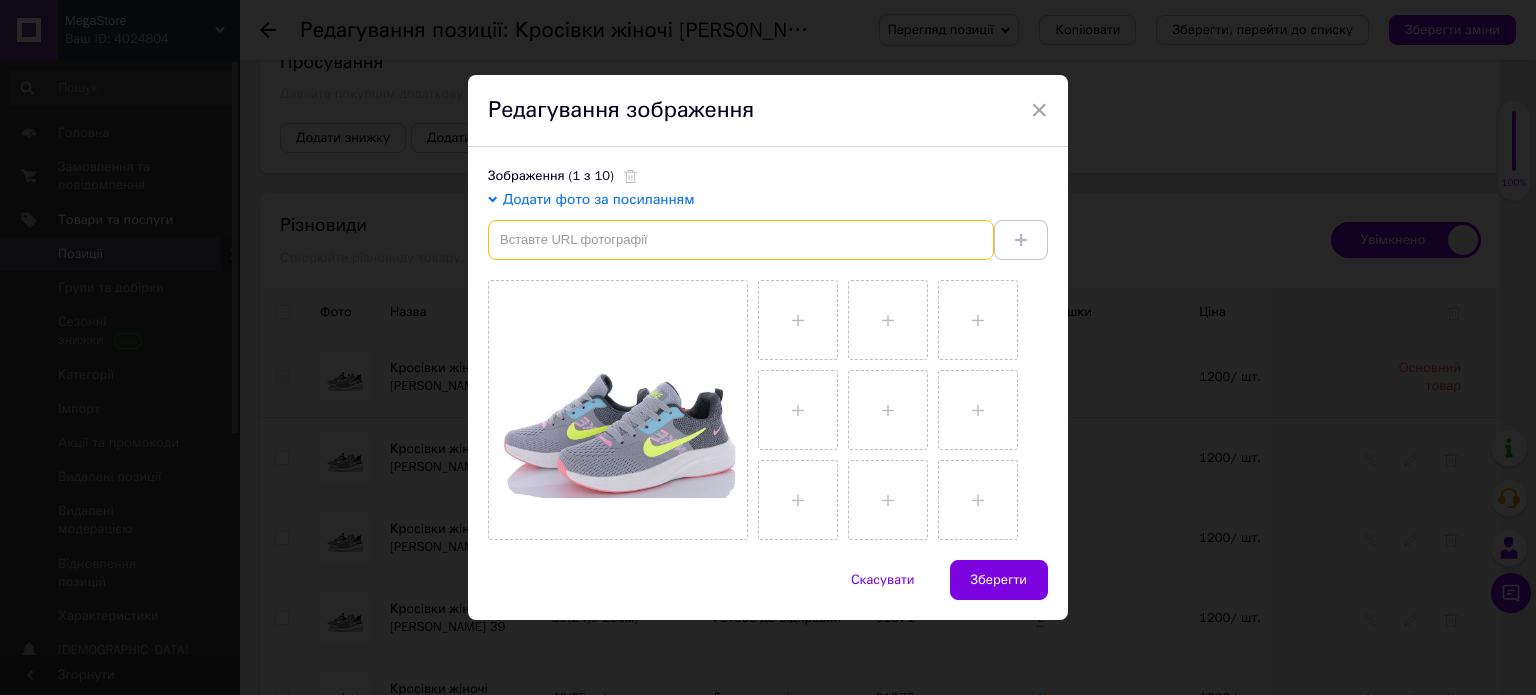 click at bounding box center (741, 240) 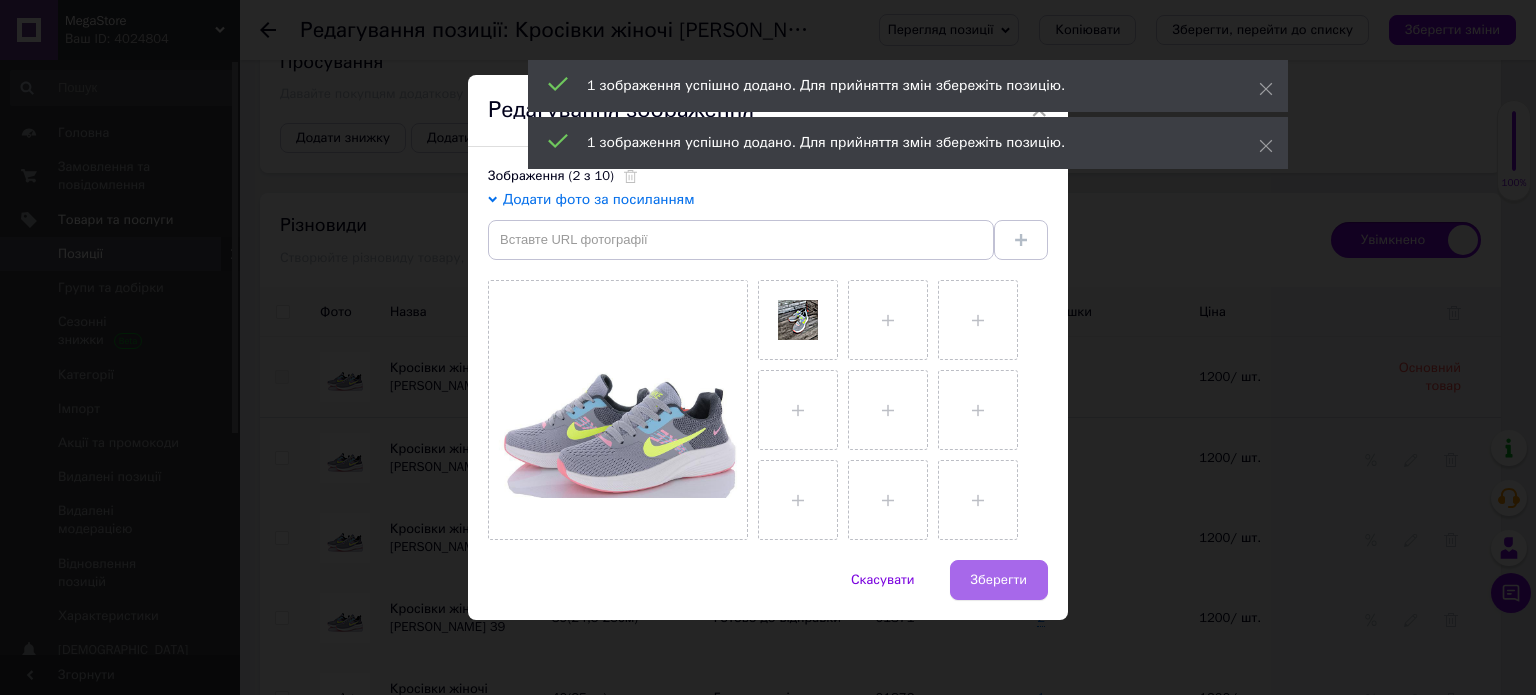 click on "Зберегти" at bounding box center [999, 580] 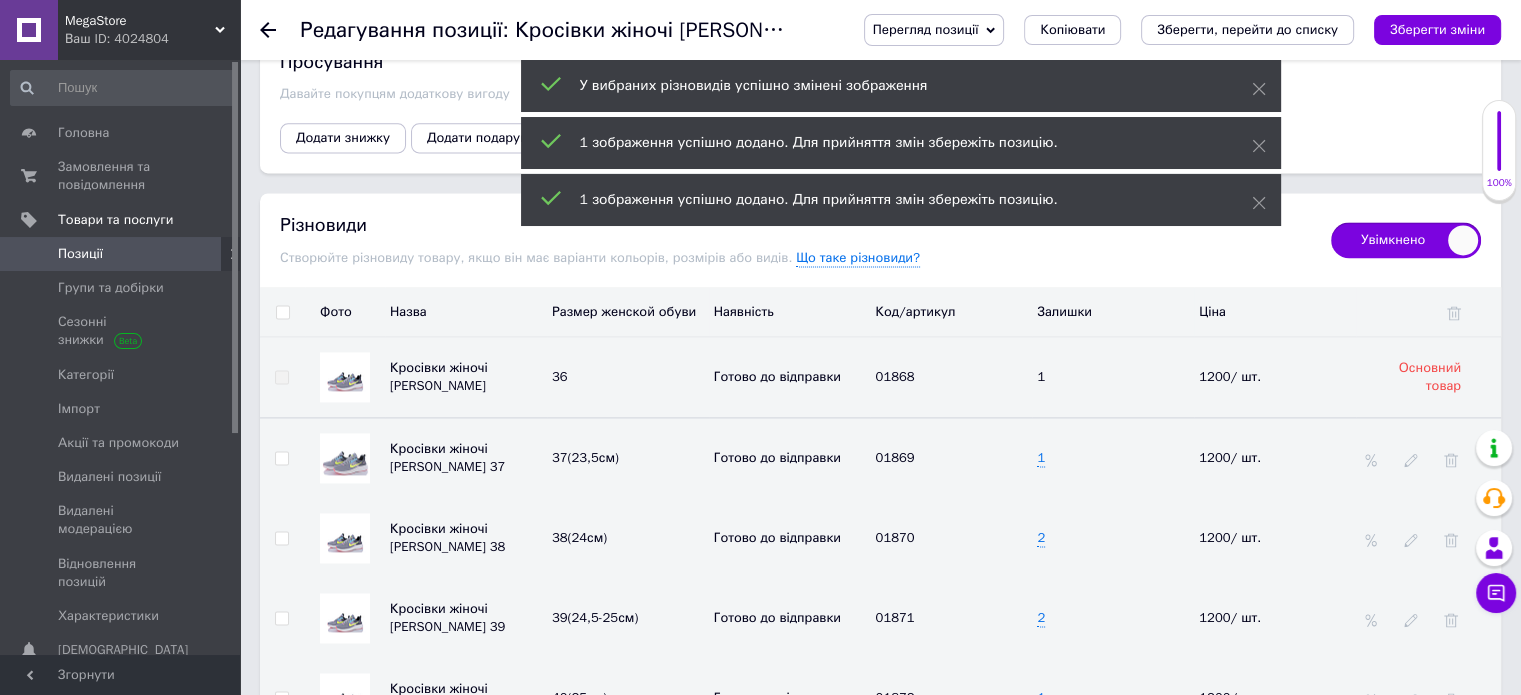 click at bounding box center [345, 458] 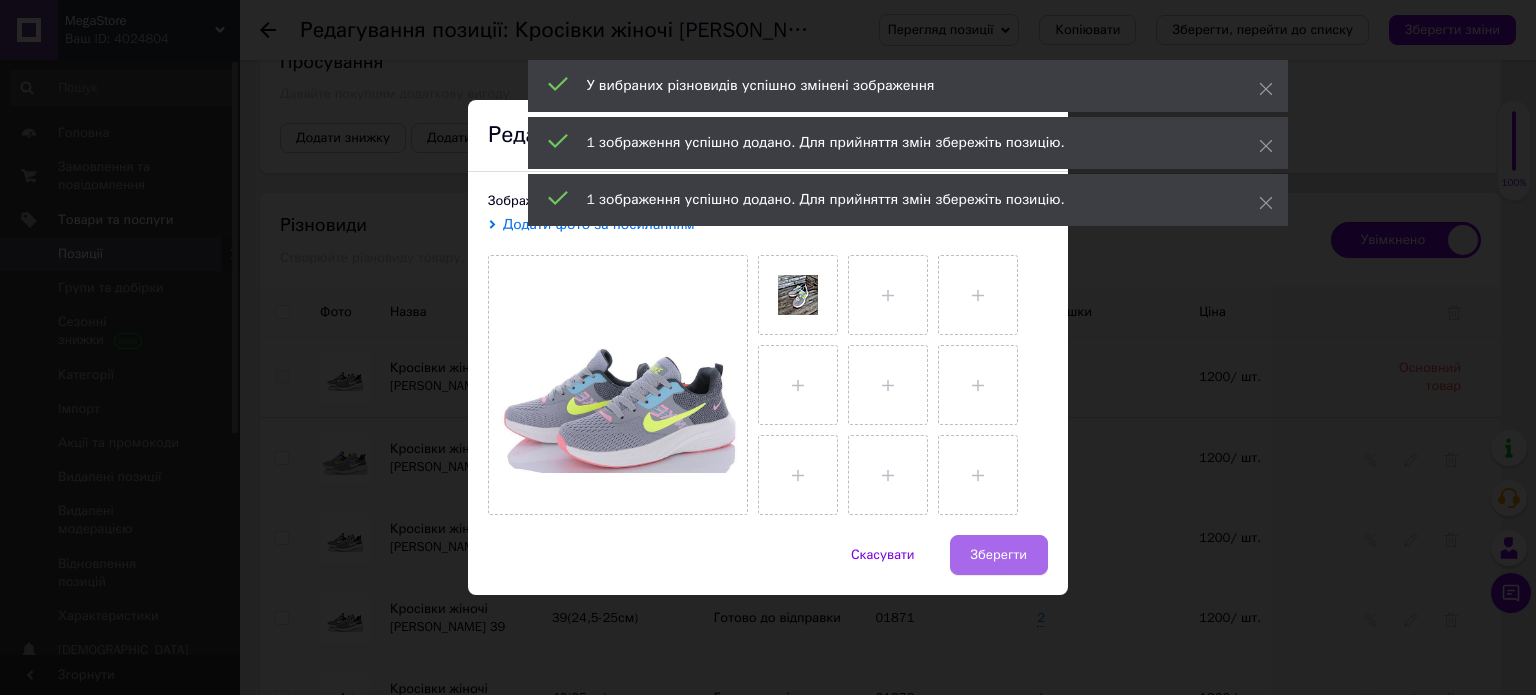 click on "Зберегти" at bounding box center [999, 555] 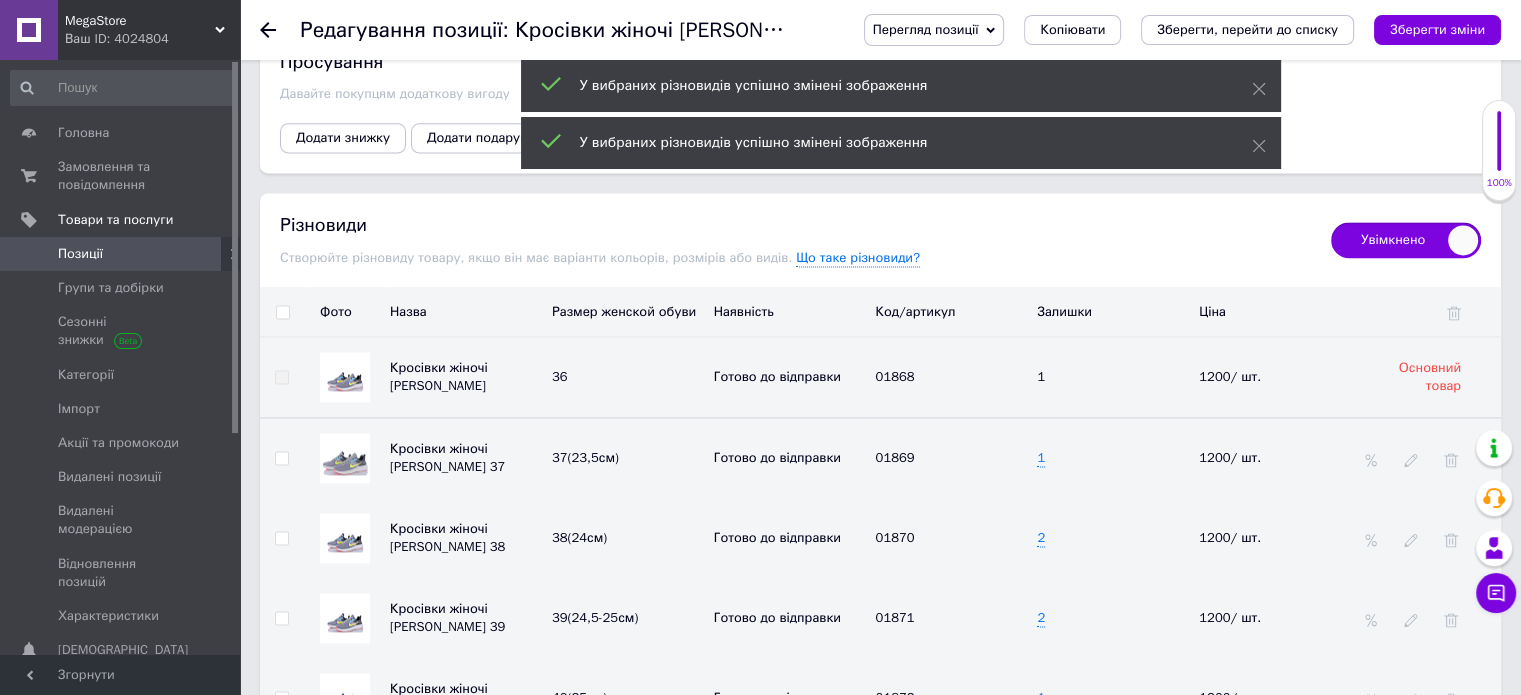 click at bounding box center [345, 538] 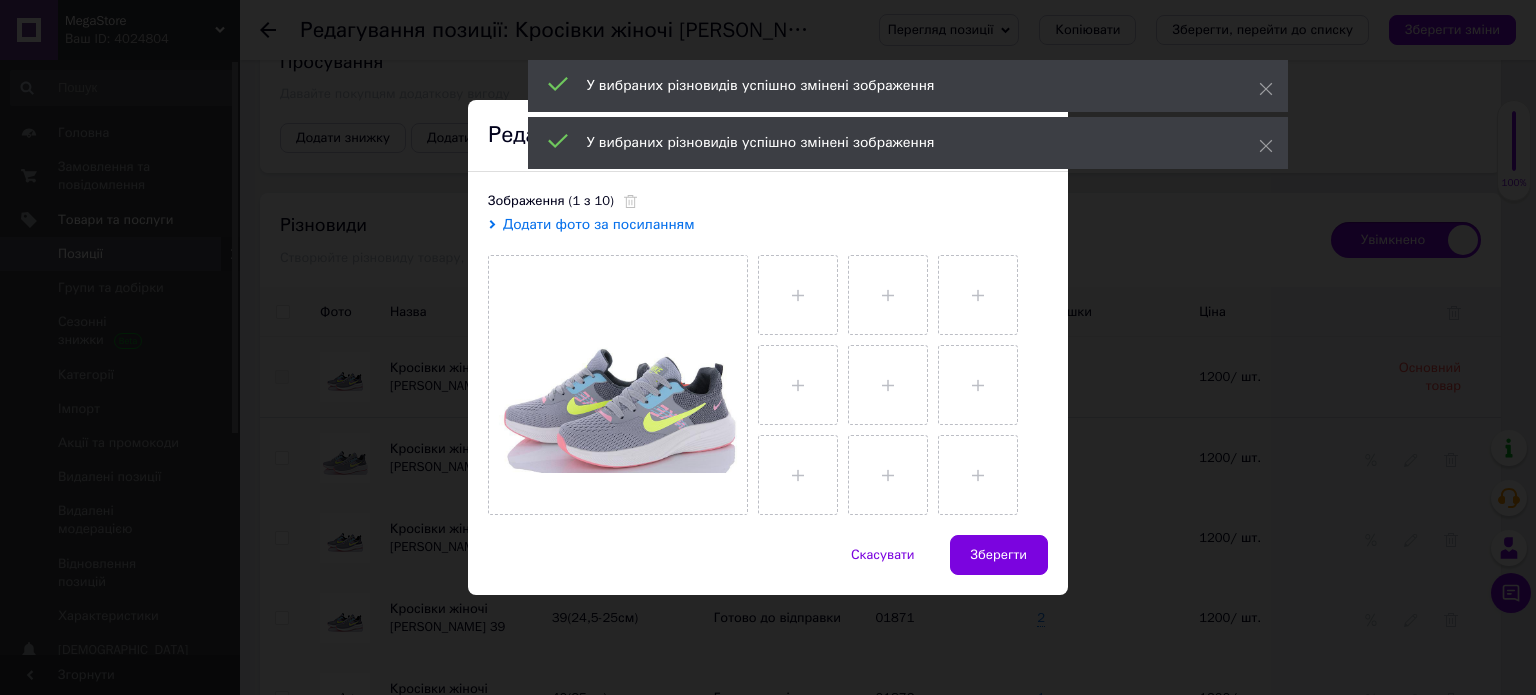 click on "Додати фото за посиланням" at bounding box center (599, 224) 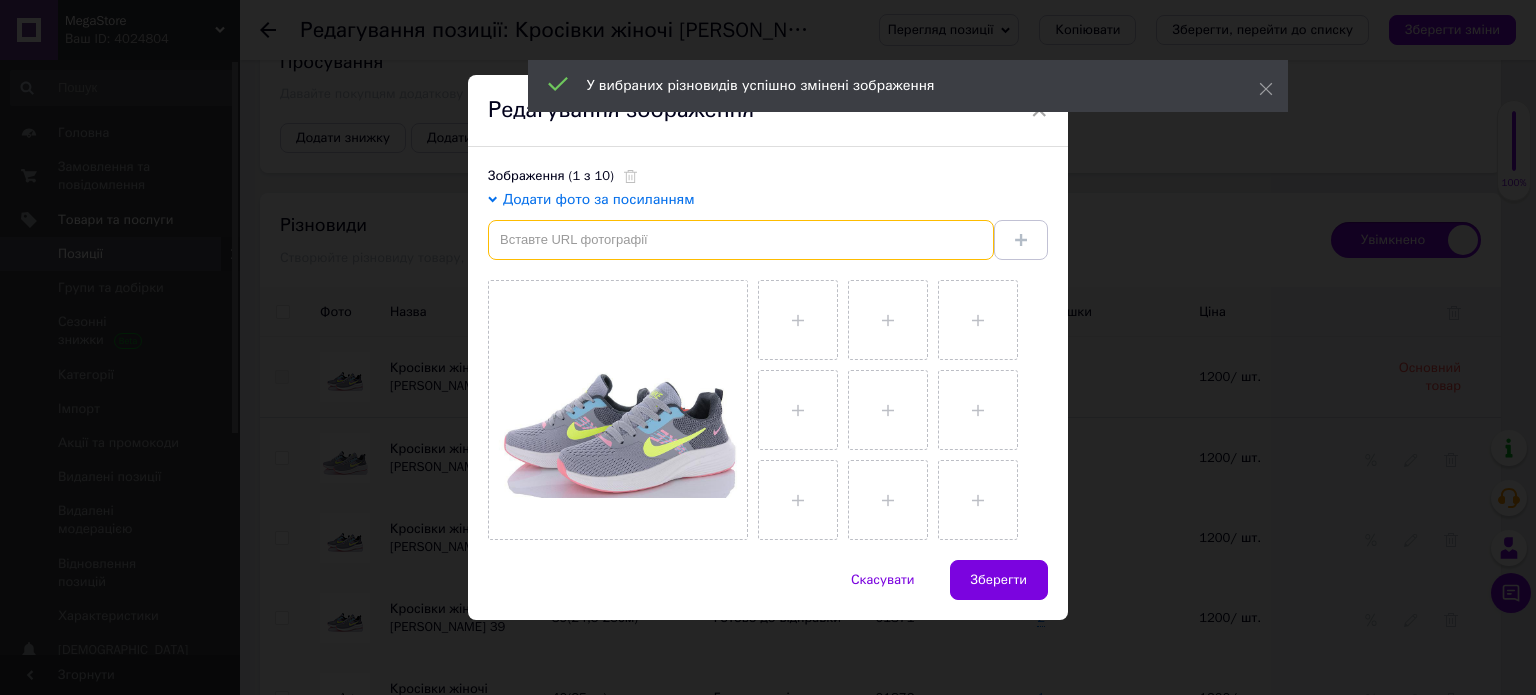 click at bounding box center (741, 240) 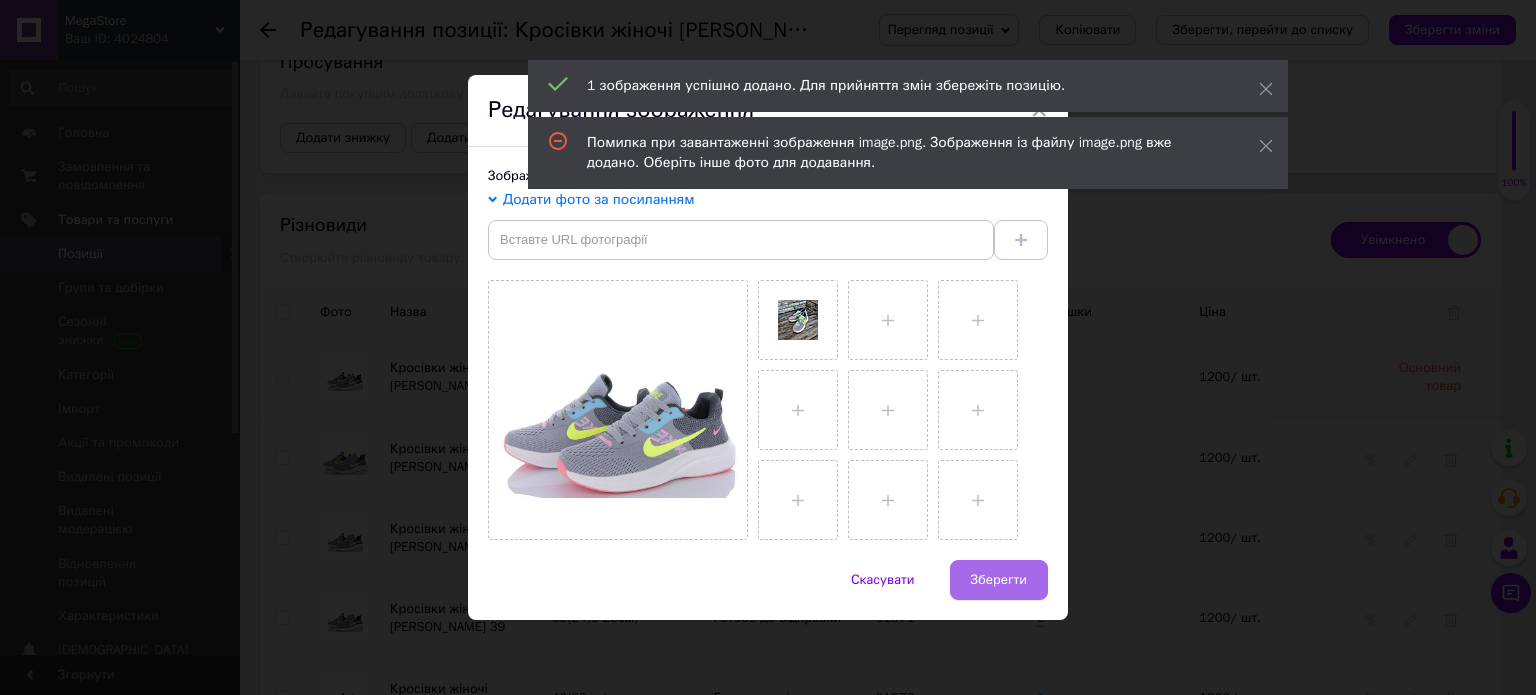 click on "Зберегти" at bounding box center [999, 580] 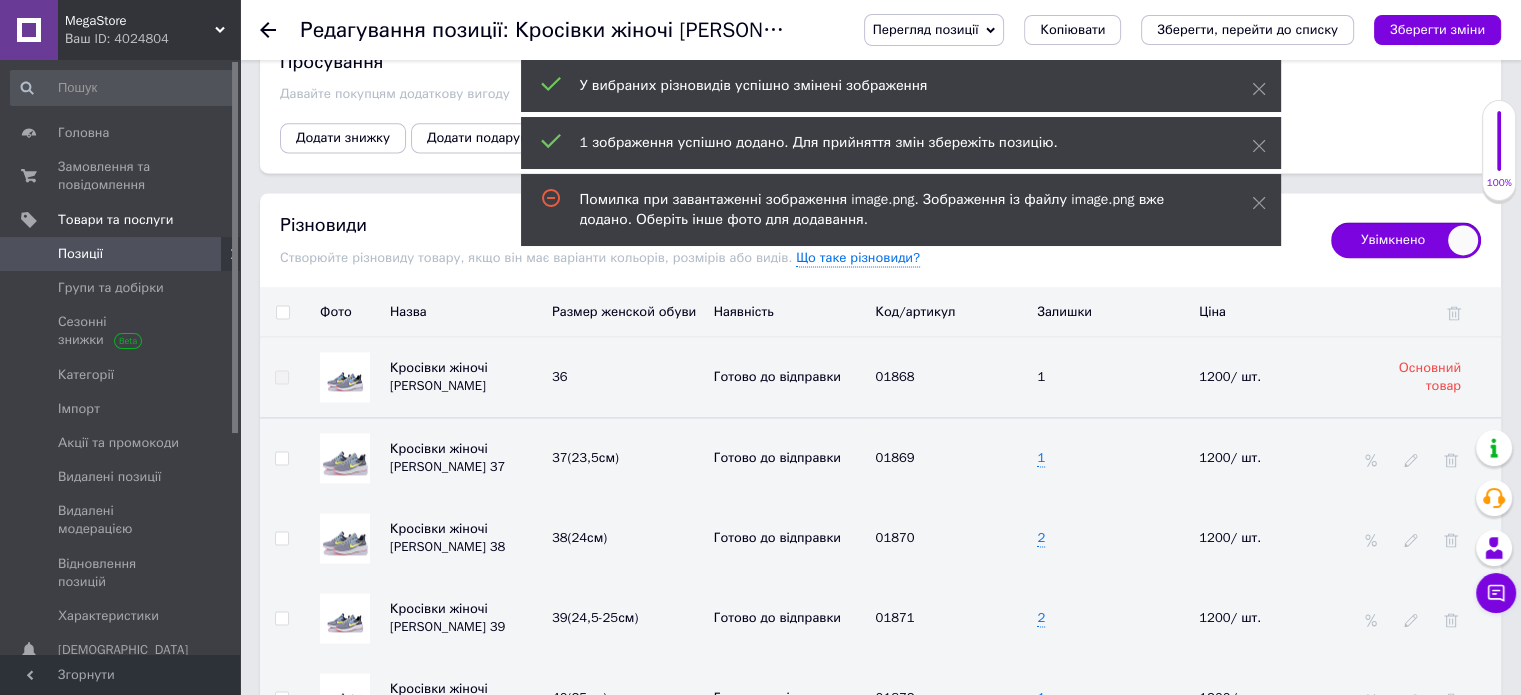 click at bounding box center [345, 618] 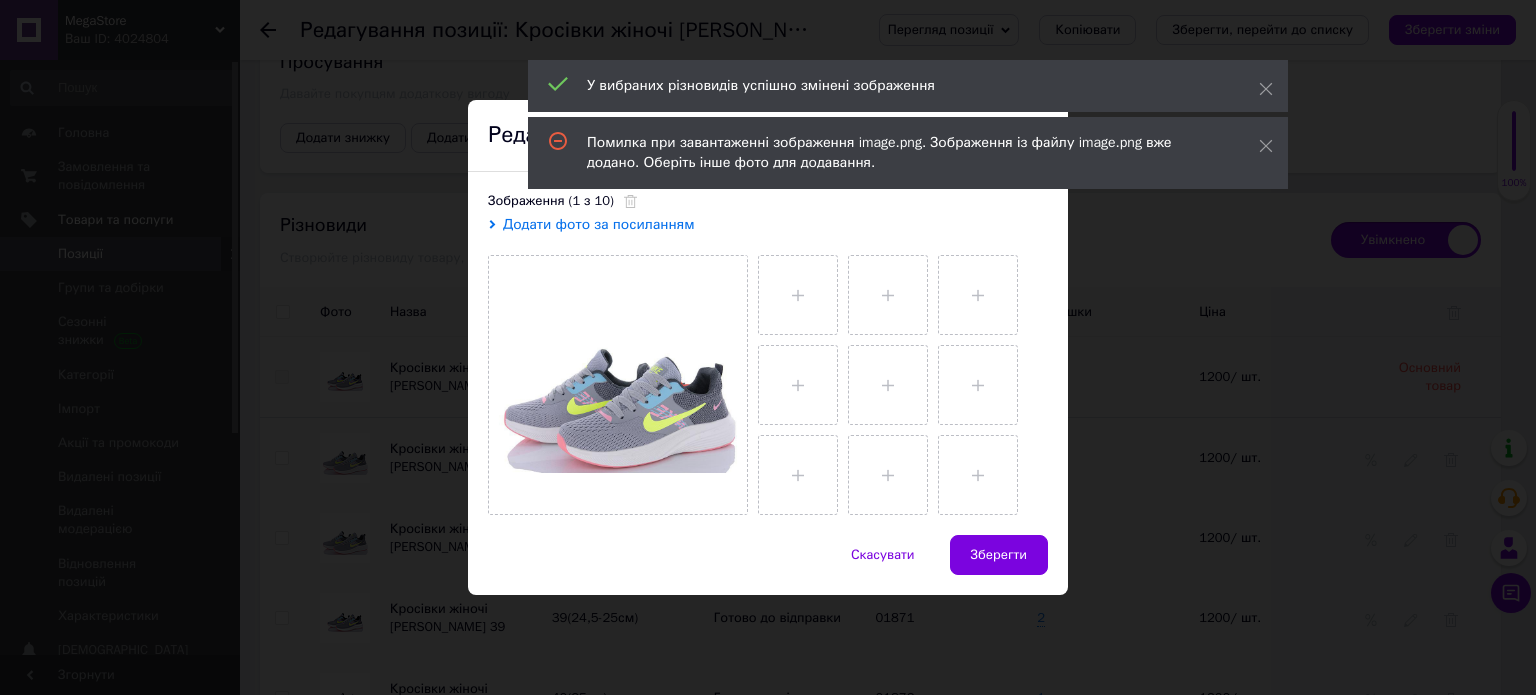 click on "Зображення (1 з 10) Додати фото за посиланням" at bounding box center (768, 353) 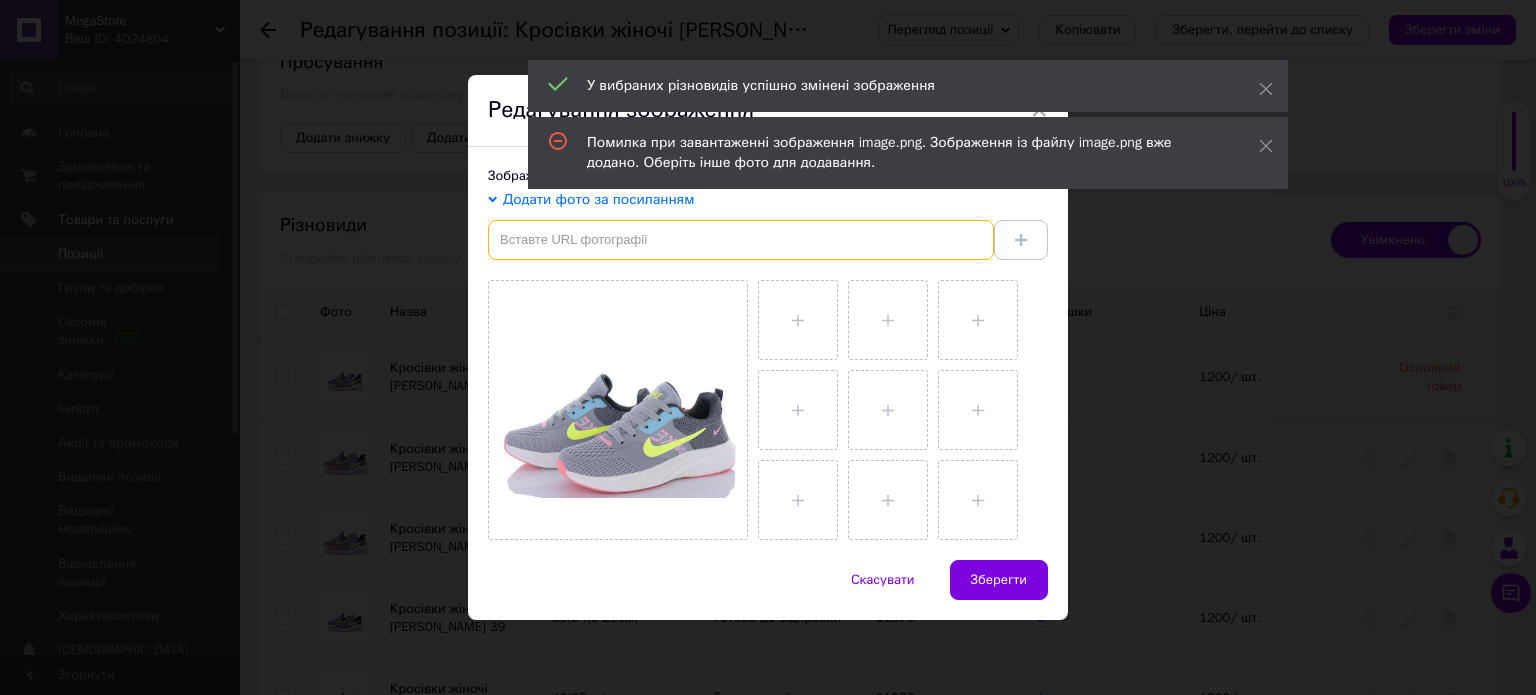 click at bounding box center (741, 240) 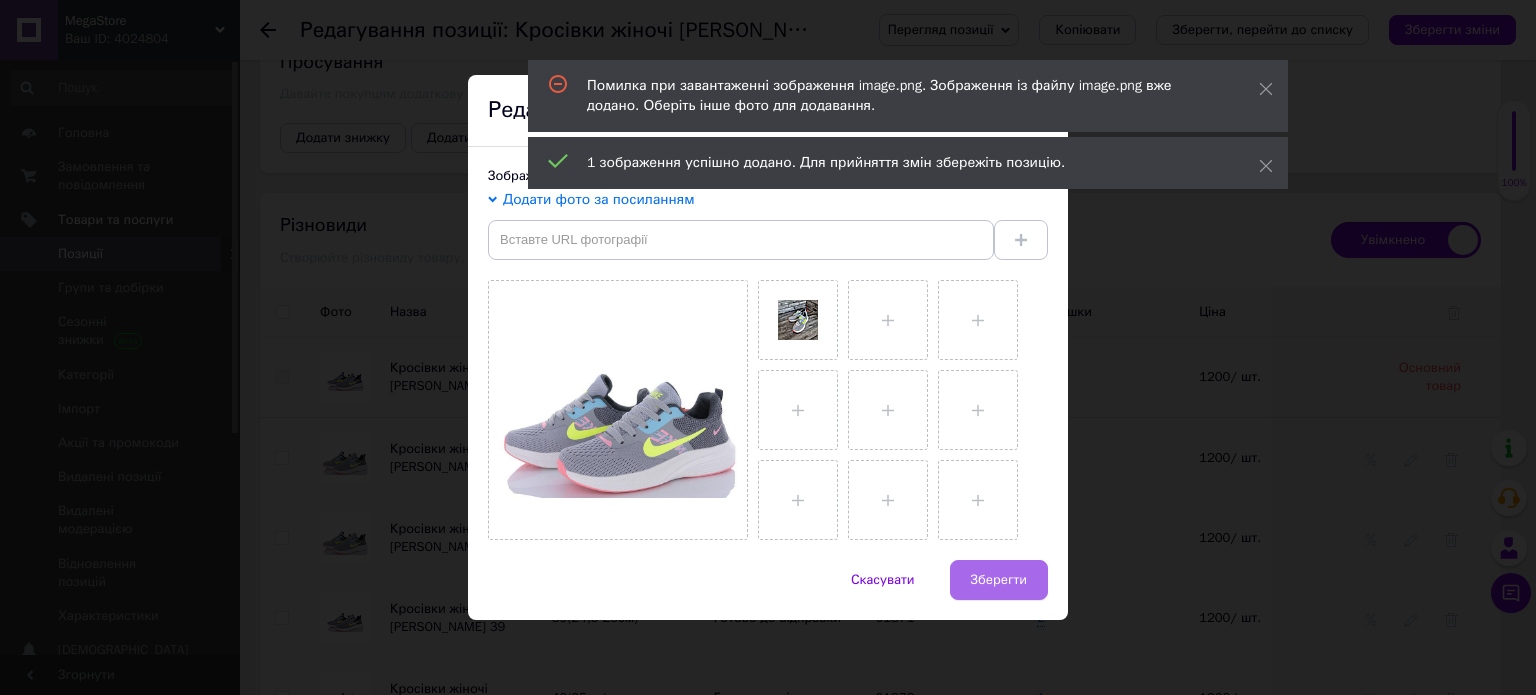 click on "Зберегти" at bounding box center [999, 580] 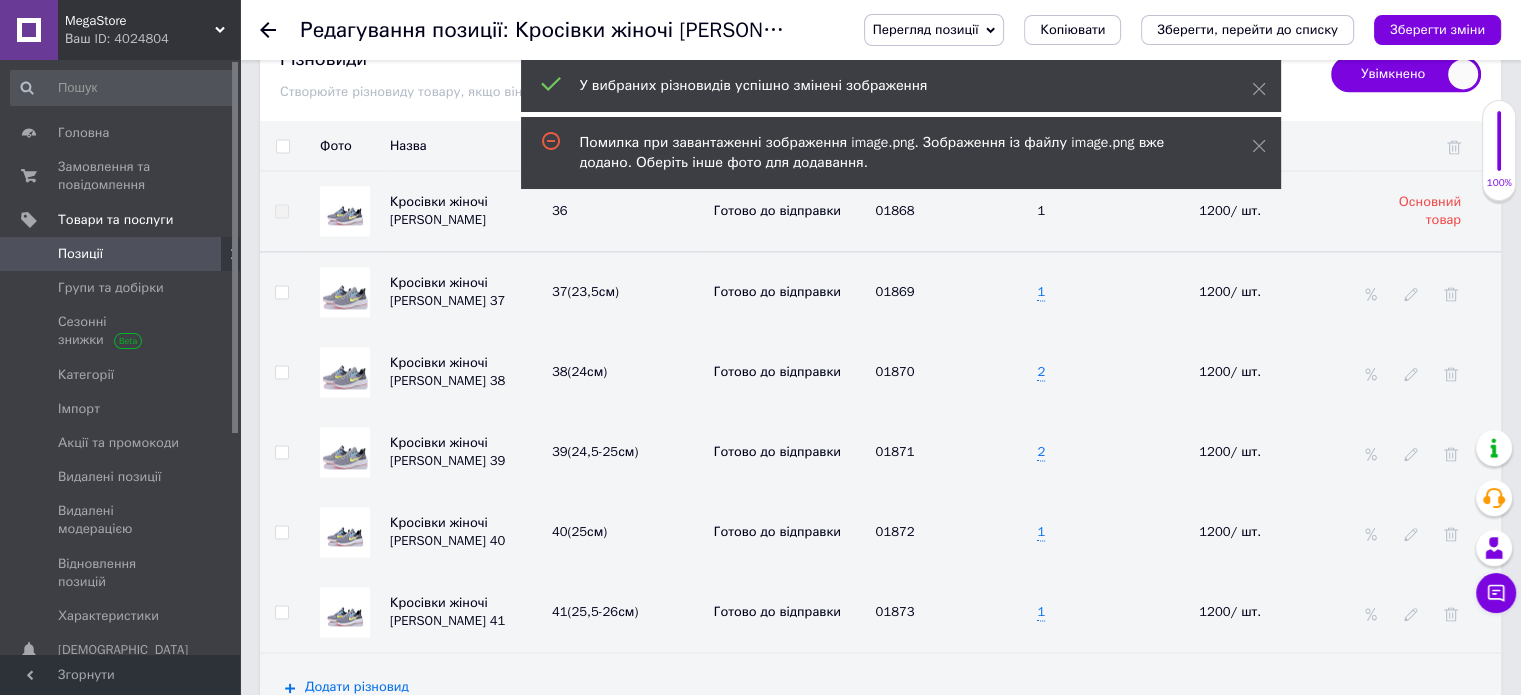 scroll, scrollTop: 2900, scrollLeft: 0, axis: vertical 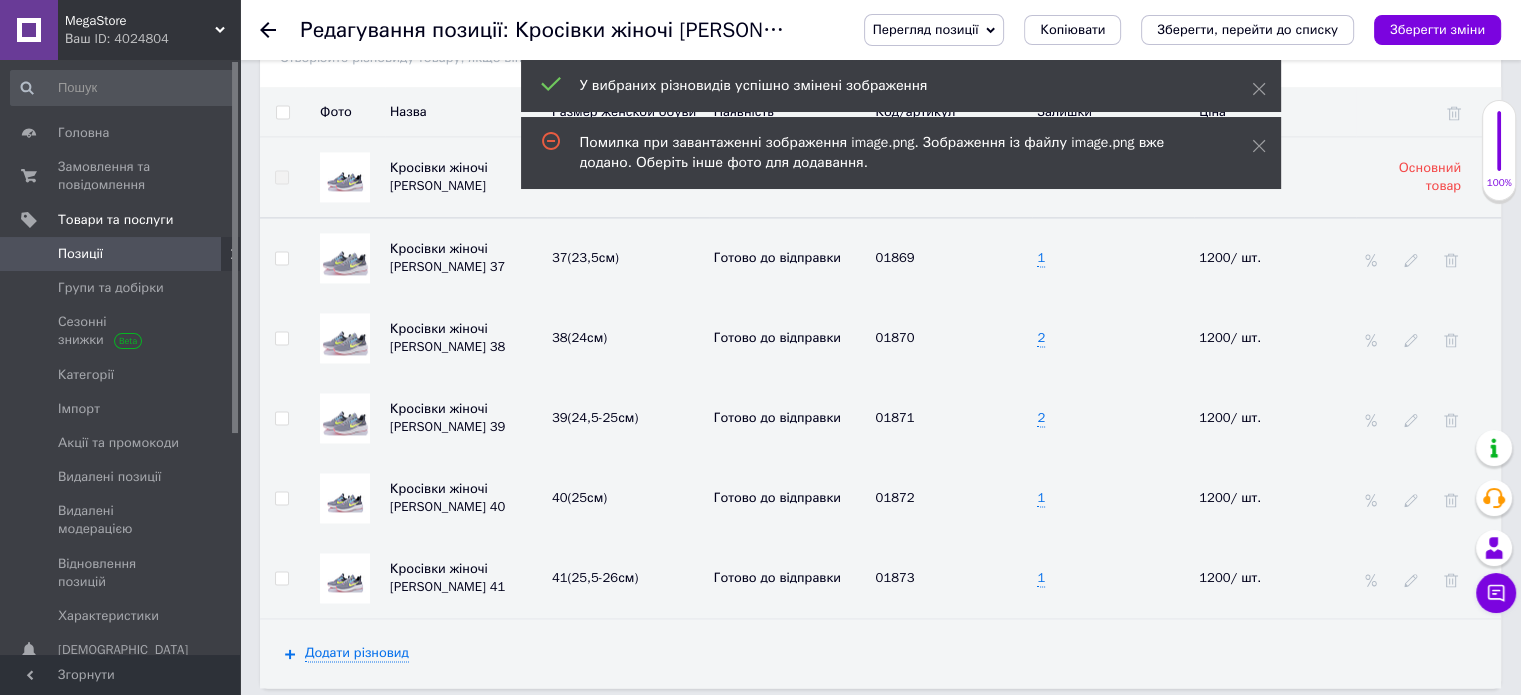 click at bounding box center [345, 498] 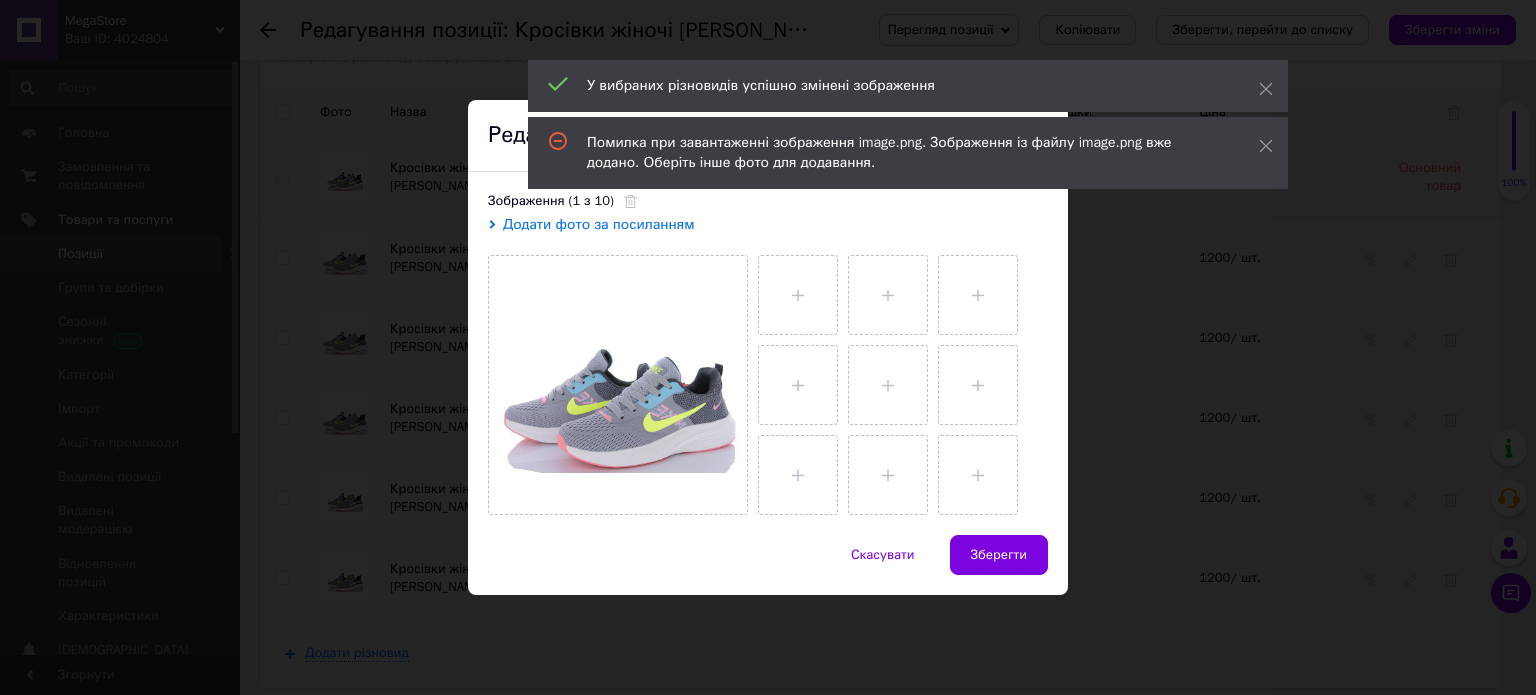 click on "Додати фото за посиланням" at bounding box center (599, 224) 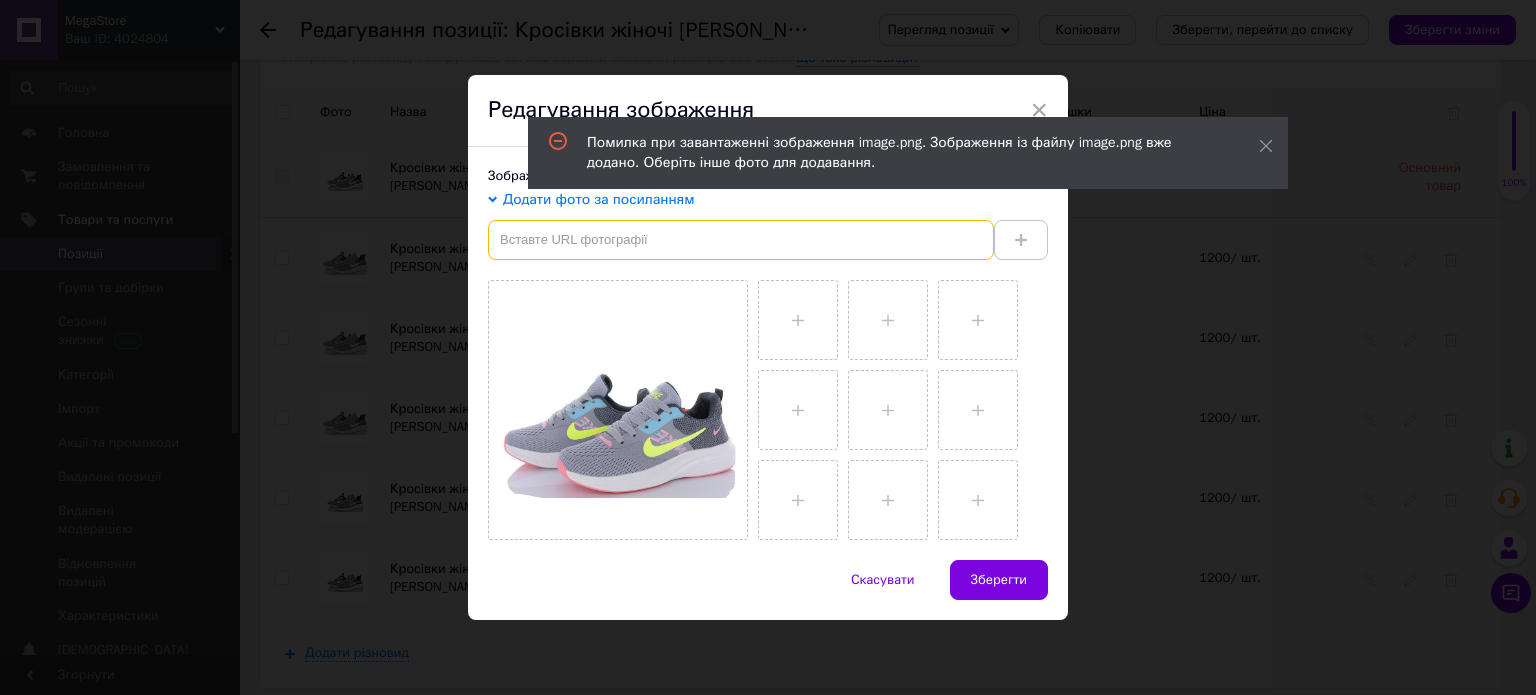 click at bounding box center (741, 240) 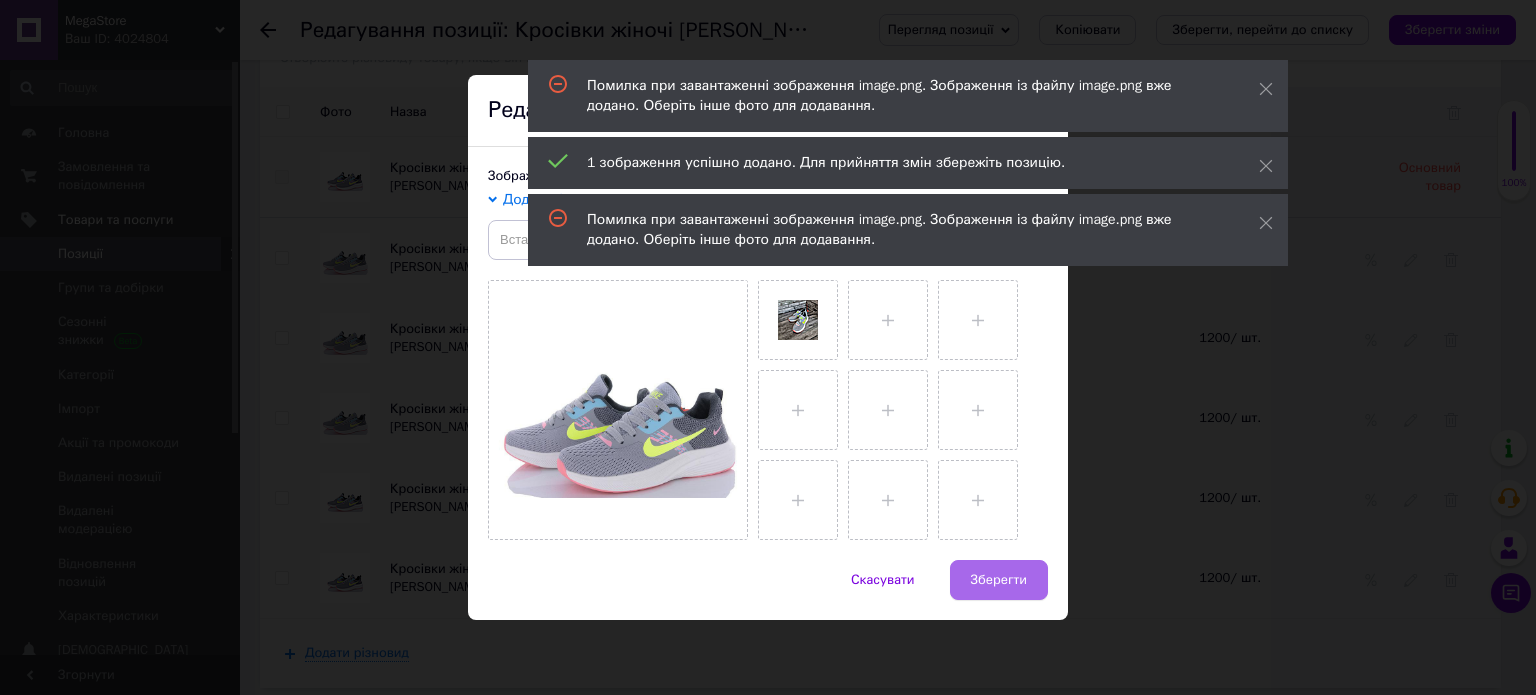 click on "Зберегти" at bounding box center [999, 580] 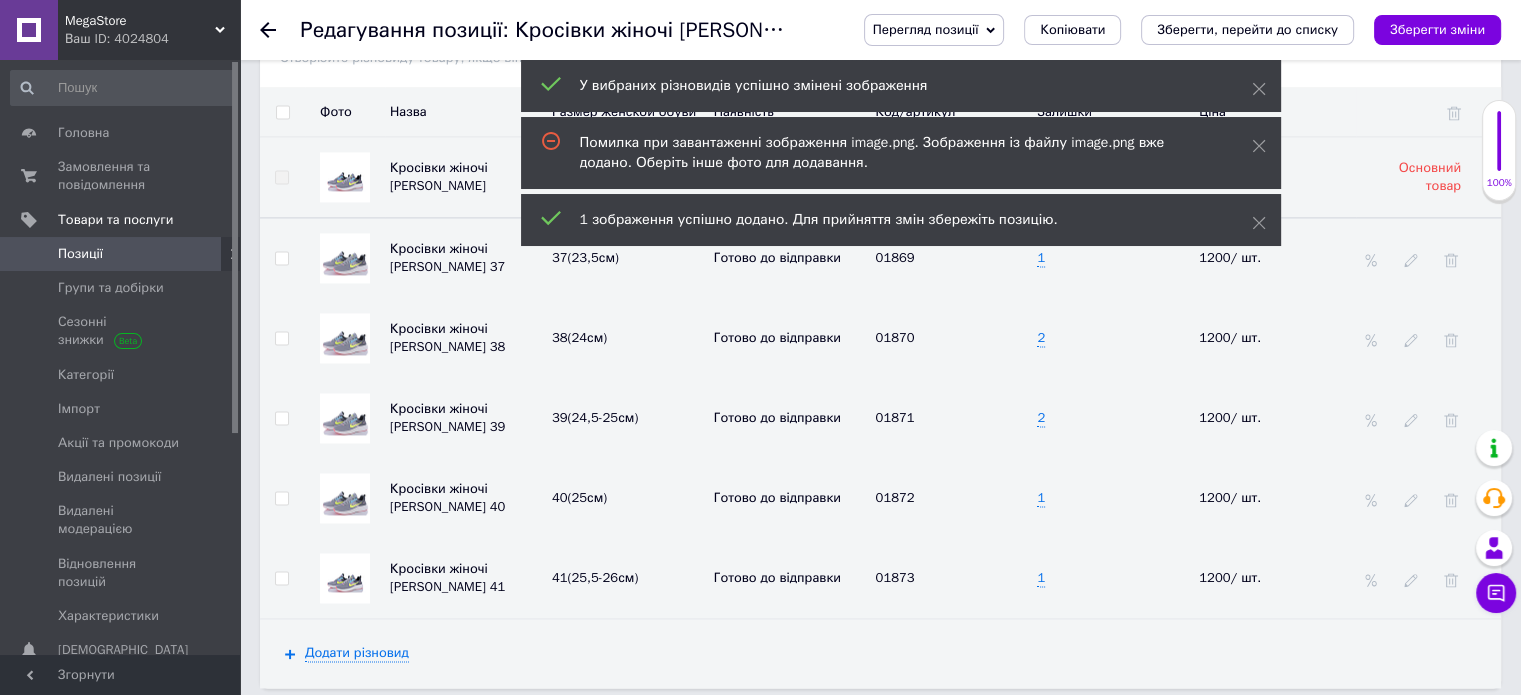 click at bounding box center [345, 578] 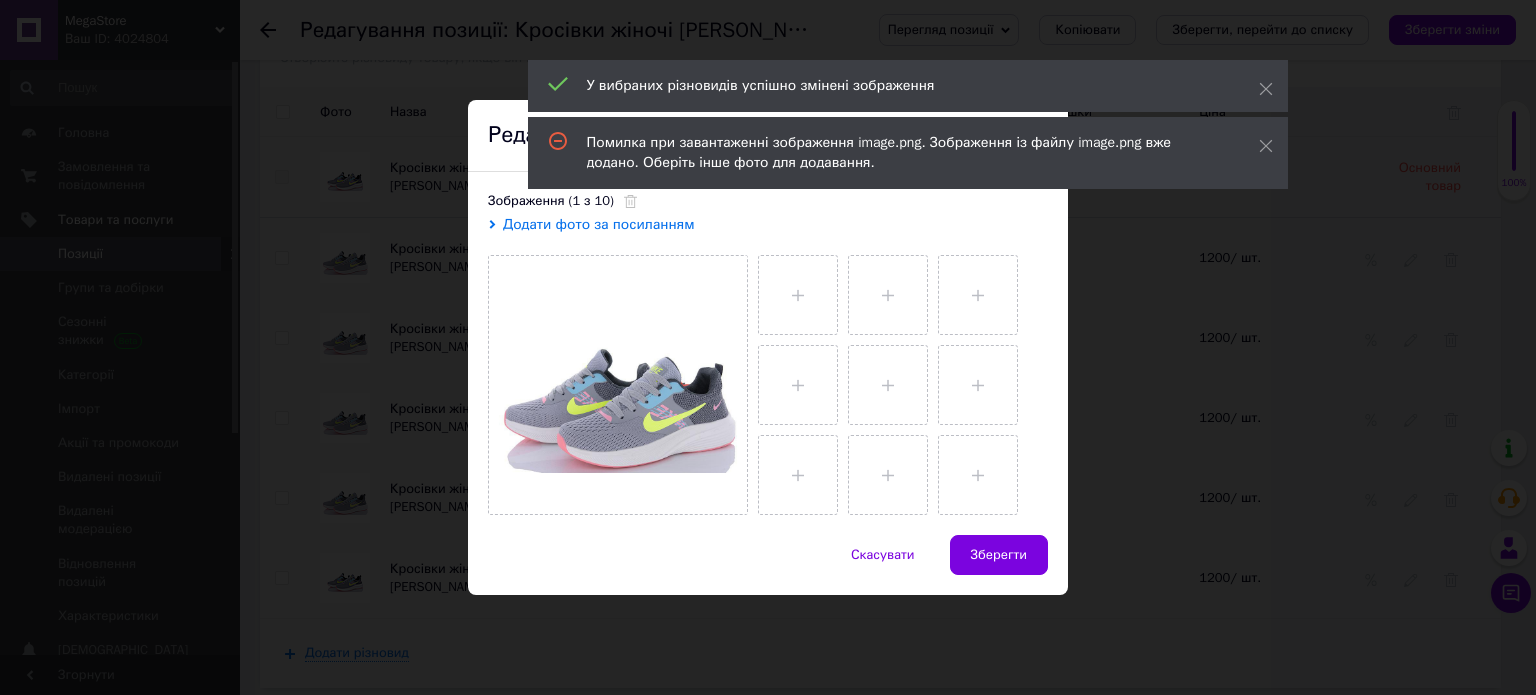 click on "Додати фото за посиланням" at bounding box center (599, 224) 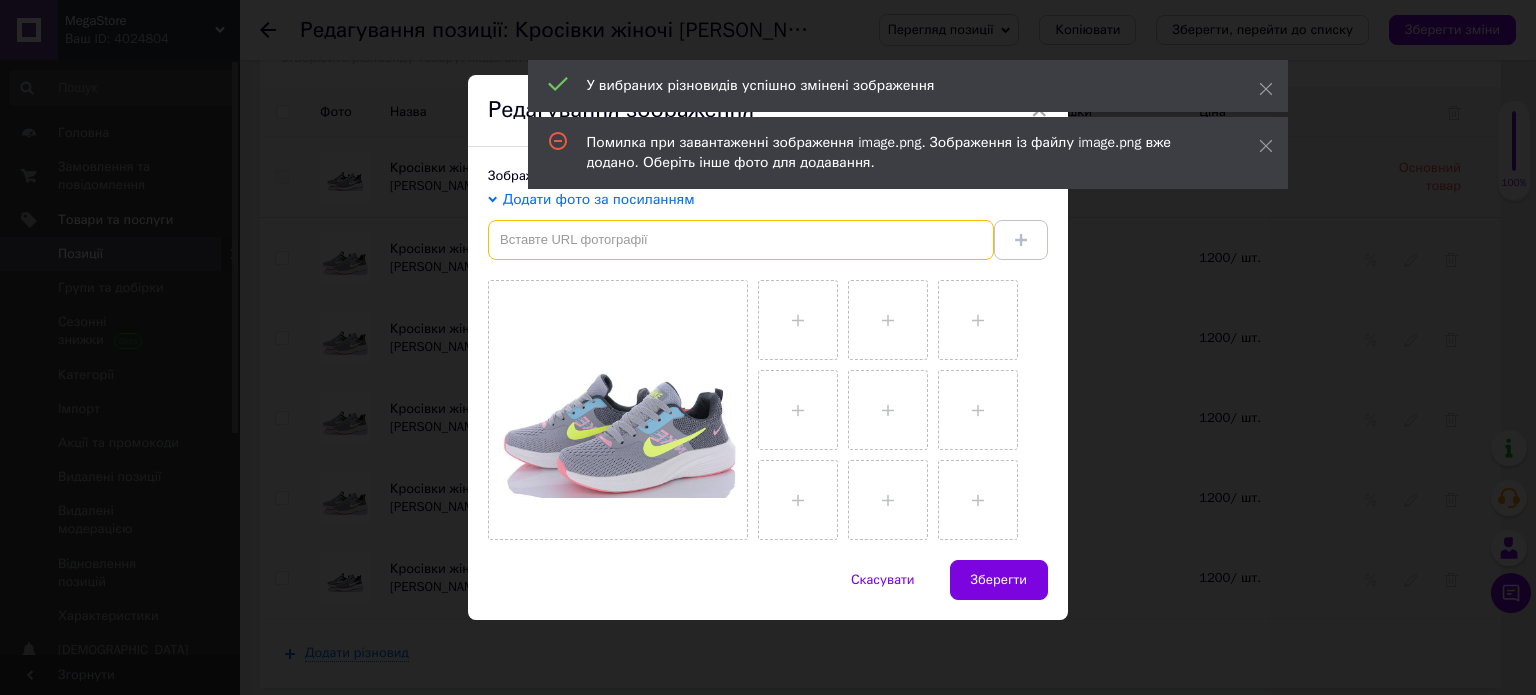 click at bounding box center [741, 240] 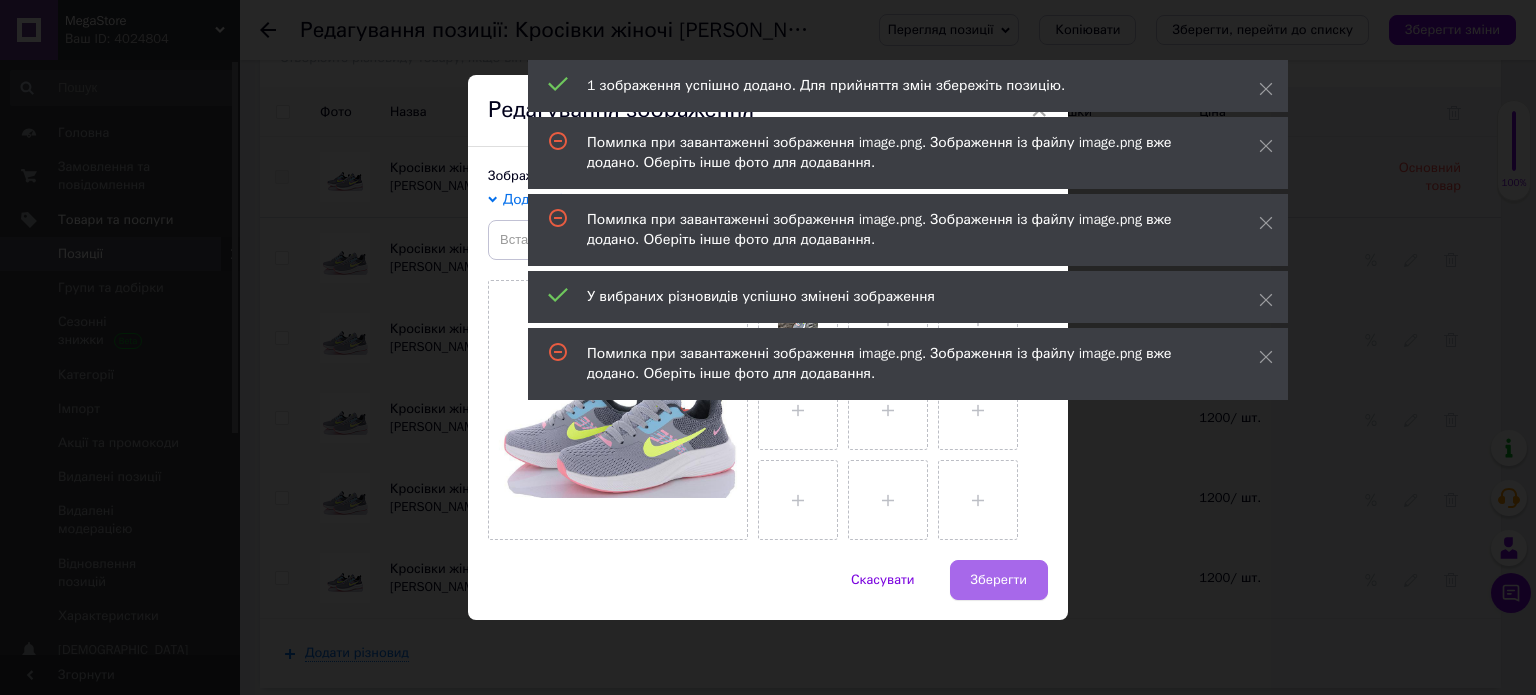 click on "Зберегти" at bounding box center (999, 580) 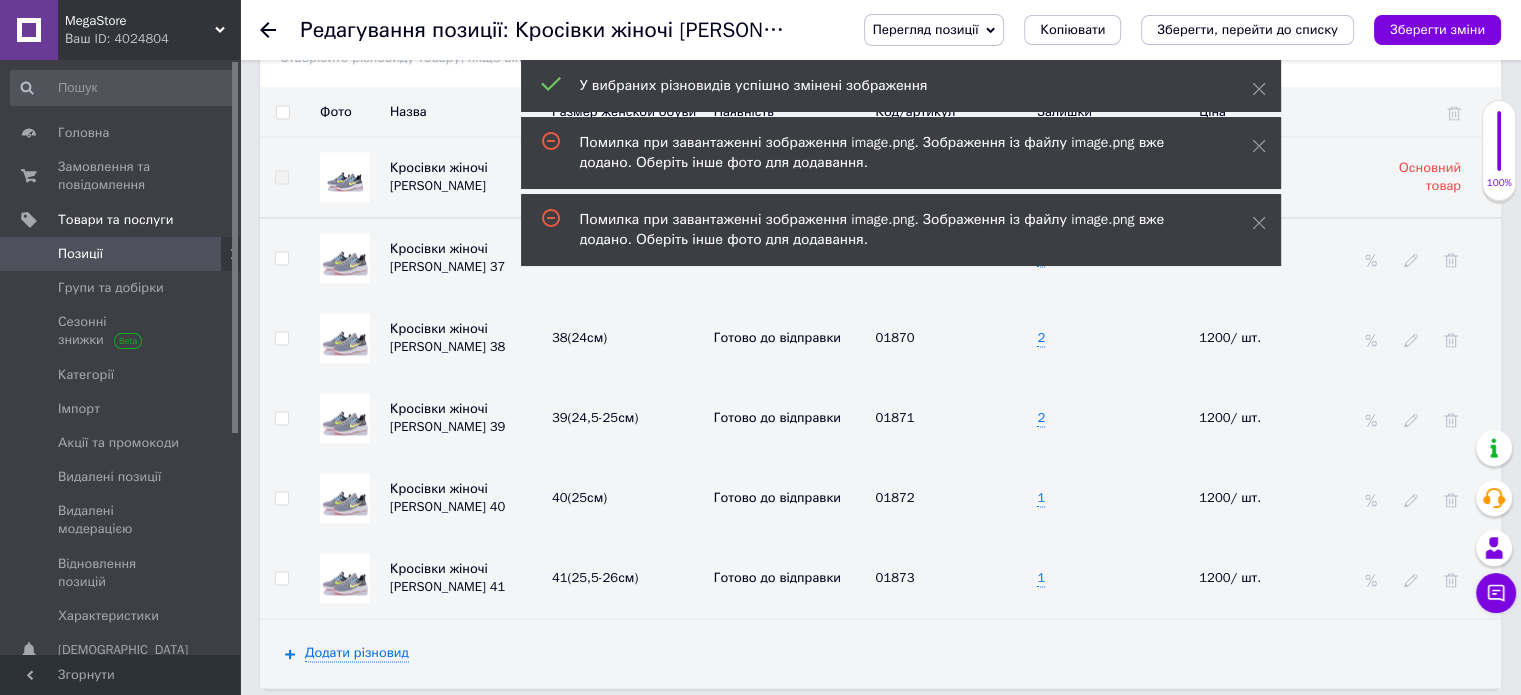 click at bounding box center [282, 112] 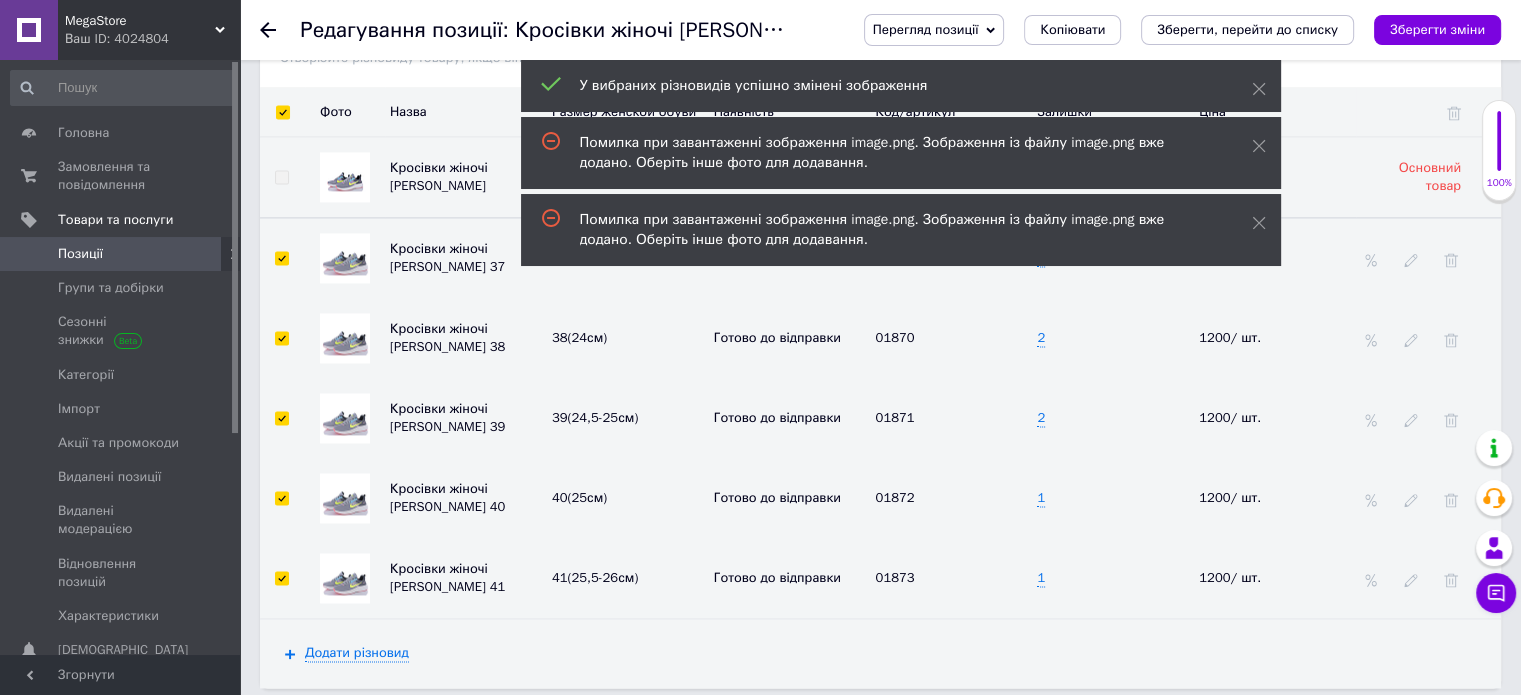 checkbox on "true" 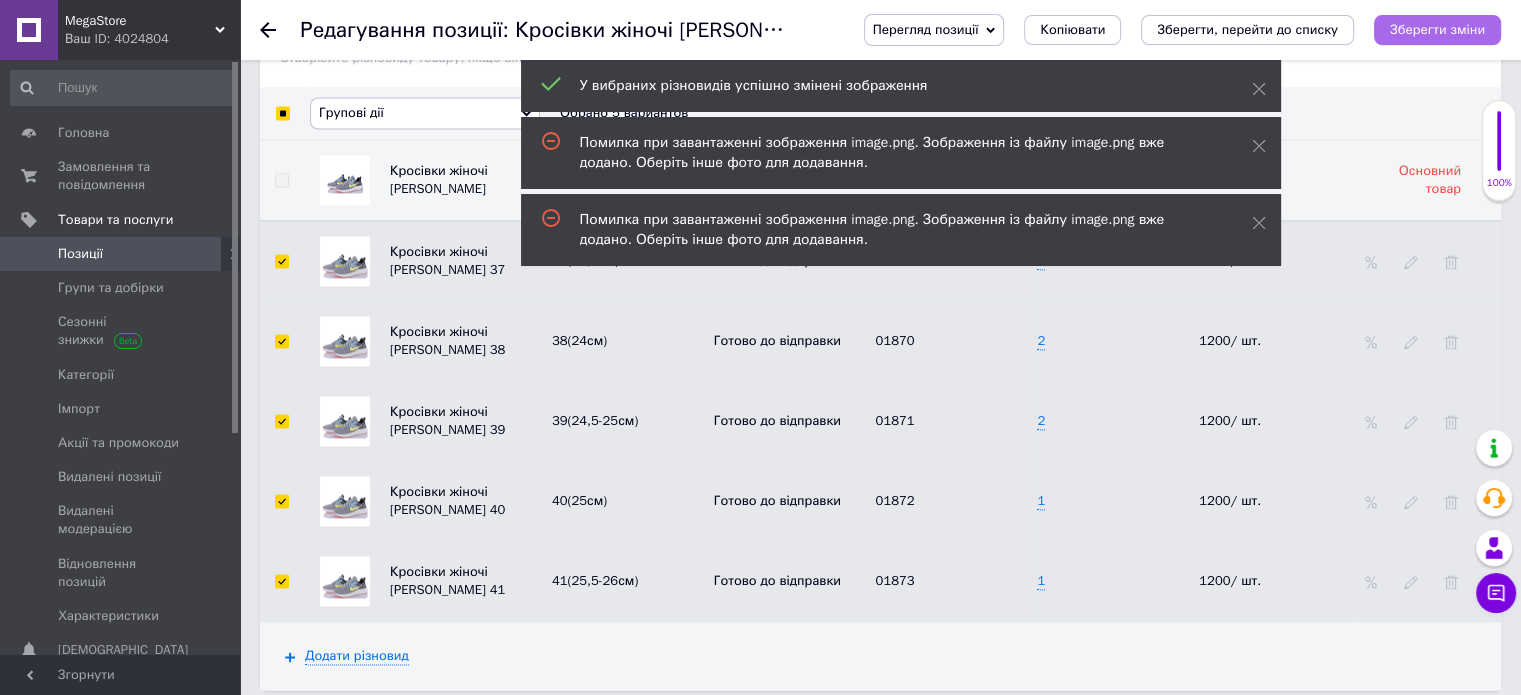 click on "Зберегти зміни" at bounding box center [1437, 30] 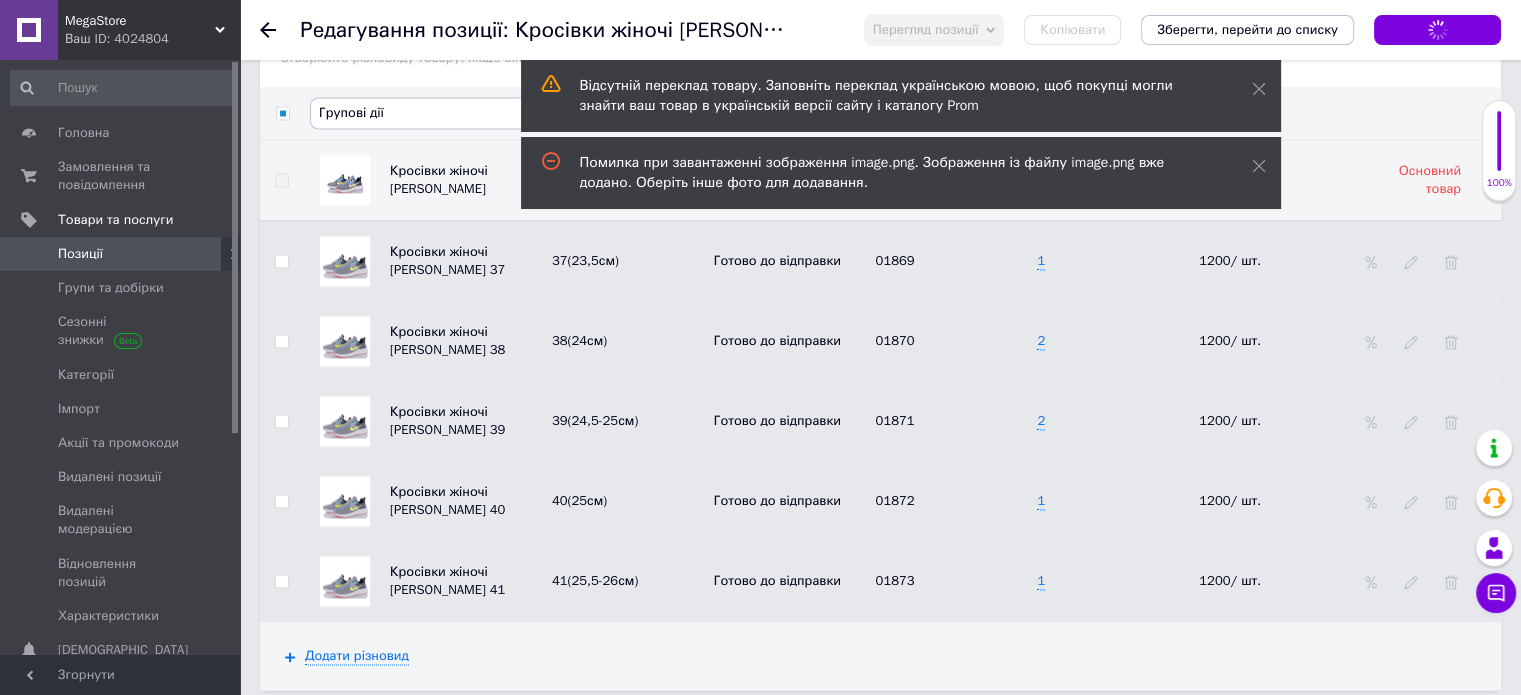 checkbox on "false" 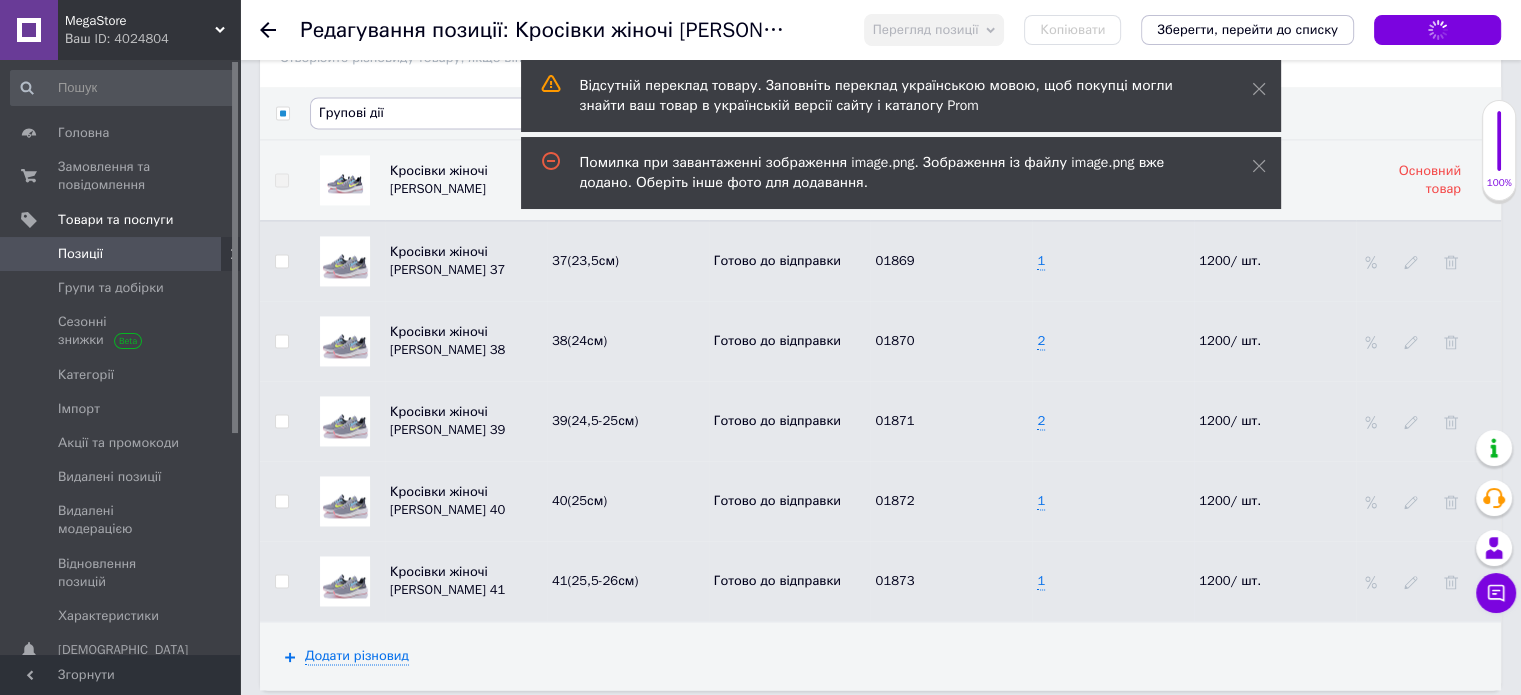 checkbox on "false" 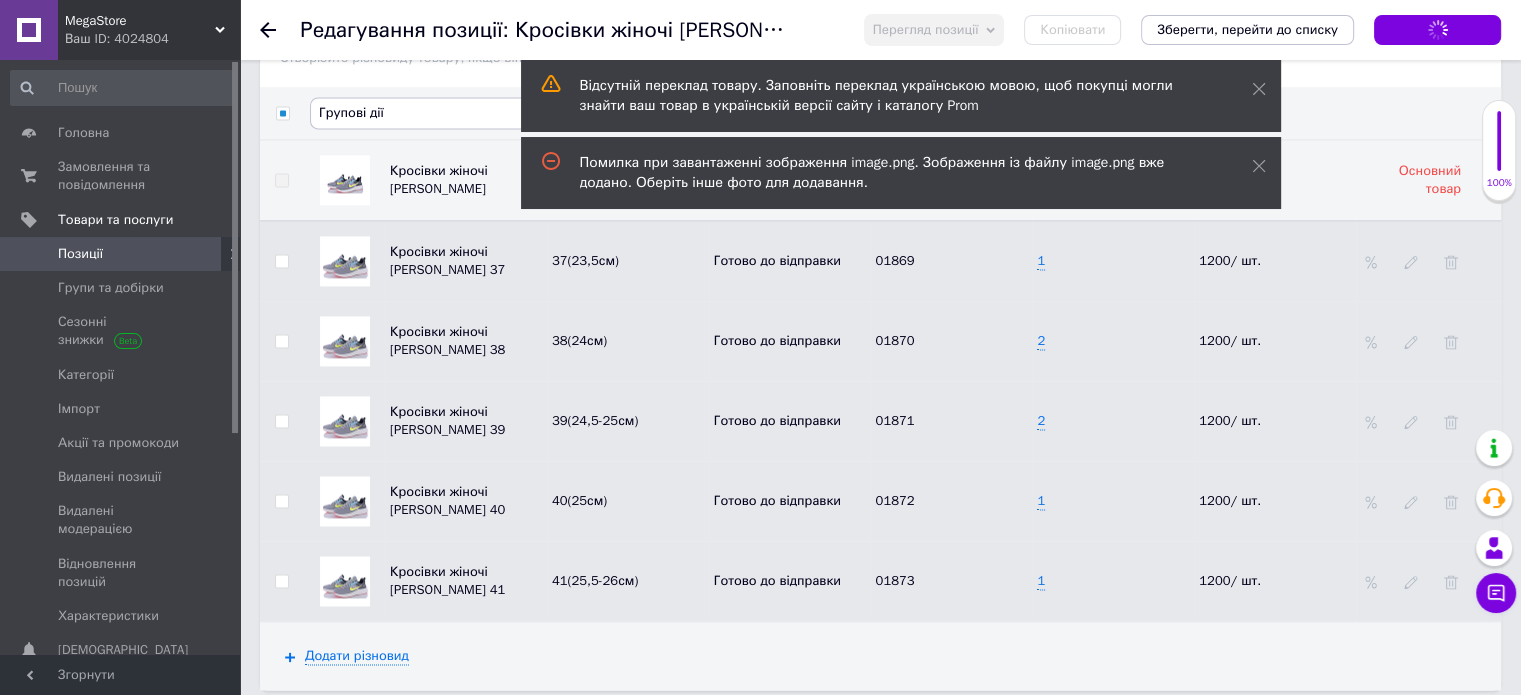 checkbox on "false" 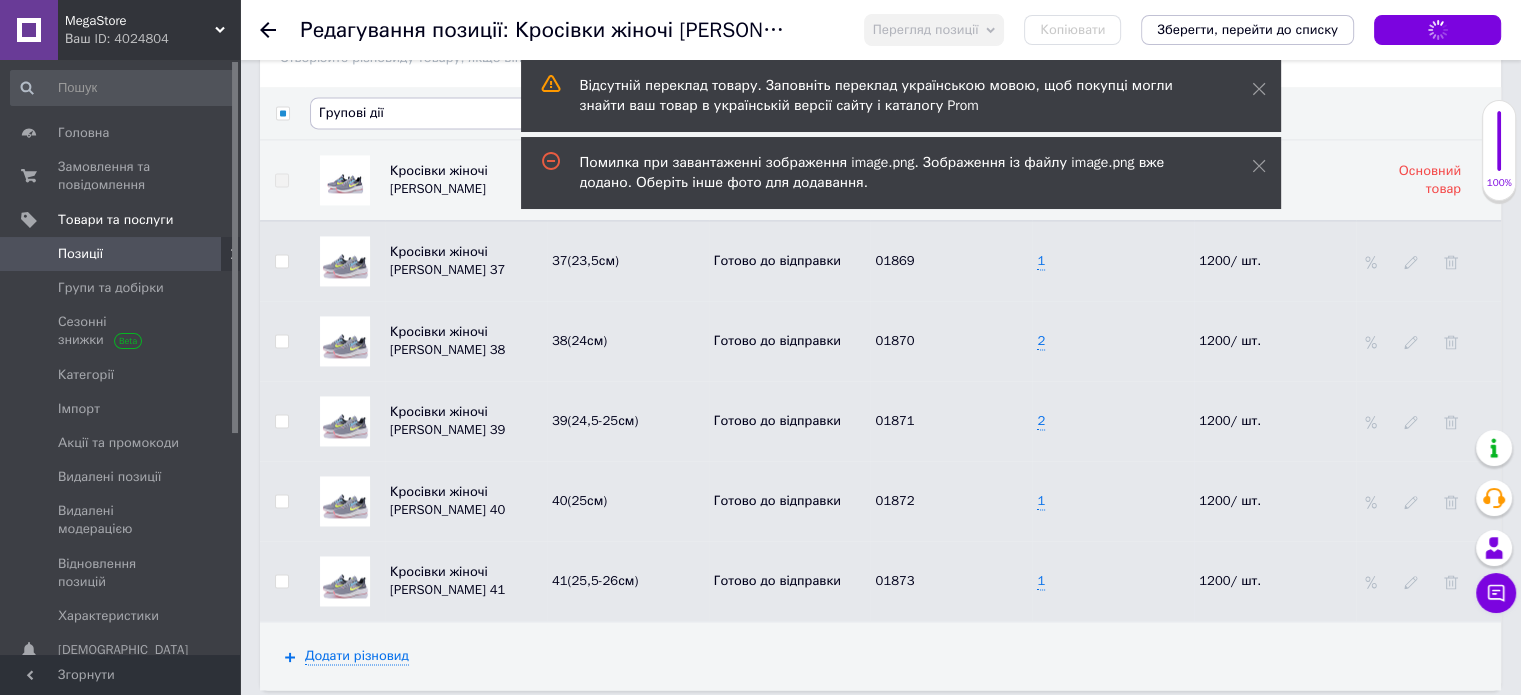 checkbox on "false" 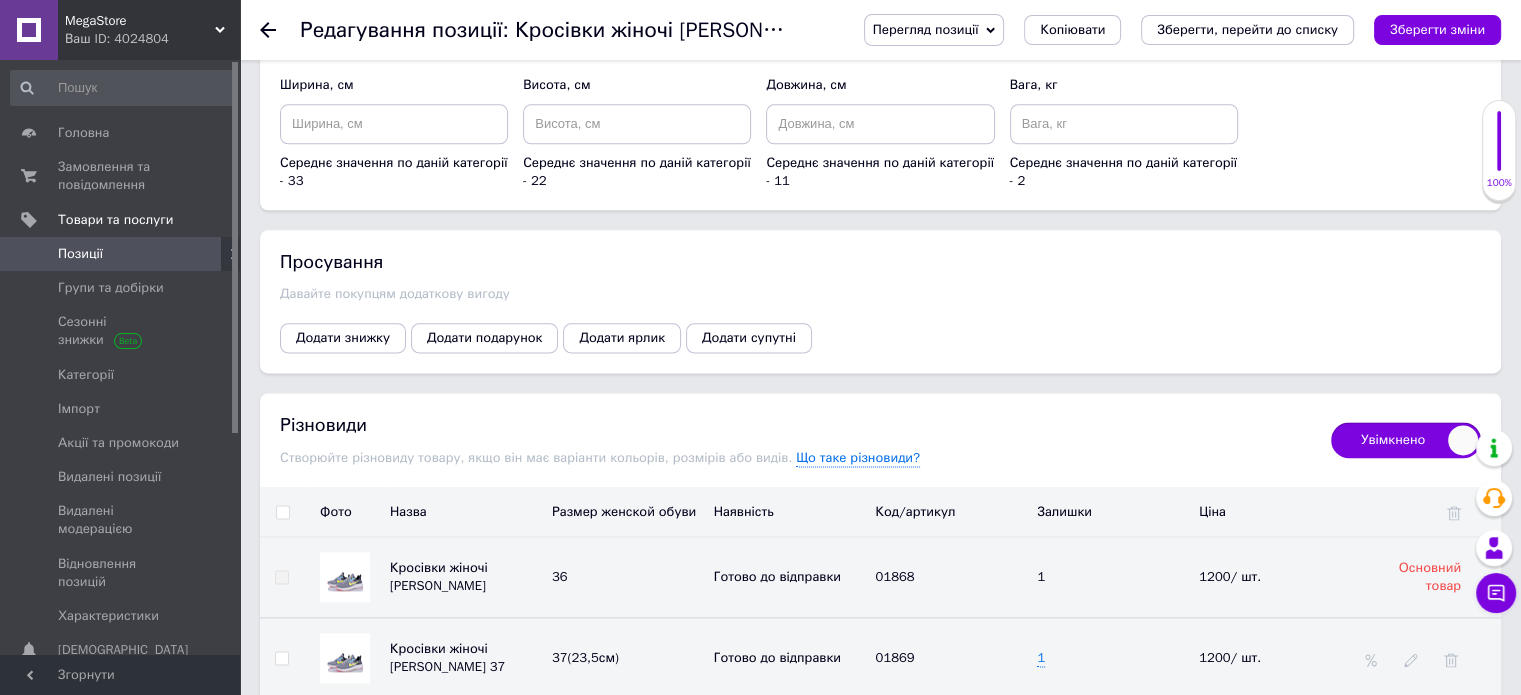 scroll, scrollTop: 2900, scrollLeft: 0, axis: vertical 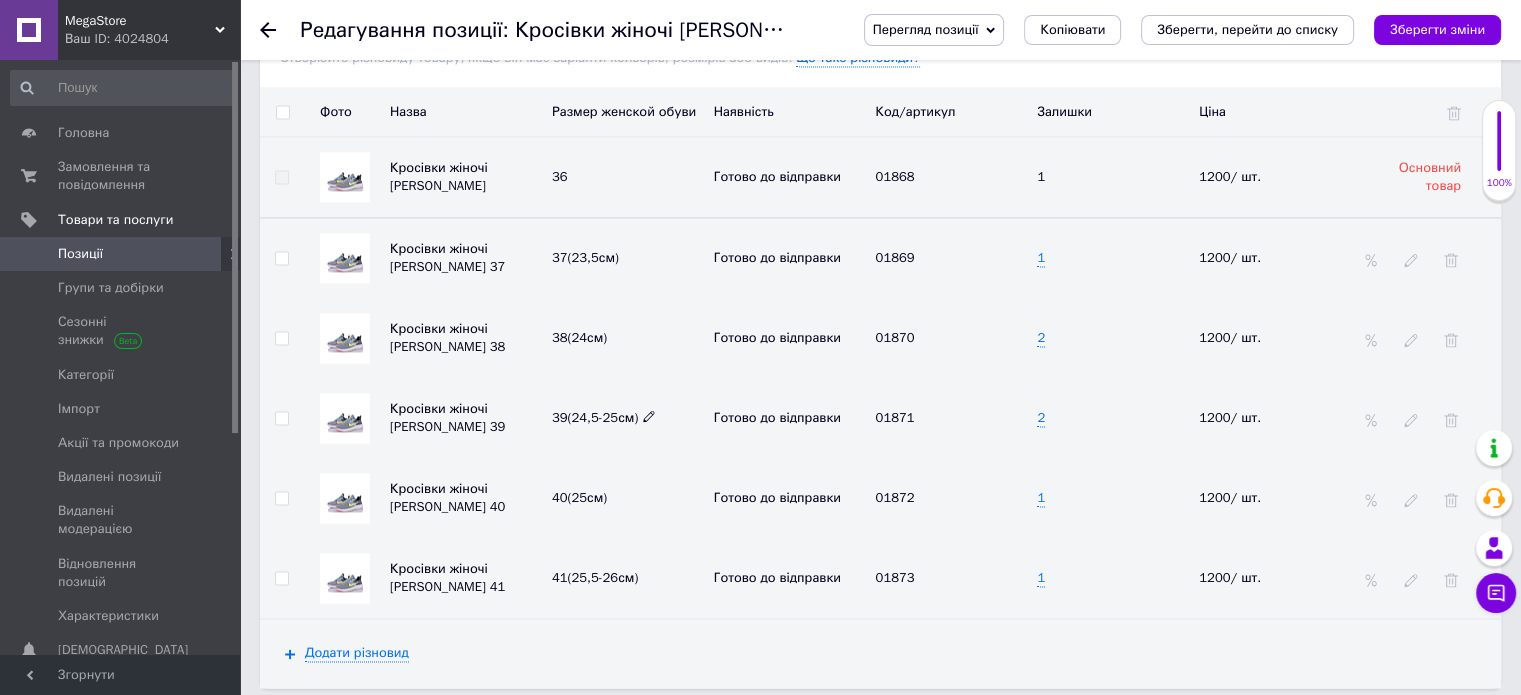 click at bounding box center (649, 415) 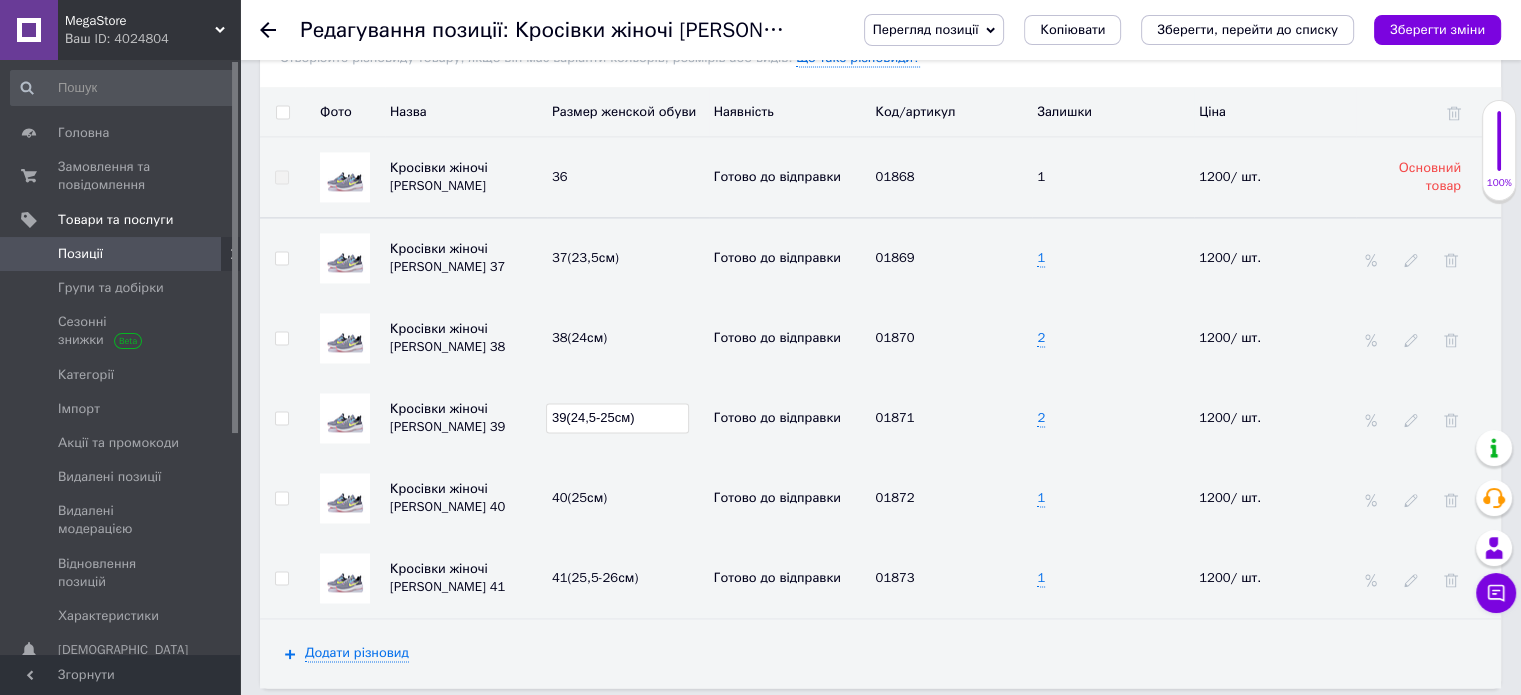 click on "39(24,5-25см)" at bounding box center [617, 418] 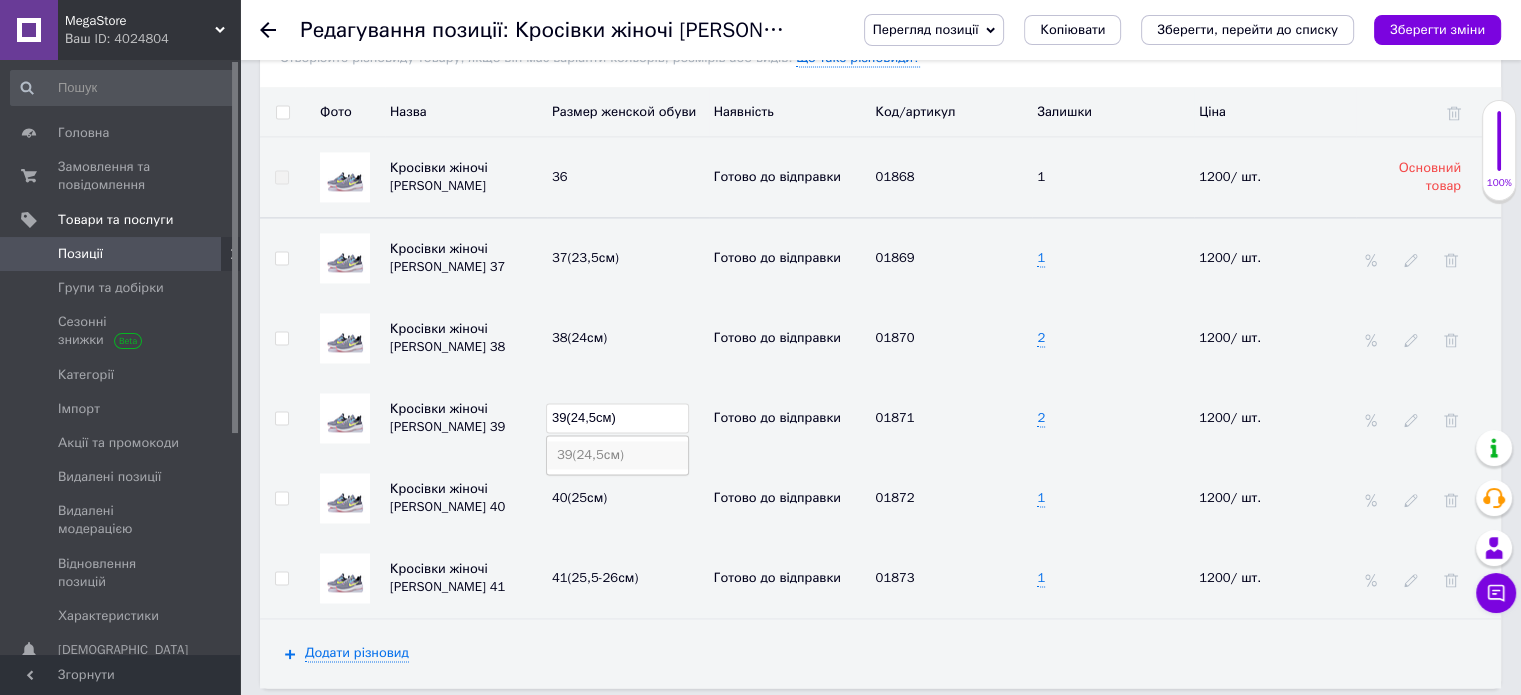 type on "39(24,5см)" 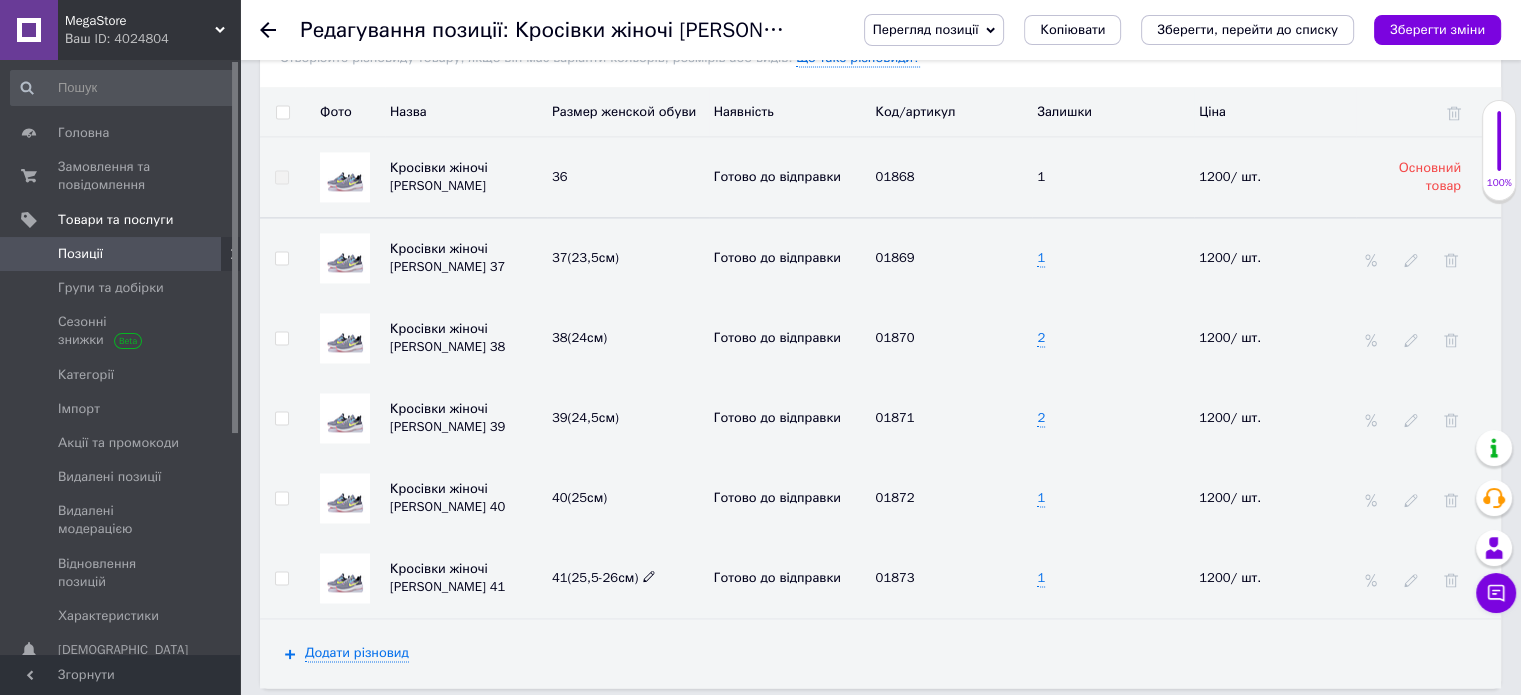 click 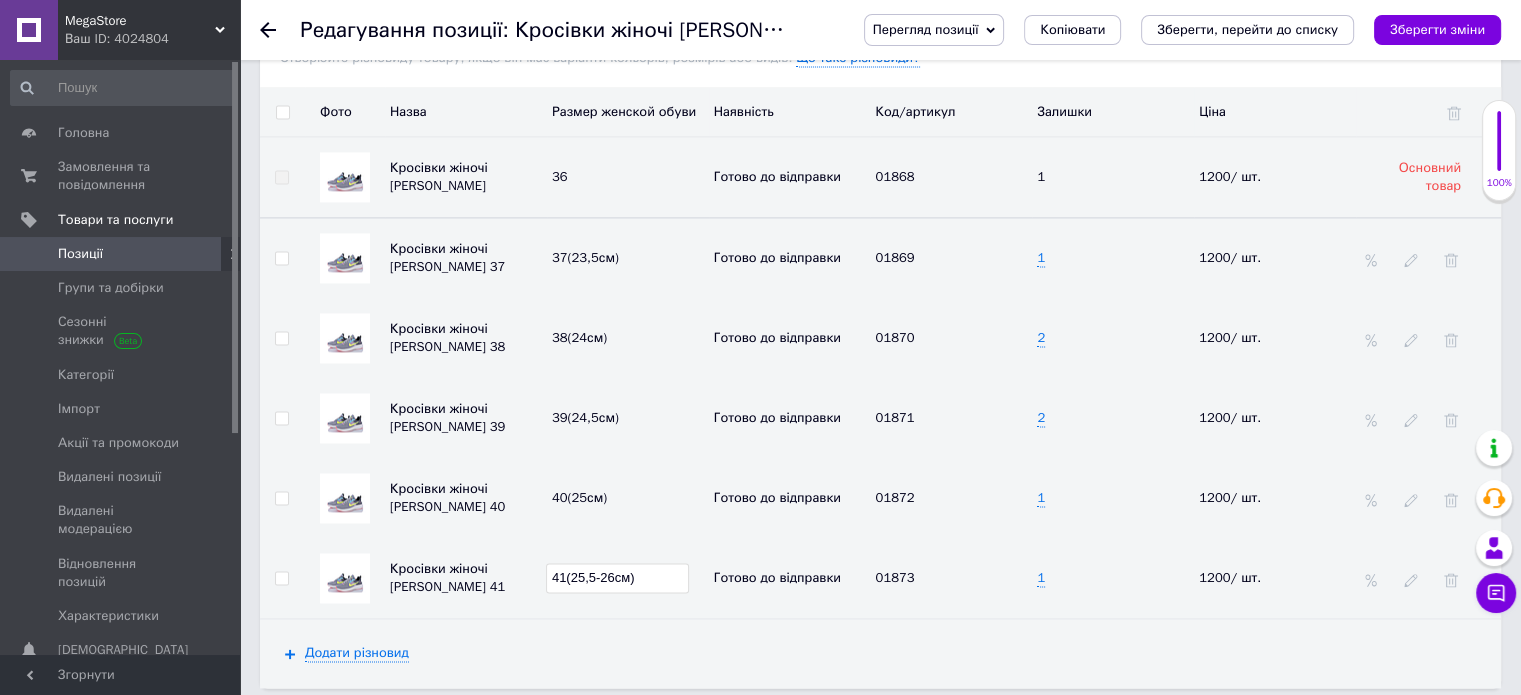click on "41(25,5-26см)" at bounding box center [617, 578] 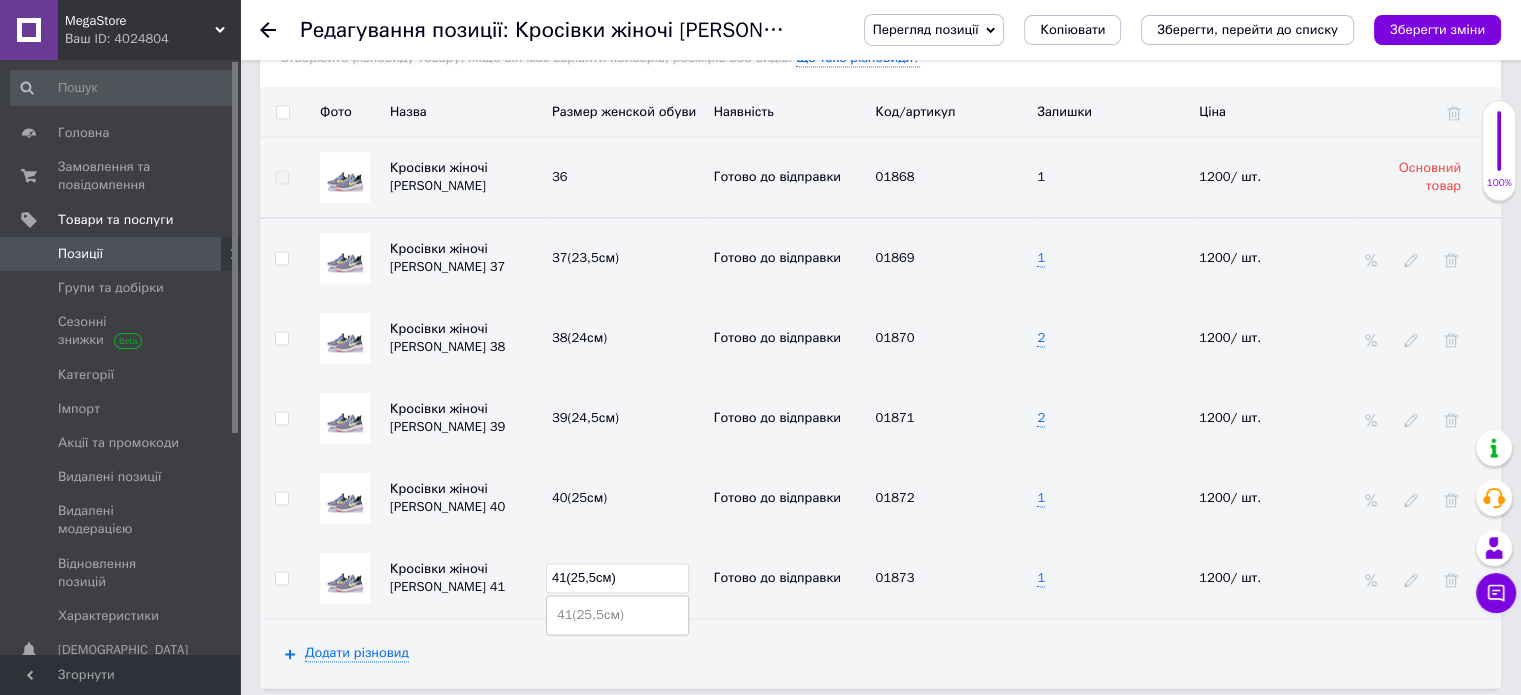 type on "41(25,5см)" 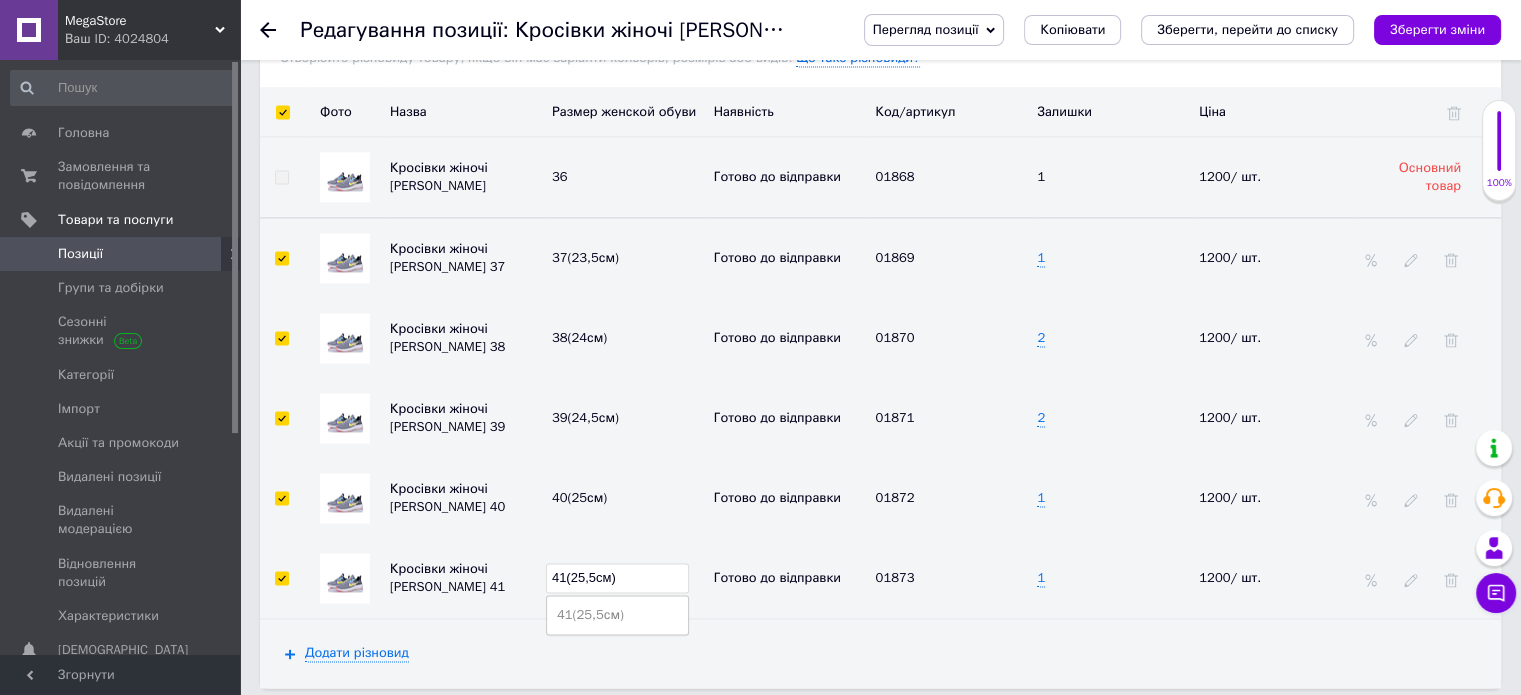 checkbox on "true" 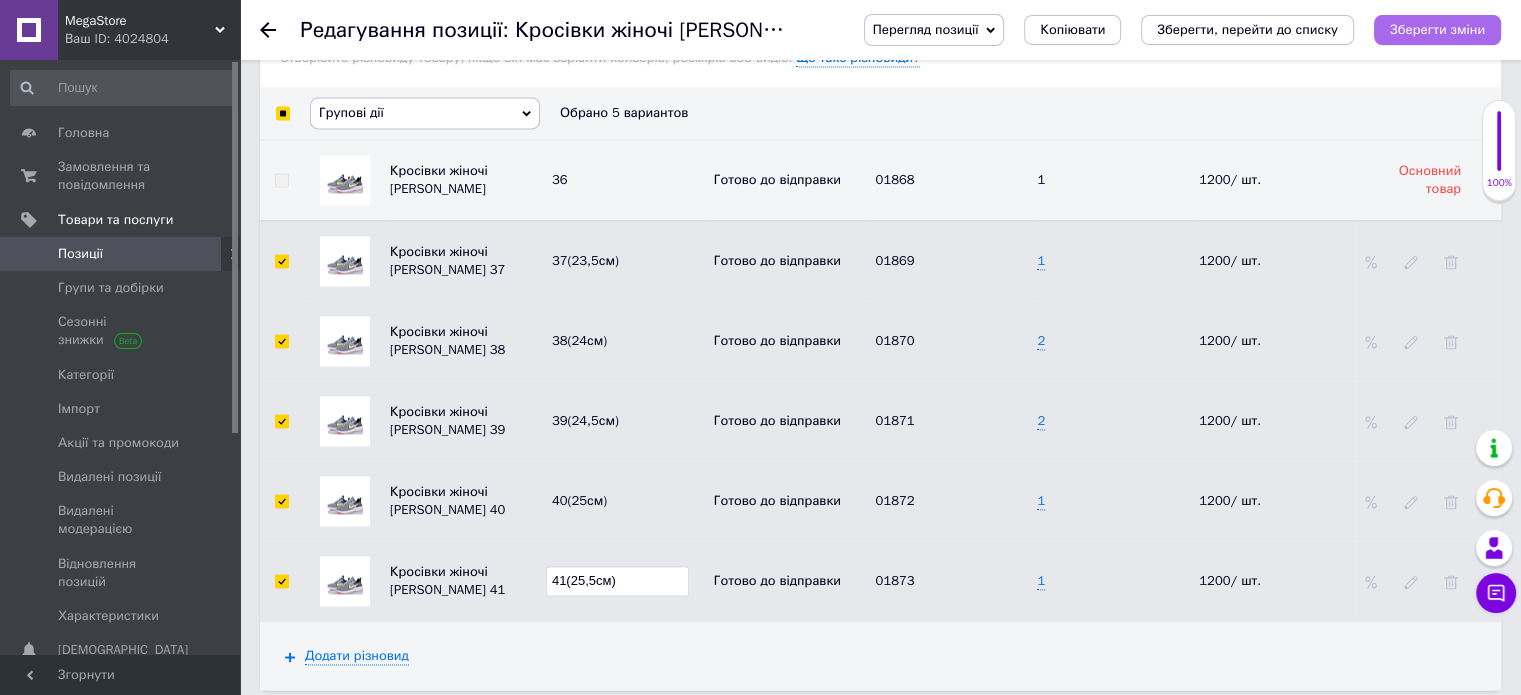 click on "Зберегти зміни" at bounding box center (1437, 29) 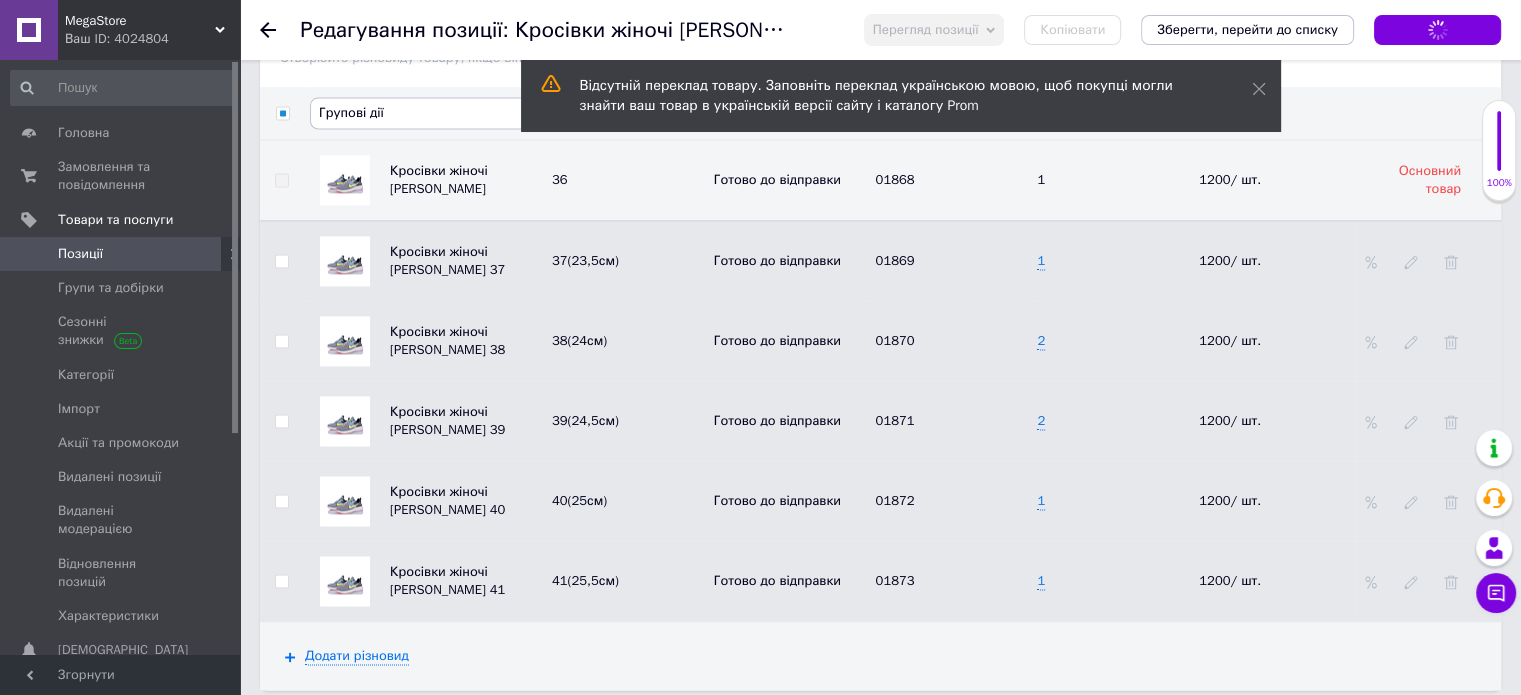 checkbox on "false" 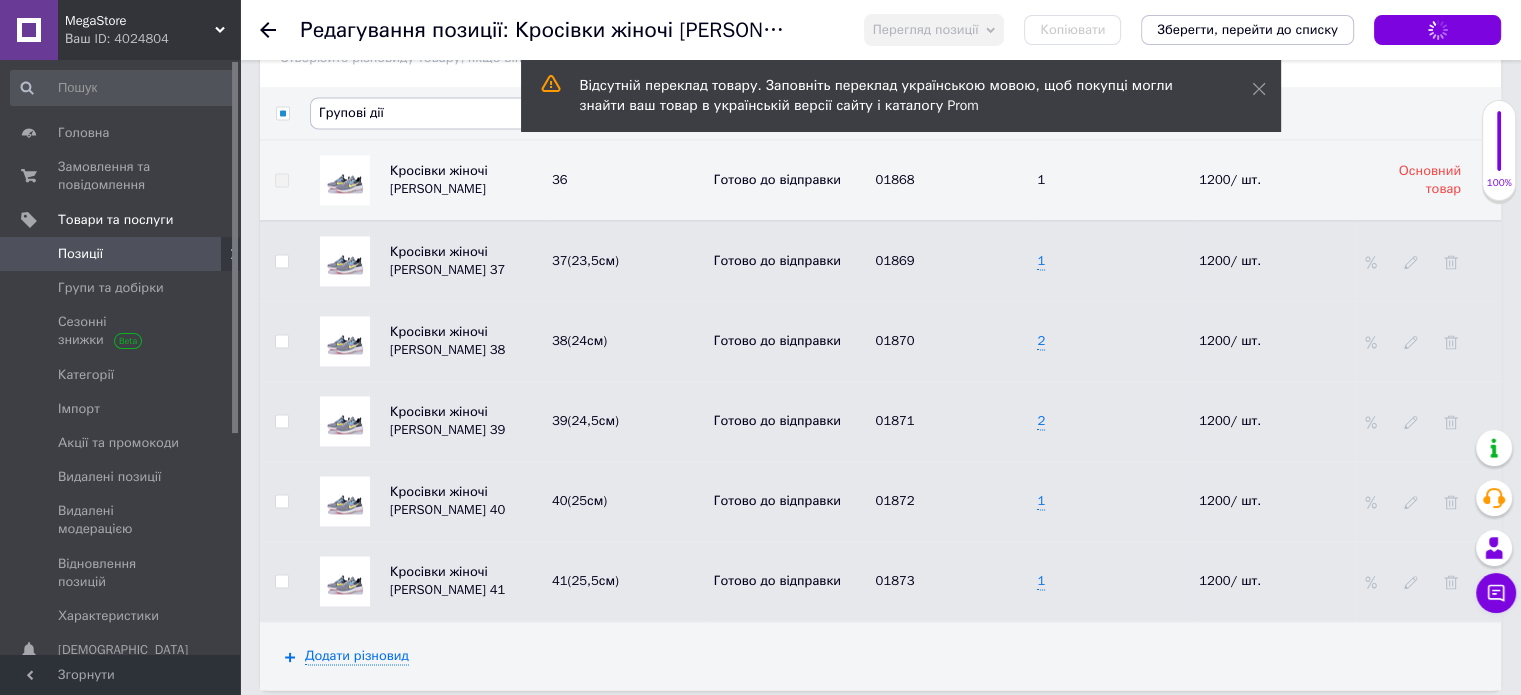 checkbox on "false" 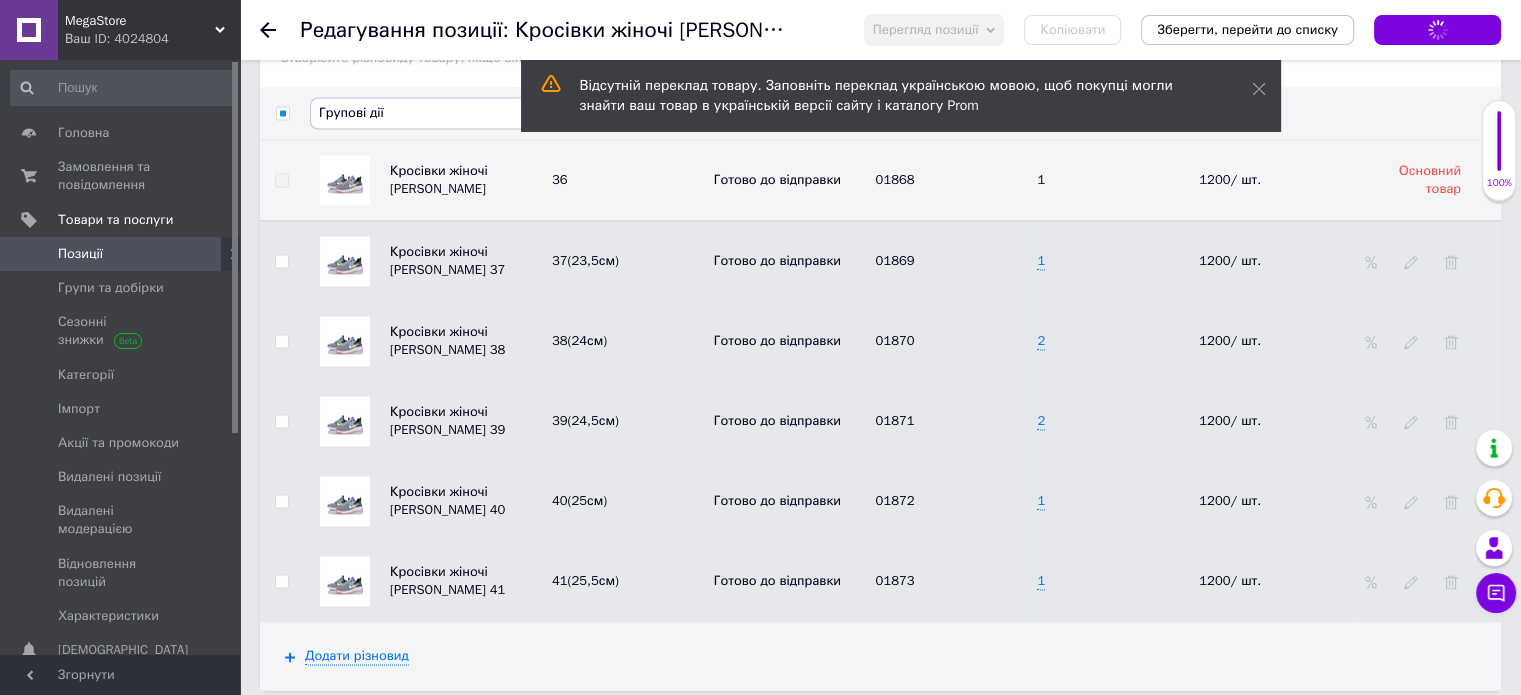 checkbox on "false" 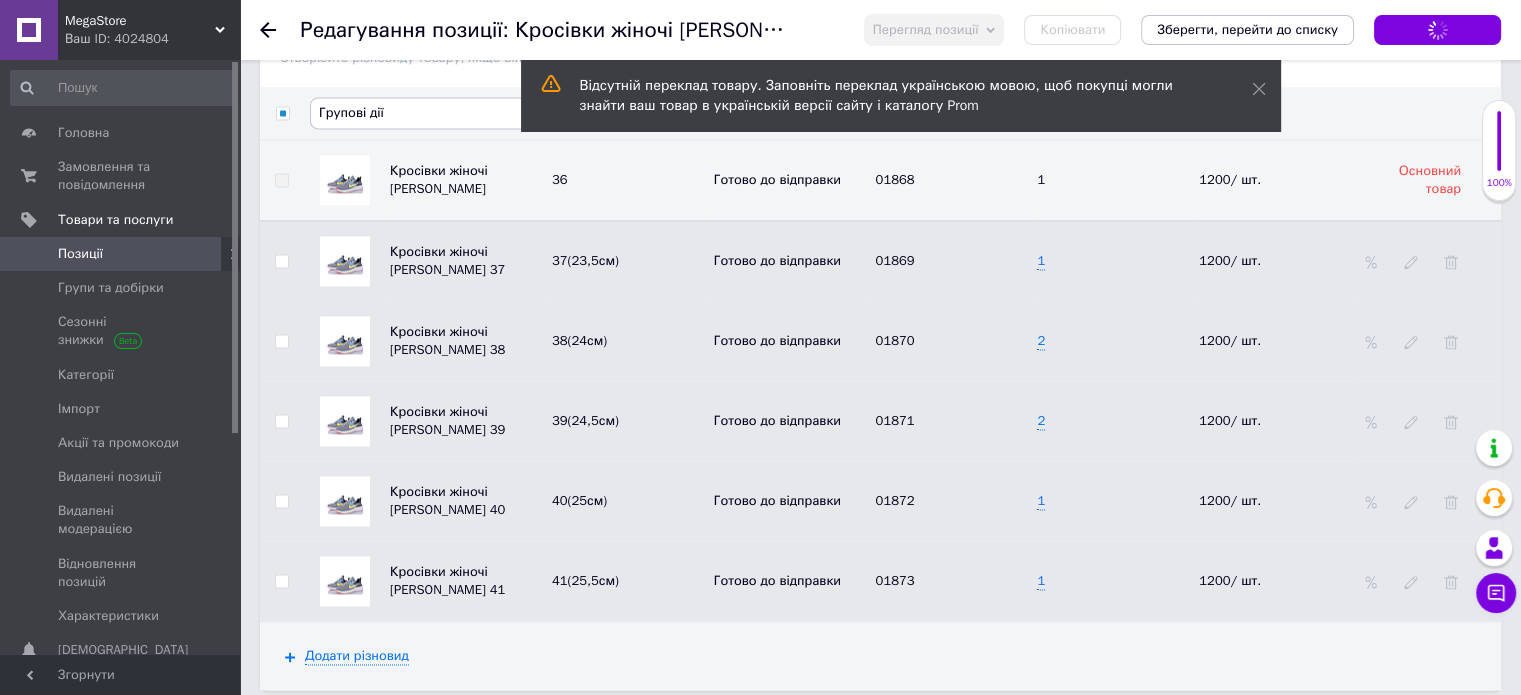 checkbox on "false" 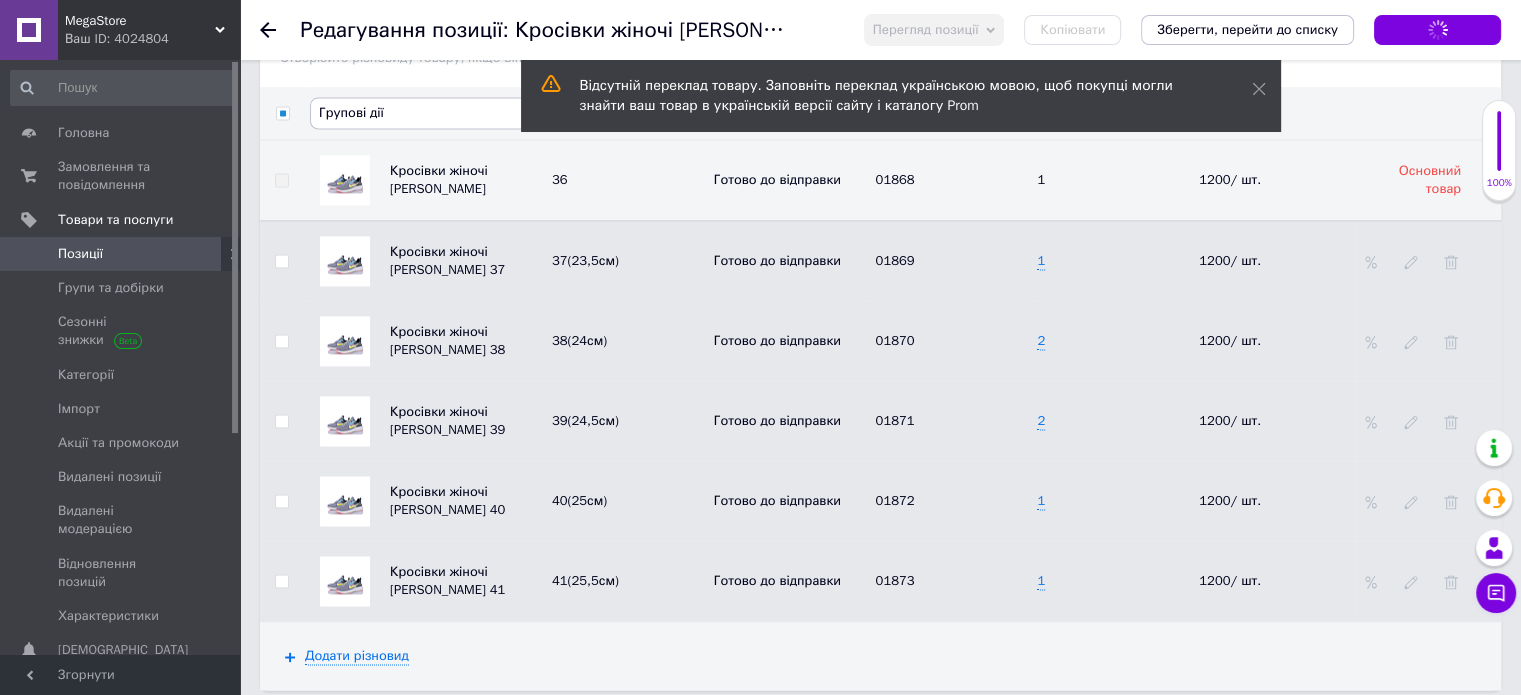 checkbox on "false" 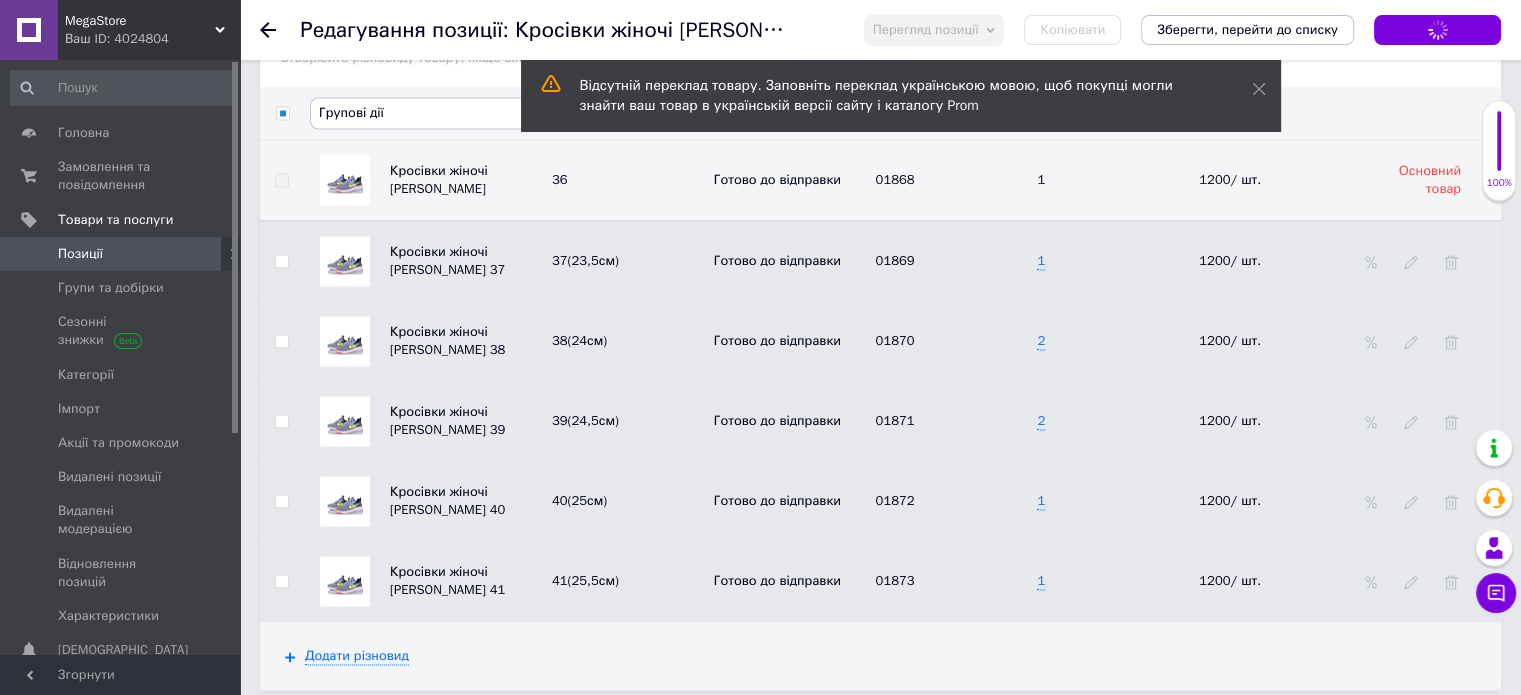 checkbox on "false" 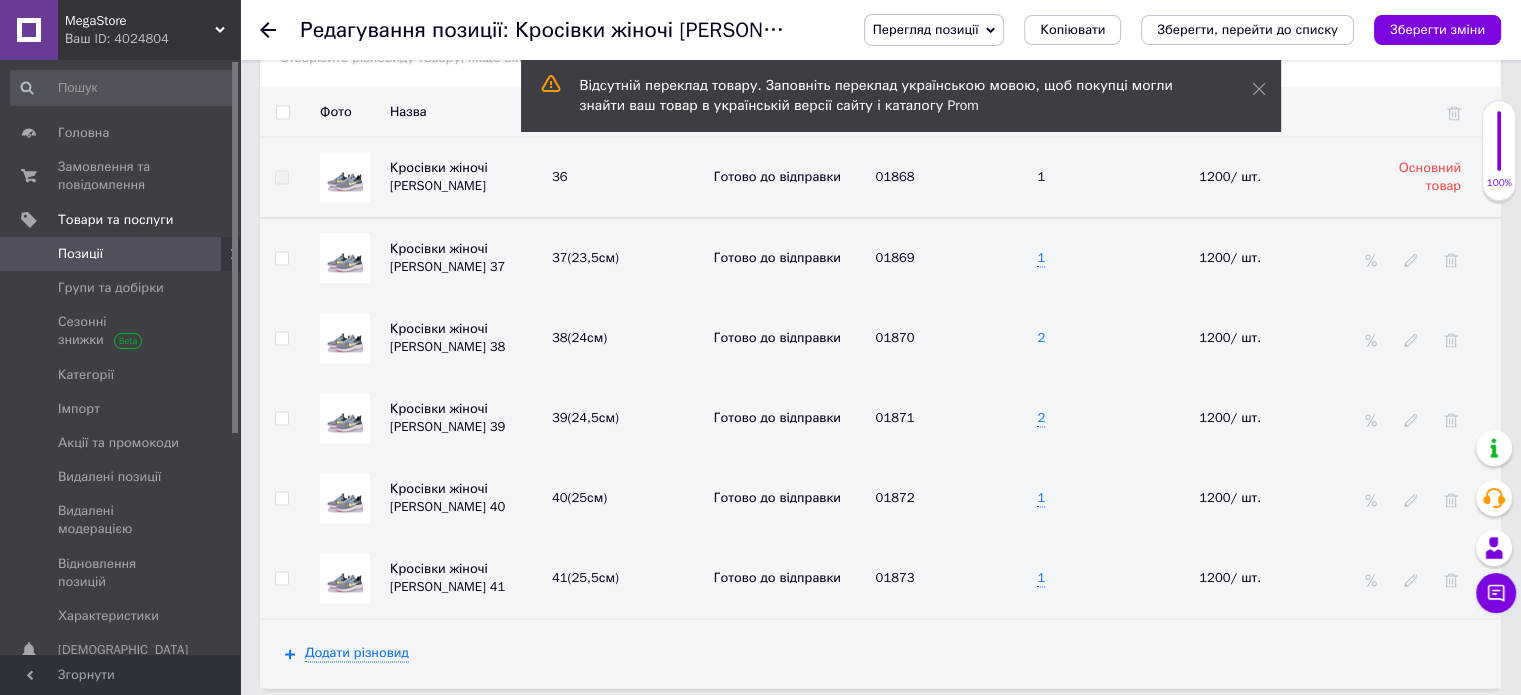 click on "2" at bounding box center [1041, 338] 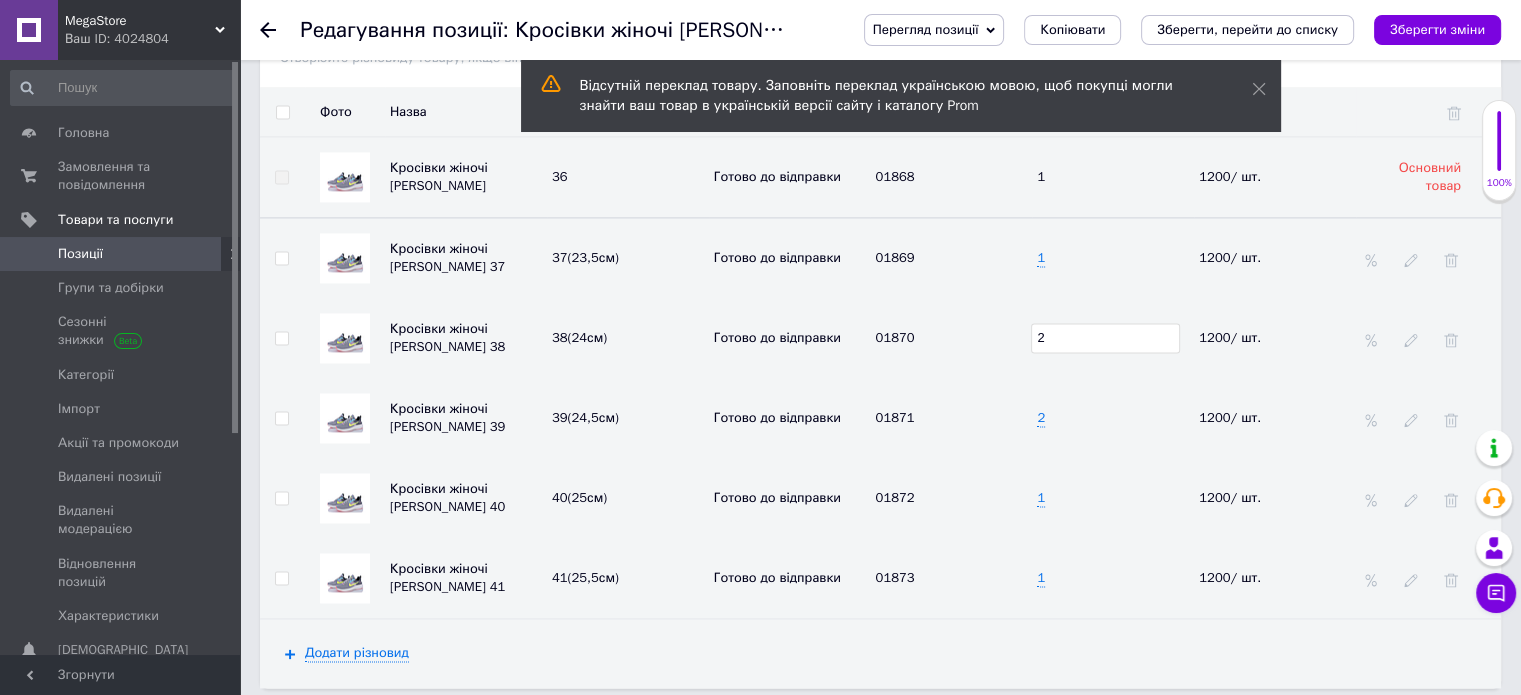 click on "2" at bounding box center (1105, 338) 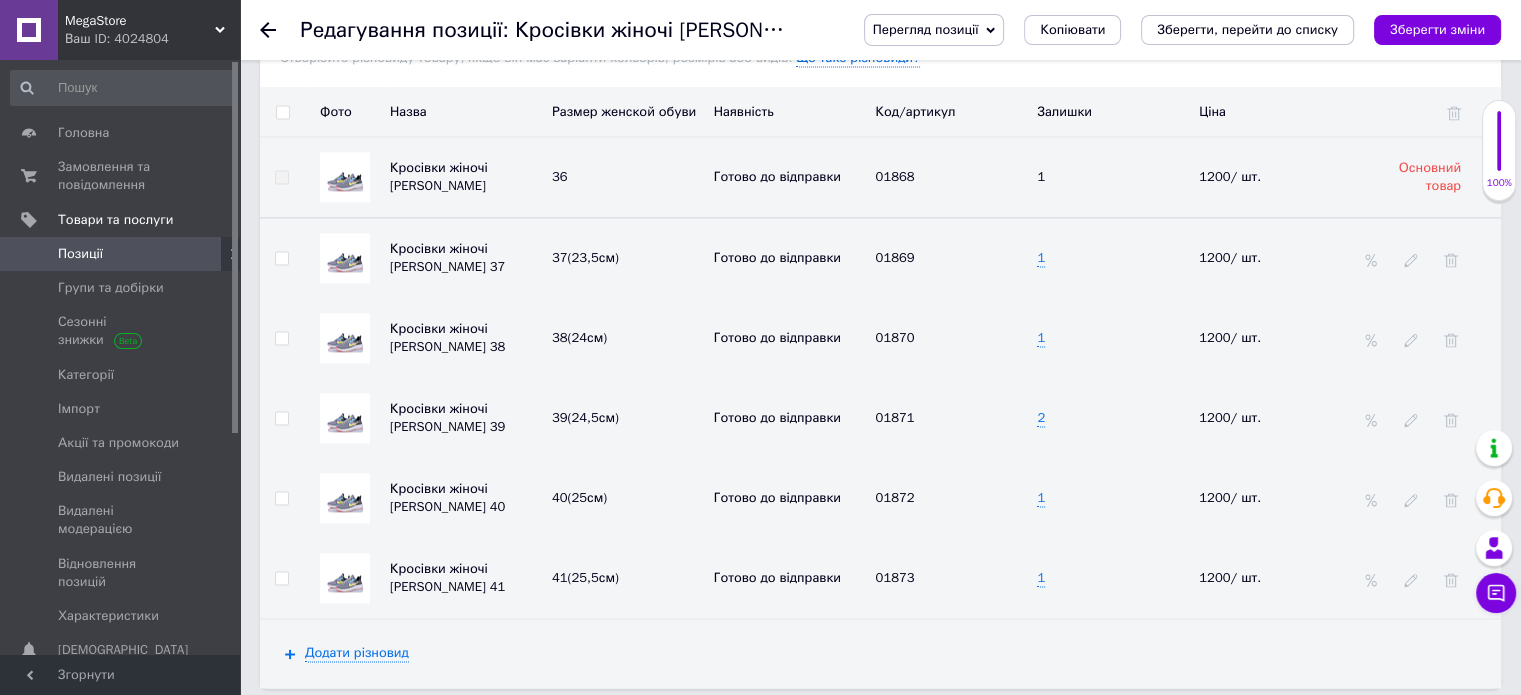 click at bounding box center [282, 112] 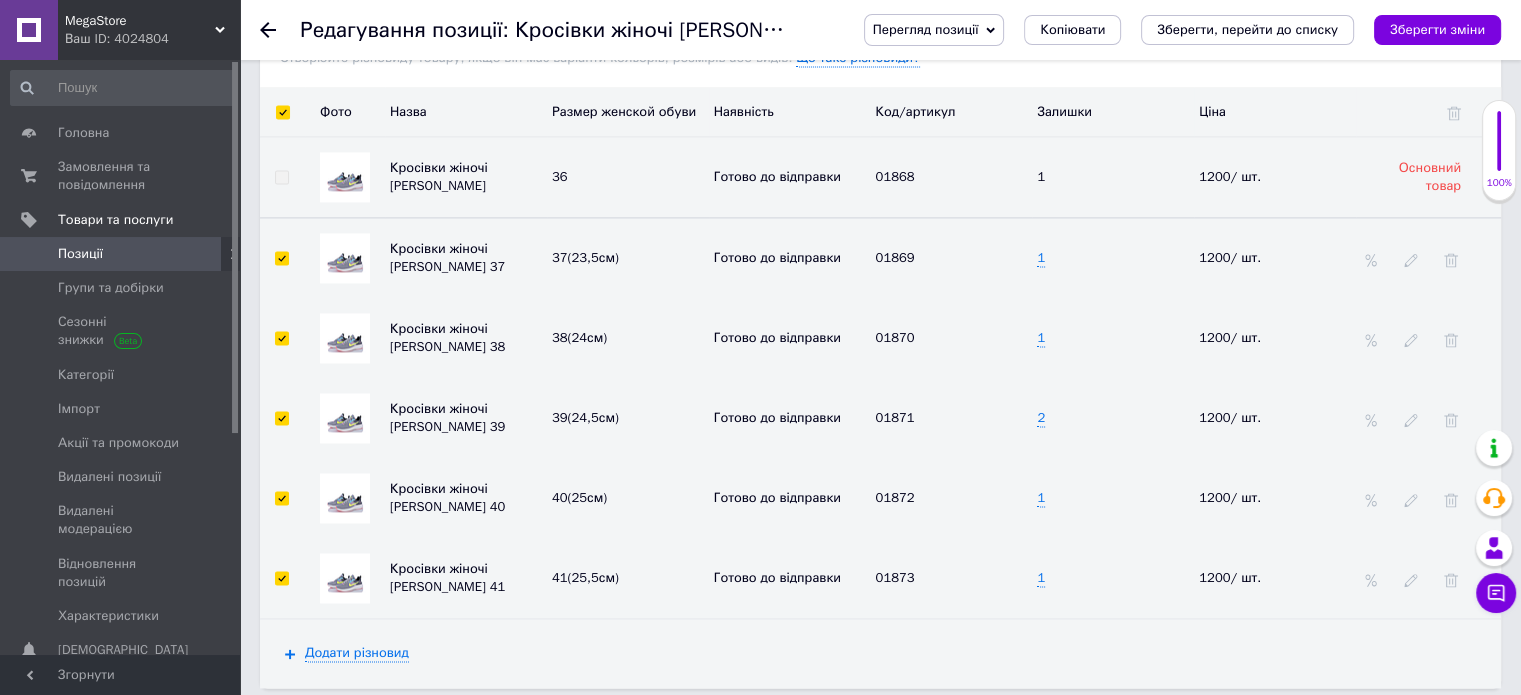 checkbox on "true" 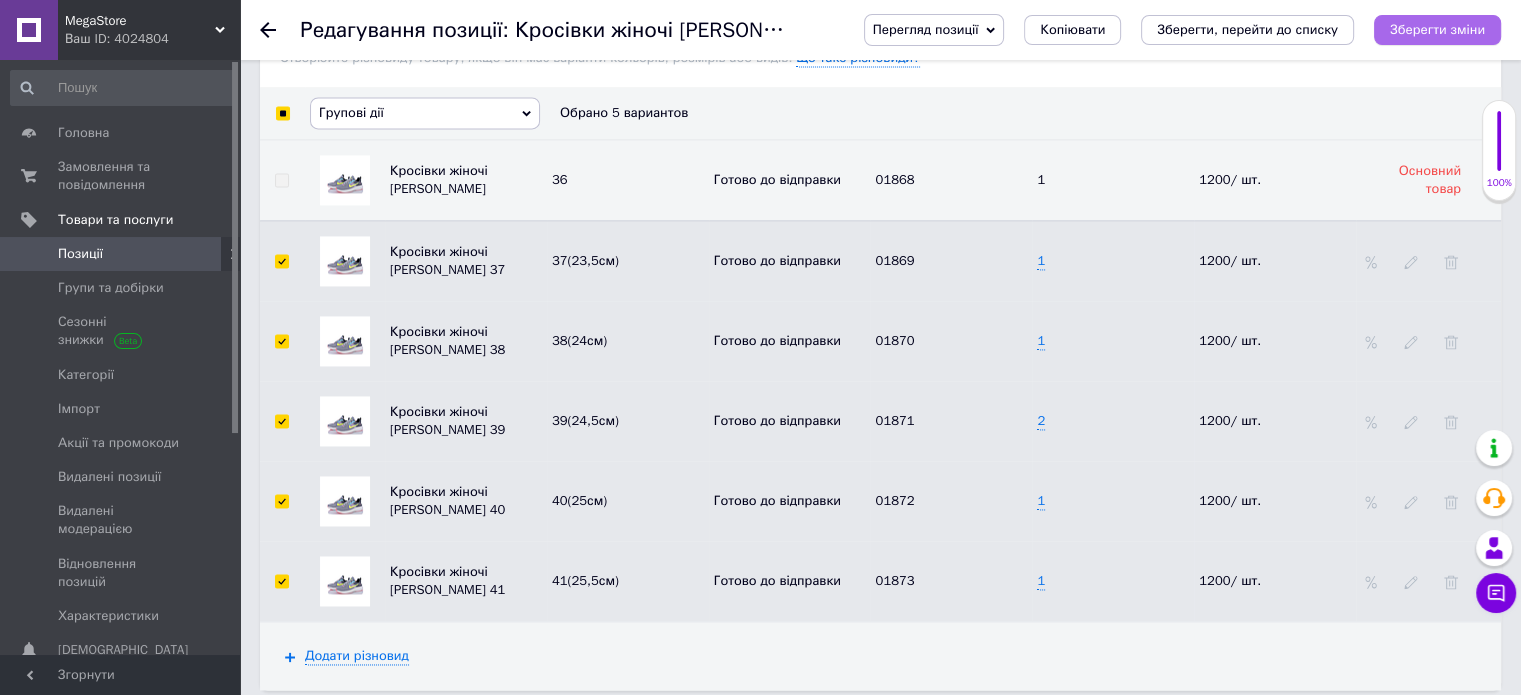click on "Зберегти зміни" at bounding box center (1437, 29) 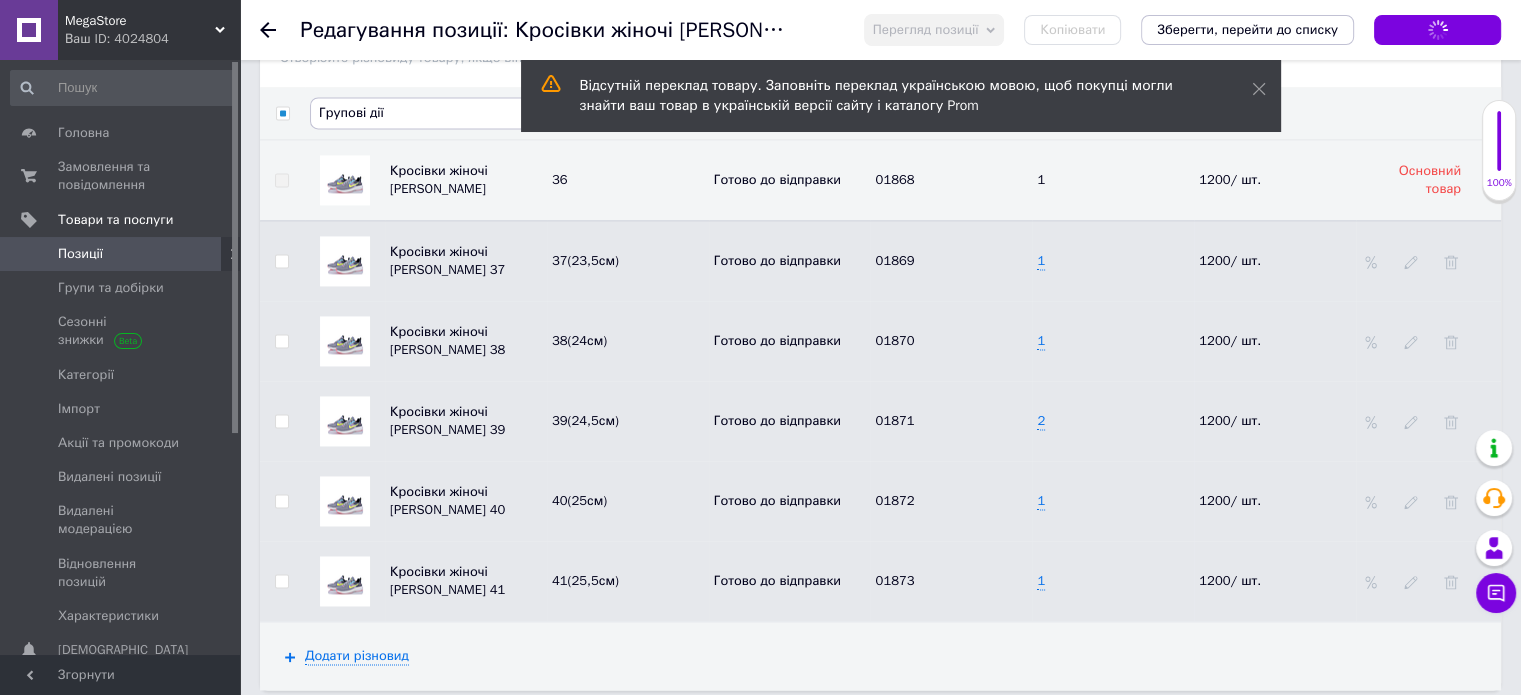checkbox on "false" 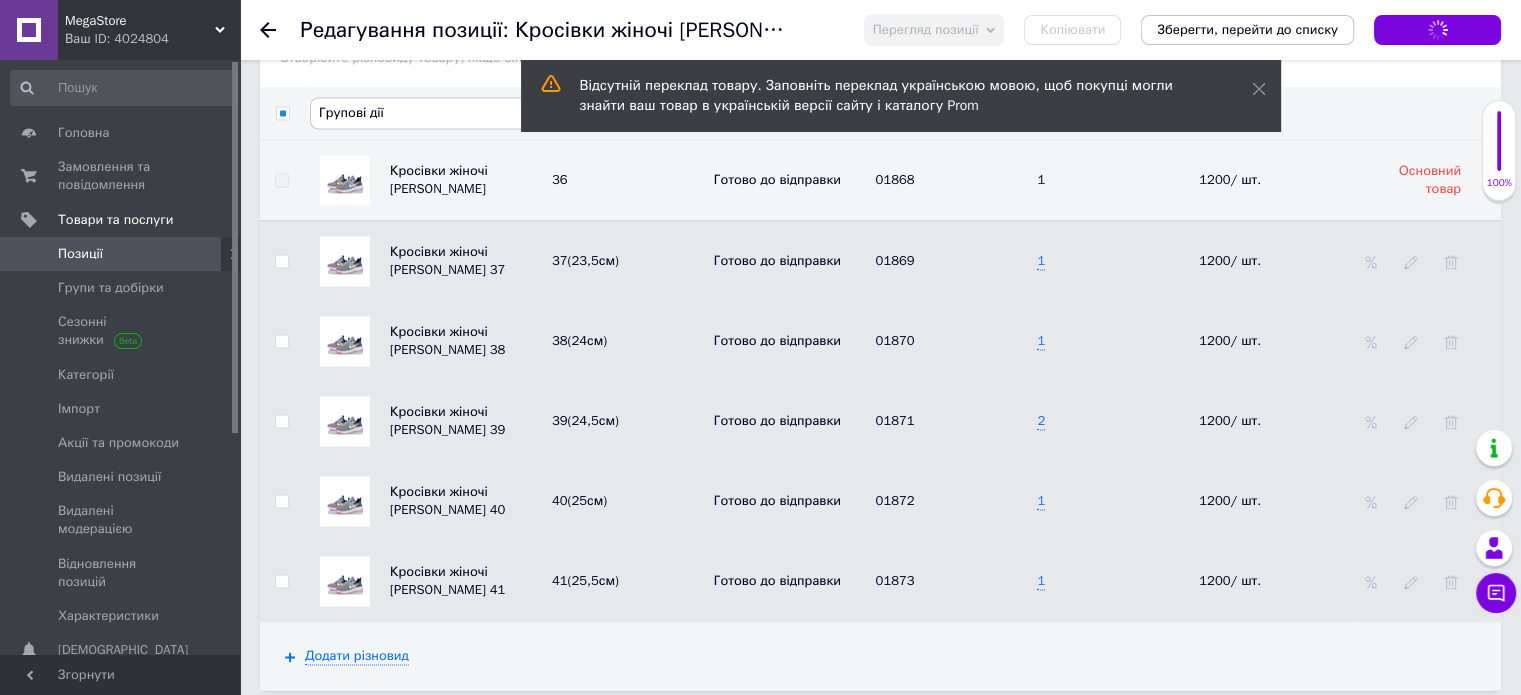 checkbox on "false" 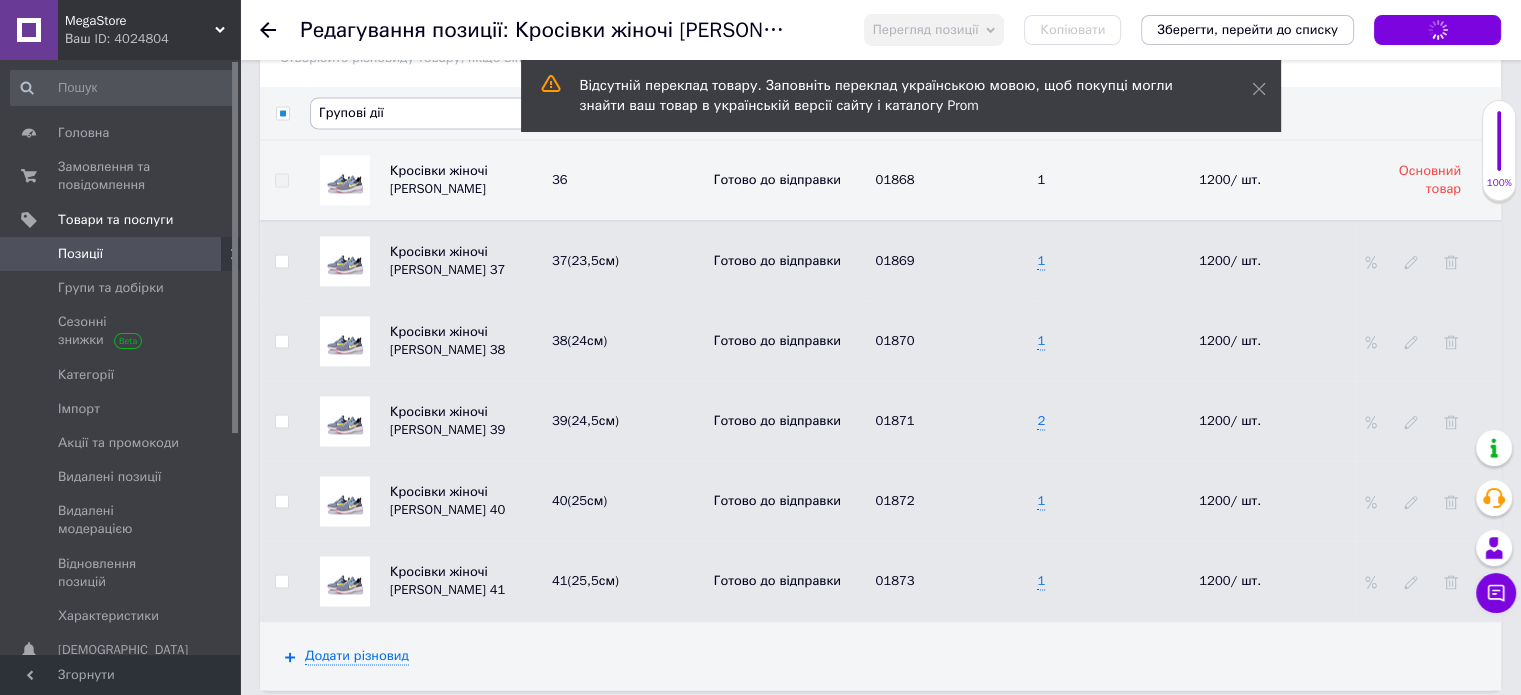 checkbox on "false" 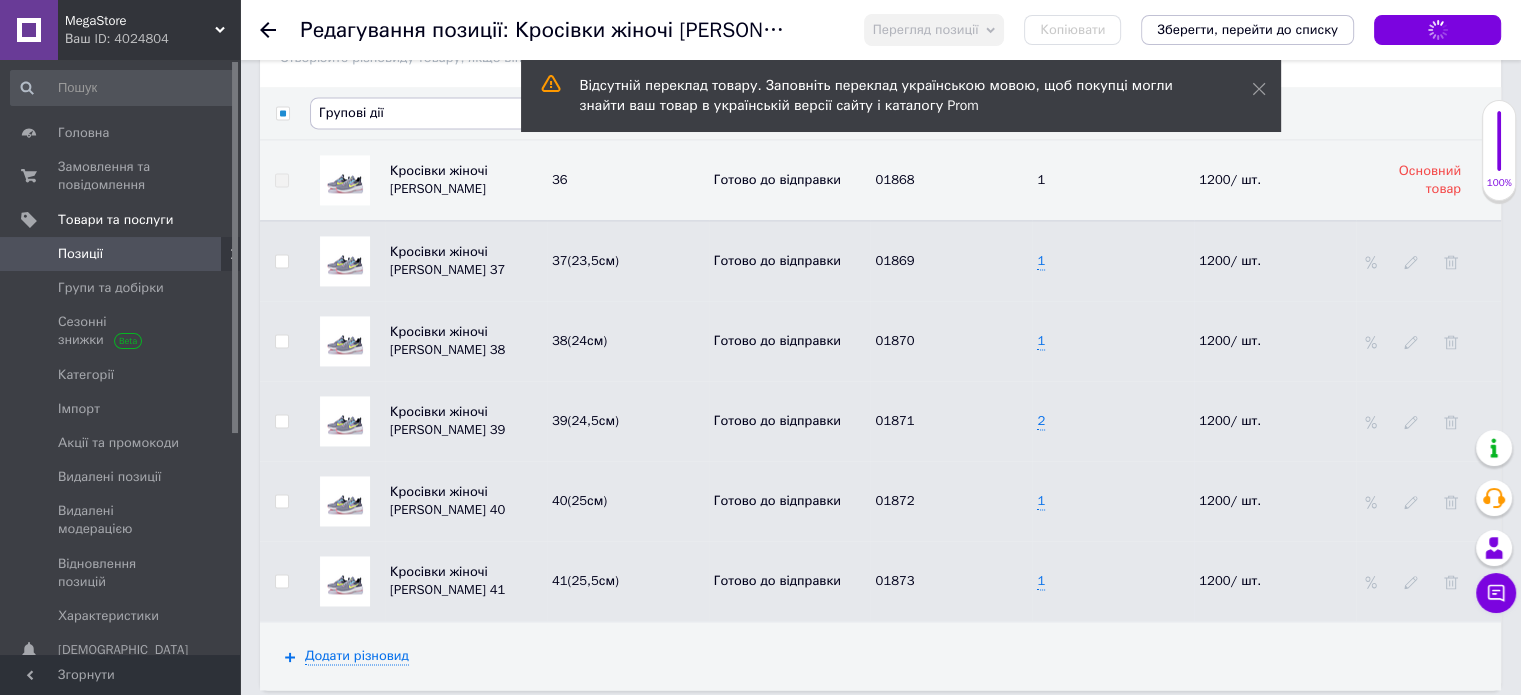 checkbox on "false" 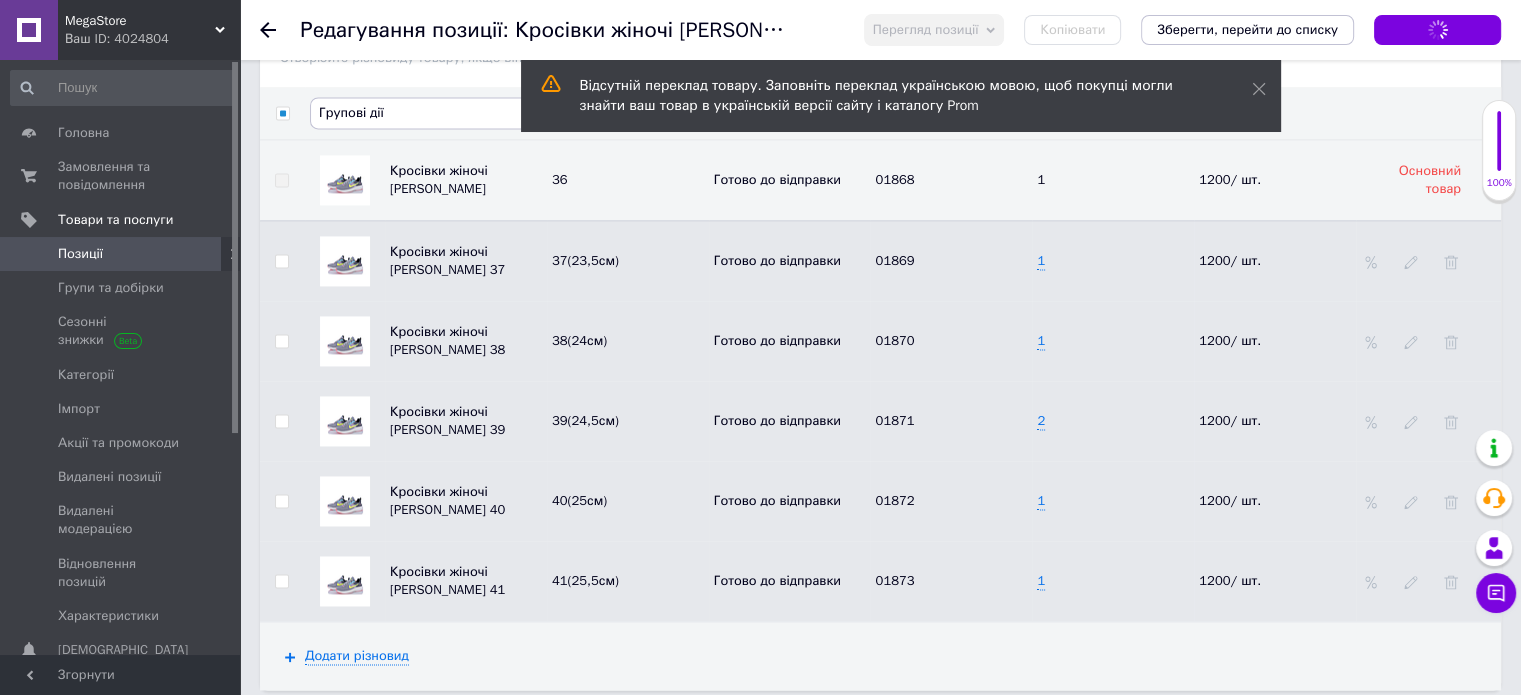 checkbox on "false" 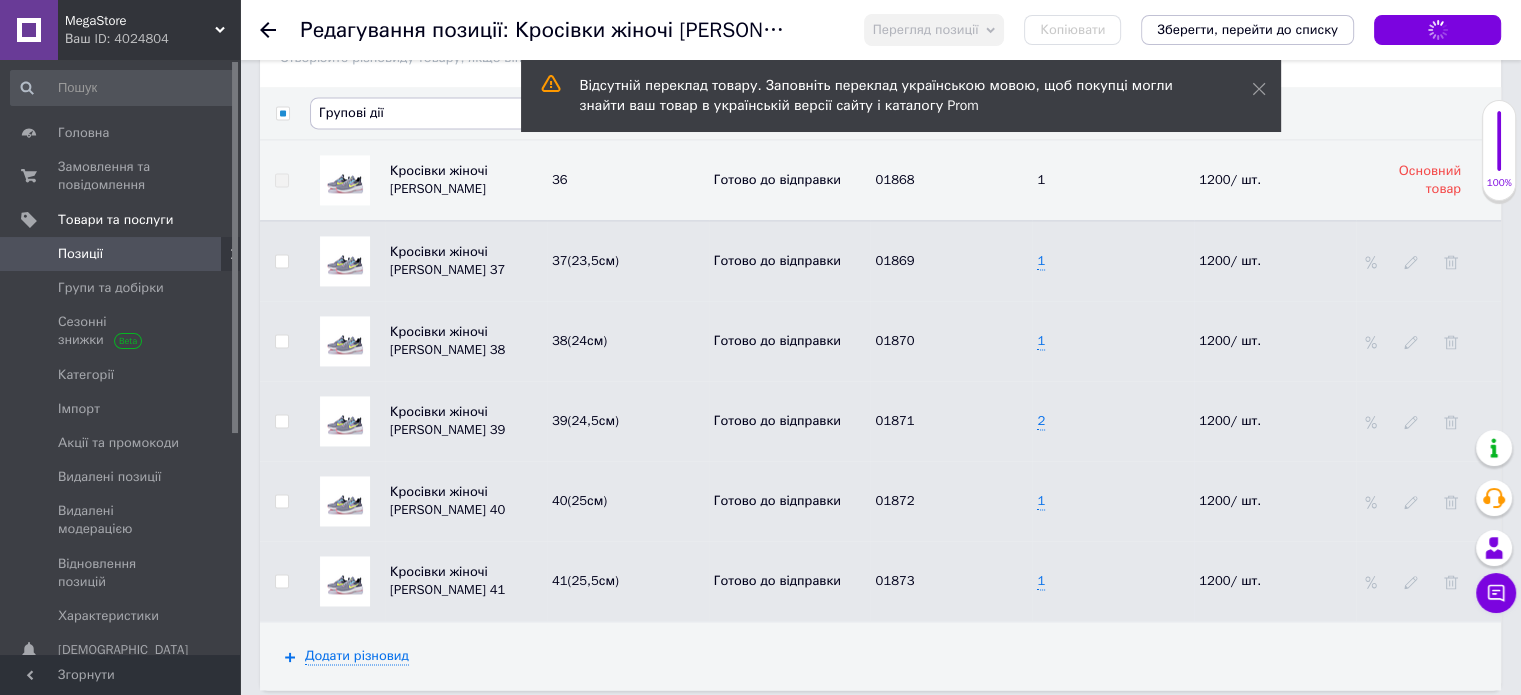 checkbox on "false" 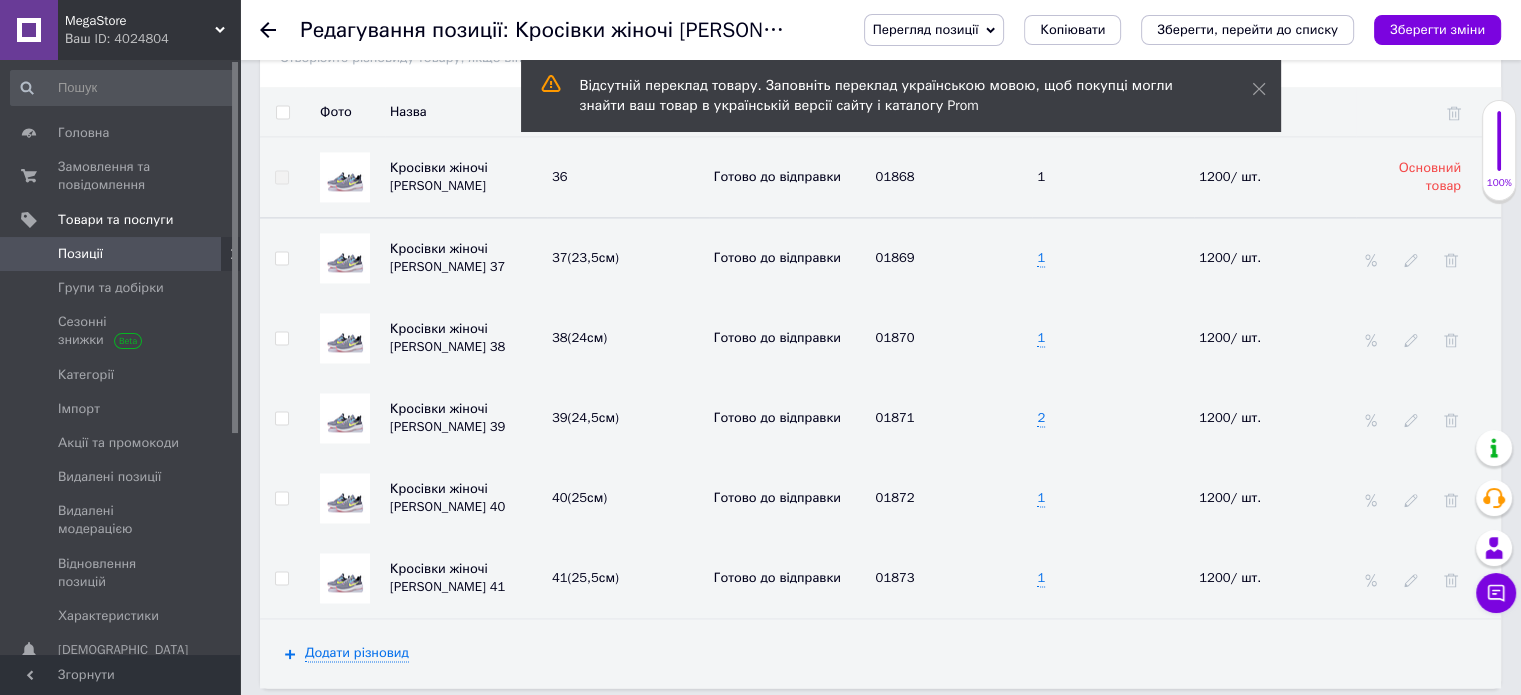 click at bounding box center [280, 30] 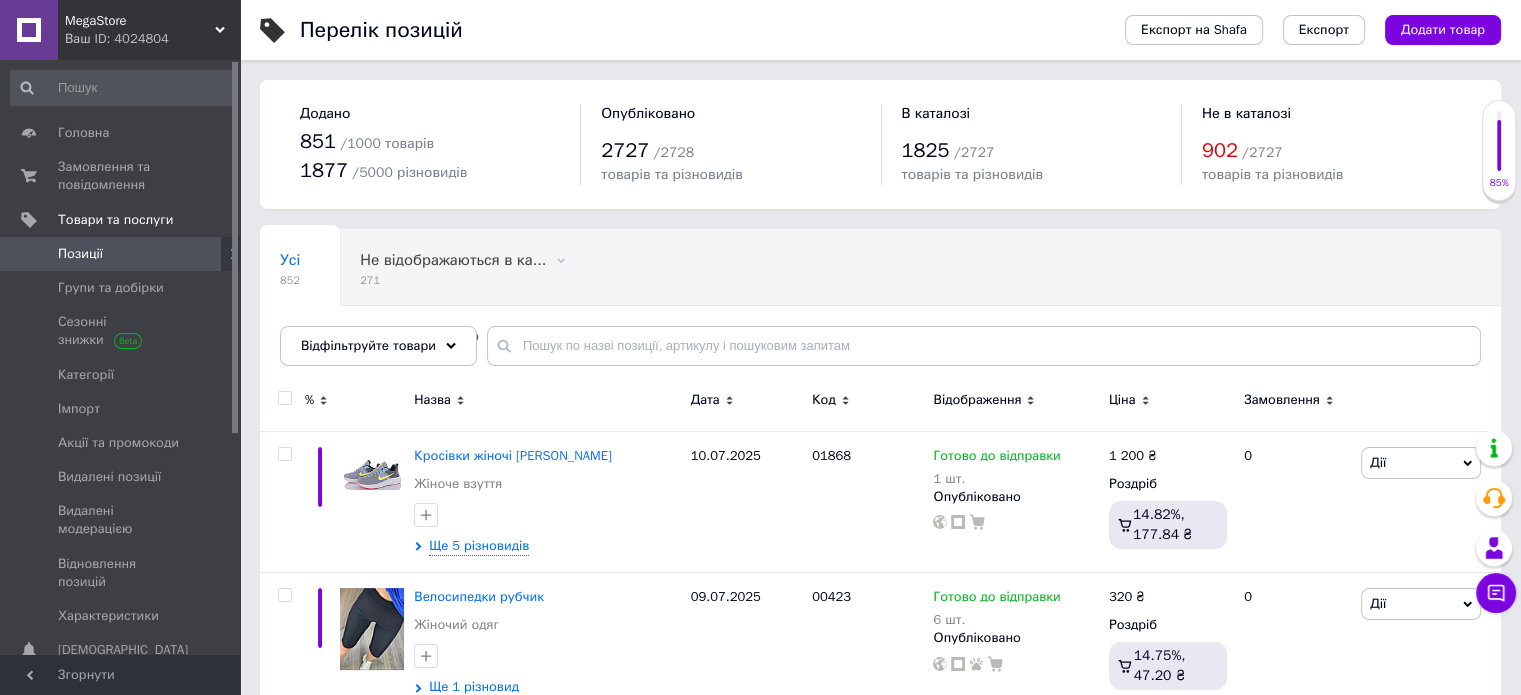 click on "Експорт на Shafa Експорт Додати товар" at bounding box center (1293, 30) 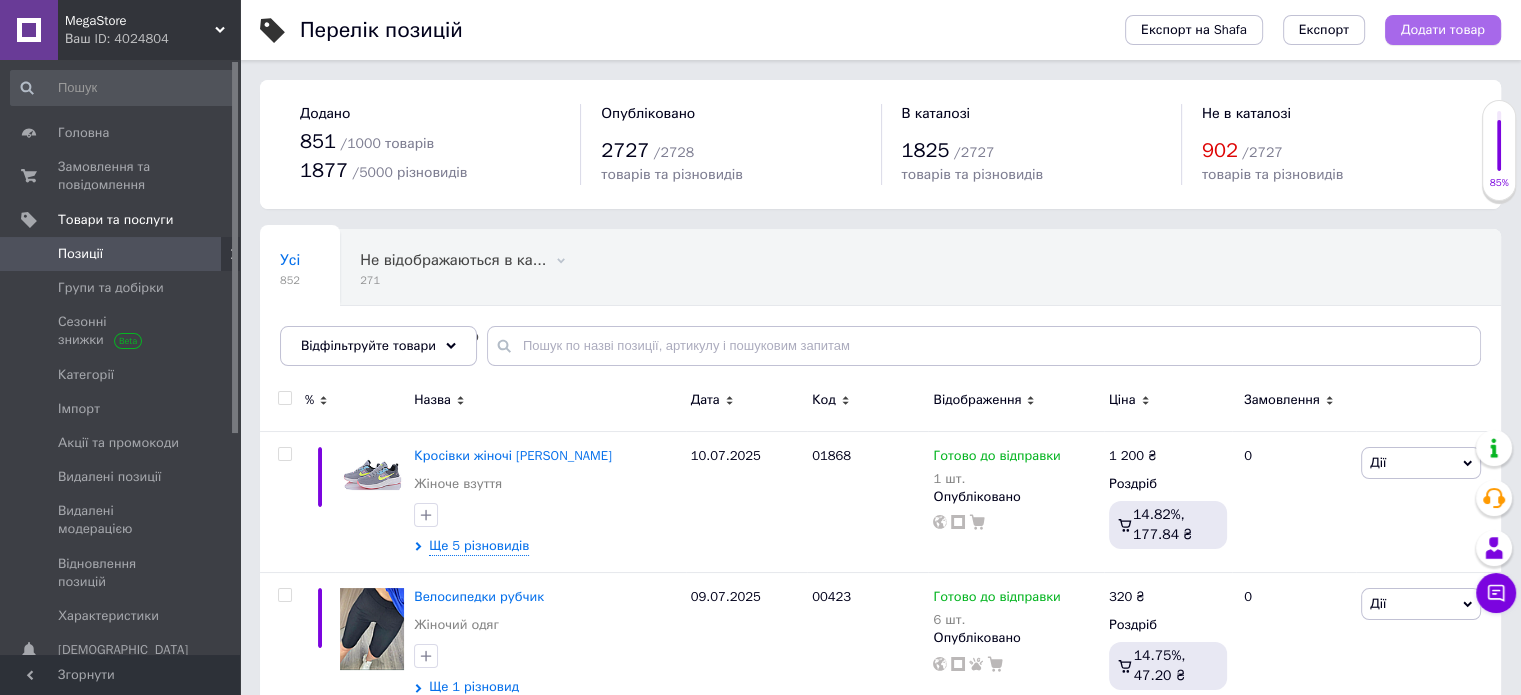 click on "Додати товар" at bounding box center (1443, 30) 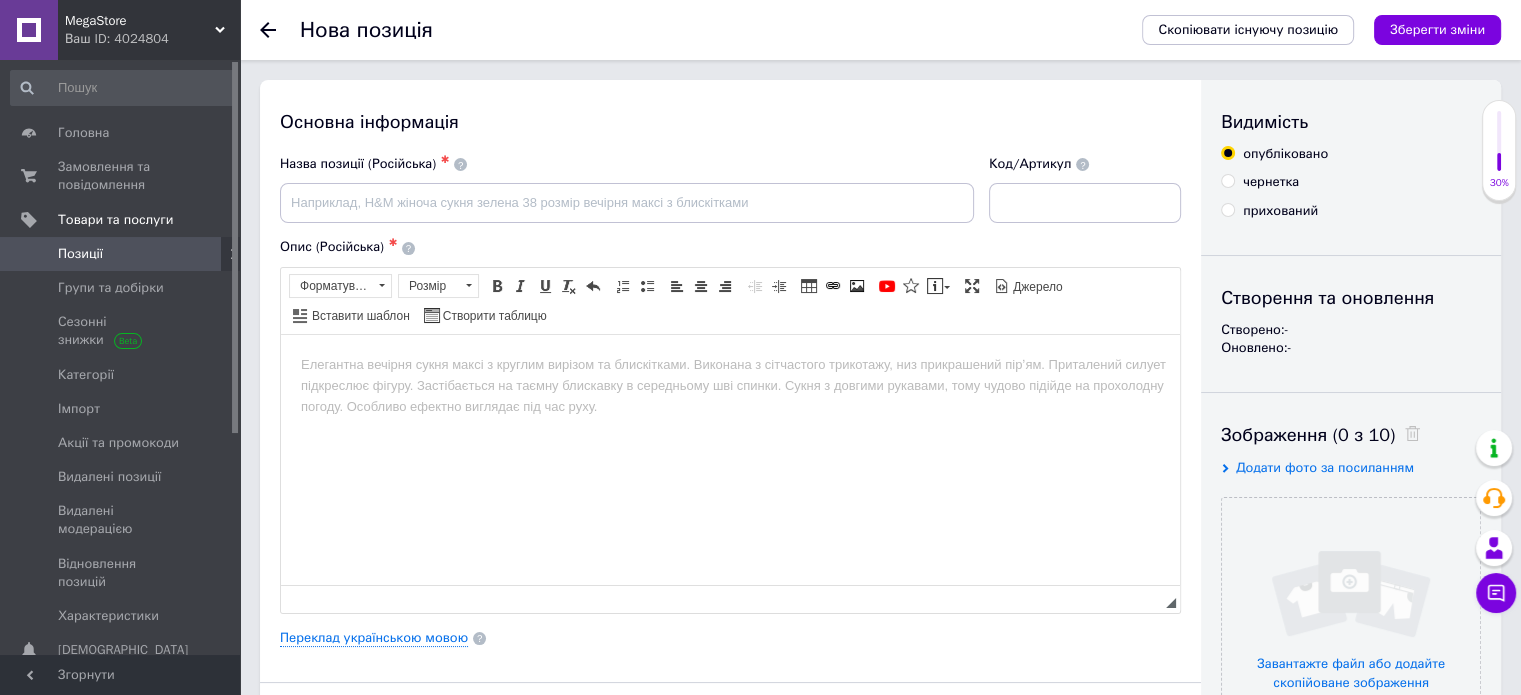 scroll, scrollTop: 0, scrollLeft: 0, axis: both 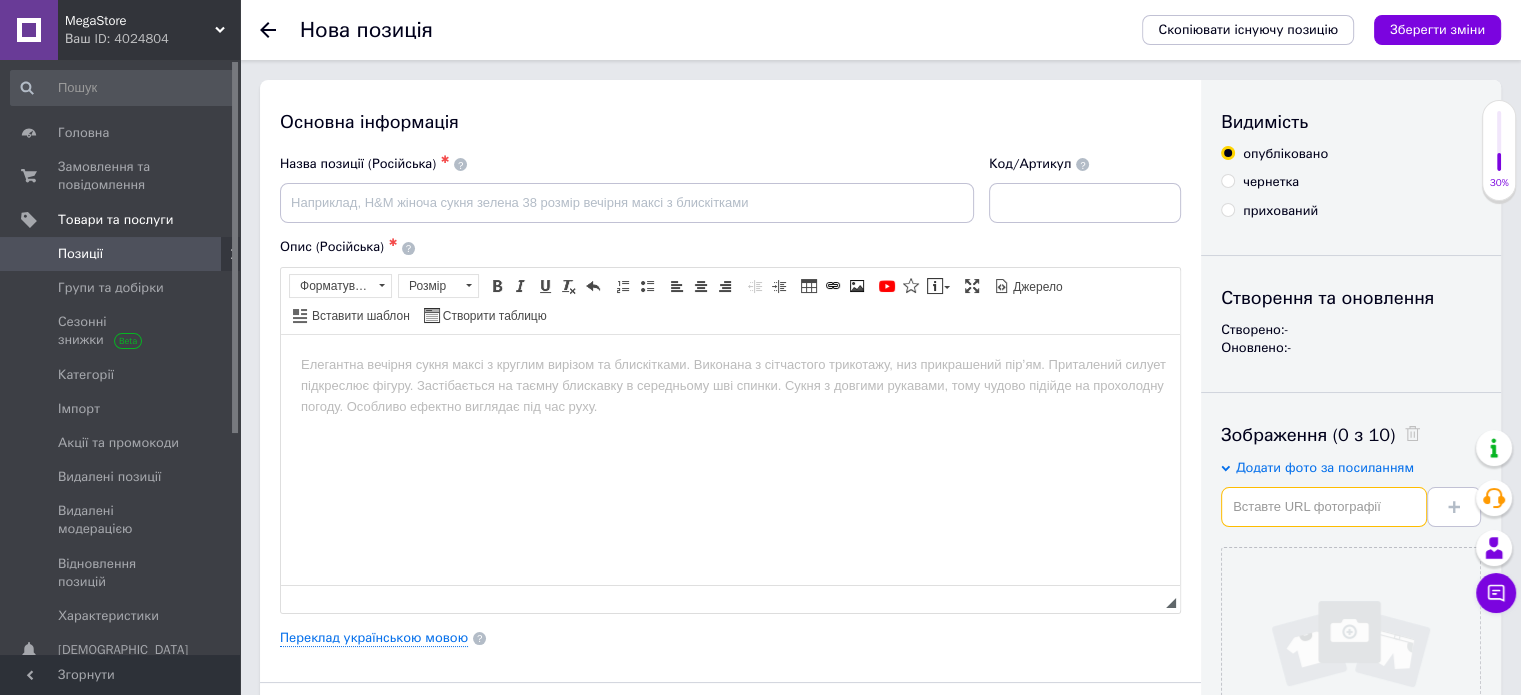 click at bounding box center [1324, 507] 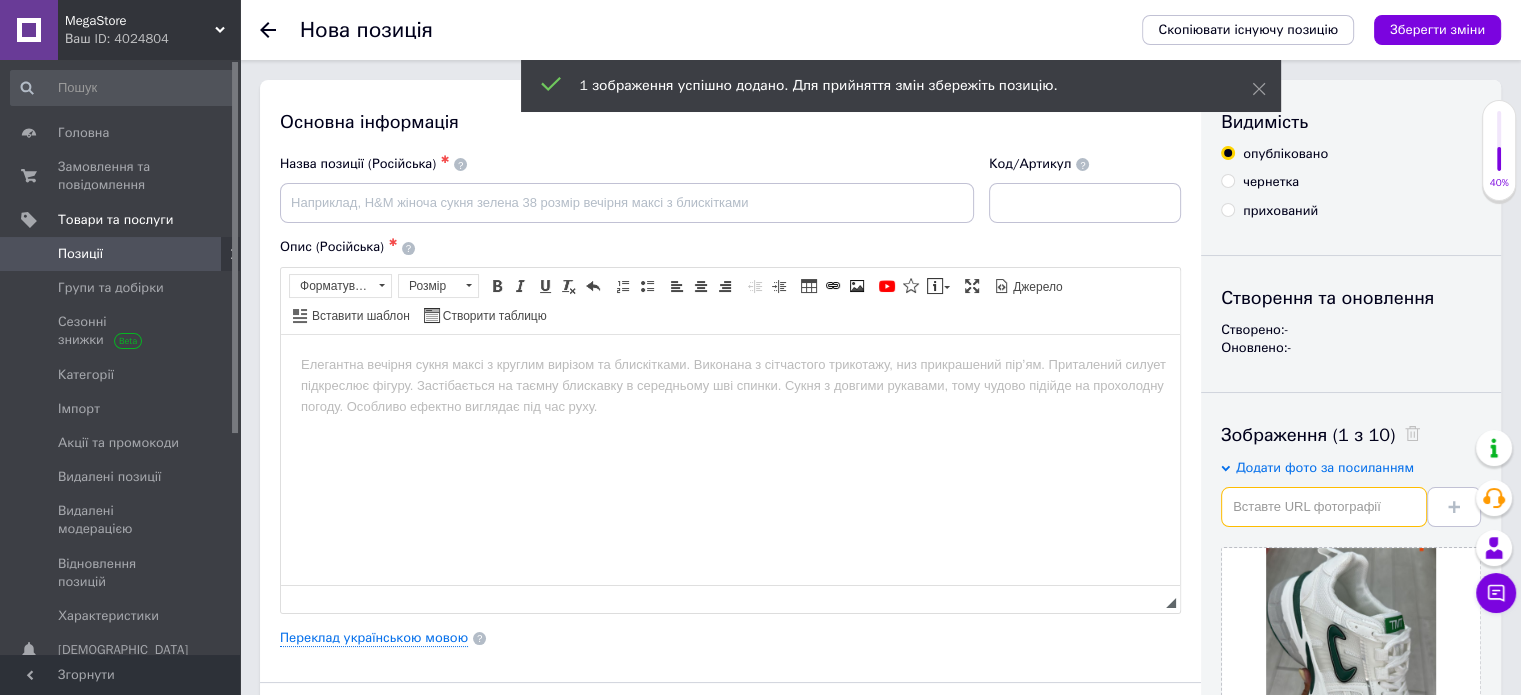 click at bounding box center (1324, 507) 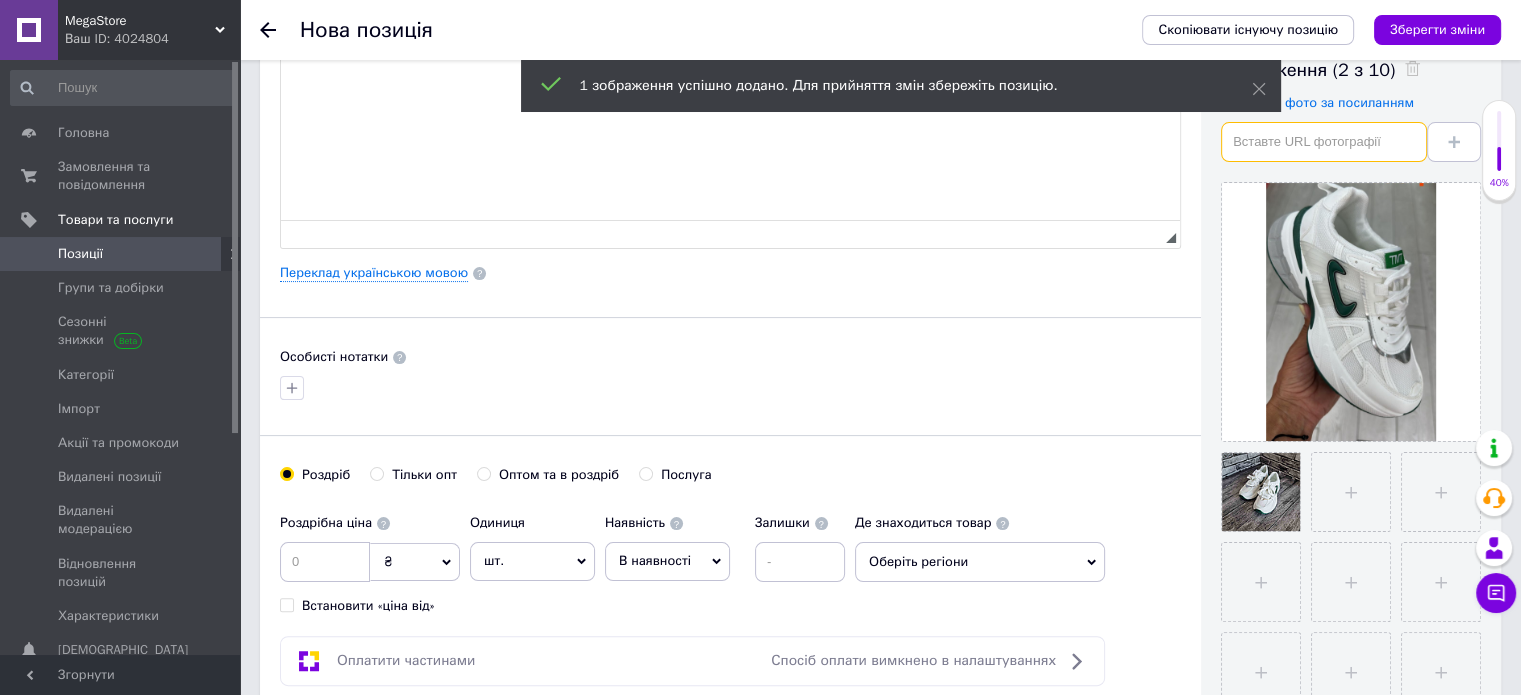 scroll, scrollTop: 400, scrollLeft: 0, axis: vertical 